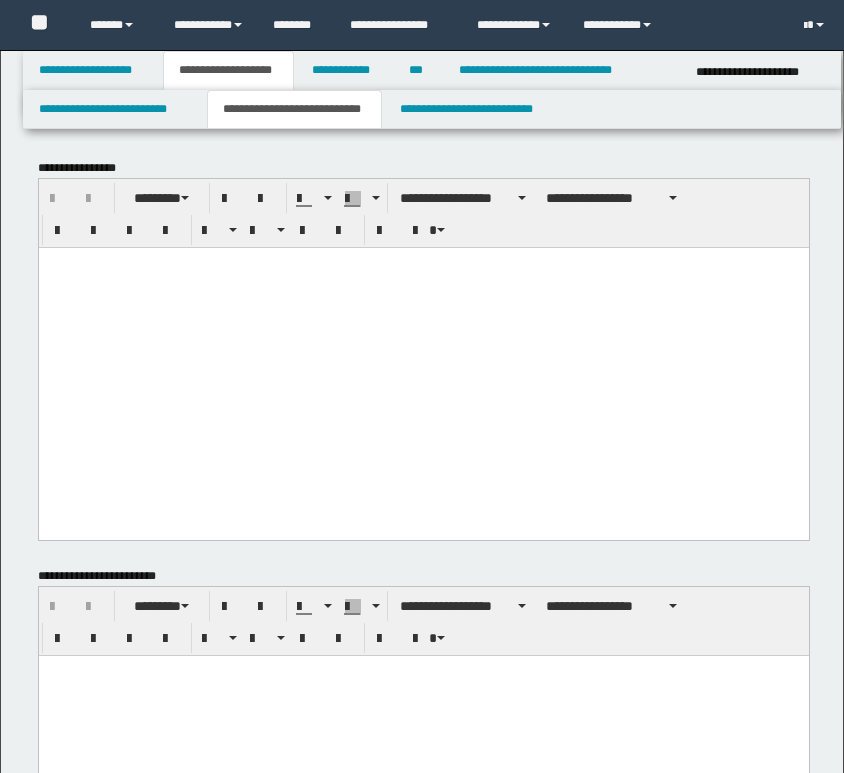 scroll, scrollTop: 1265, scrollLeft: 0, axis: vertical 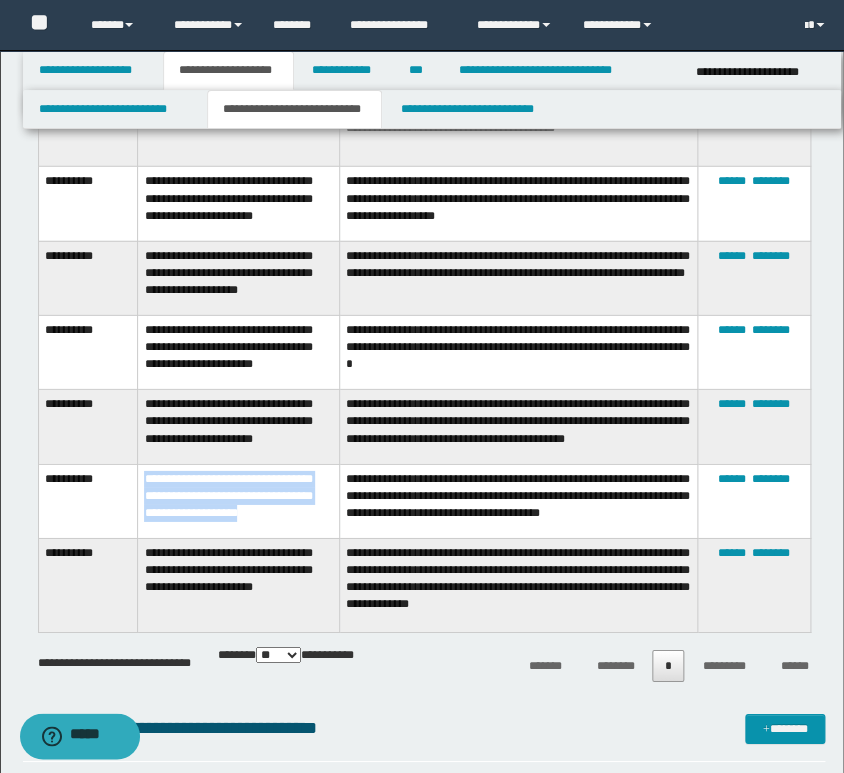 drag, startPoint x: 144, startPoint y: 494, endPoint x: 328, endPoint y: 542, distance: 190.15782 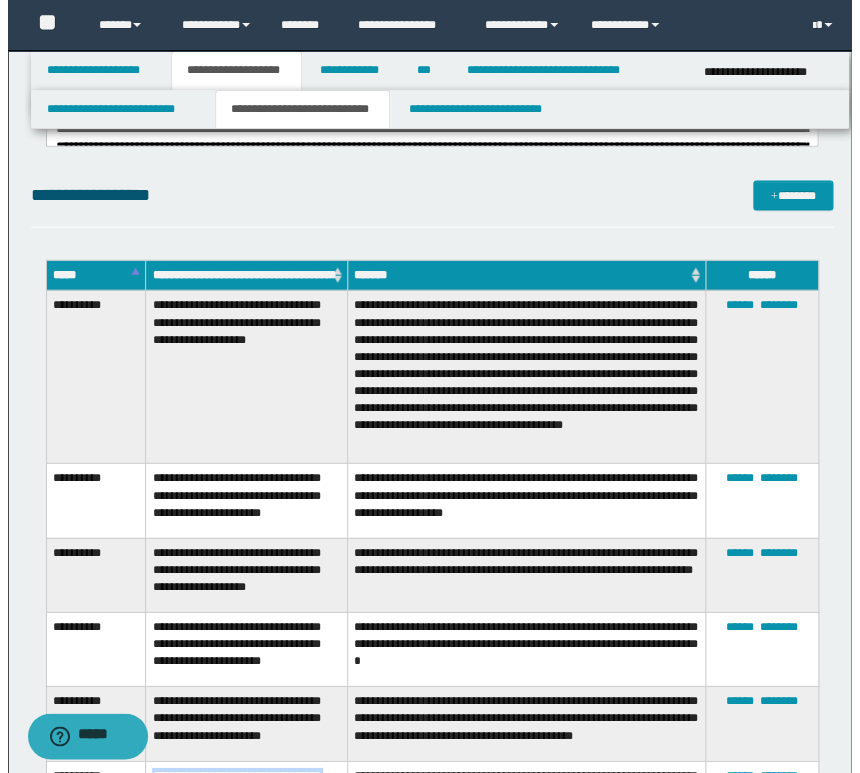 scroll, scrollTop: 932, scrollLeft: 0, axis: vertical 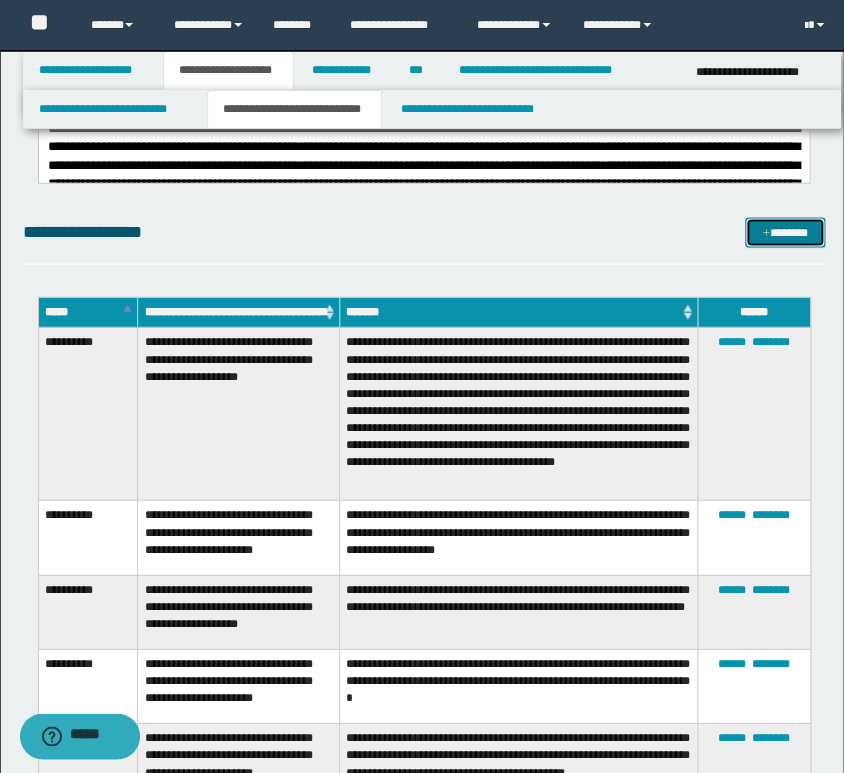 click at bounding box center [766, 233] 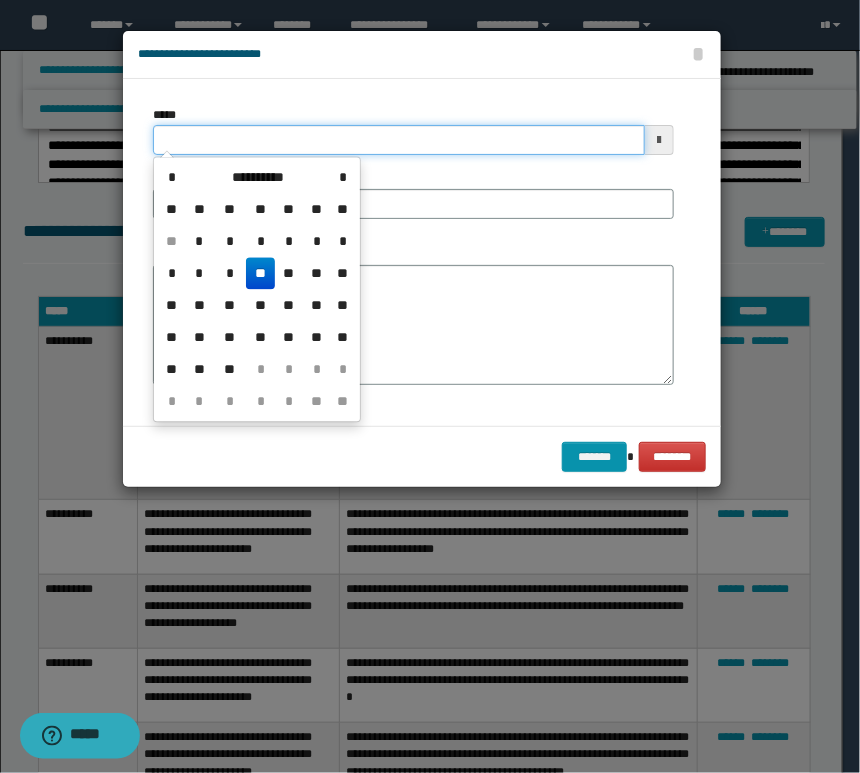 click on "*****" at bounding box center [399, 140] 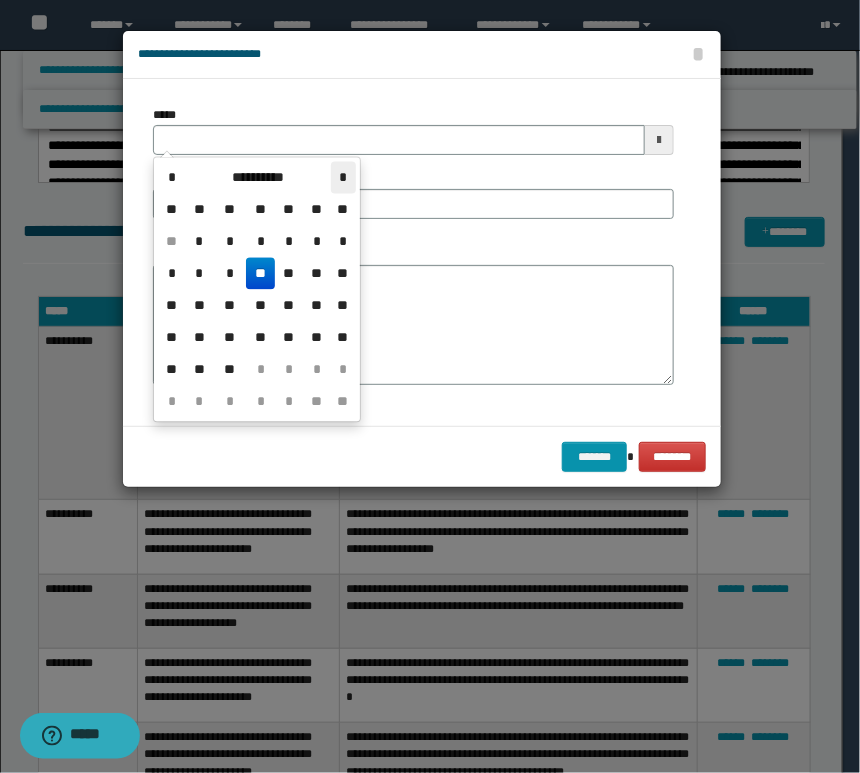 click on "*" at bounding box center (343, 178) 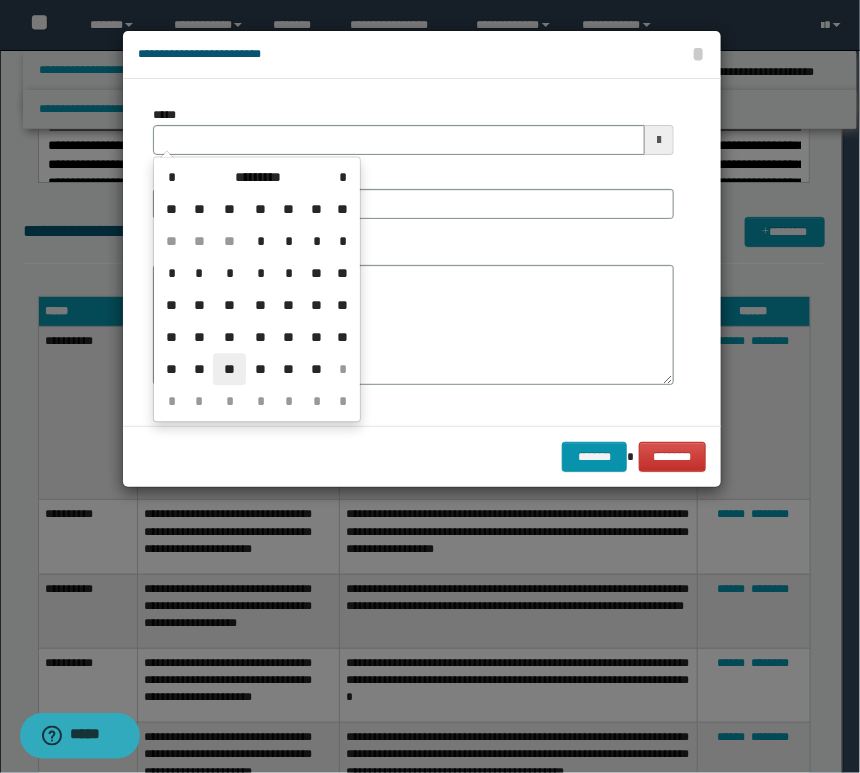 click on "**" at bounding box center [229, 370] 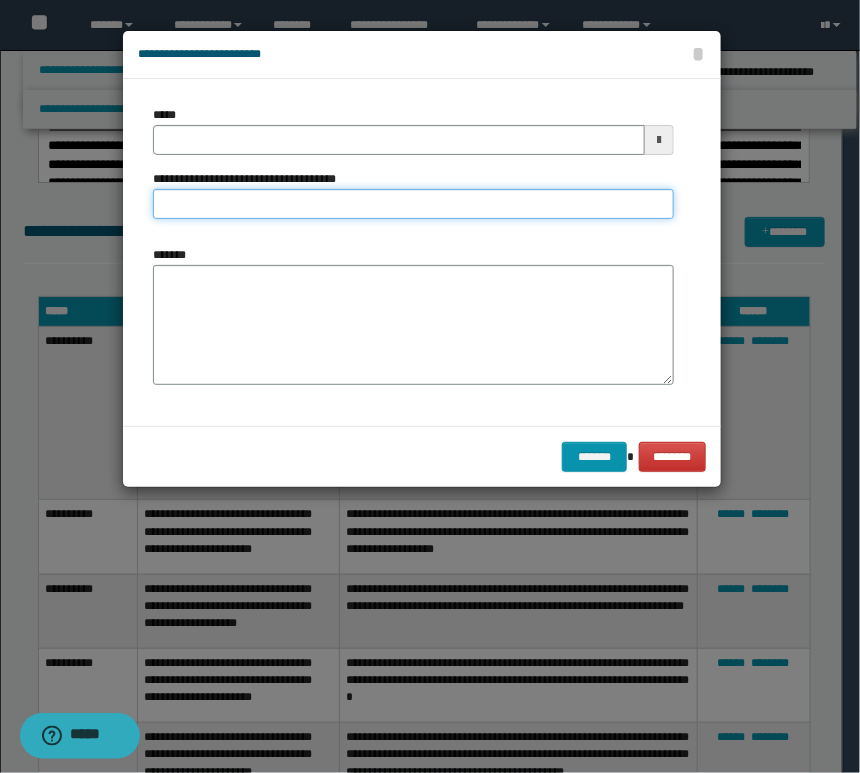 paste on "**********" 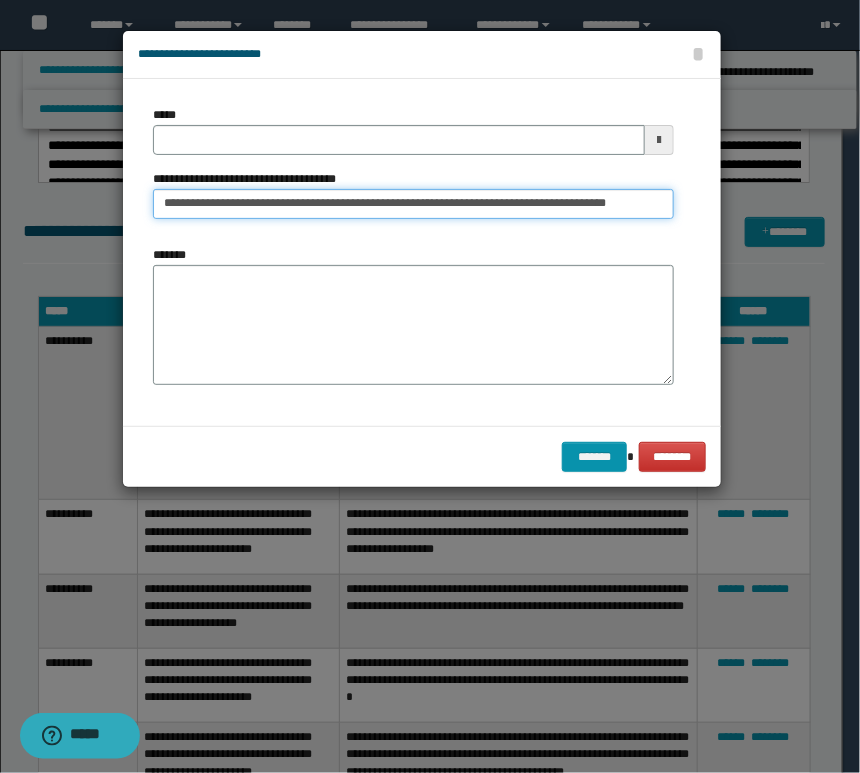 scroll, scrollTop: 0, scrollLeft: 13, axis: horizontal 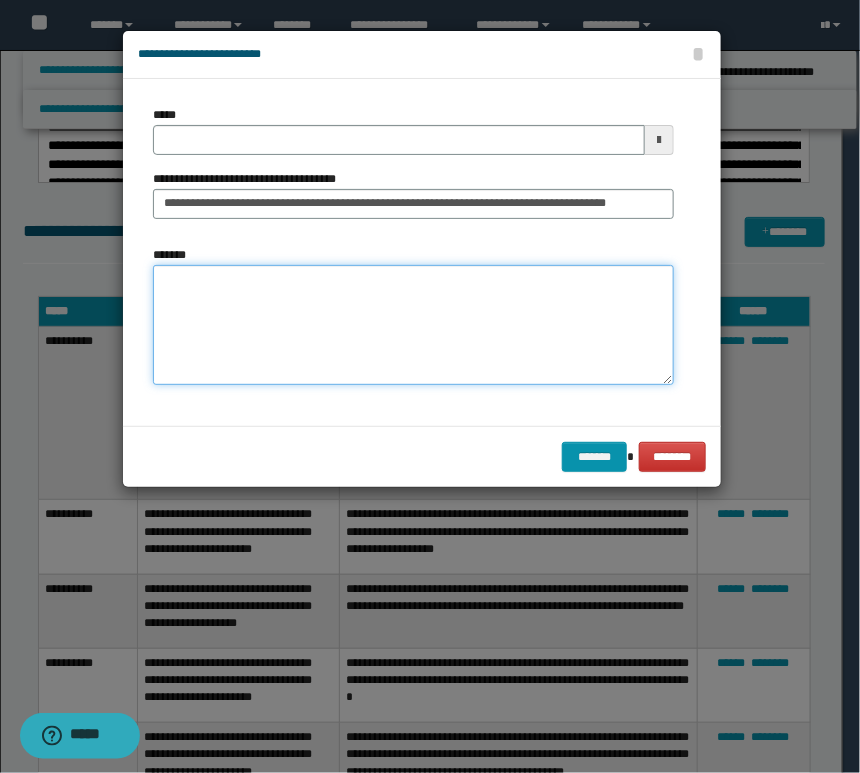 click on "*******" at bounding box center [413, 325] 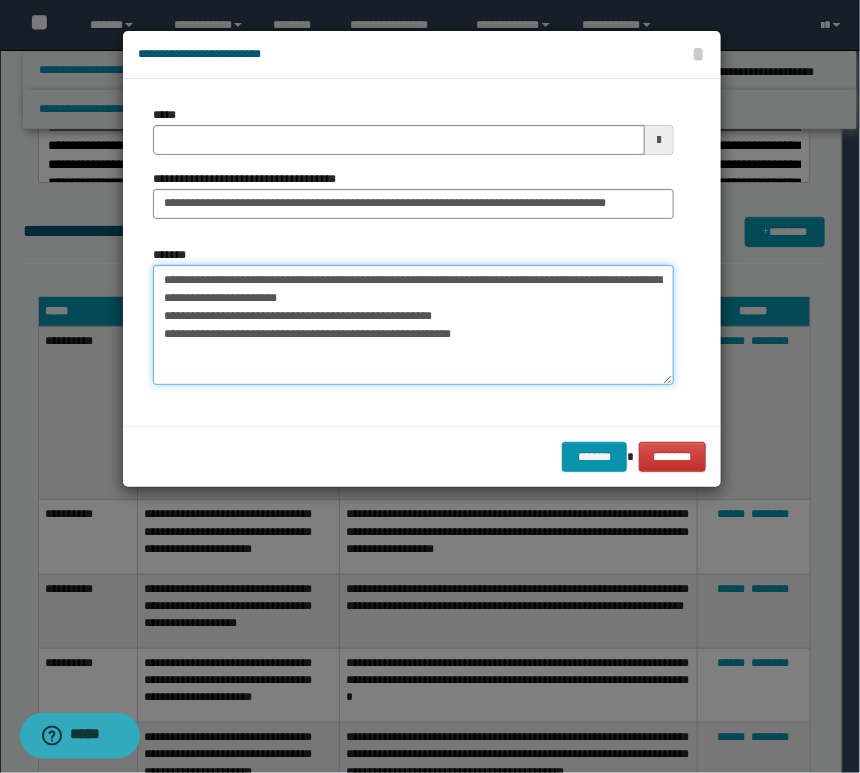 click on "**********" at bounding box center (413, 325) 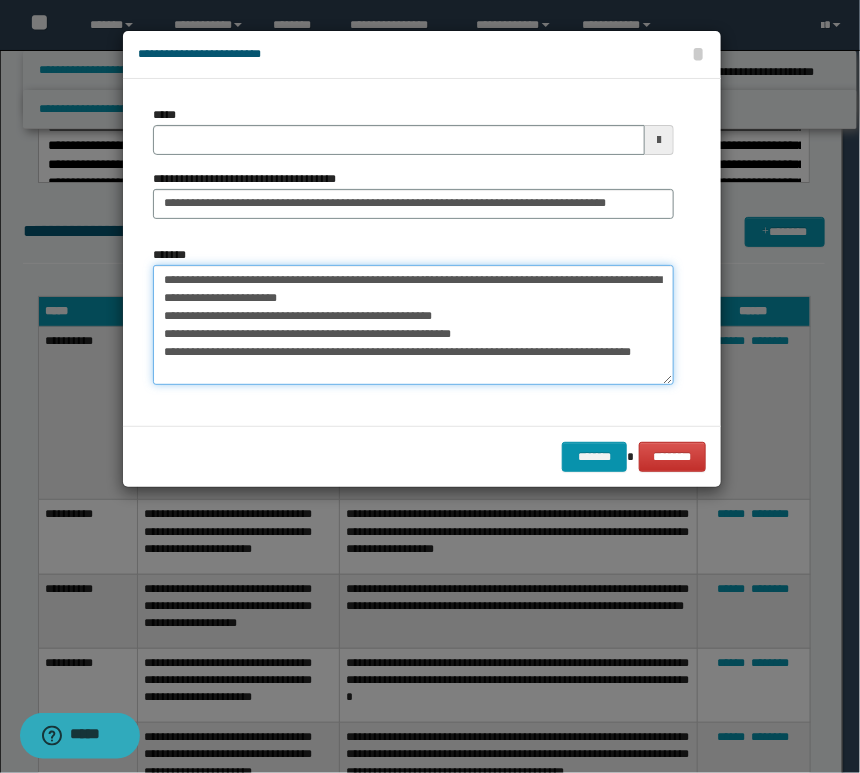 drag, startPoint x: 594, startPoint y: 334, endPoint x: 594, endPoint y: 345, distance: 11 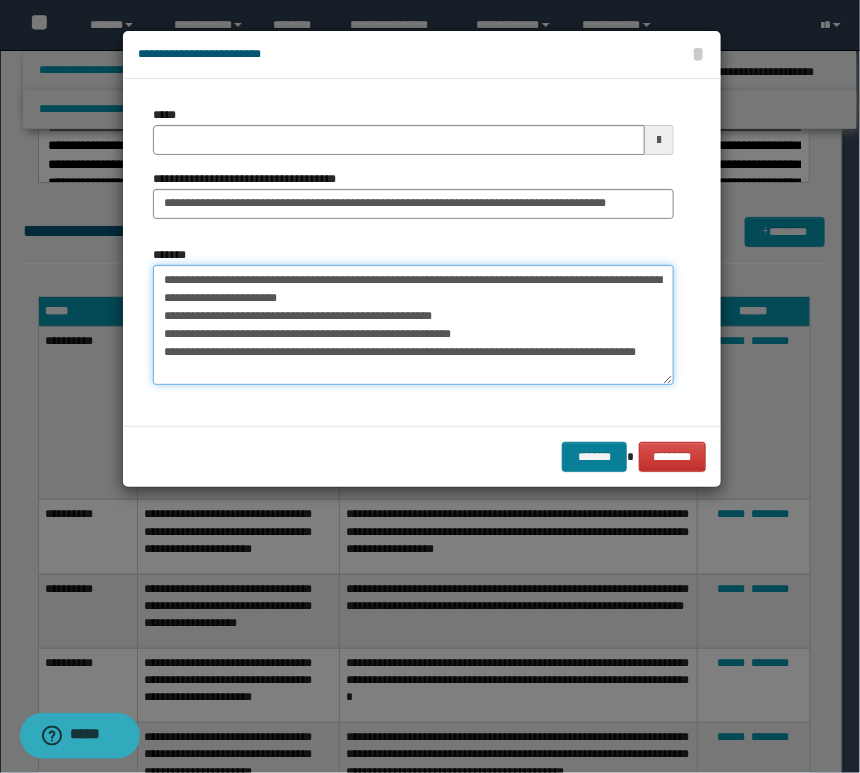 type on "[FIRST] [LAST]
[ADDRESS]
[ADDRESS]
[ADDRESS]" 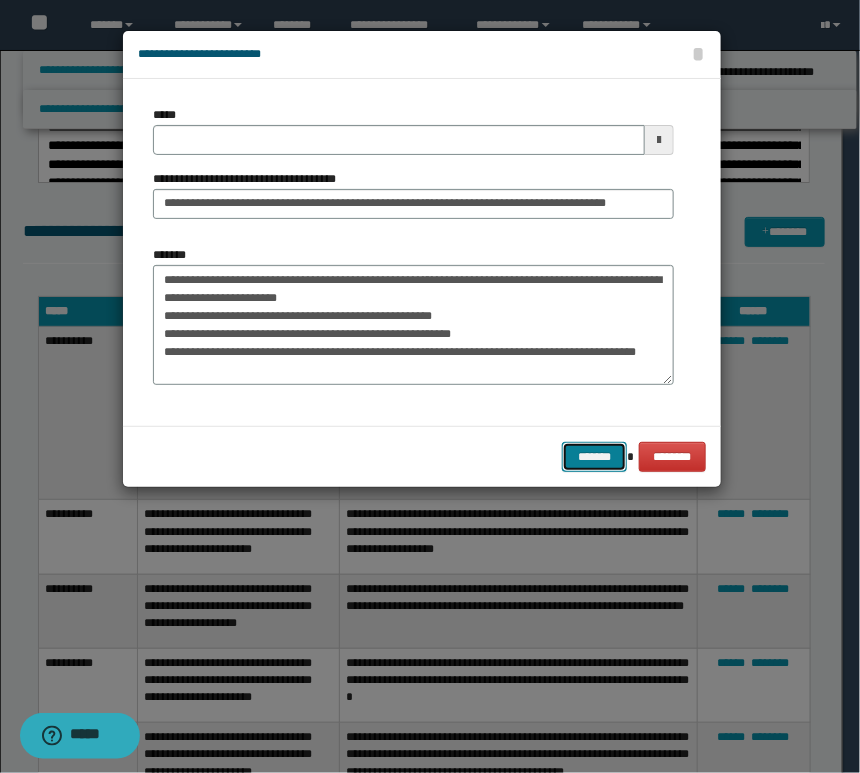 click on "*******" at bounding box center [594, 457] 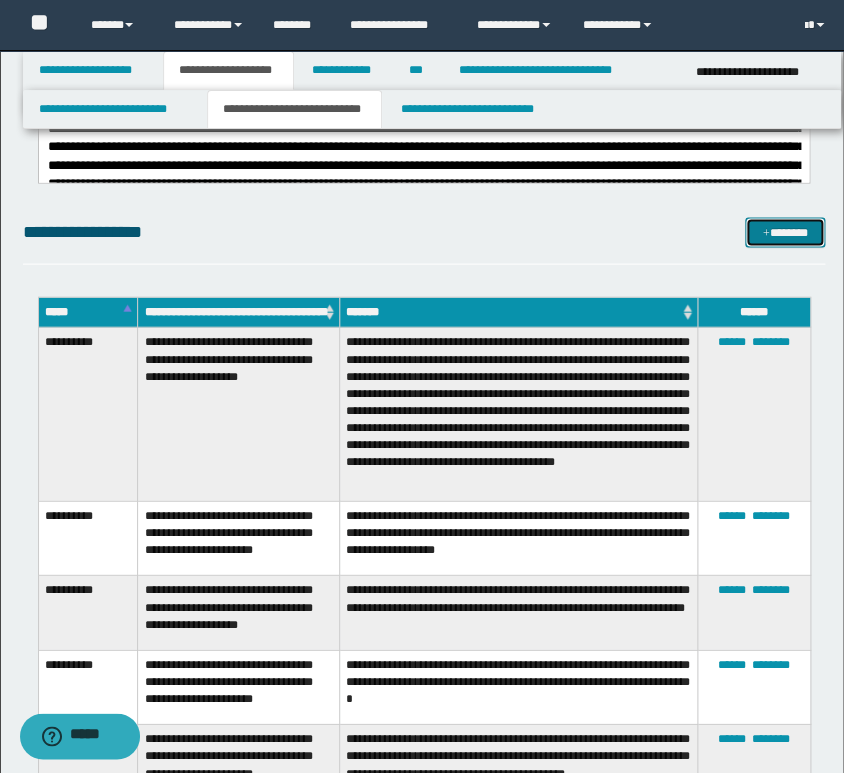 click on "*******" at bounding box center [785, 232] 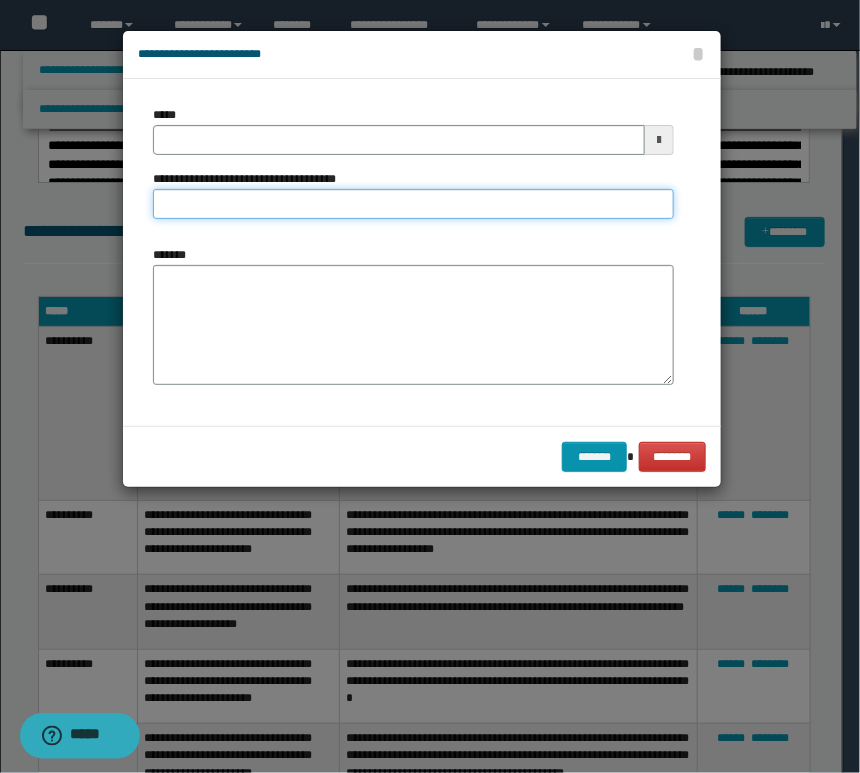 click on "**********" at bounding box center [413, 204] 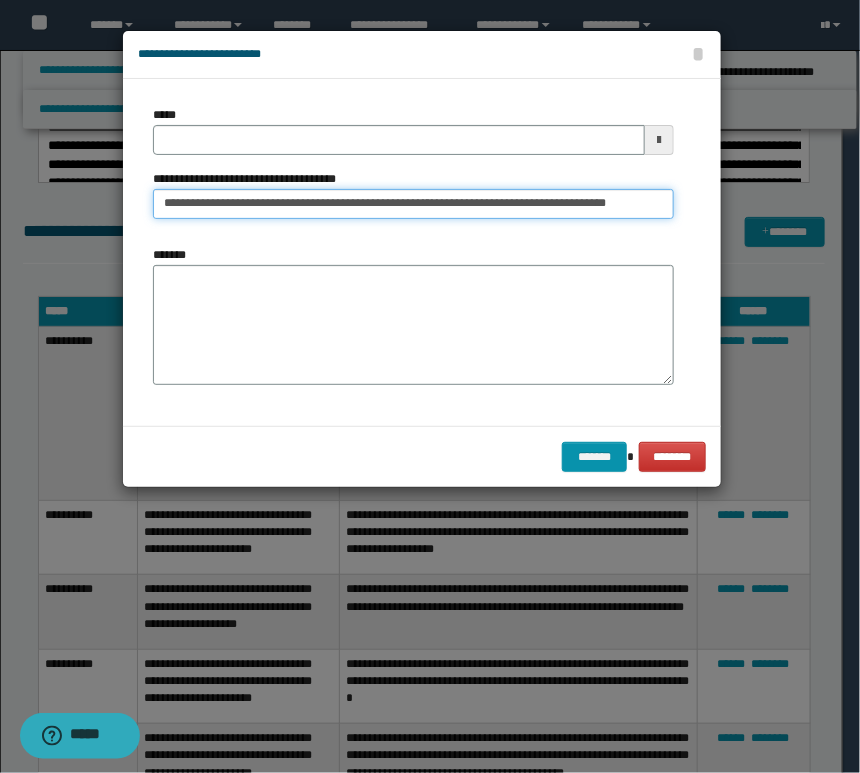 scroll, scrollTop: 0, scrollLeft: 13, axis: horizontal 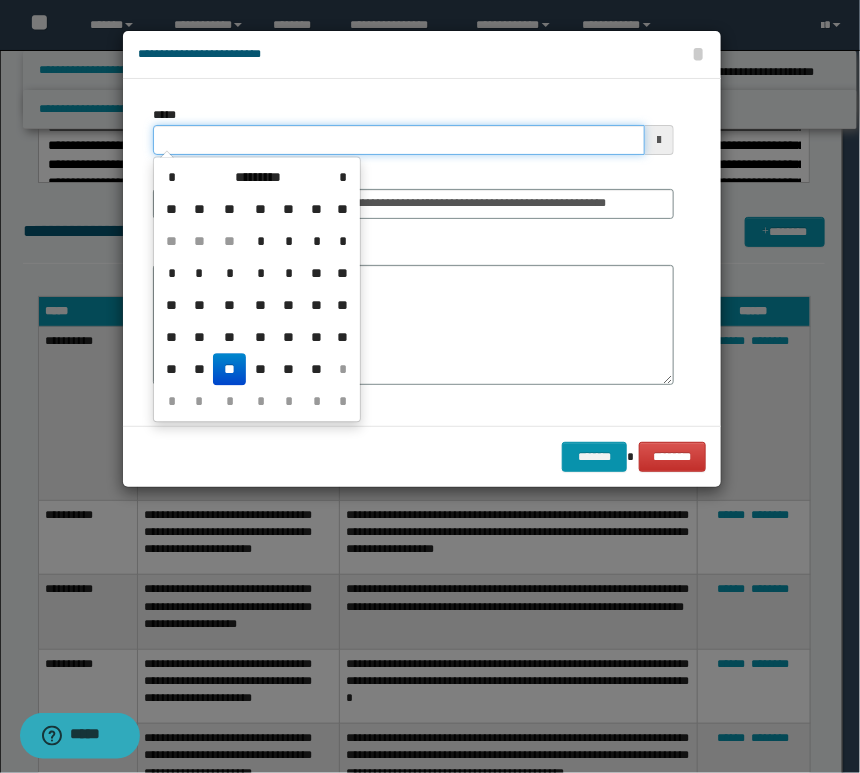 click on "*****" at bounding box center (399, 140) 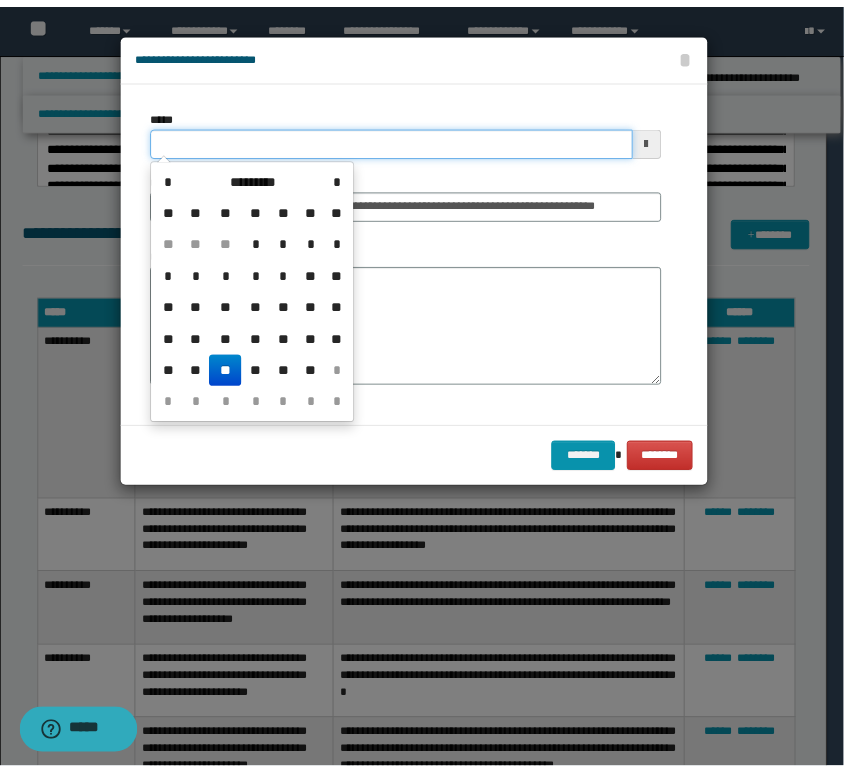 scroll, scrollTop: 0, scrollLeft: 0, axis: both 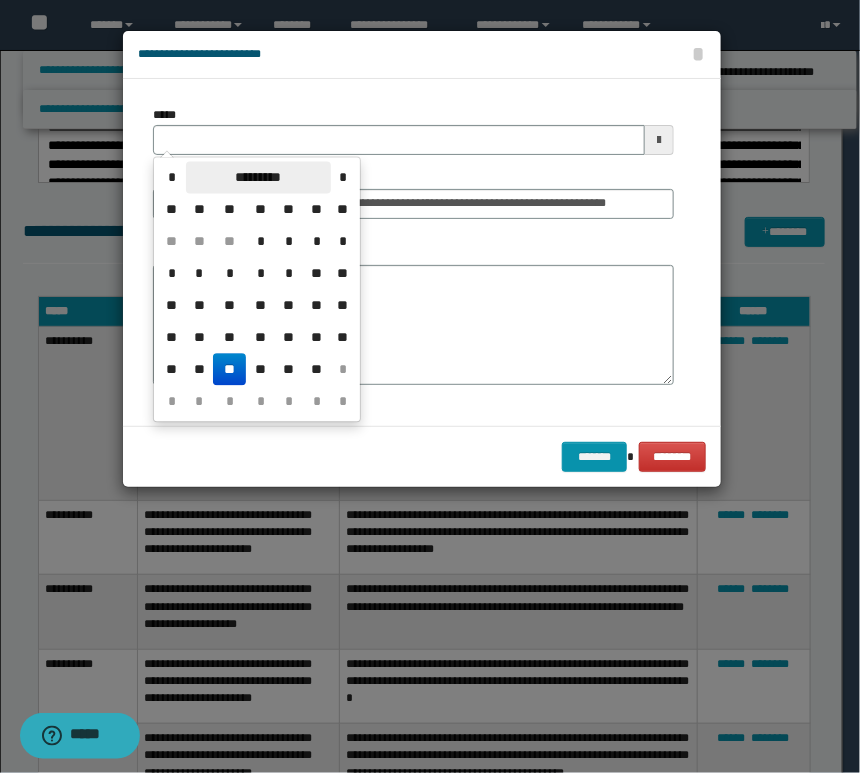 click on "*********" at bounding box center (258, 178) 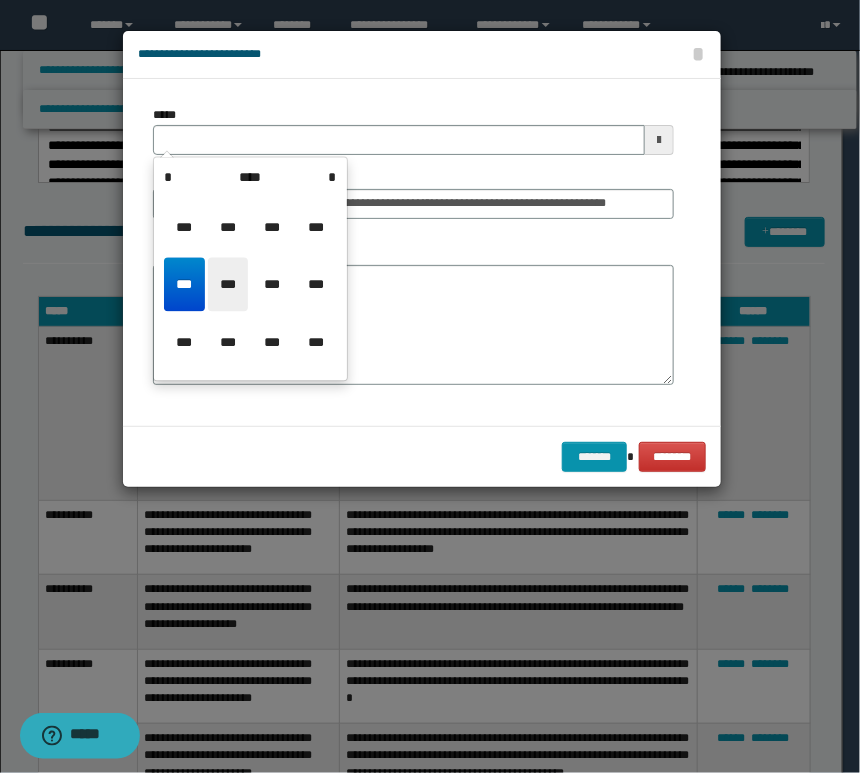 click on "***" at bounding box center [228, 285] 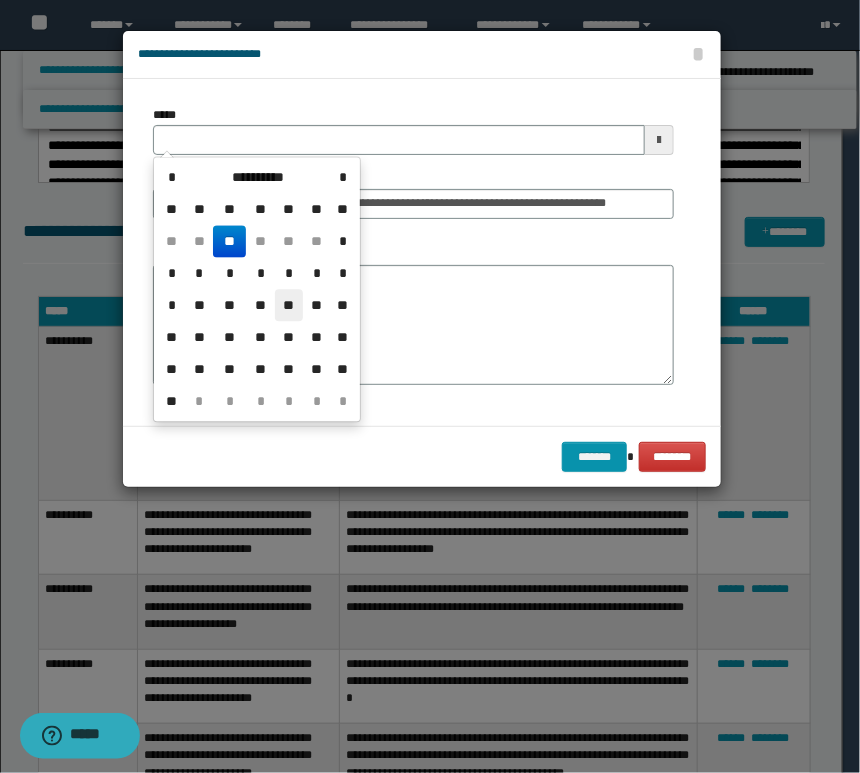 click on "**" at bounding box center (289, 306) 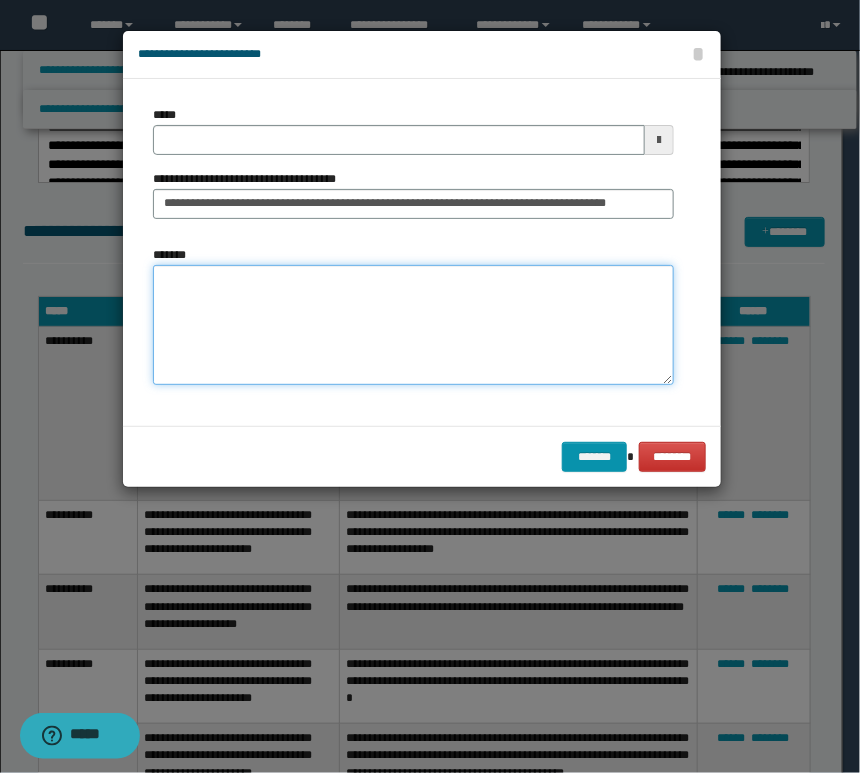 click on "*******" at bounding box center [413, 325] 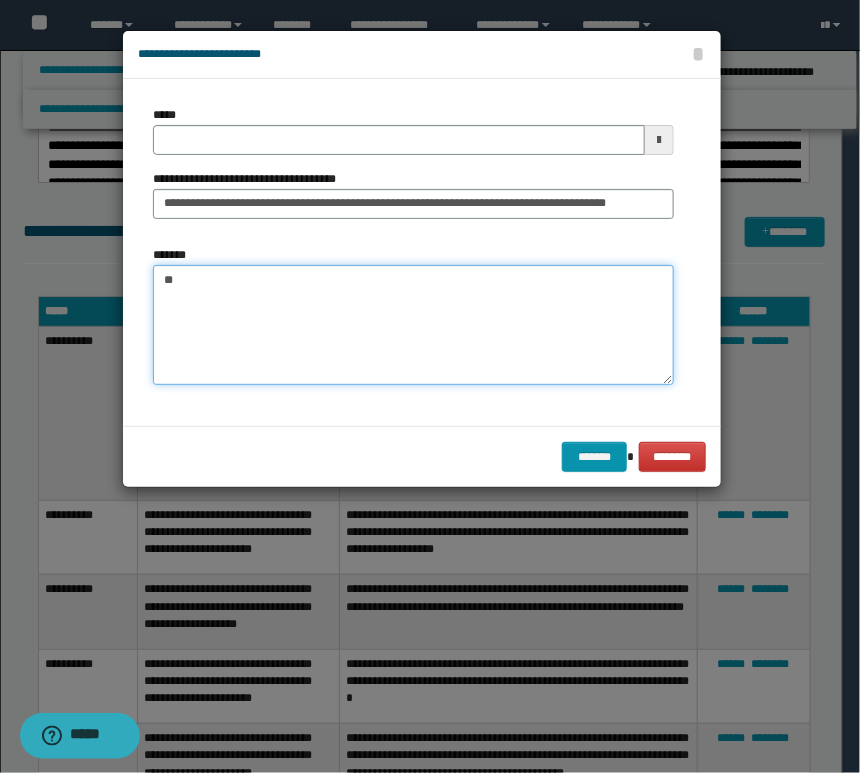 type on "*" 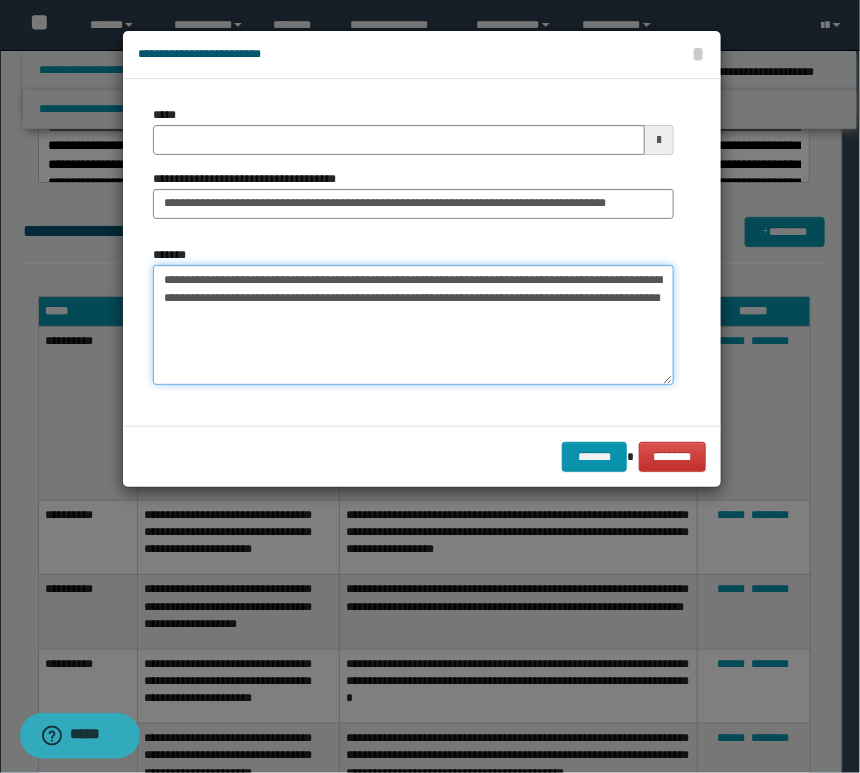 click on "**********" at bounding box center (413, 325) 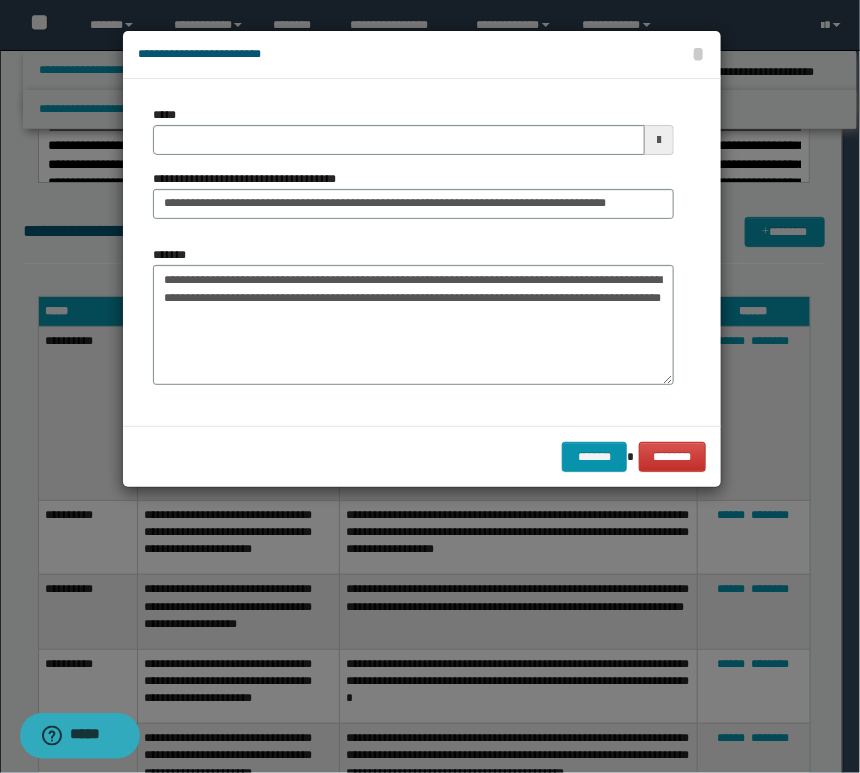 click at bounding box center (430, 386) 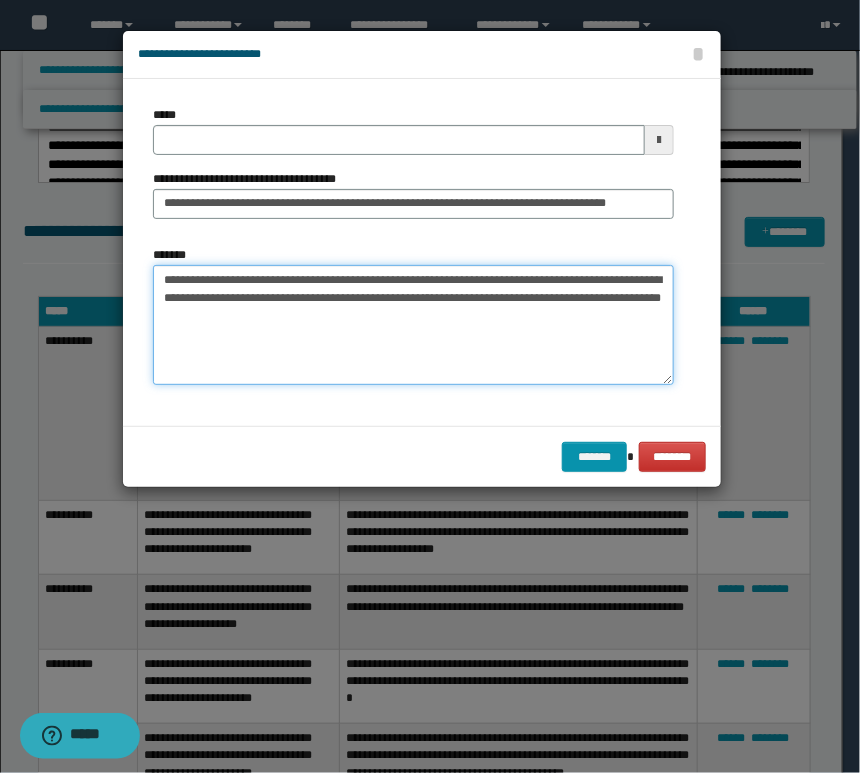 click on "**********" at bounding box center [413, 325] 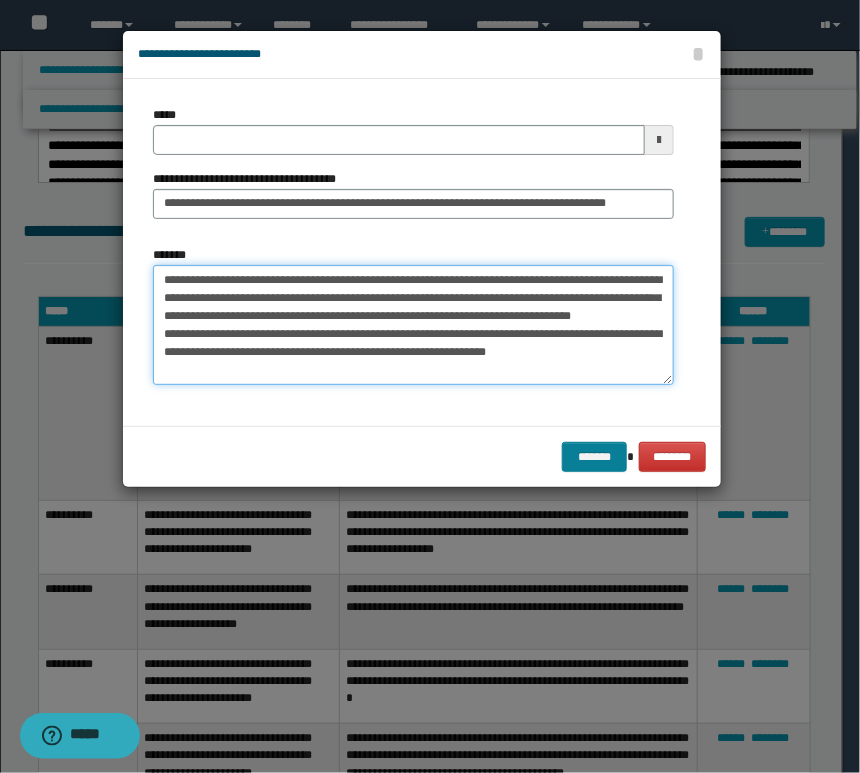 type on "[FIRST] [LAST]
[ADDRESS]" 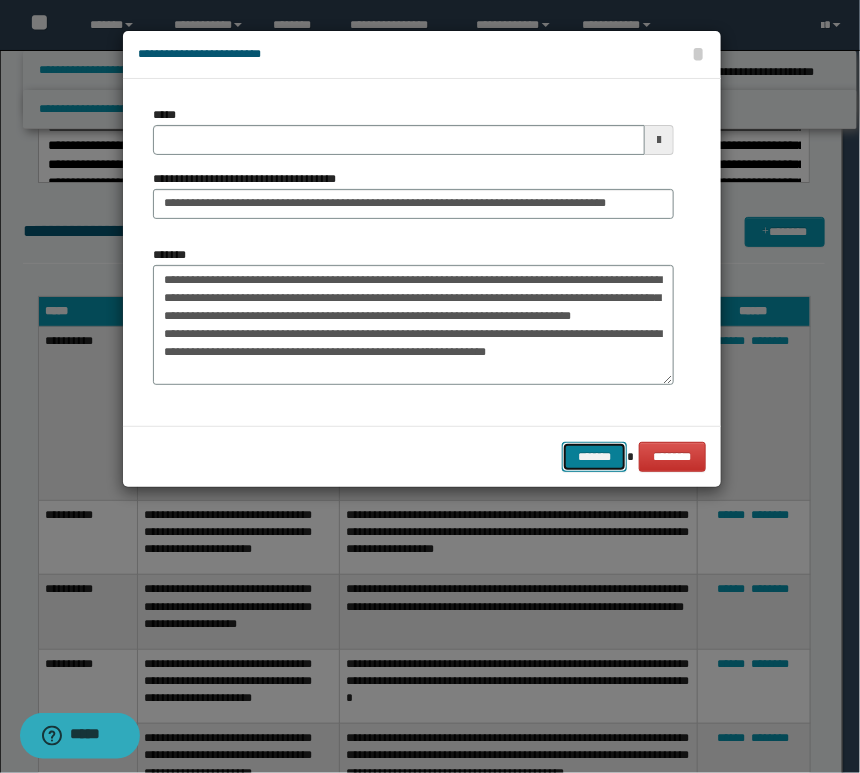 click on "*******" at bounding box center (594, 457) 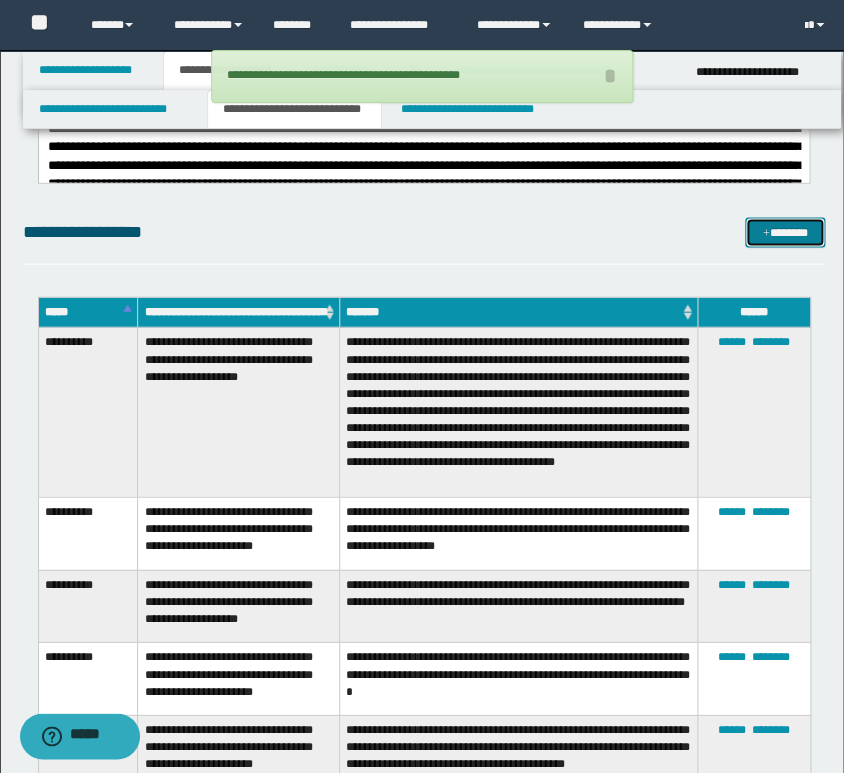 scroll, scrollTop: 1488, scrollLeft: 0, axis: vertical 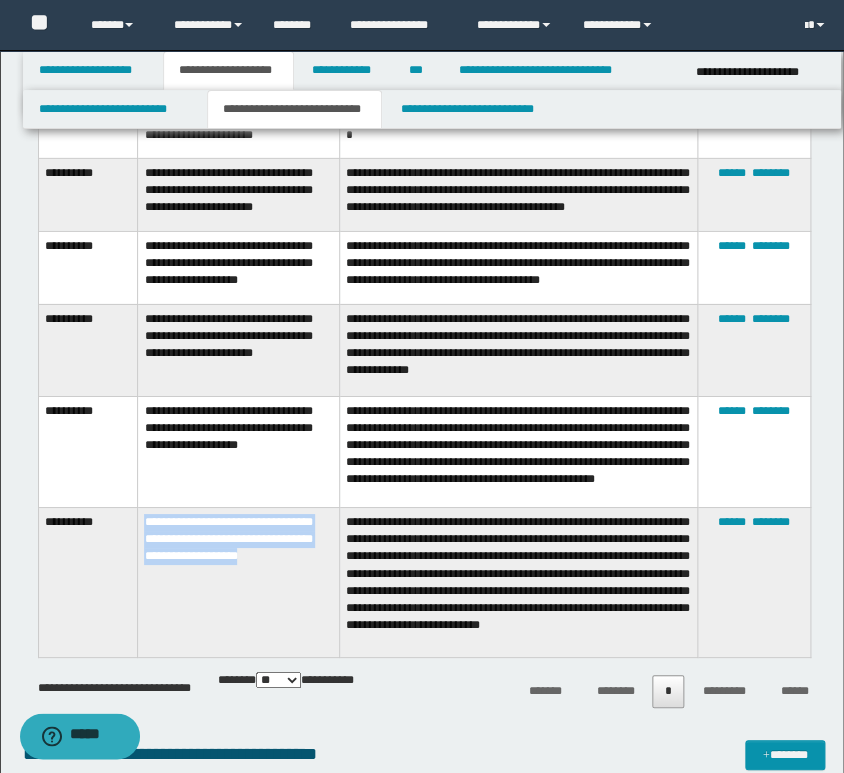 drag, startPoint x: 133, startPoint y: 545, endPoint x: 323, endPoint y: 578, distance: 192.8445 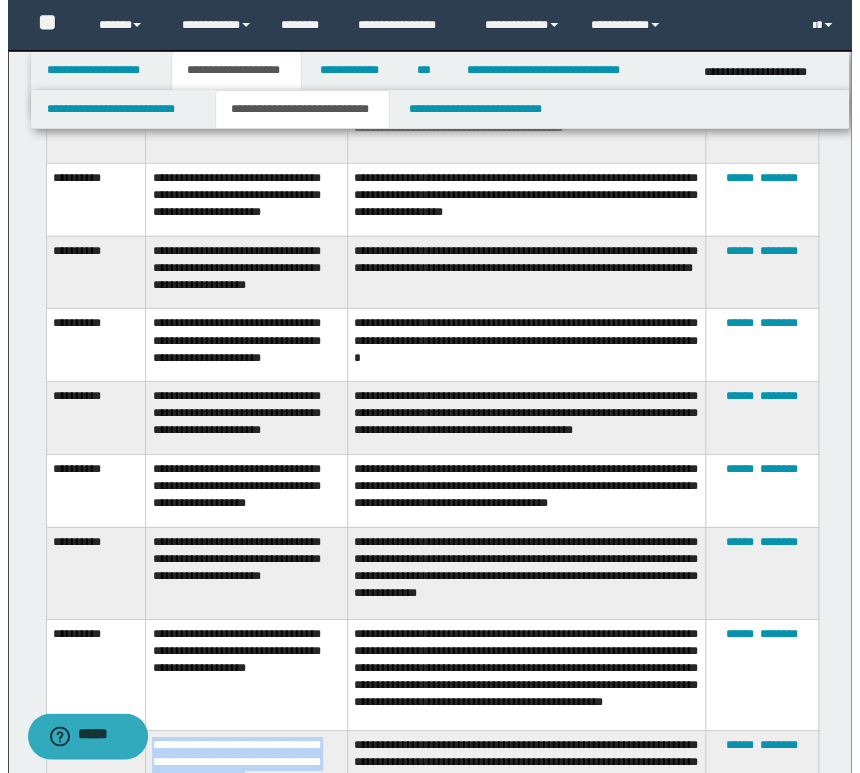 scroll, scrollTop: 821, scrollLeft: 0, axis: vertical 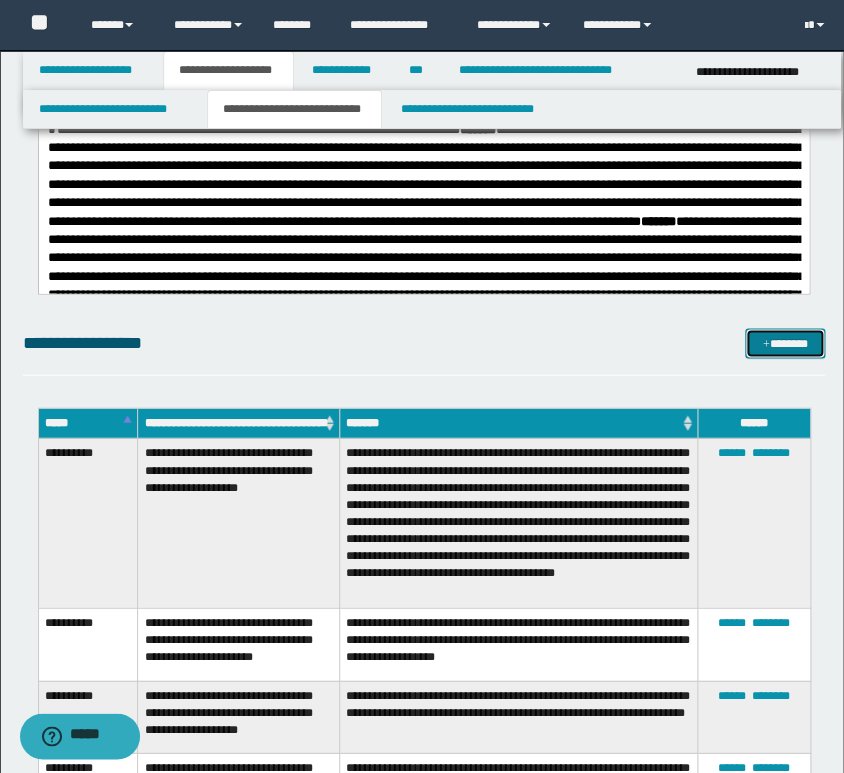 click on "*******" at bounding box center (785, 343) 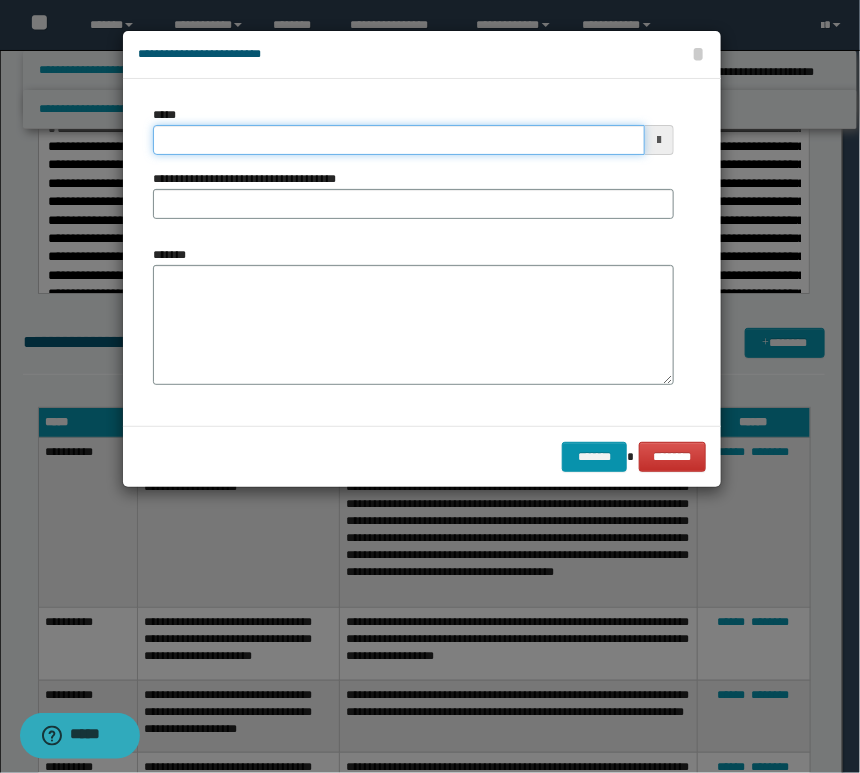 click on "*****" at bounding box center [399, 140] 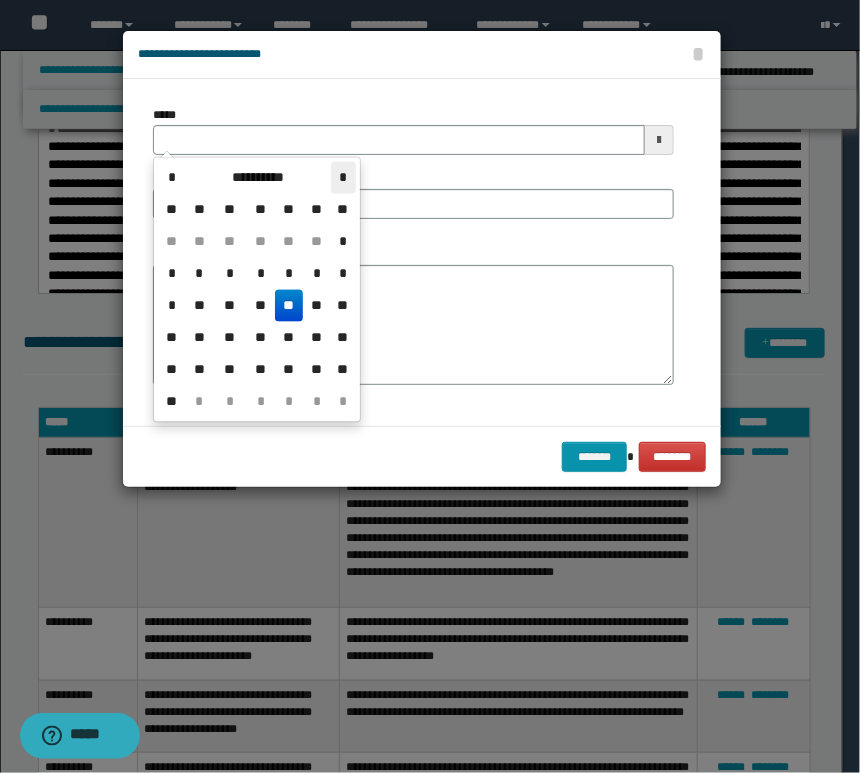 click on "*" at bounding box center [343, 178] 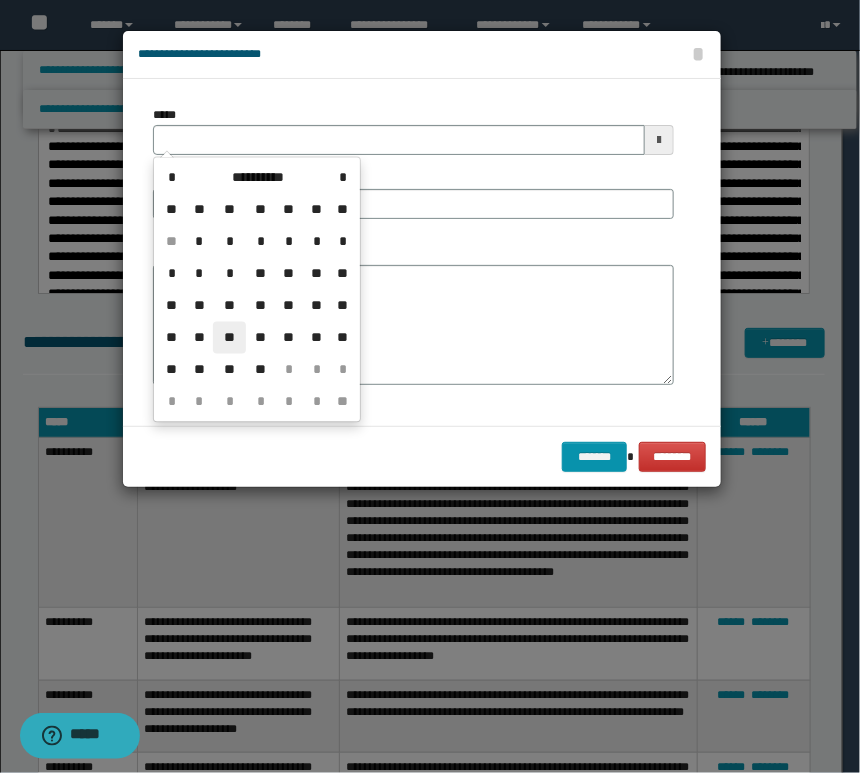 click on "**" at bounding box center [229, 338] 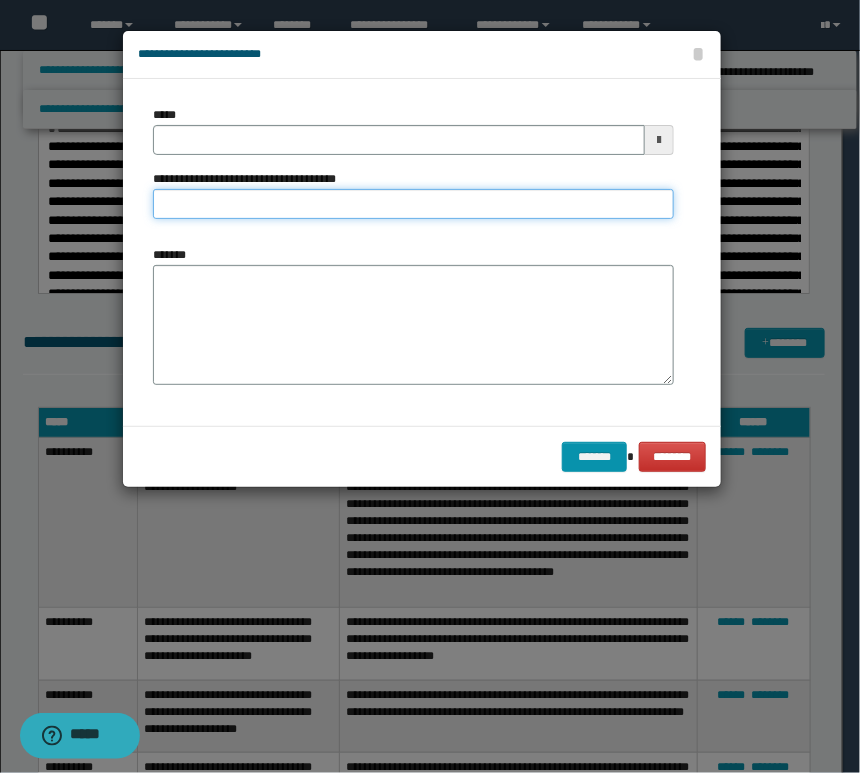 paste on "**********" 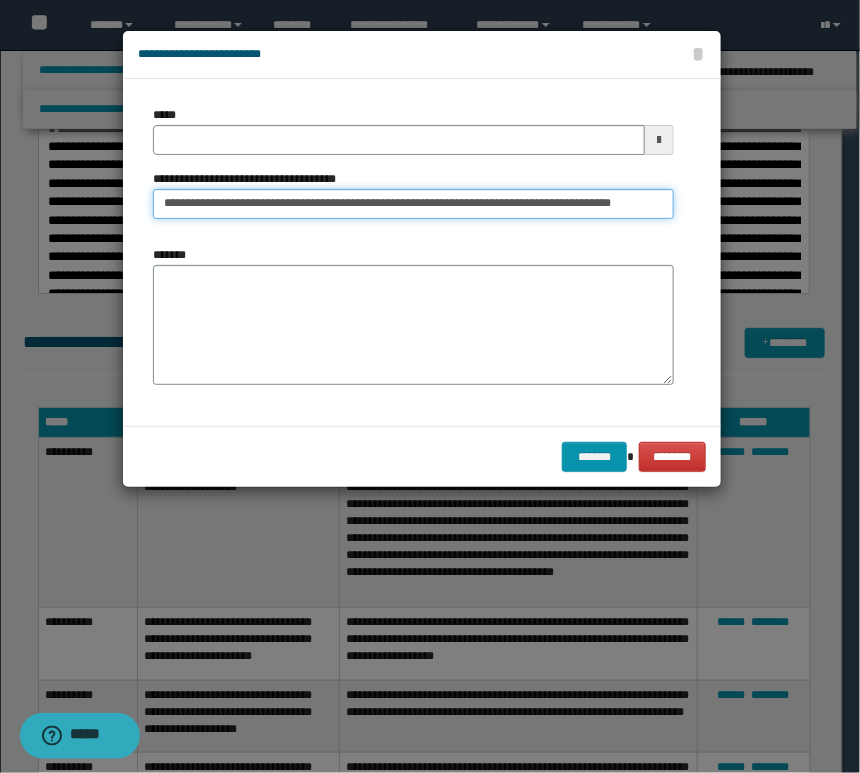 scroll, scrollTop: 0, scrollLeft: 39, axis: horizontal 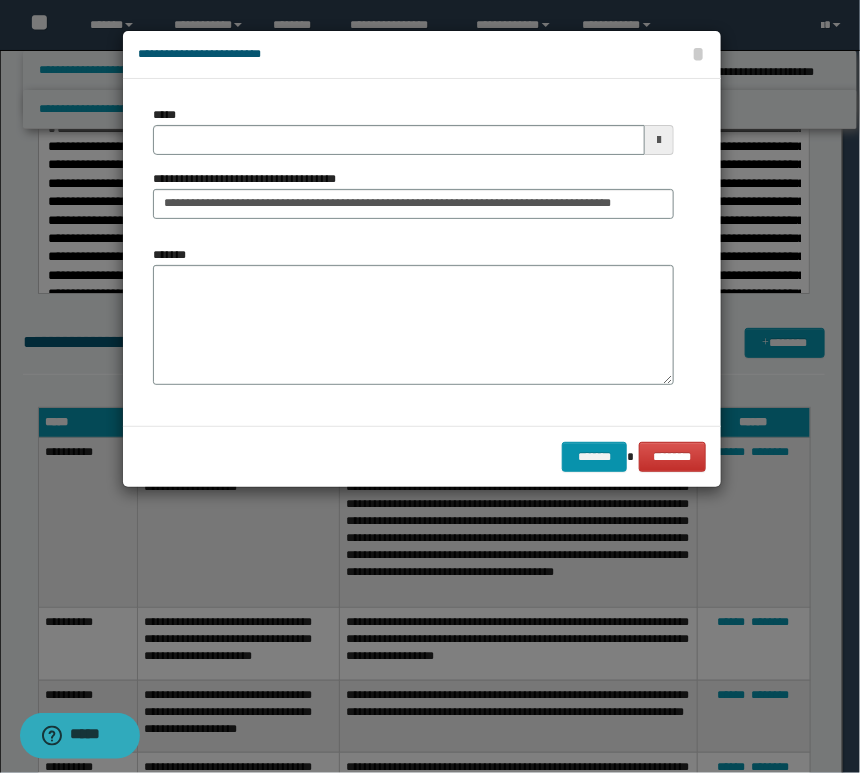 click on "*******" at bounding box center (413, 323) 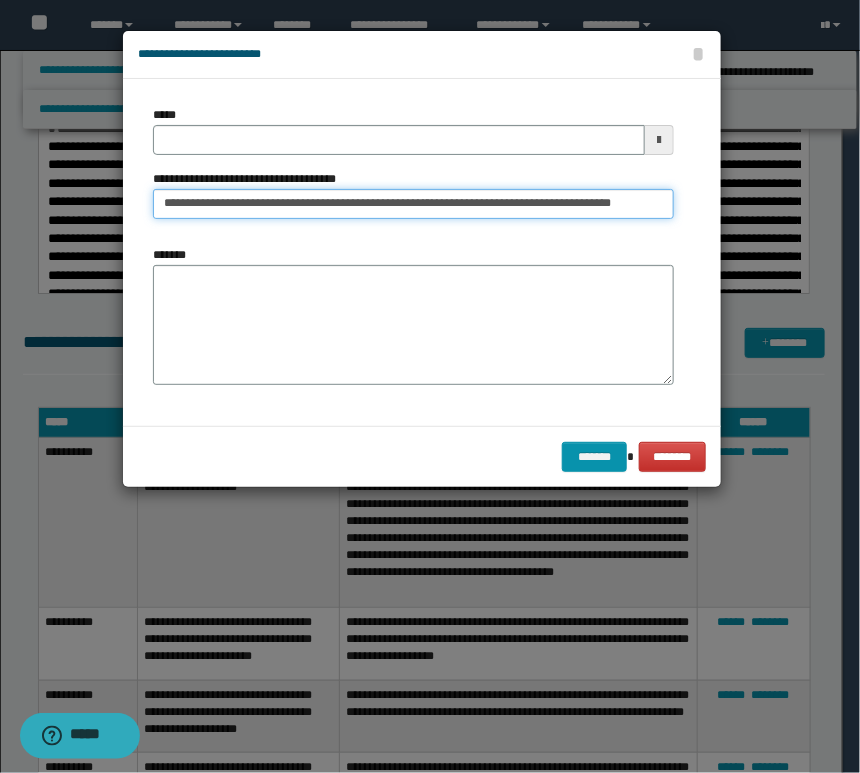 drag, startPoint x: 181, startPoint y: 198, endPoint x: -697, endPoint y: 197, distance: 878.00055 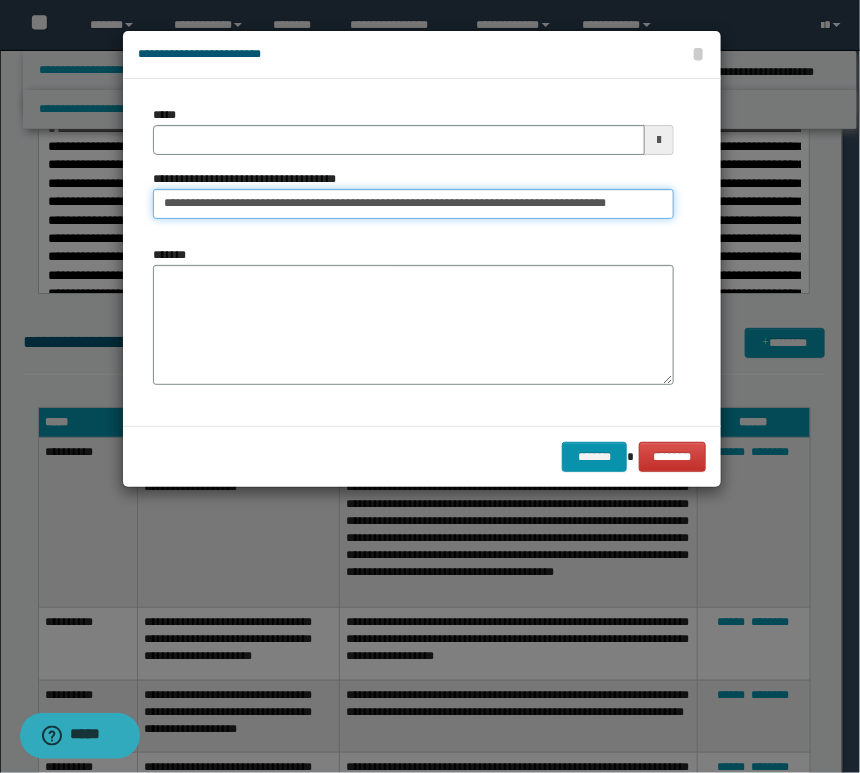 type on "**********" 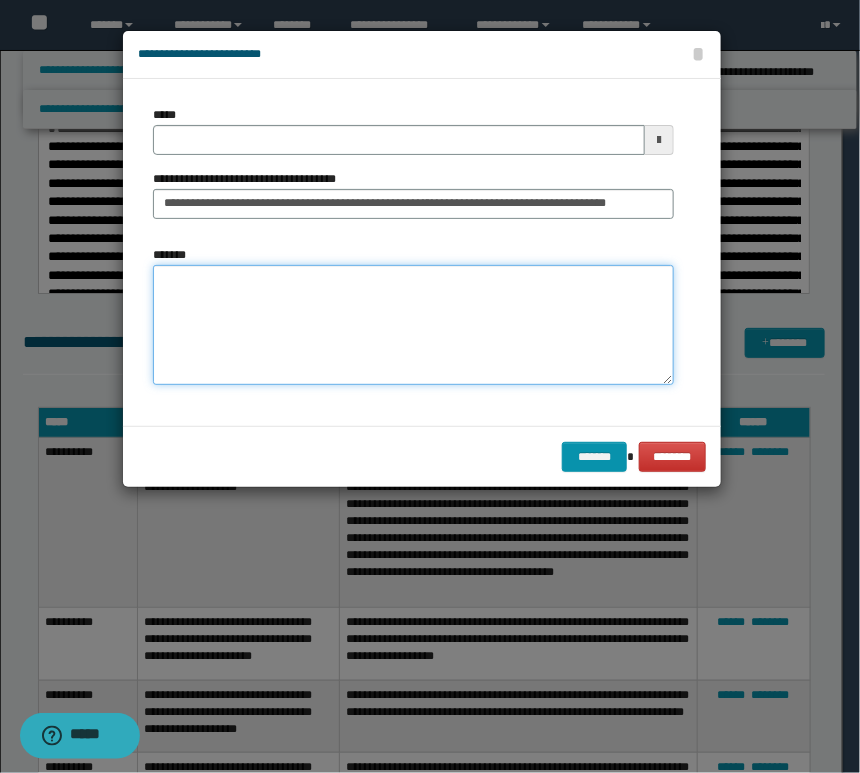 click on "*******" at bounding box center (413, 325) 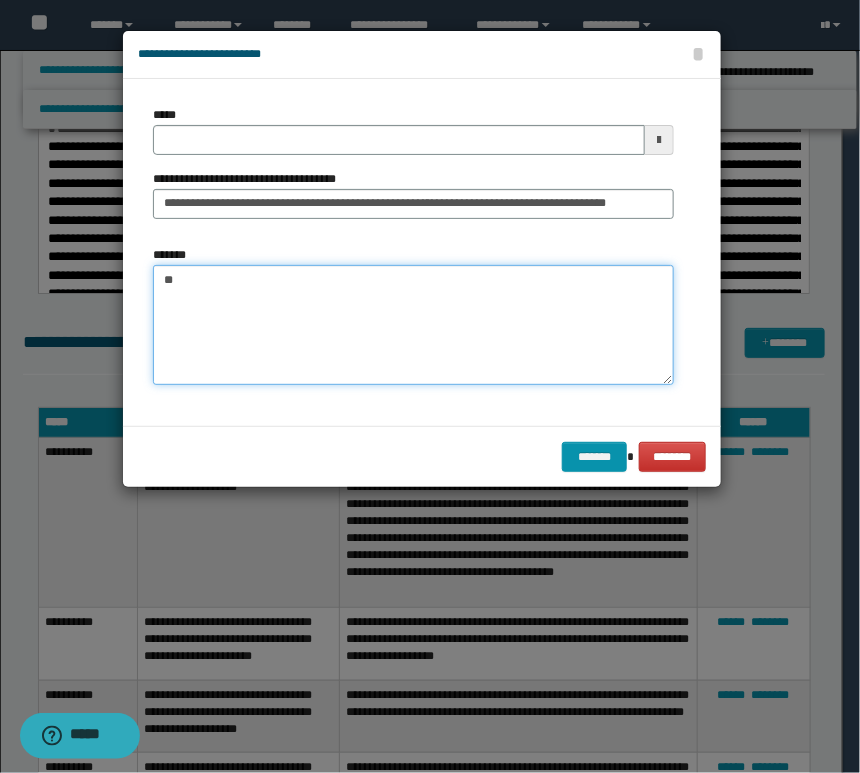 type on "*" 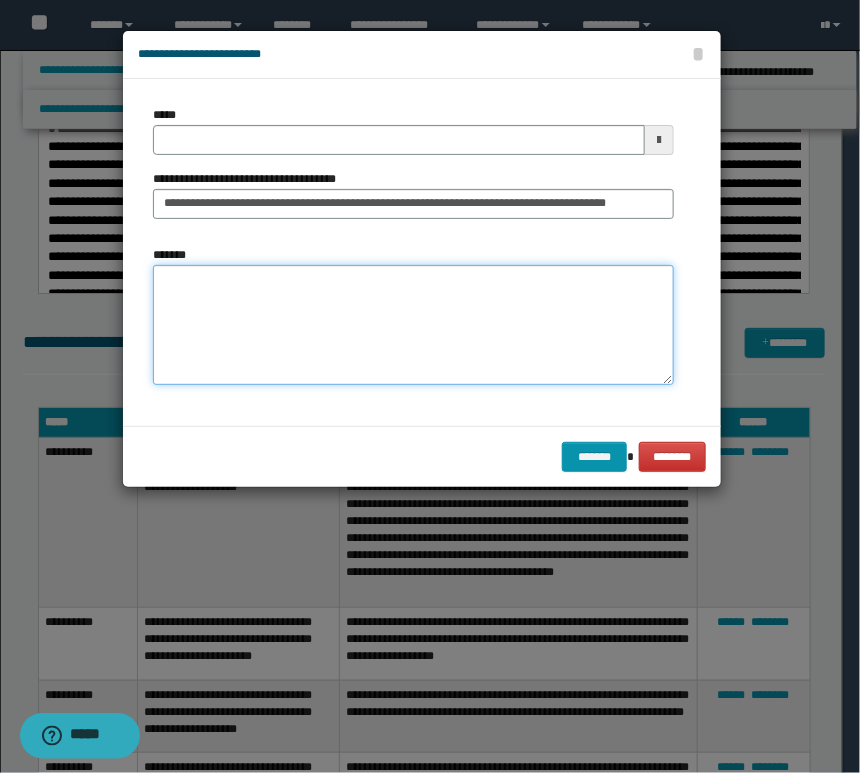 type on "*" 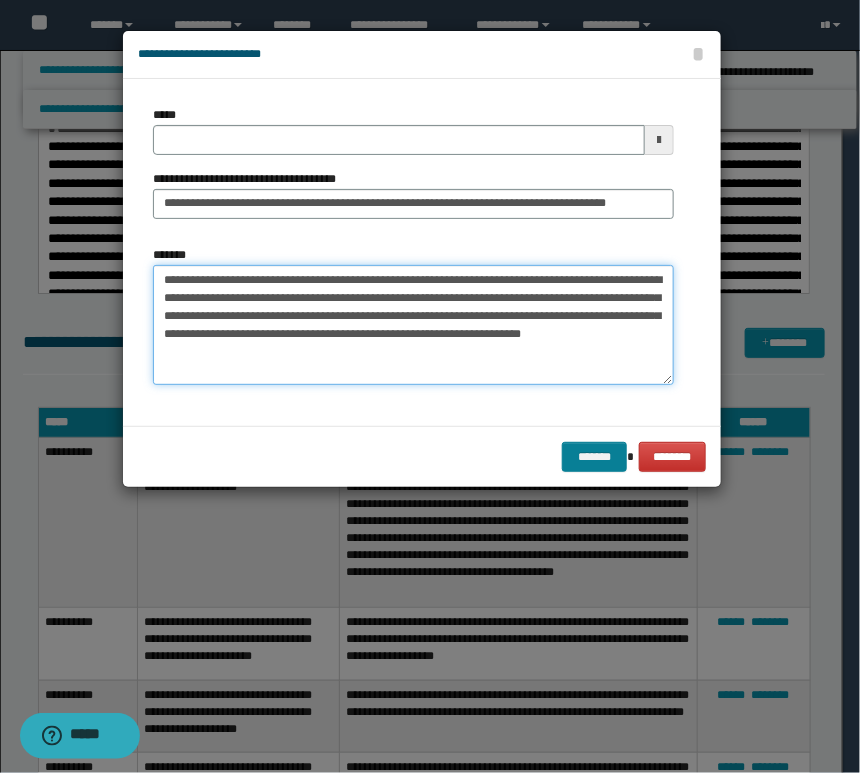 type on "**********" 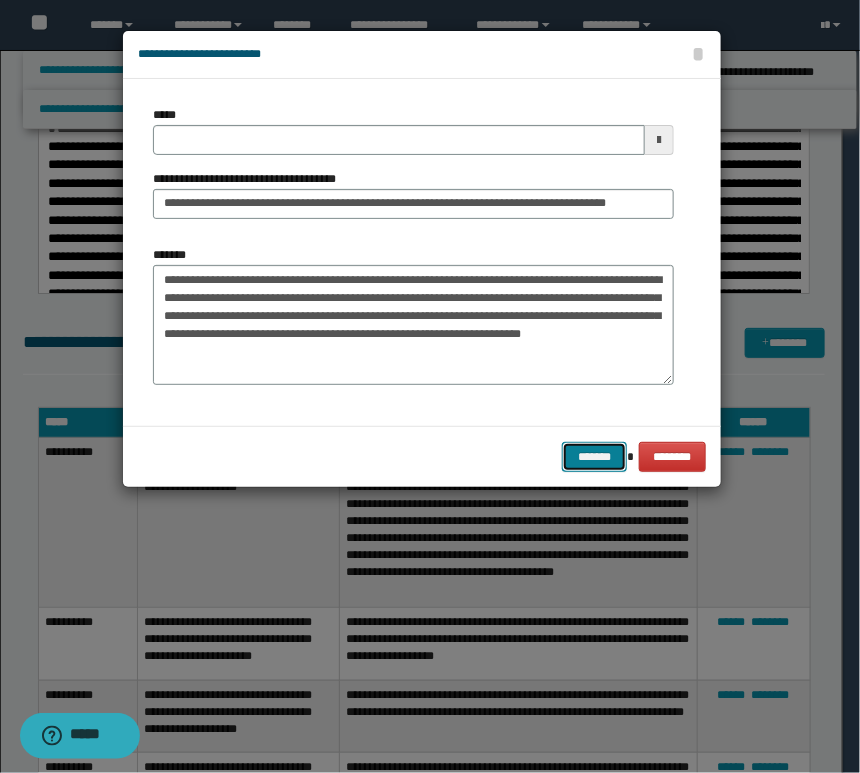 click on "*******" at bounding box center [594, 457] 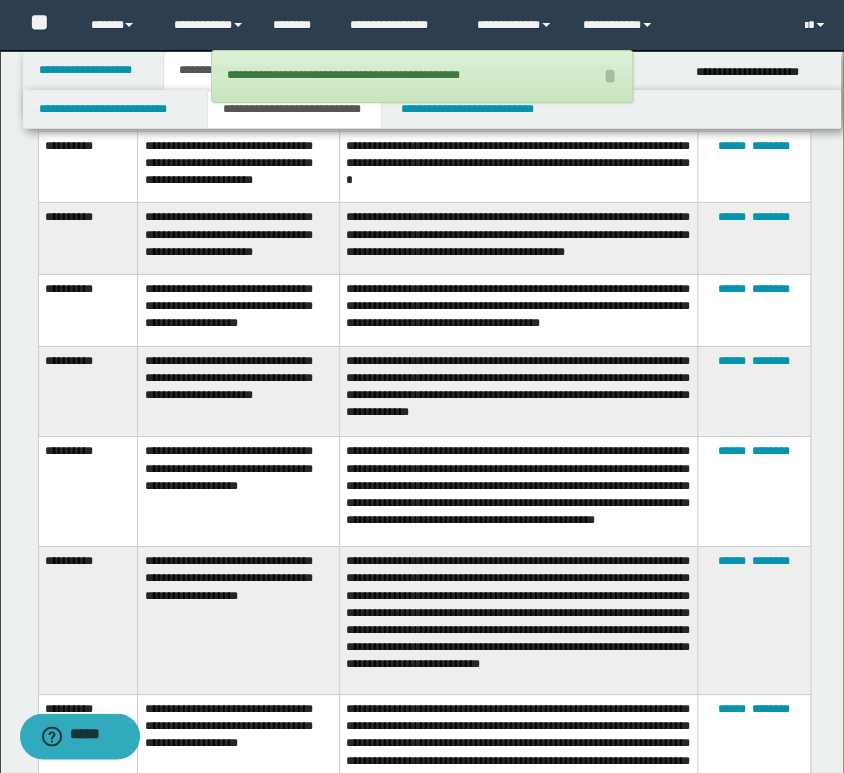 scroll, scrollTop: 1599, scrollLeft: 0, axis: vertical 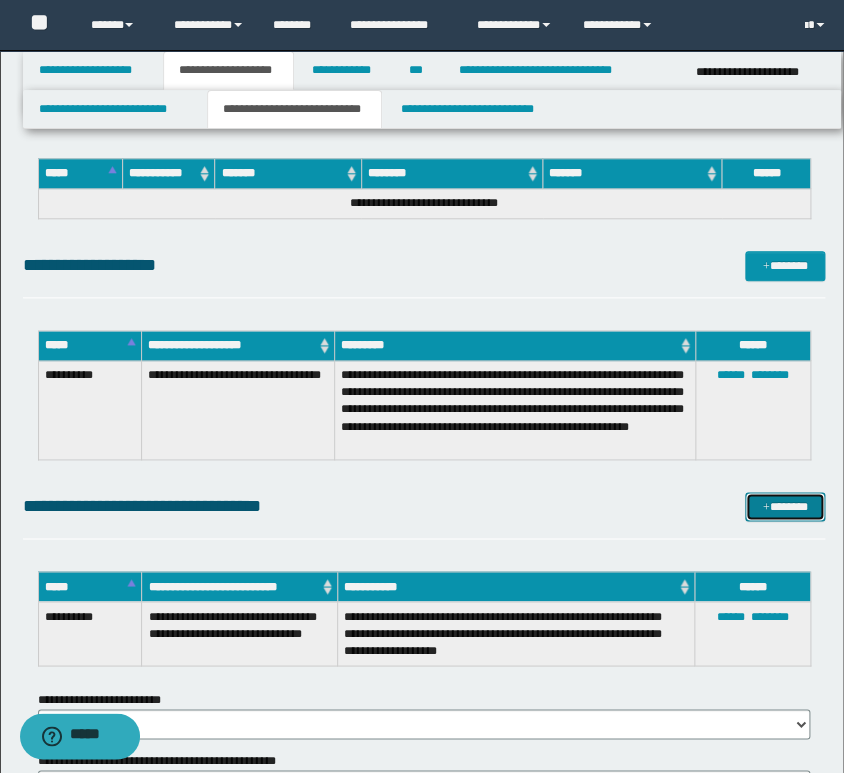 click on "*******" at bounding box center [785, 507] 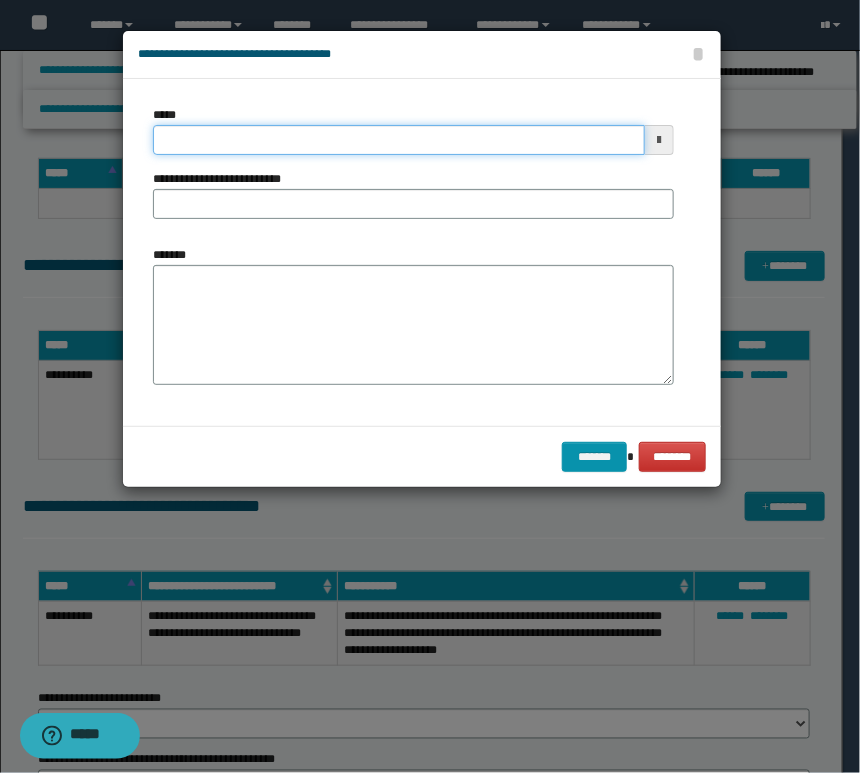 click on "*****" at bounding box center [399, 140] 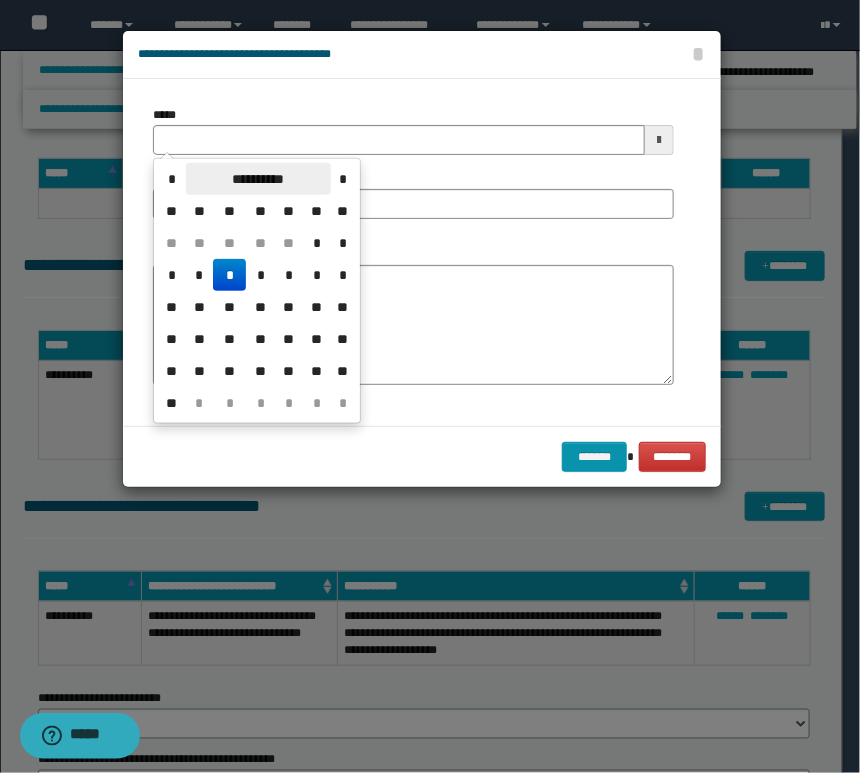 click on "**********" at bounding box center [258, 179] 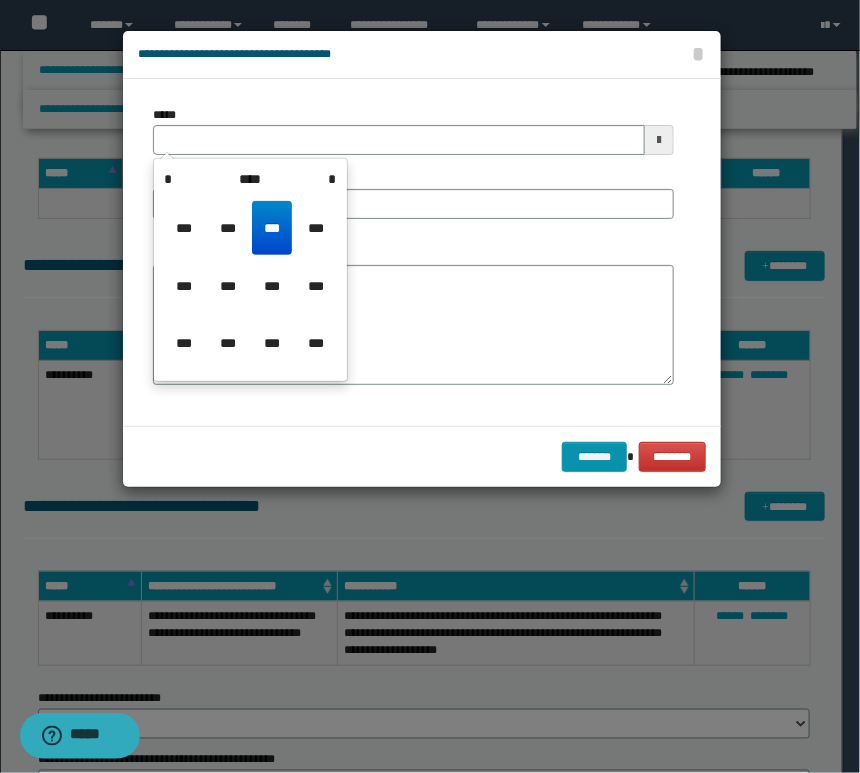 click on "****" at bounding box center (250, 179) 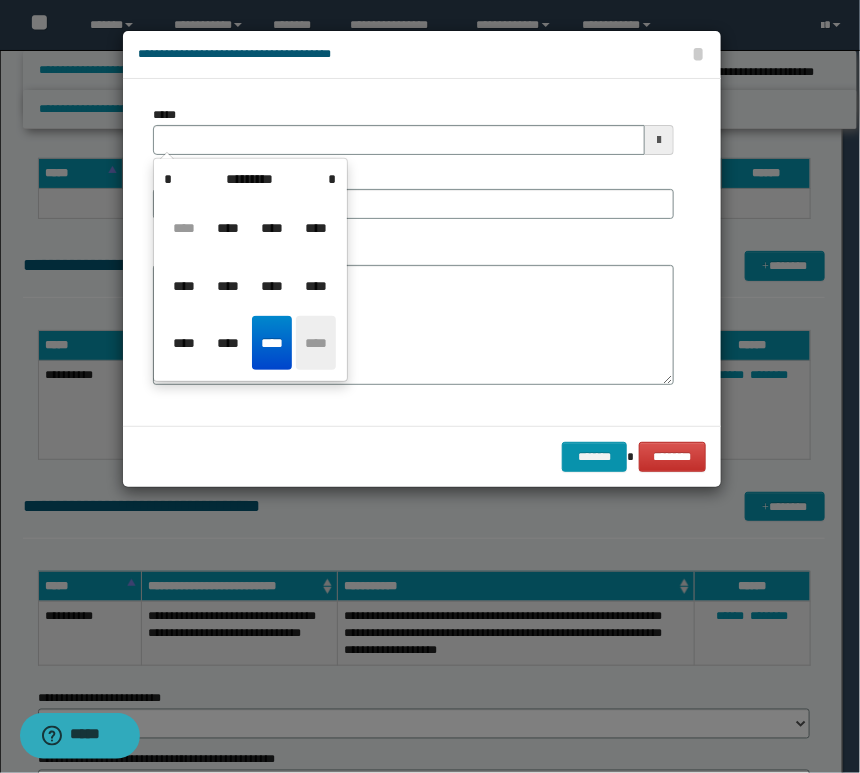 click on "****" at bounding box center [316, 343] 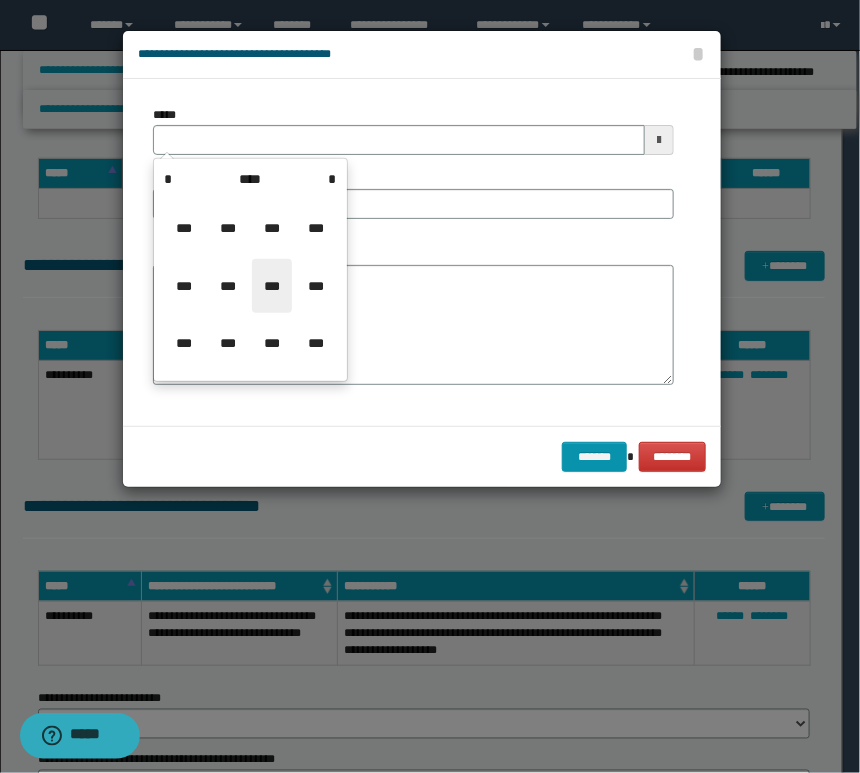click on "***" at bounding box center (272, 286) 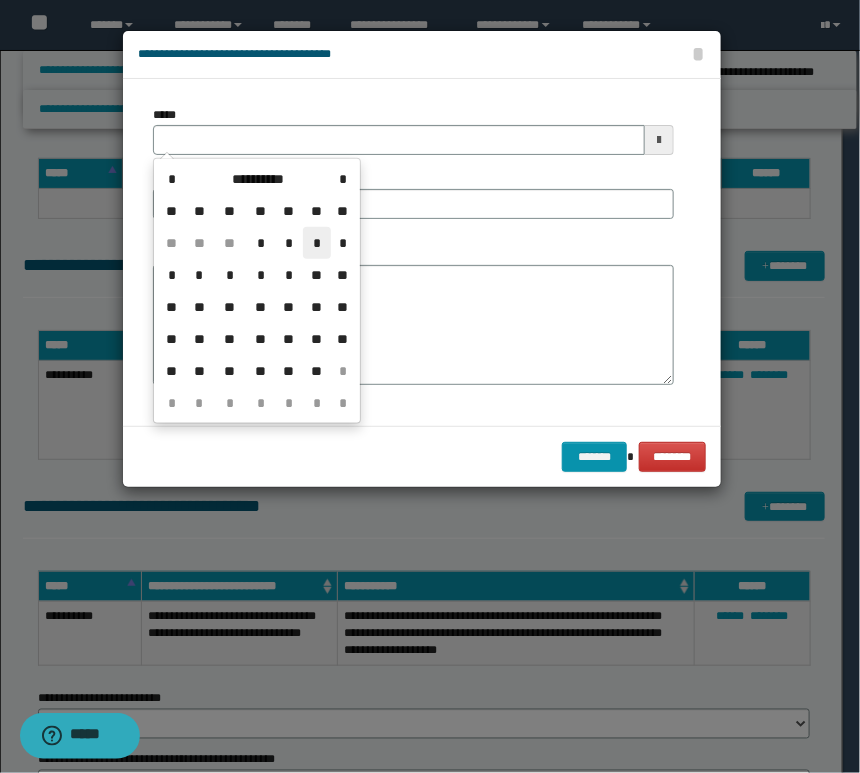 click on "*" at bounding box center [317, 243] 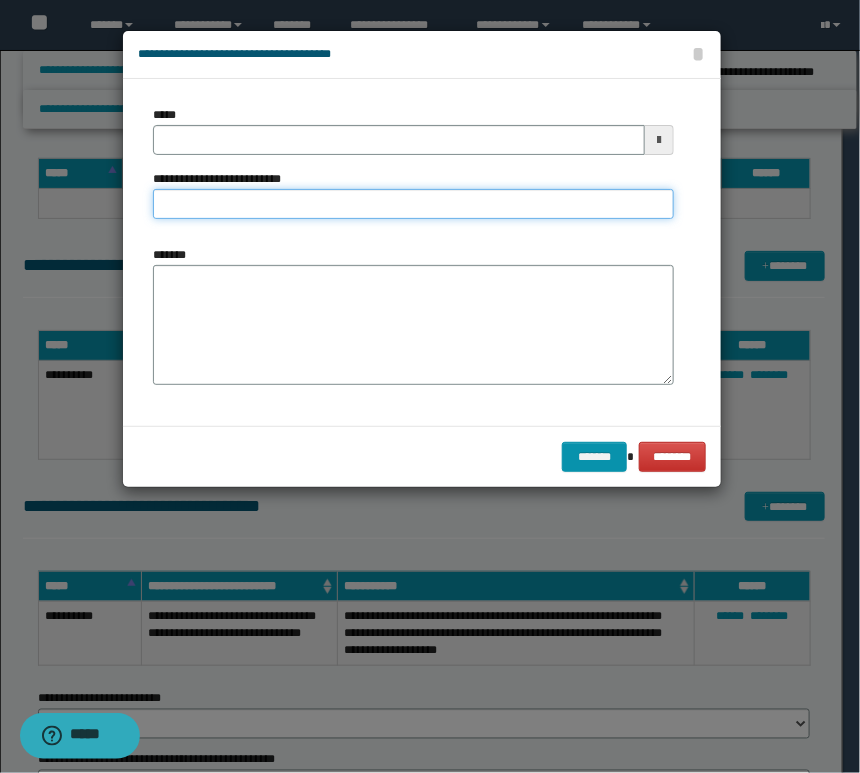 click on "**********" at bounding box center [413, 204] 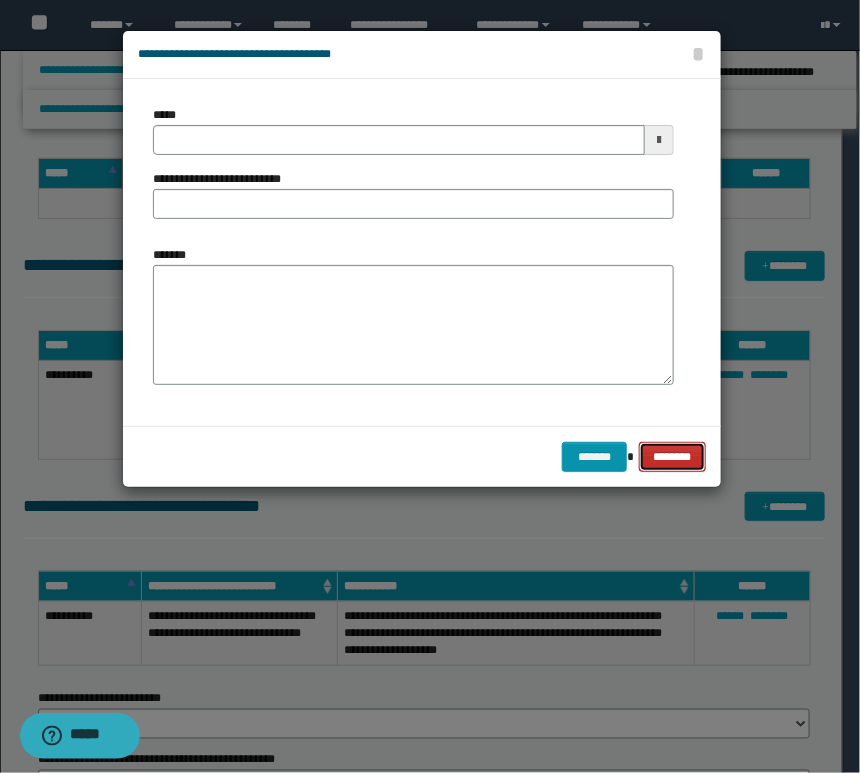click on "********" at bounding box center [672, 457] 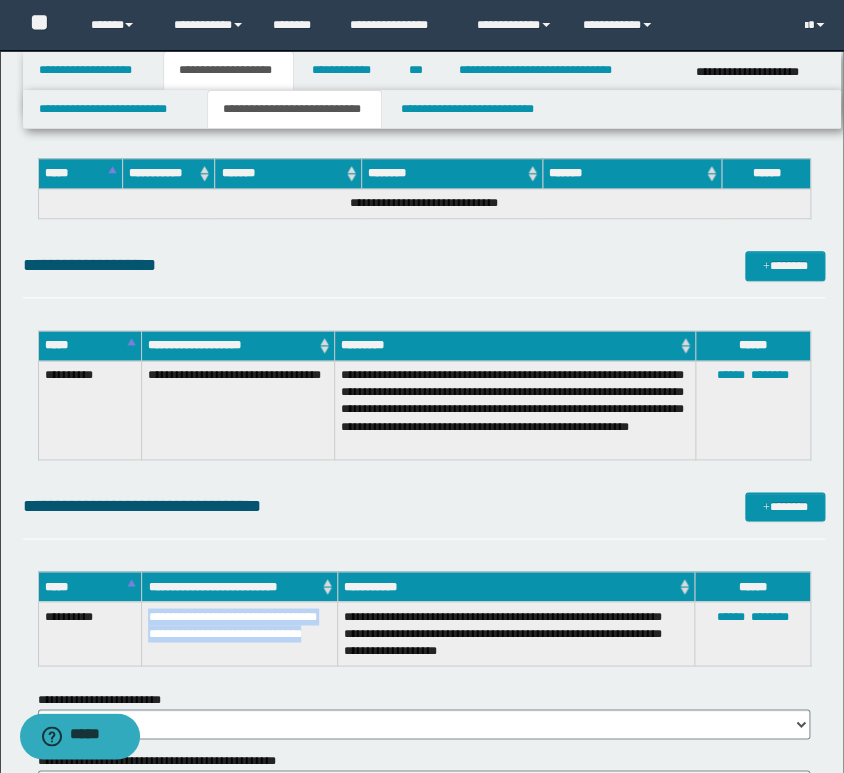 drag, startPoint x: 149, startPoint y: 613, endPoint x: 234, endPoint y: 649, distance: 92.309265 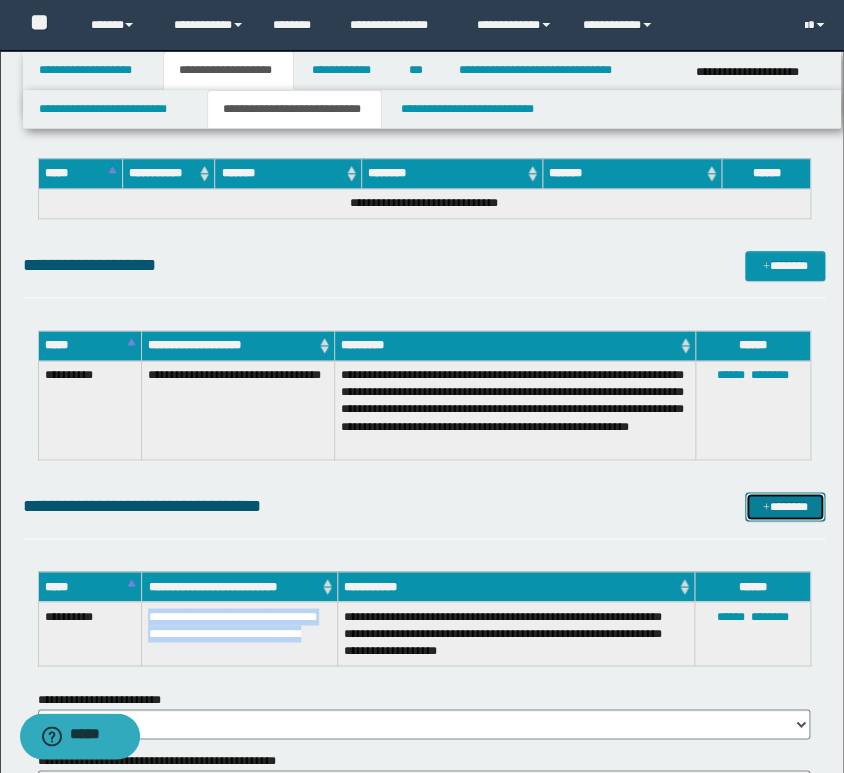 click on "*******" at bounding box center [785, 507] 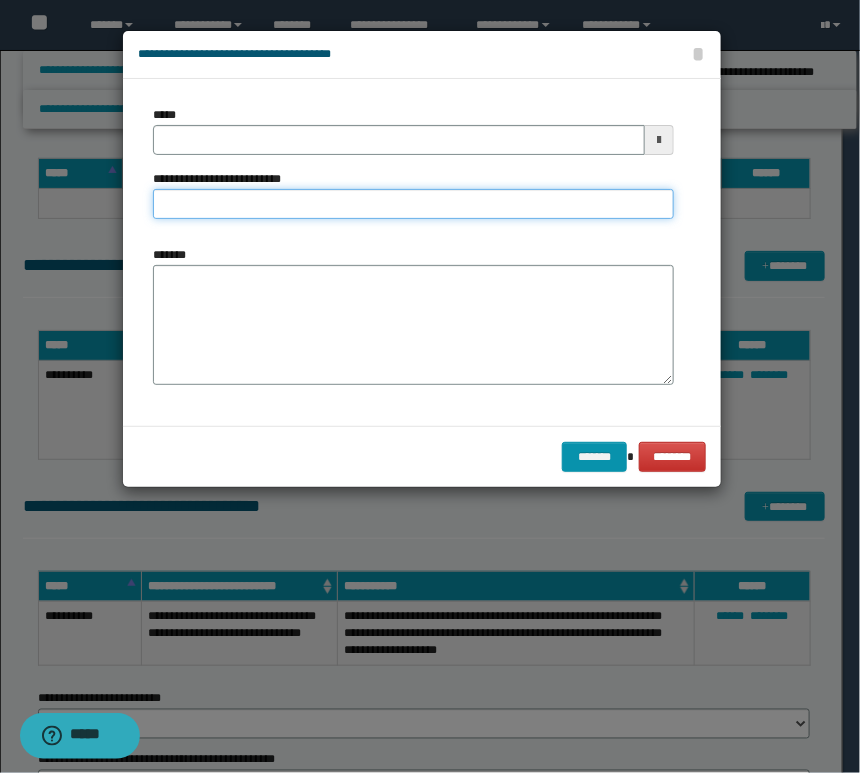 click on "**********" at bounding box center (413, 204) 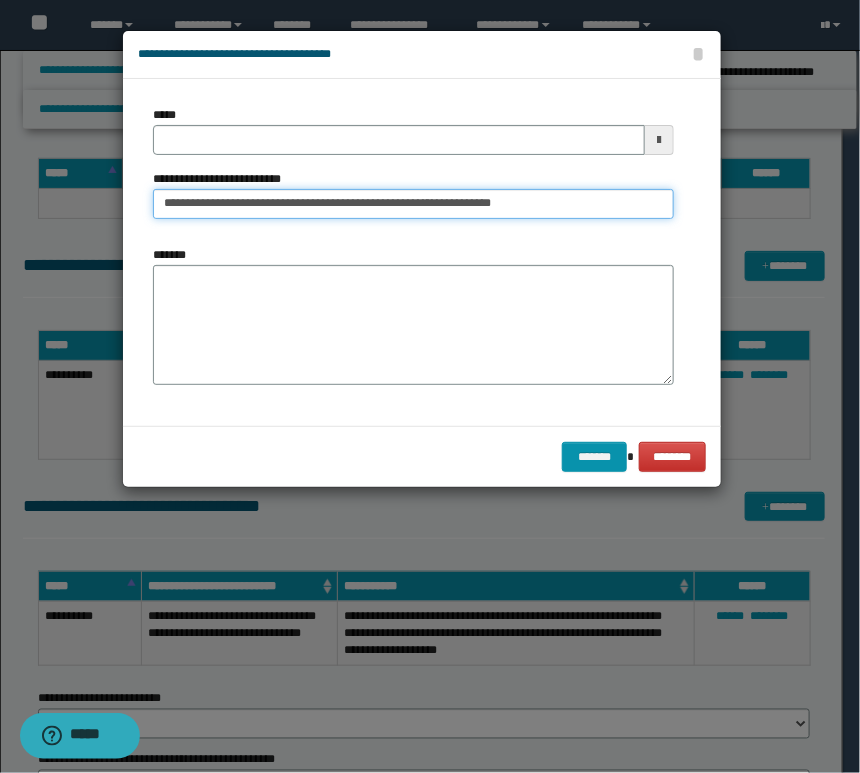 type on "**********" 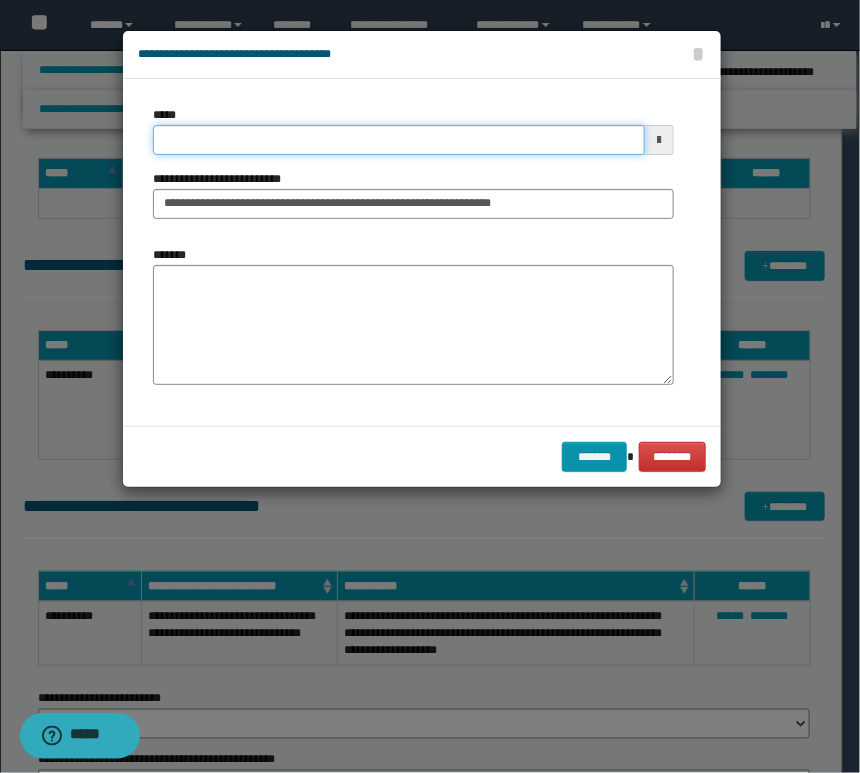 click on "*****" at bounding box center (399, 140) 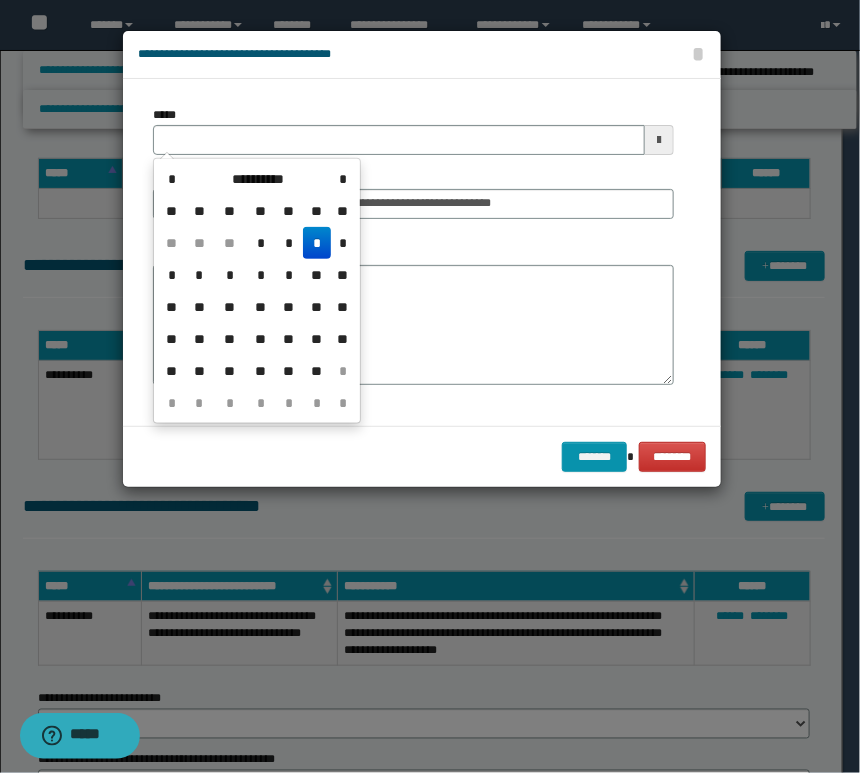 click on "*" at bounding box center (317, 243) 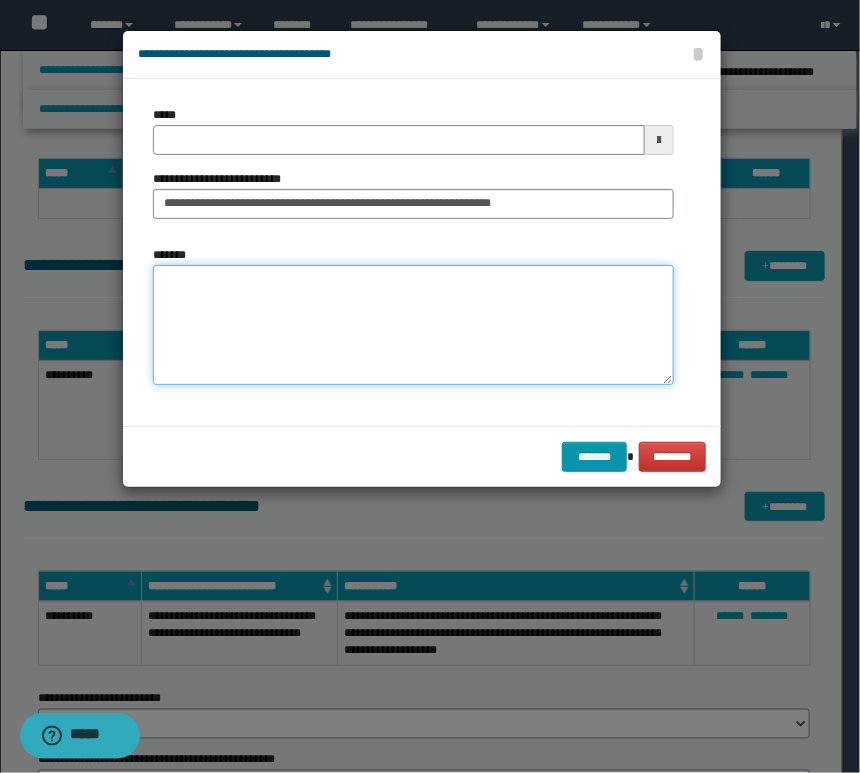 click on "*******" at bounding box center (413, 325) 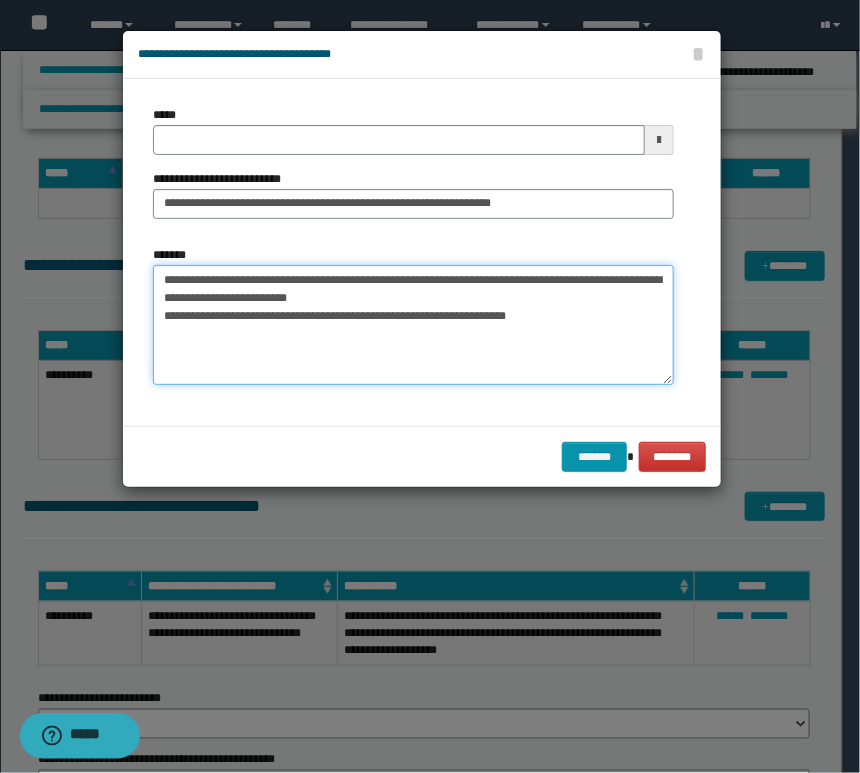 drag, startPoint x: 272, startPoint y: 280, endPoint x: 294, endPoint y: 275, distance: 22.561028 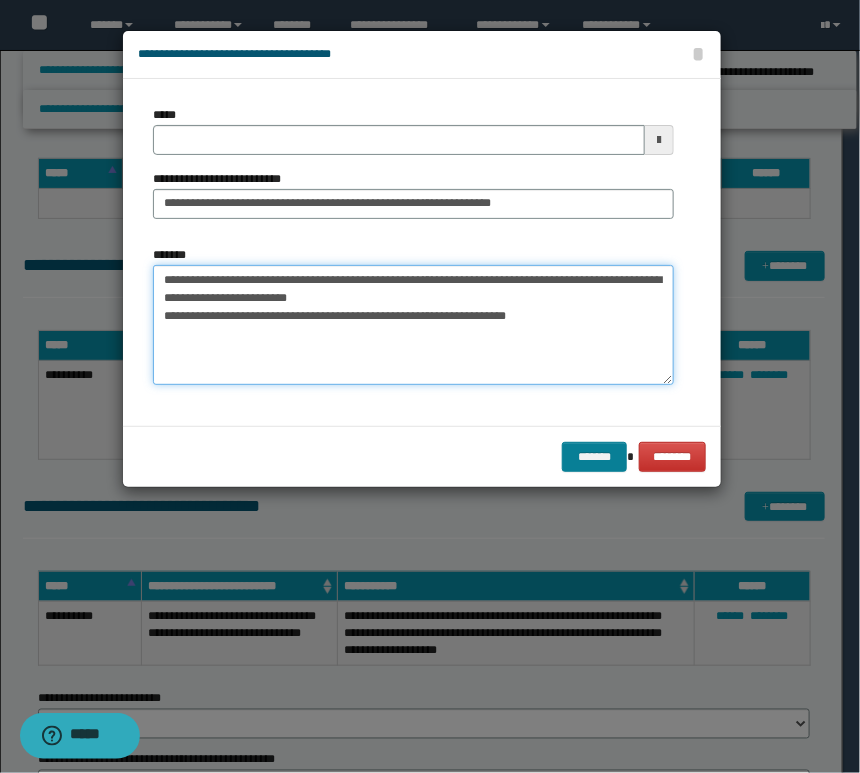type on "**********" 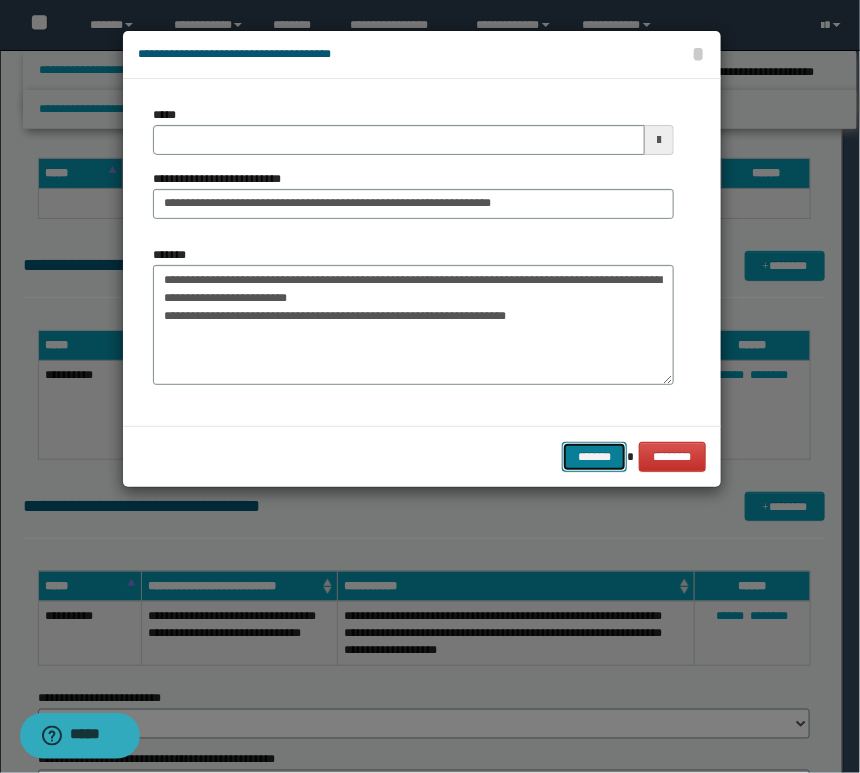 click on "*******" at bounding box center (594, 457) 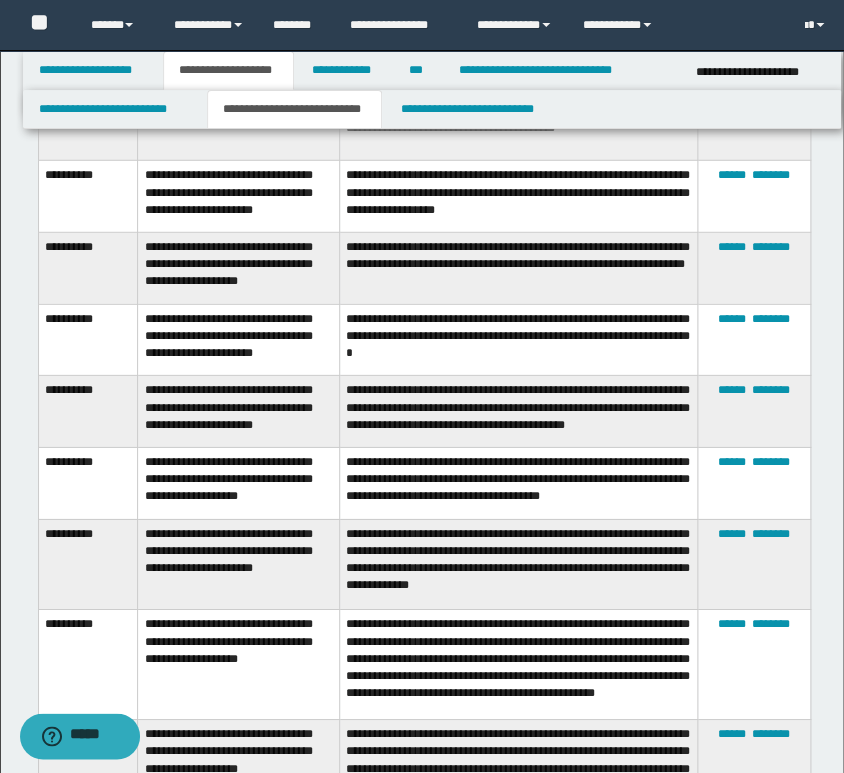 scroll, scrollTop: 1710, scrollLeft: 0, axis: vertical 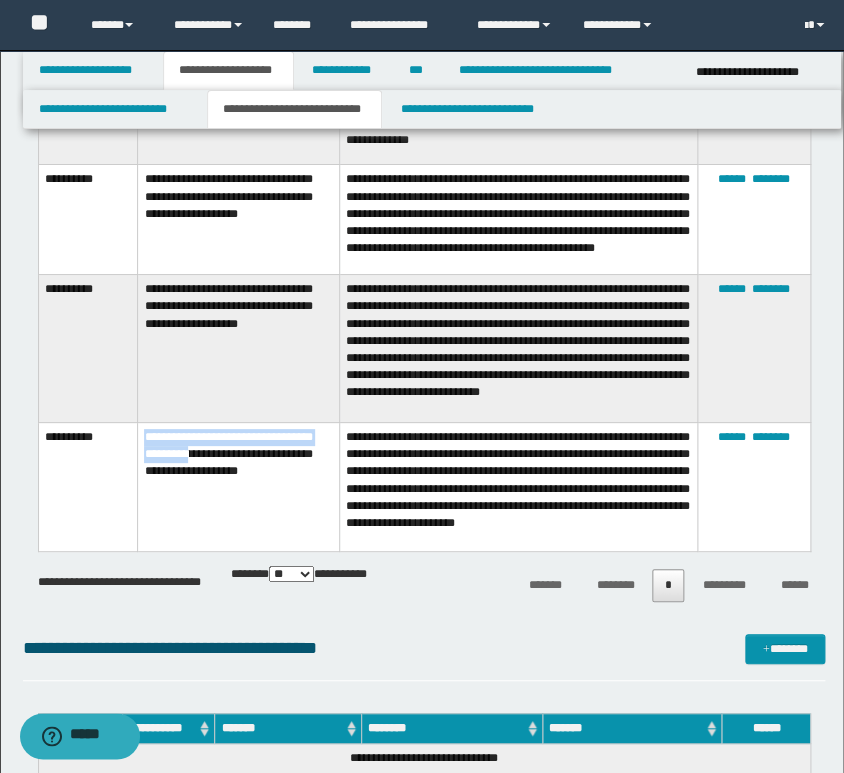 drag, startPoint x: 144, startPoint y: 449, endPoint x: 248, endPoint y: 465, distance: 105.22357 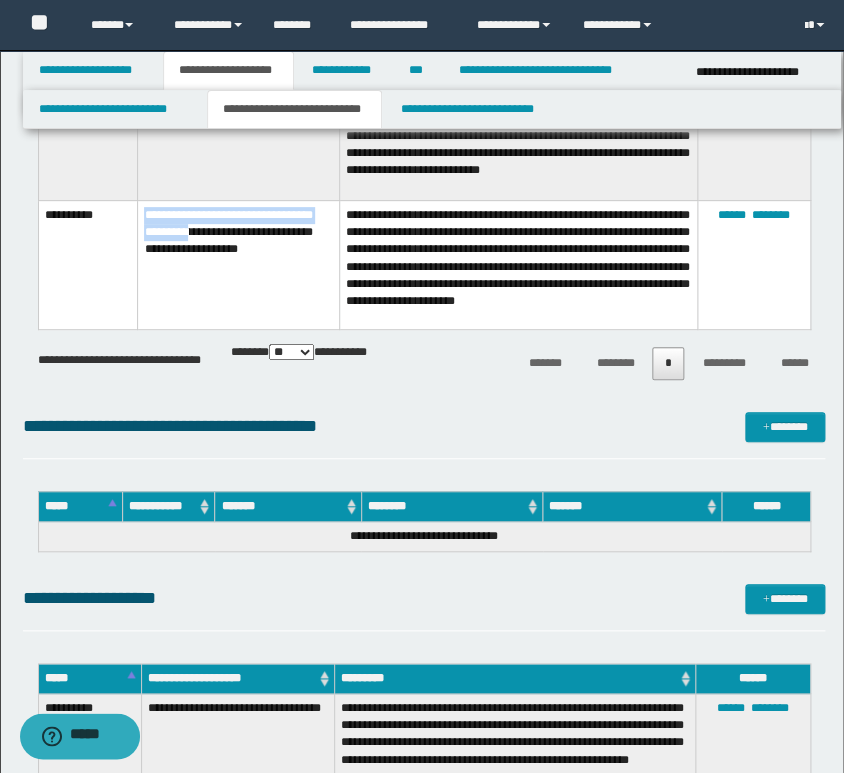 scroll, scrollTop: 1821, scrollLeft: 0, axis: vertical 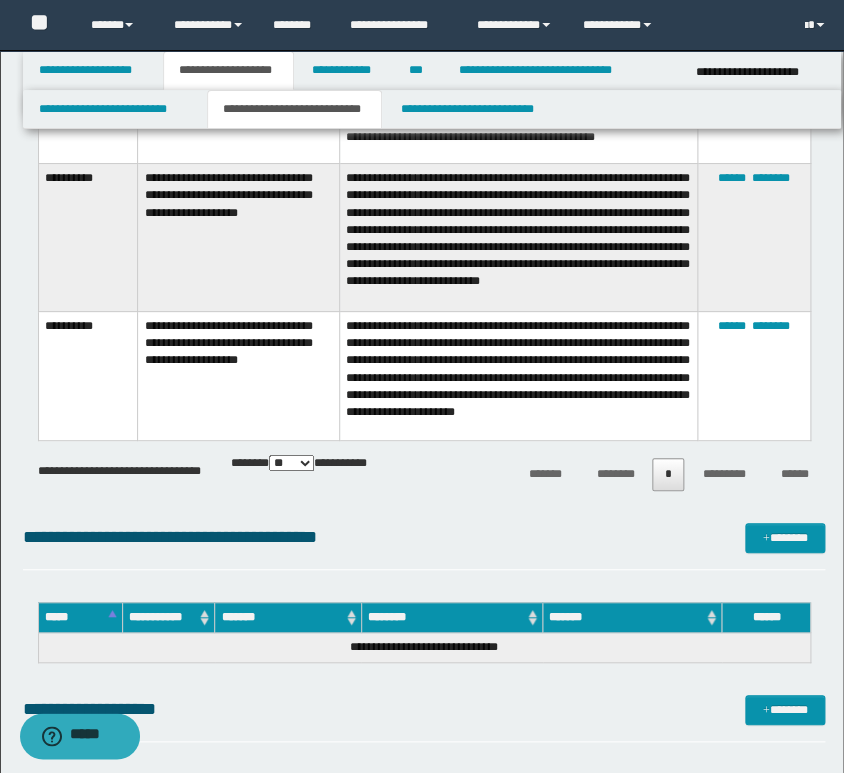 click on "**********" at bounding box center [239, 376] 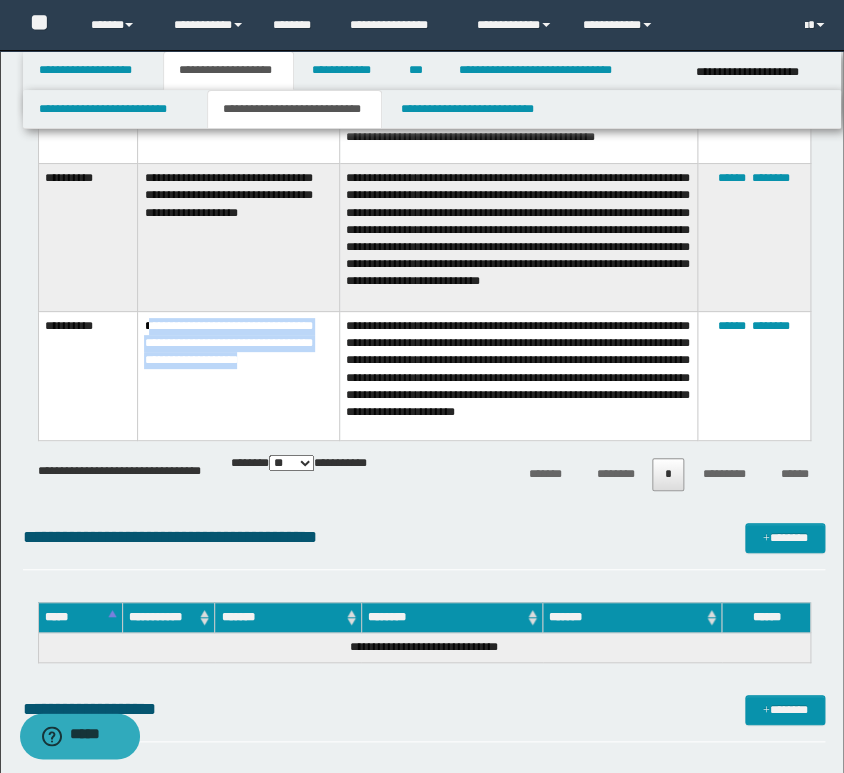 drag, startPoint x: 147, startPoint y: 334, endPoint x: 323, endPoint y: 373, distance: 180.26924 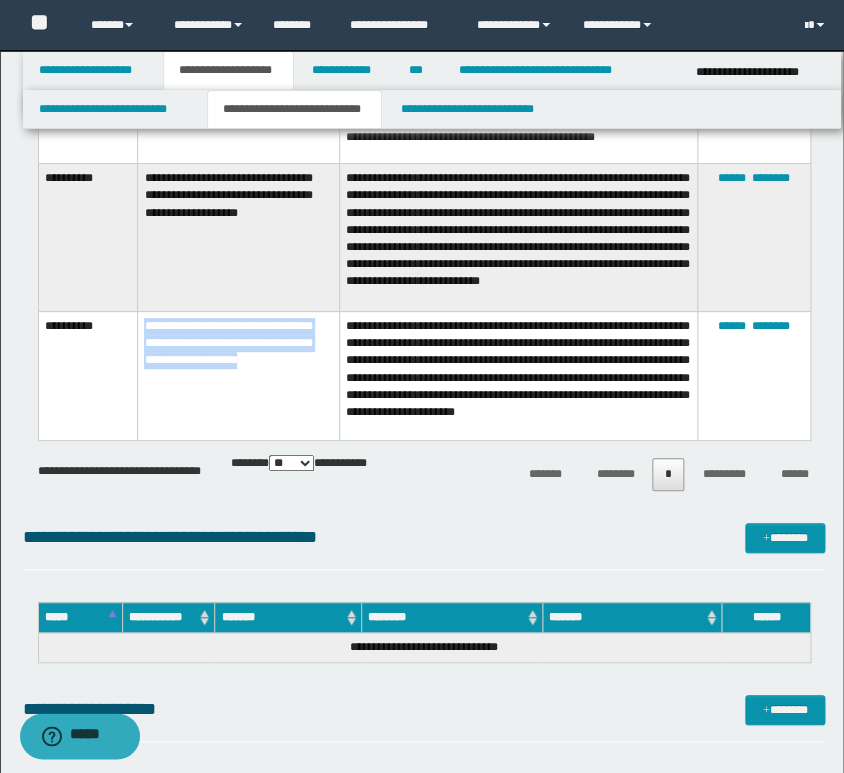 drag, startPoint x: 140, startPoint y: 334, endPoint x: 291, endPoint y: 382, distance: 158.44557 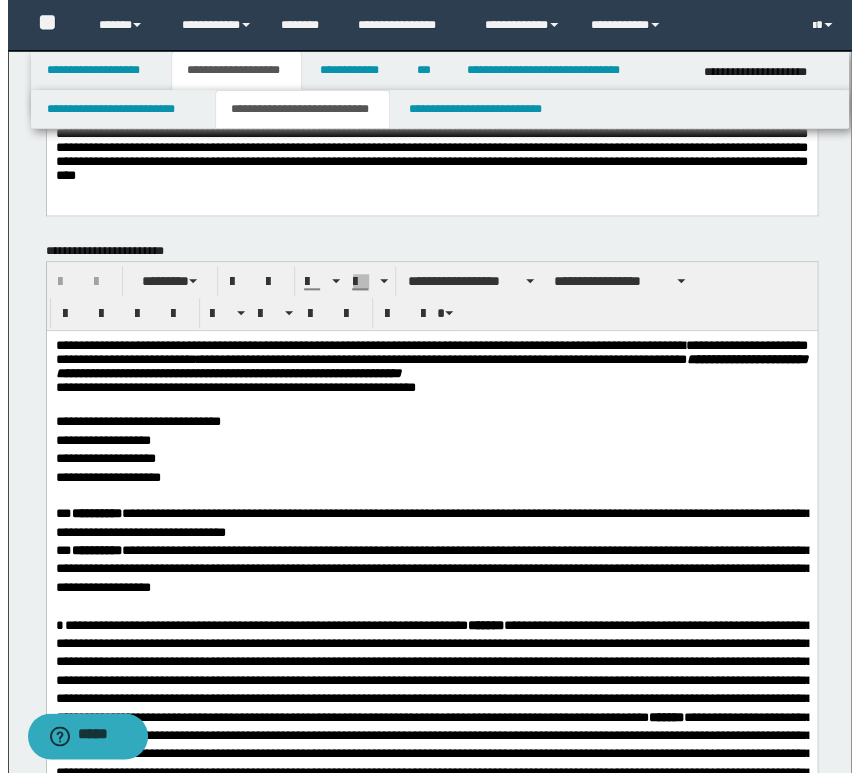 scroll, scrollTop: 710, scrollLeft: 0, axis: vertical 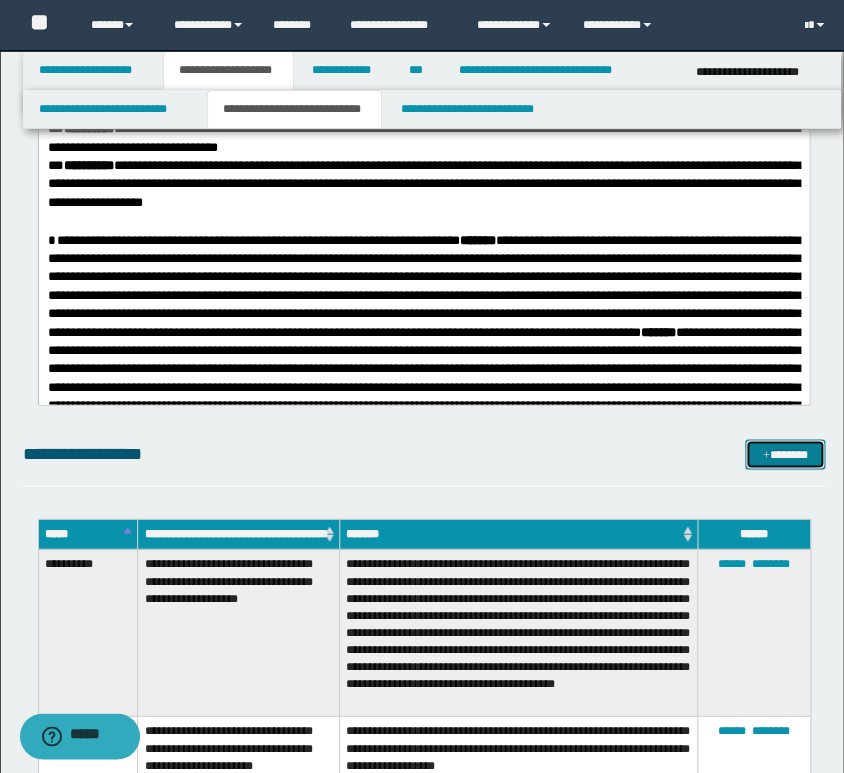 click at bounding box center [766, 455] 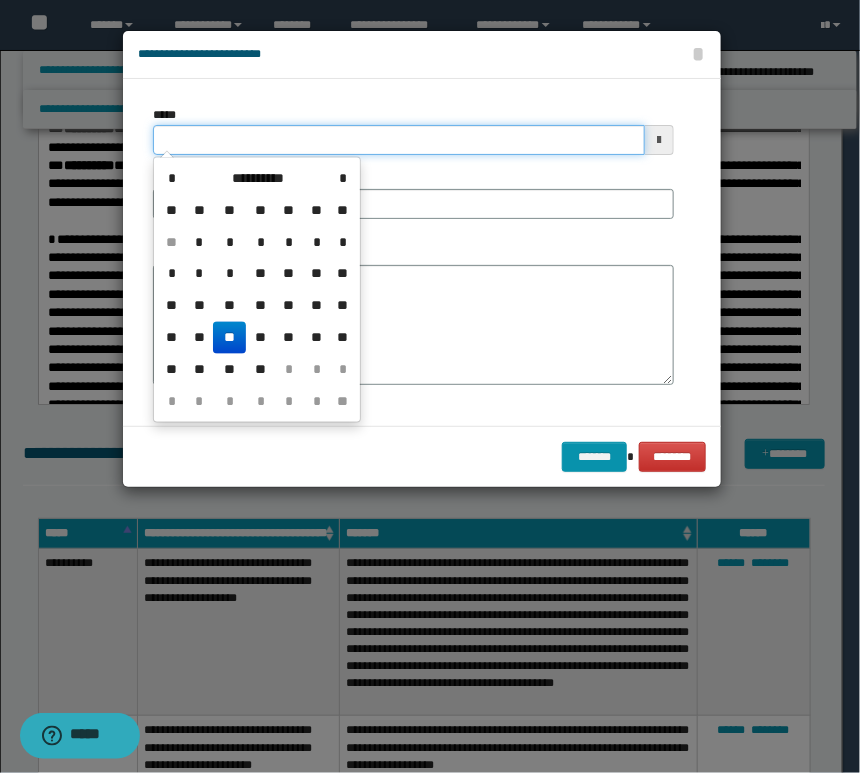 click on "*****" at bounding box center (399, 140) 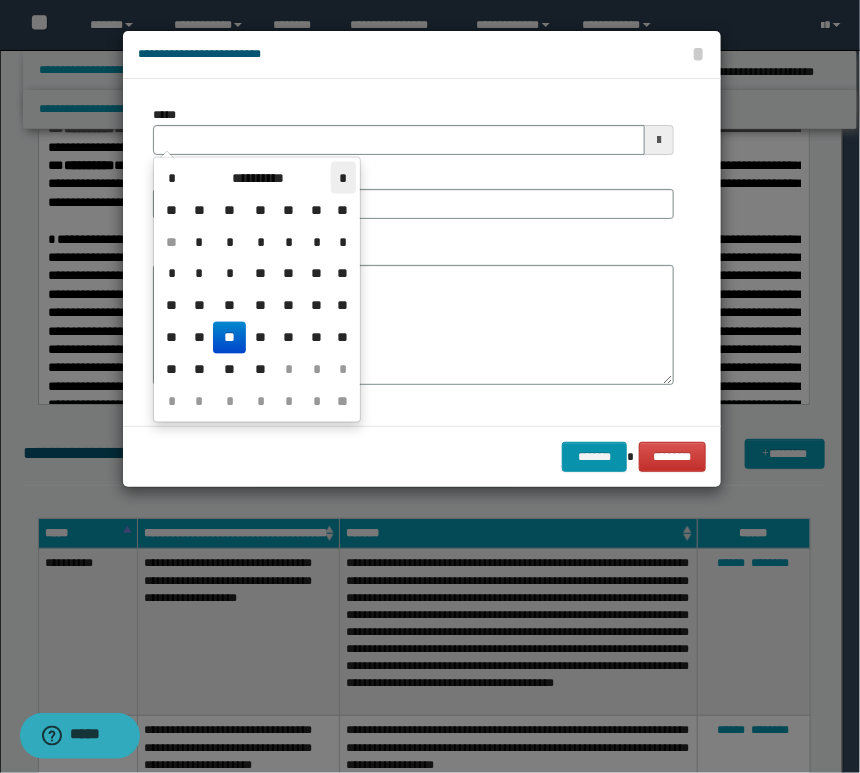 click on "*" at bounding box center [343, 178] 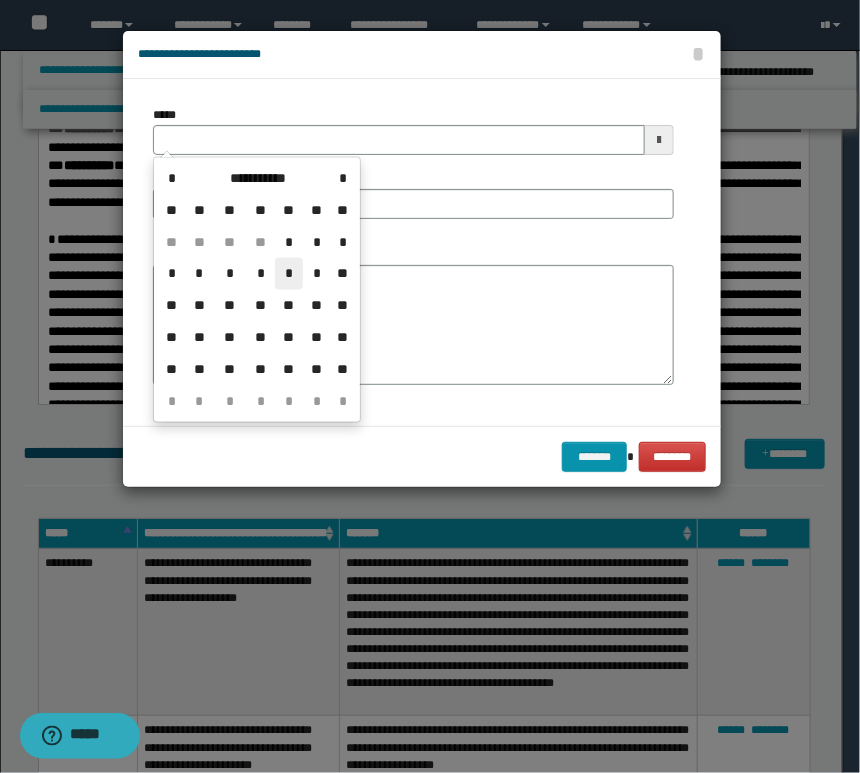 click on "*" at bounding box center (289, 274) 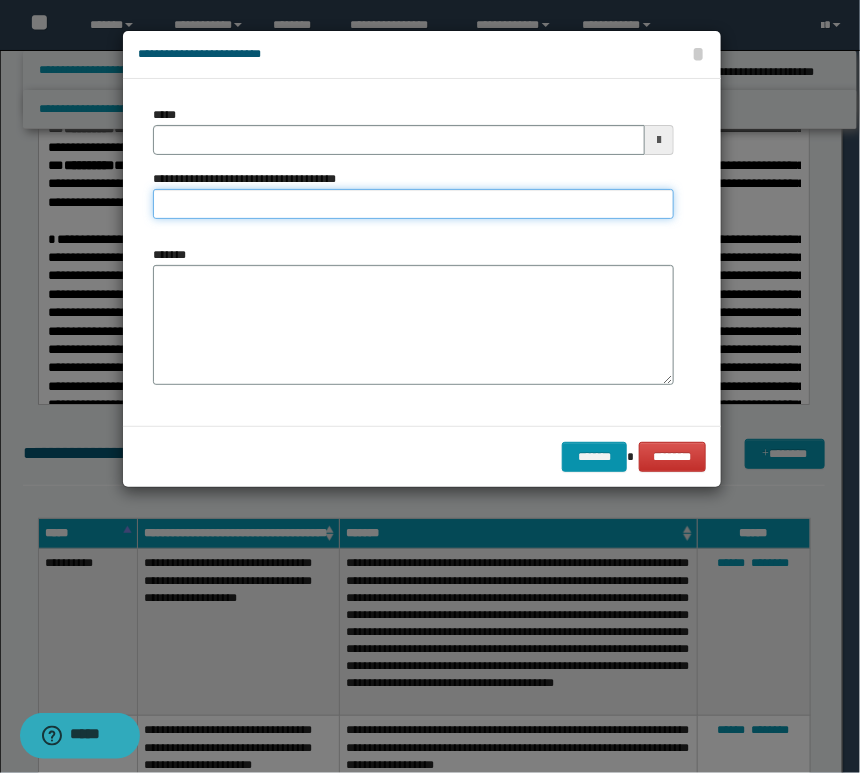 paste on "**********" 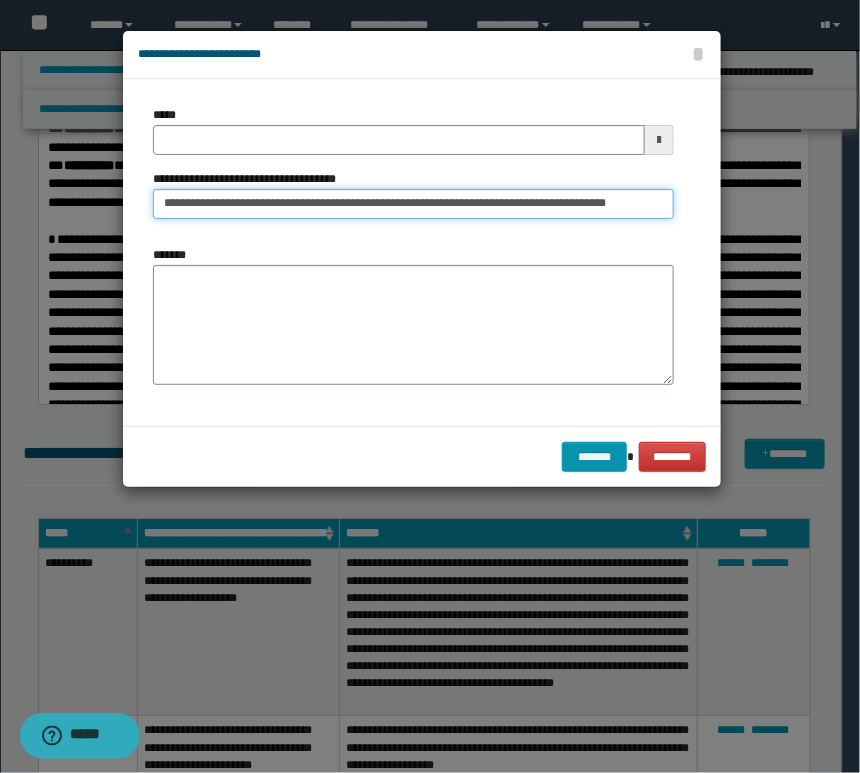 scroll, scrollTop: 0, scrollLeft: 13, axis: horizontal 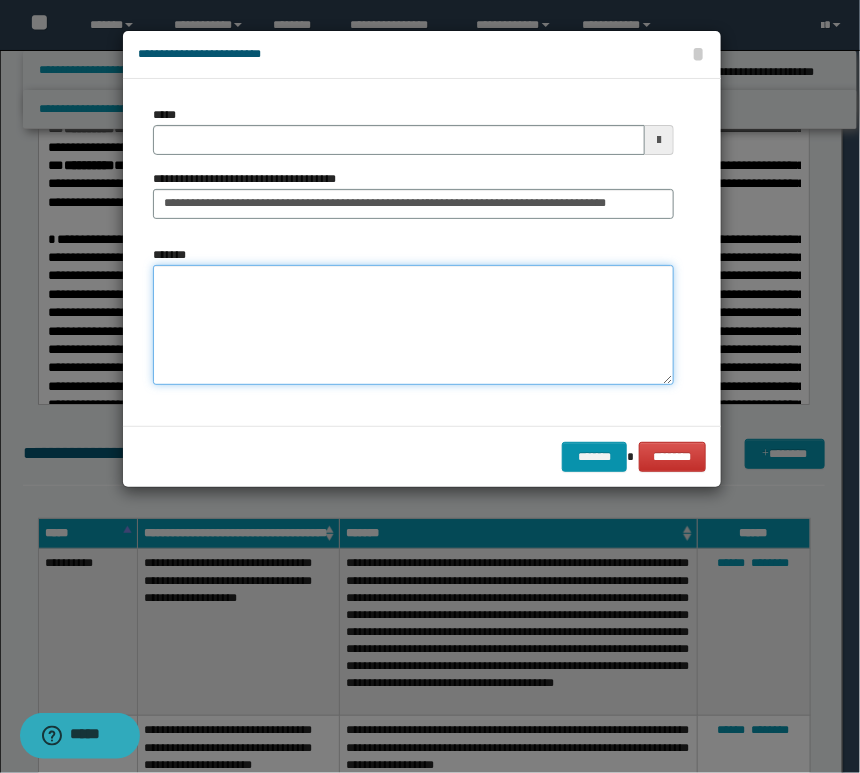 click on "*******" at bounding box center (413, 325) 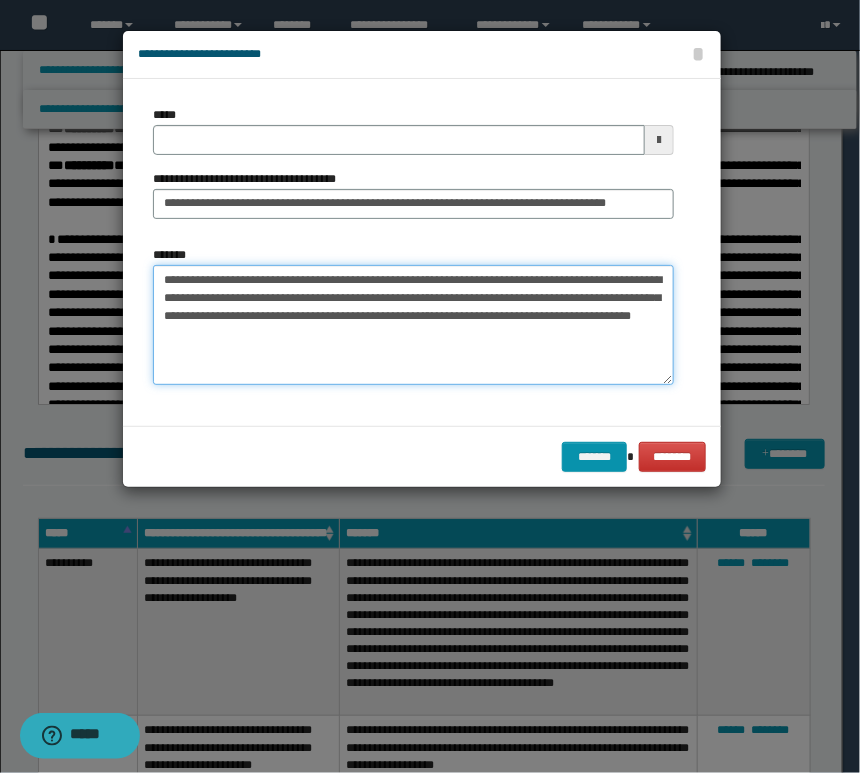 click on "**********" at bounding box center (413, 325) 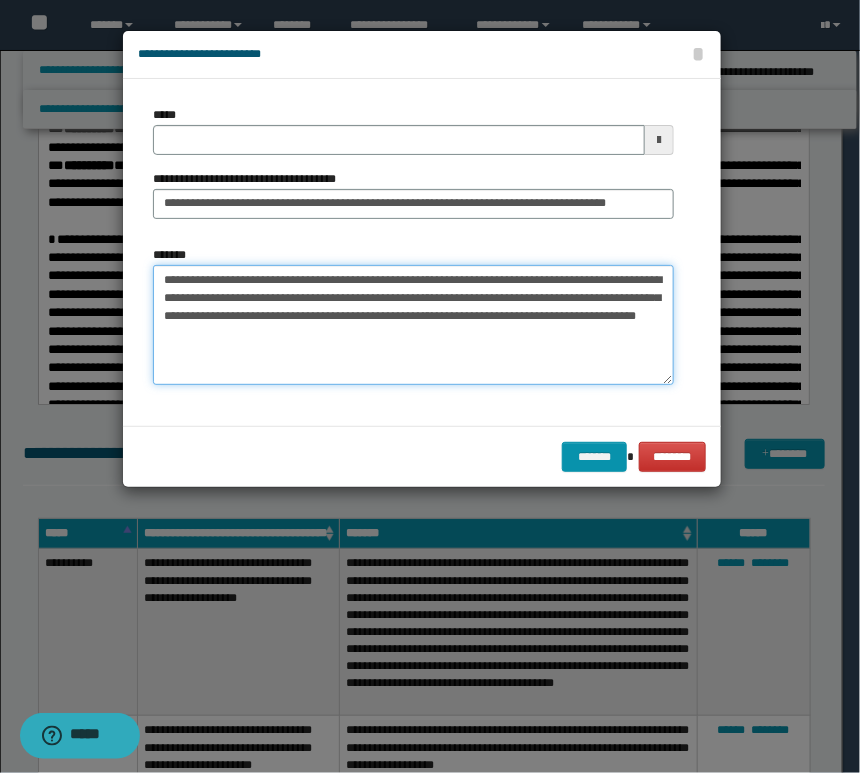 click on "**********" at bounding box center [413, 325] 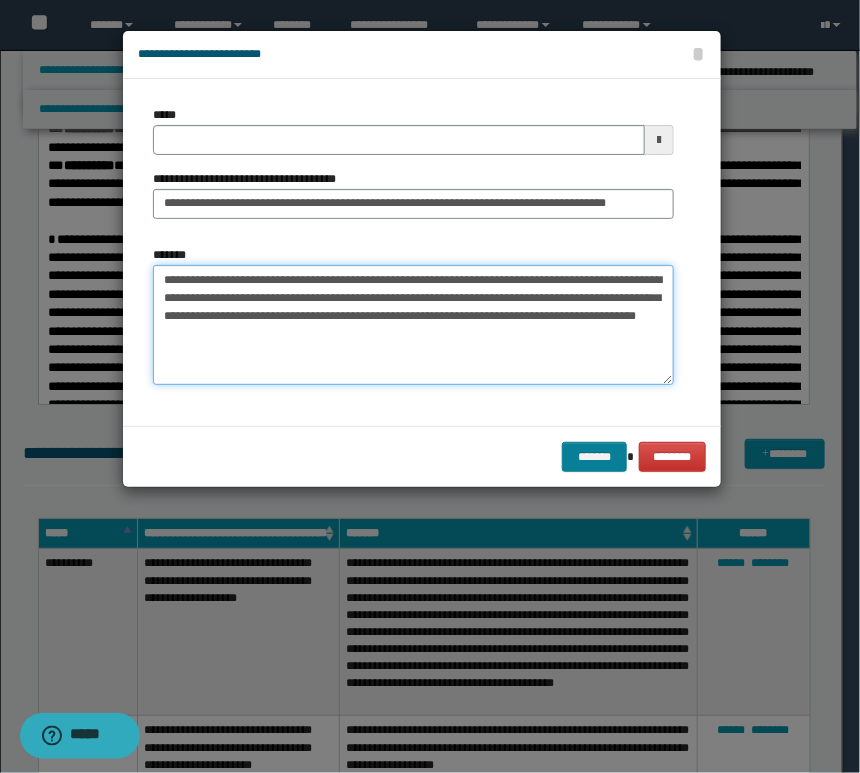 type on "**********" 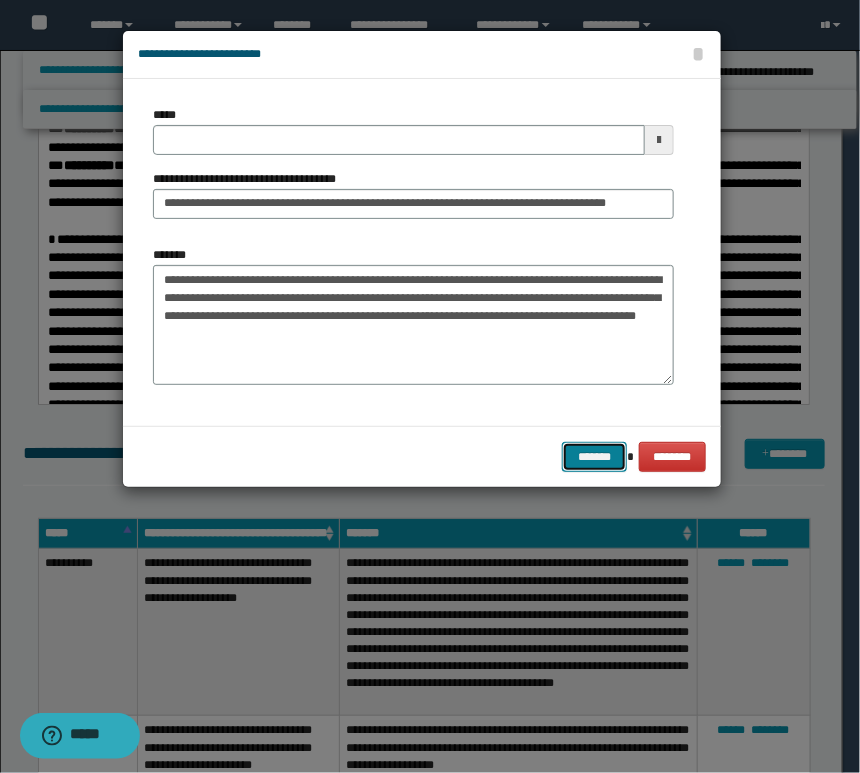 click on "*******" at bounding box center (594, 457) 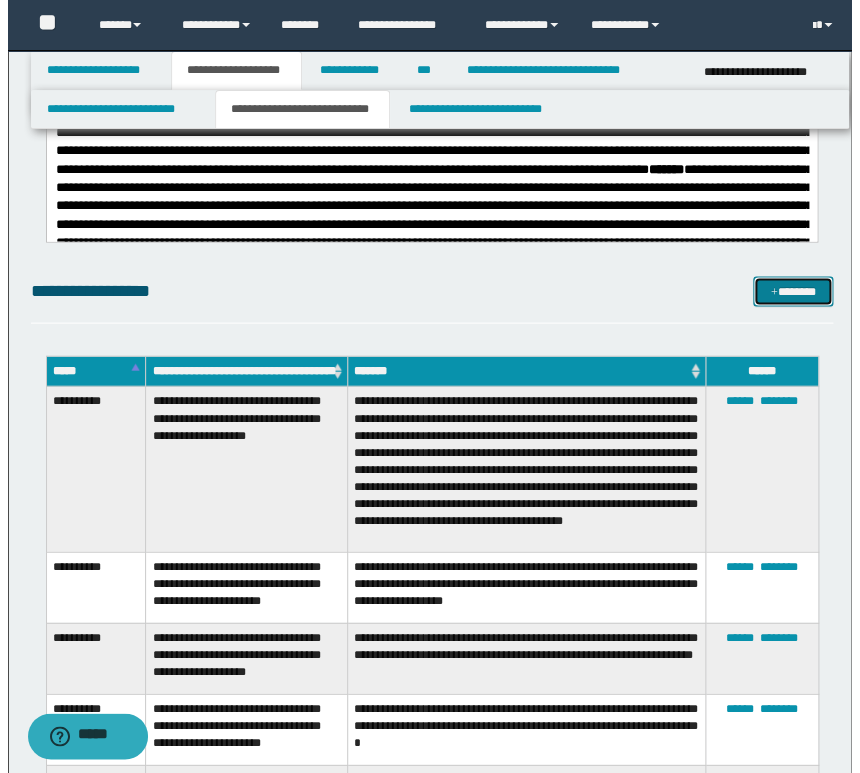 scroll, scrollTop: 932, scrollLeft: 0, axis: vertical 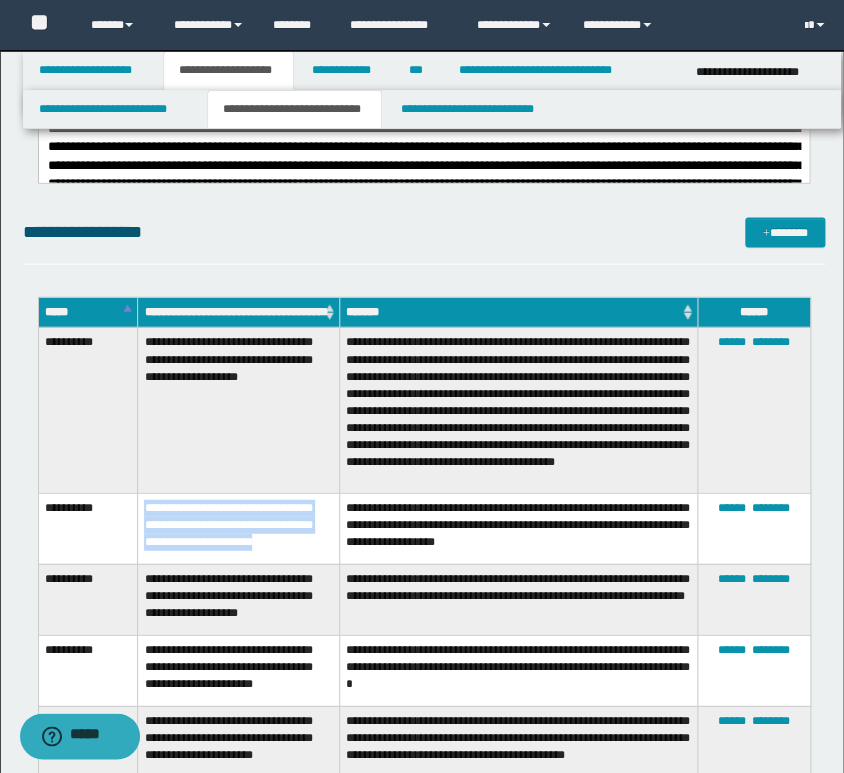 drag, startPoint x: 143, startPoint y: 523, endPoint x: 224, endPoint y: 577, distance: 97.349884 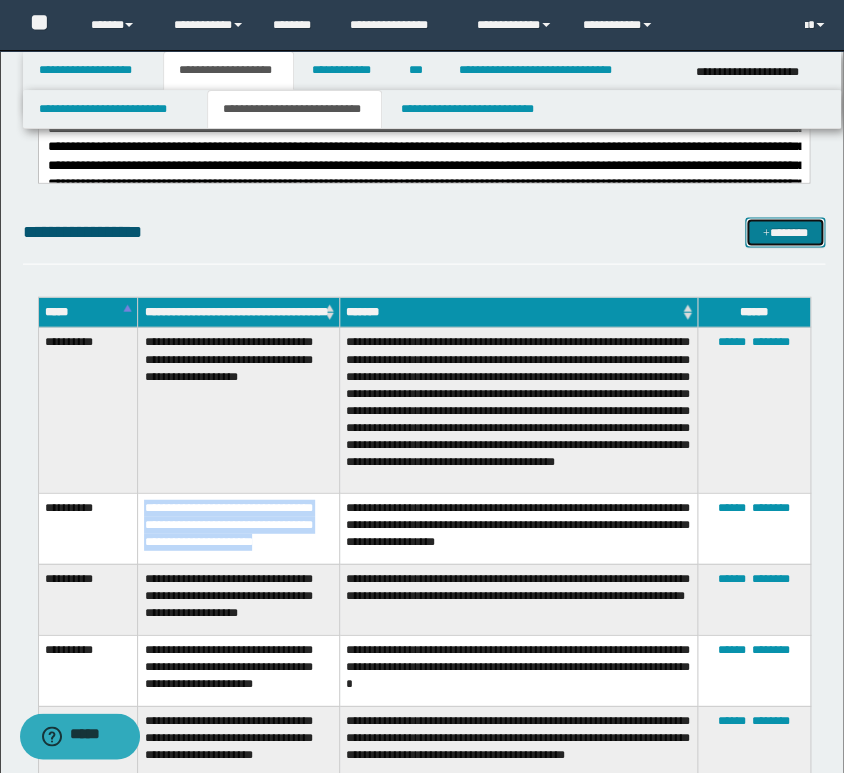 click on "*******" at bounding box center (785, 232) 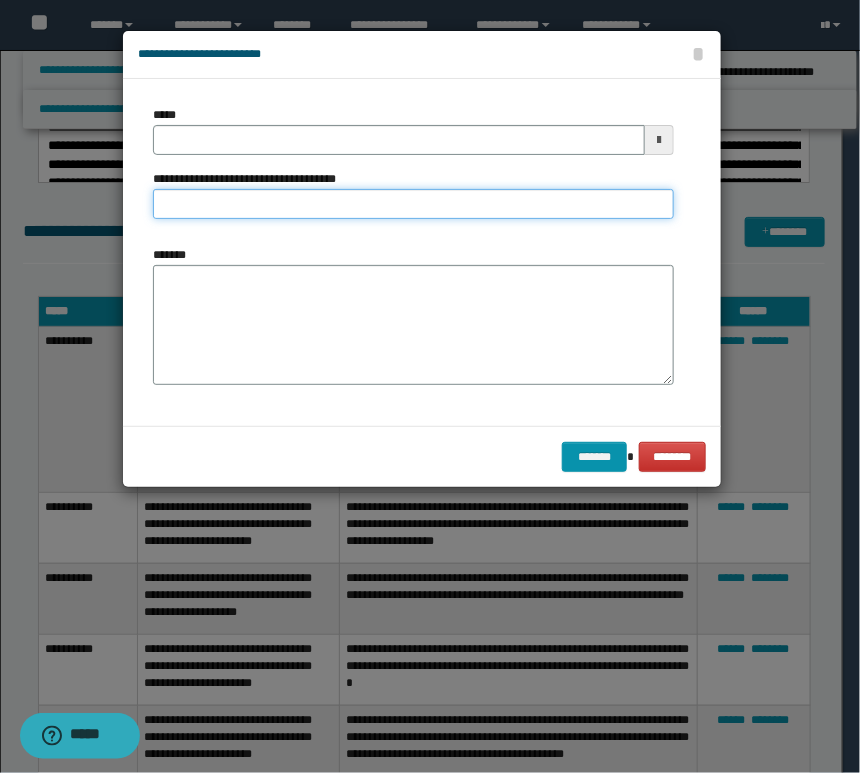 click on "**********" at bounding box center [413, 204] 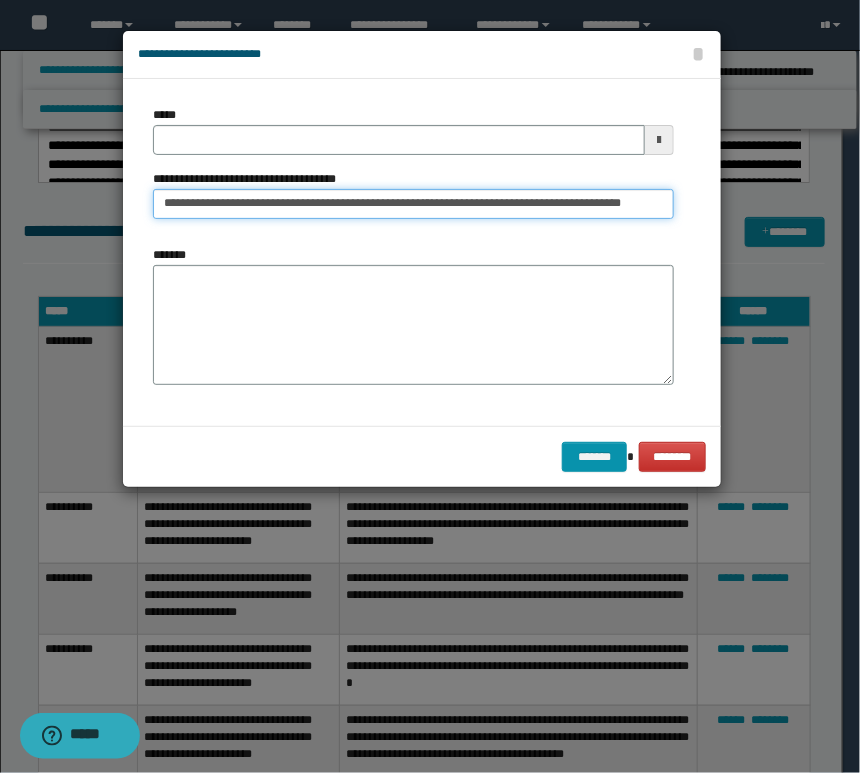 scroll, scrollTop: 0, scrollLeft: 28, axis: horizontal 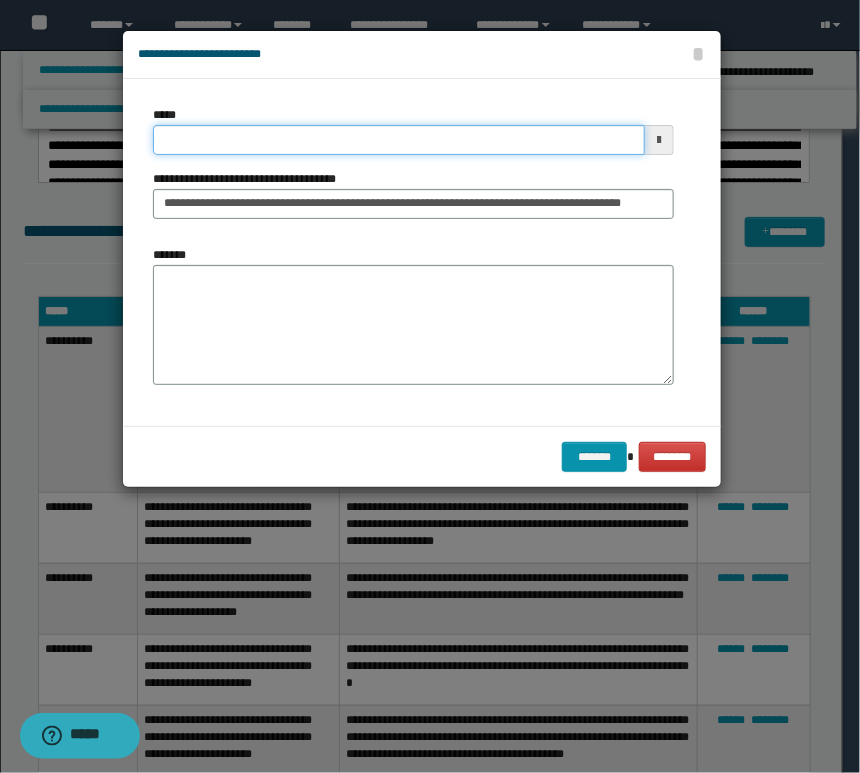 click on "*****" at bounding box center (399, 140) 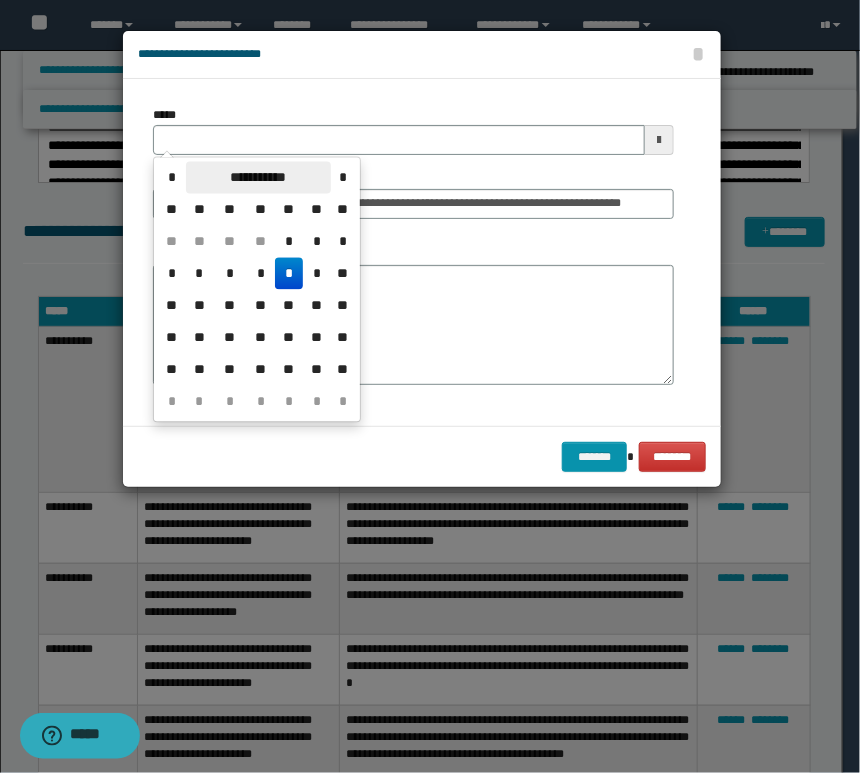 click on "**********" at bounding box center (258, 178) 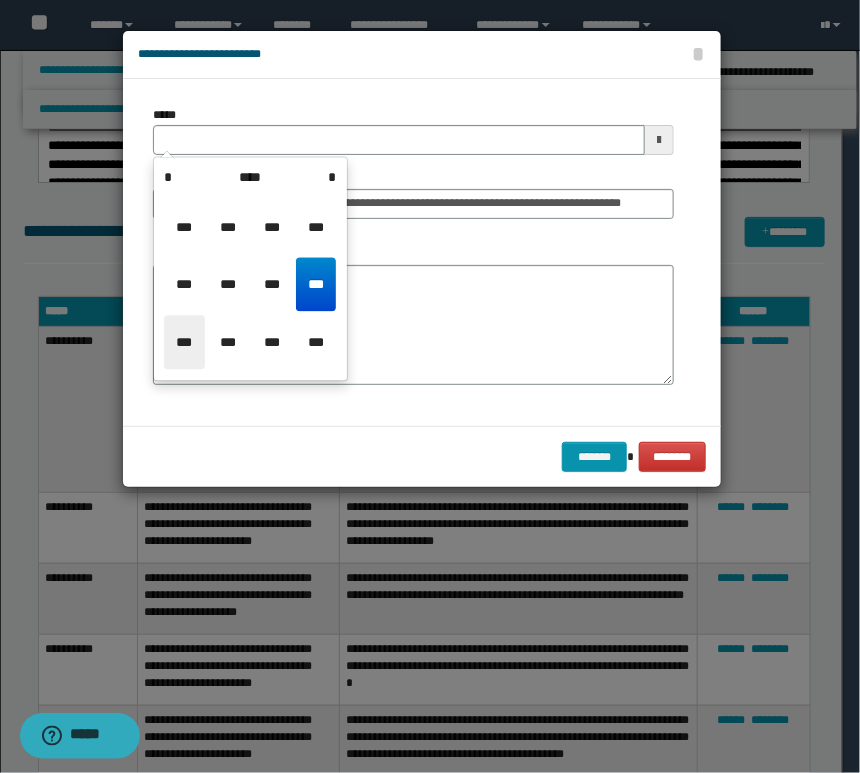 click on "***" at bounding box center (184, 343) 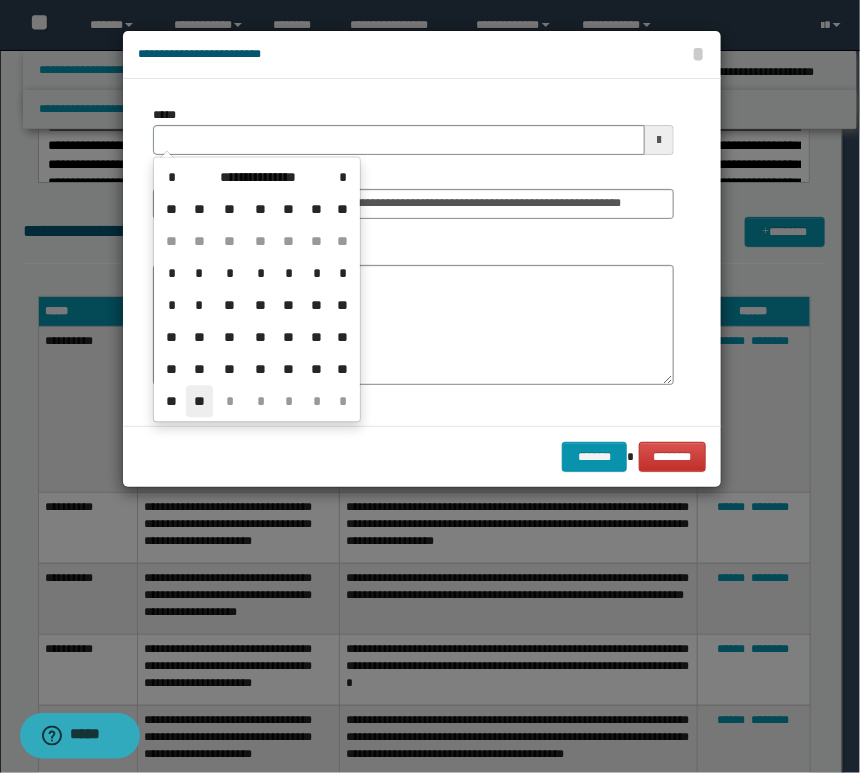 drag, startPoint x: 205, startPoint y: 401, endPoint x: 242, endPoint y: 374, distance: 45.80393 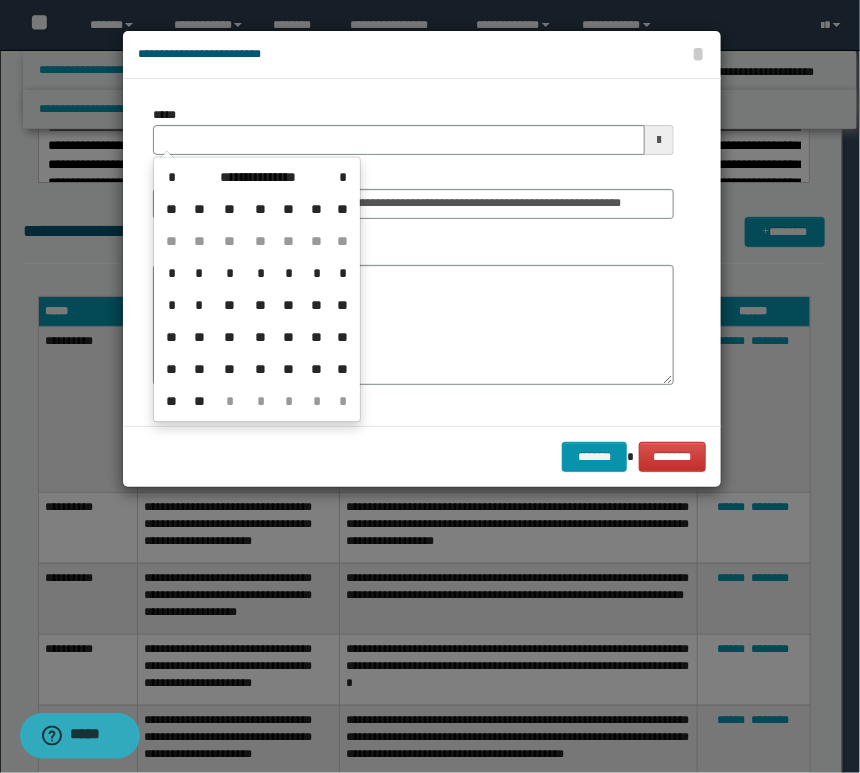 click on "**" at bounding box center [200, 402] 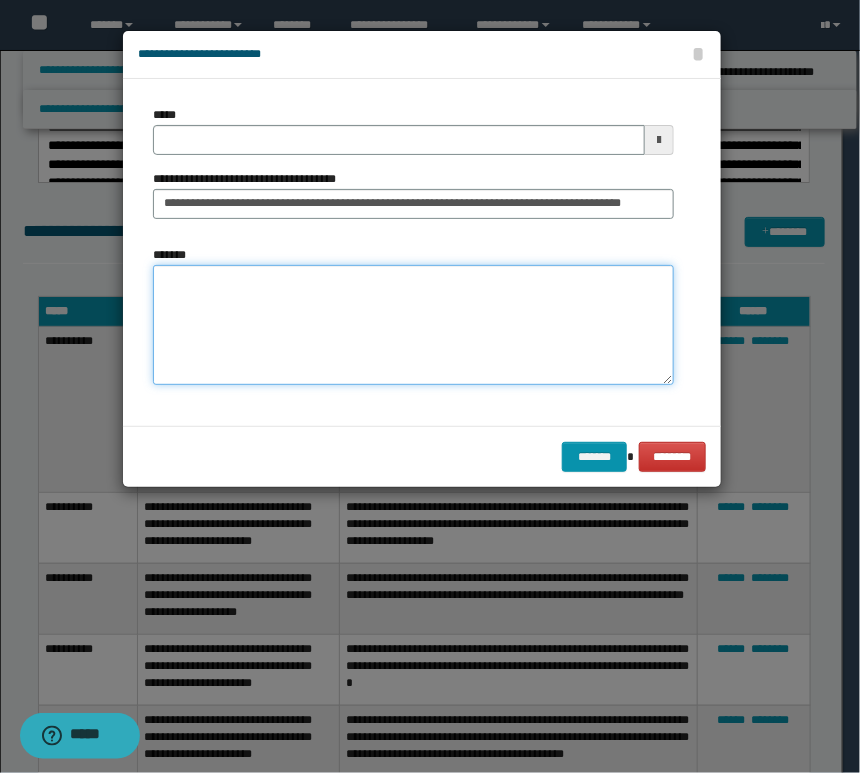 click on "*******" at bounding box center (413, 325) 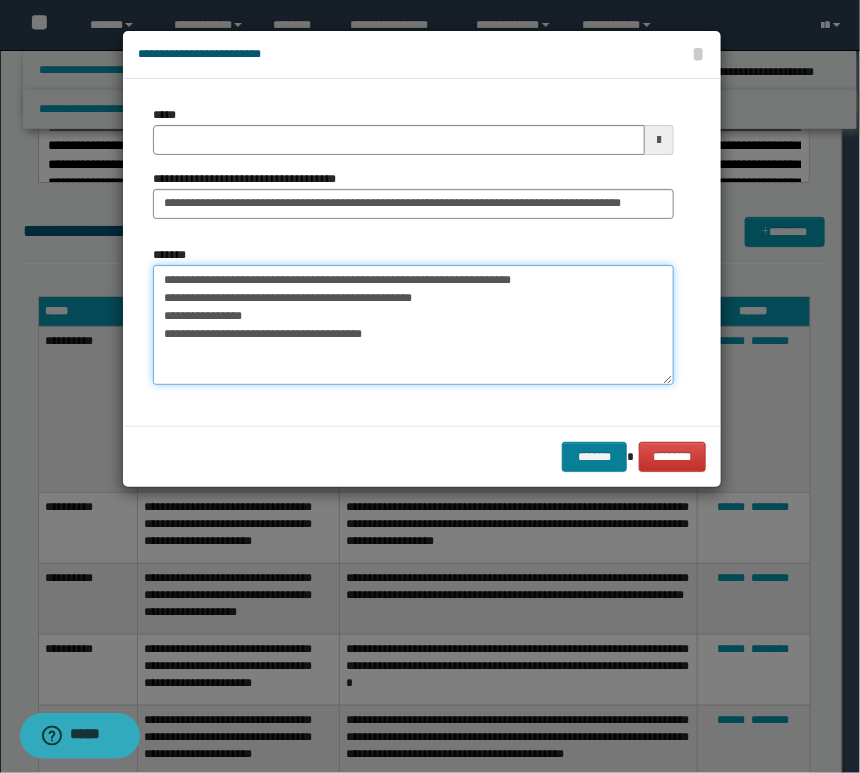 type on "**********" 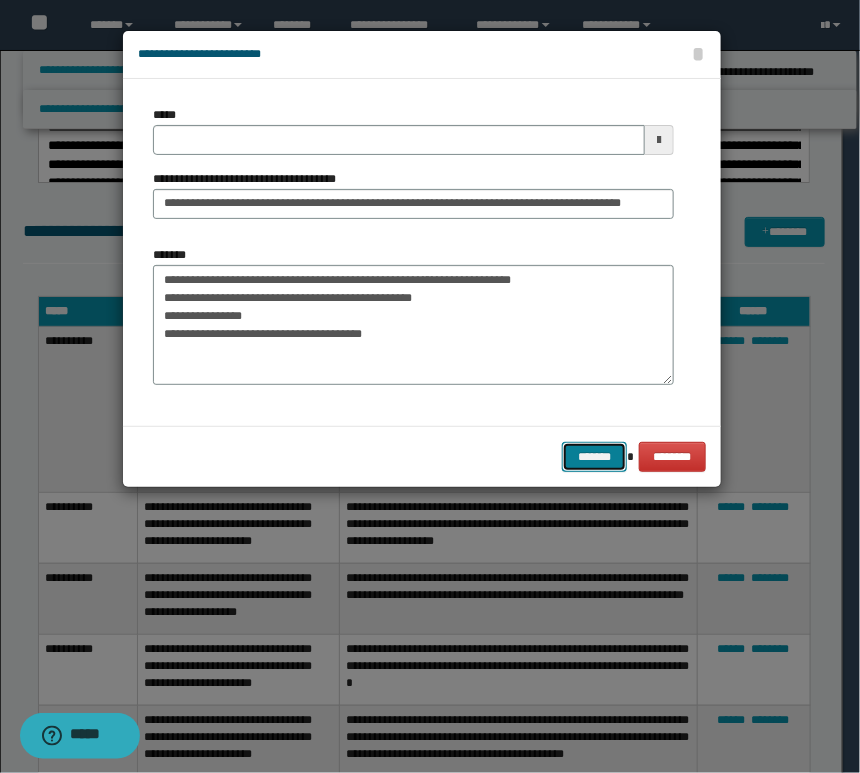 click on "*******" at bounding box center [594, 457] 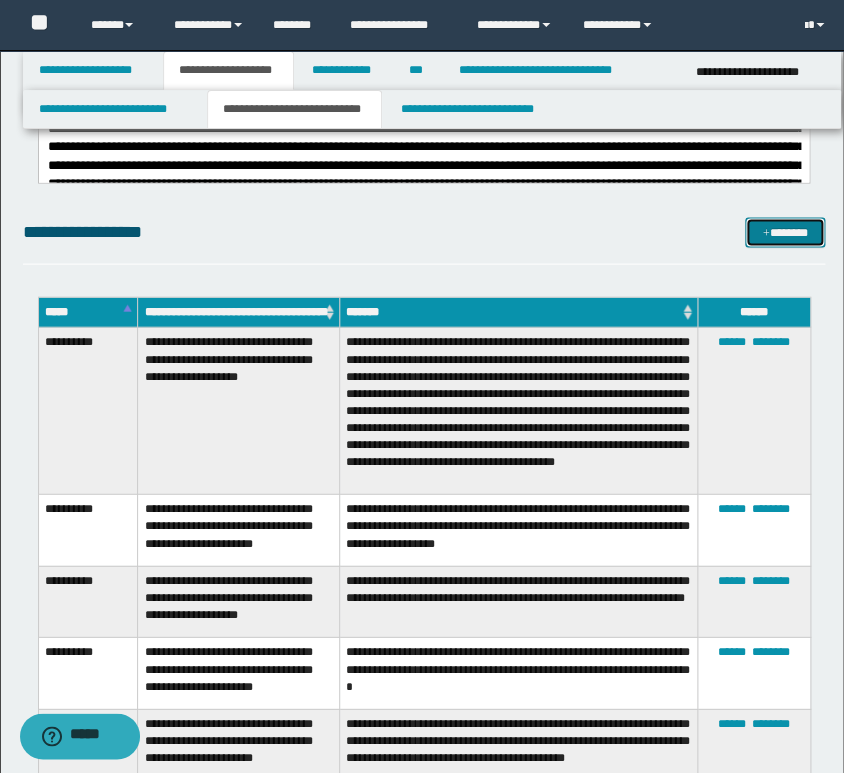 click on "*******" at bounding box center [785, 232] 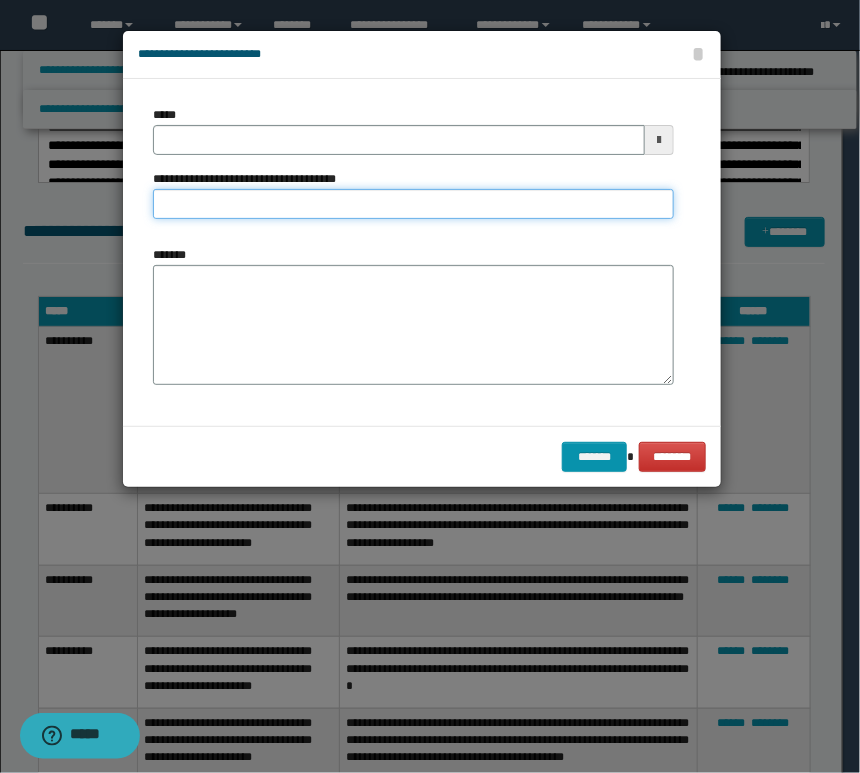 click on "**********" at bounding box center (413, 204) 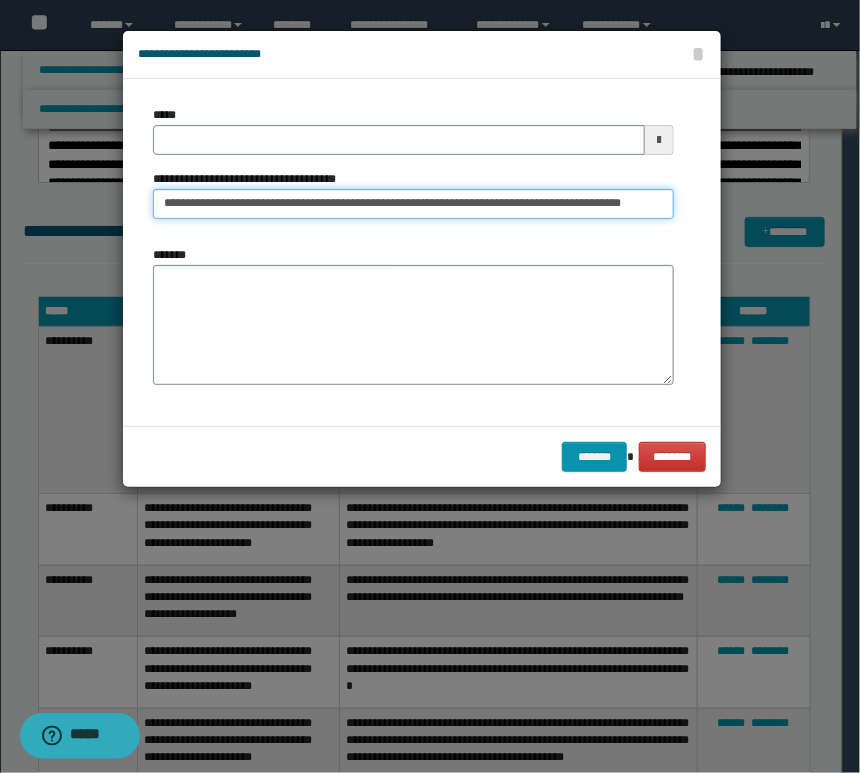 scroll, scrollTop: 0, scrollLeft: 28, axis: horizontal 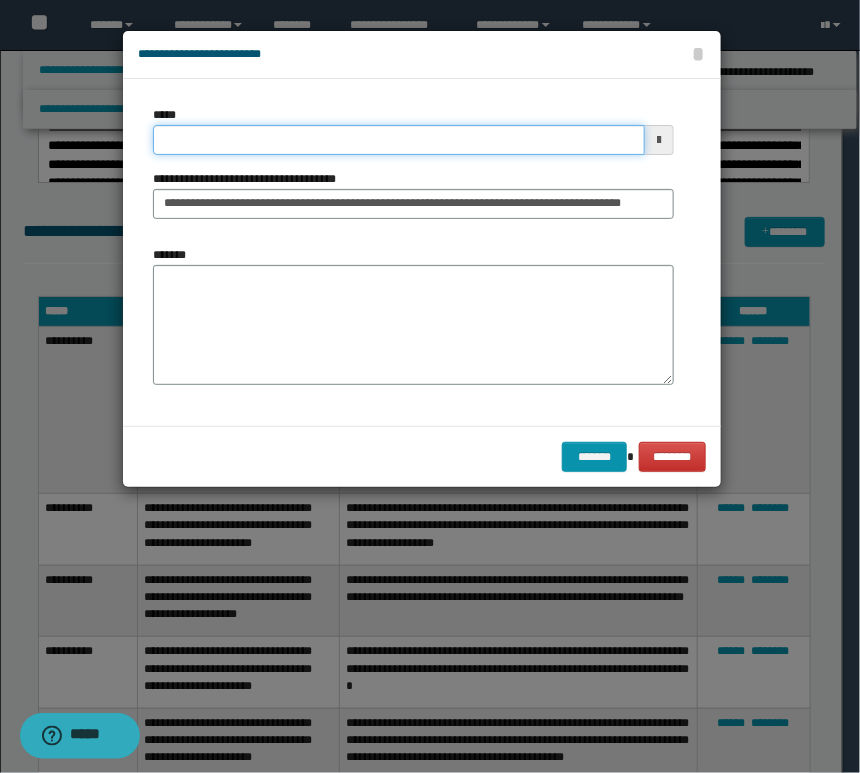 click on "*****" at bounding box center (399, 140) 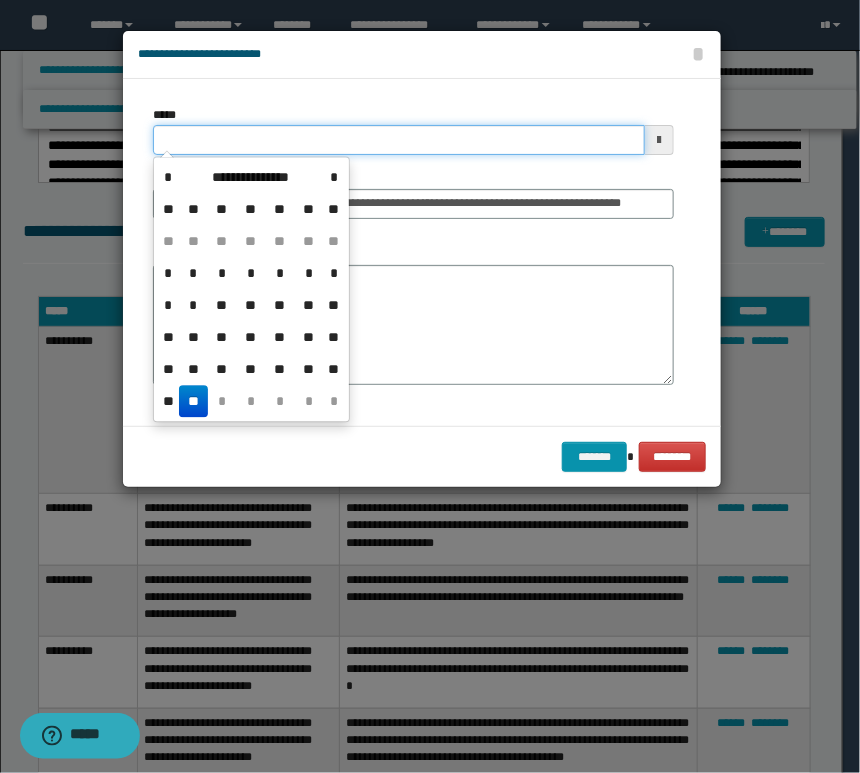 scroll, scrollTop: 0, scrollLeft: 0, axis: both 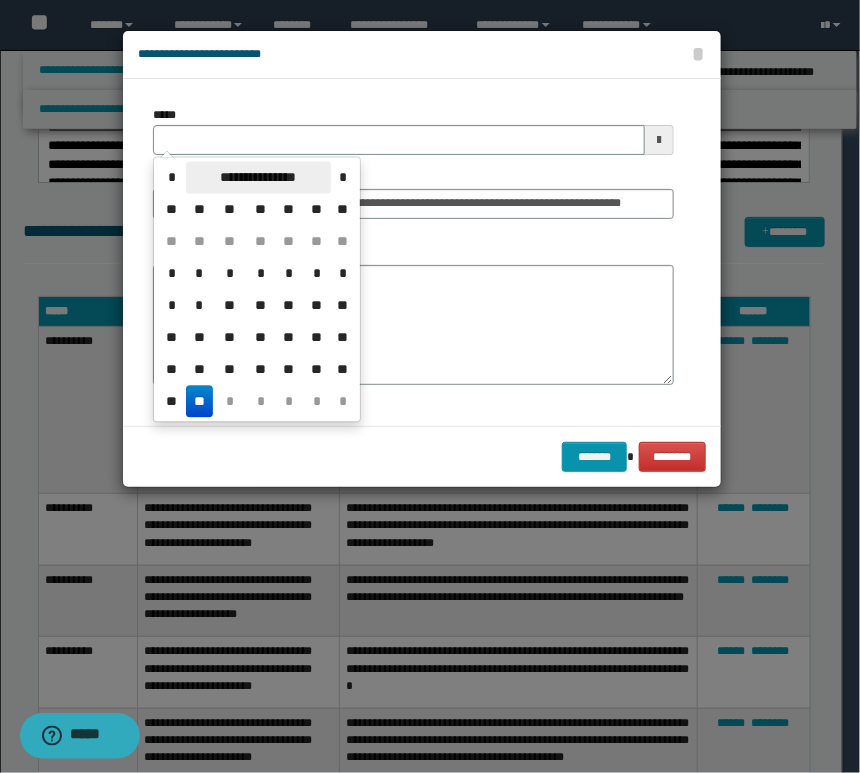 click on "**********" at bounding box center [258, 178] 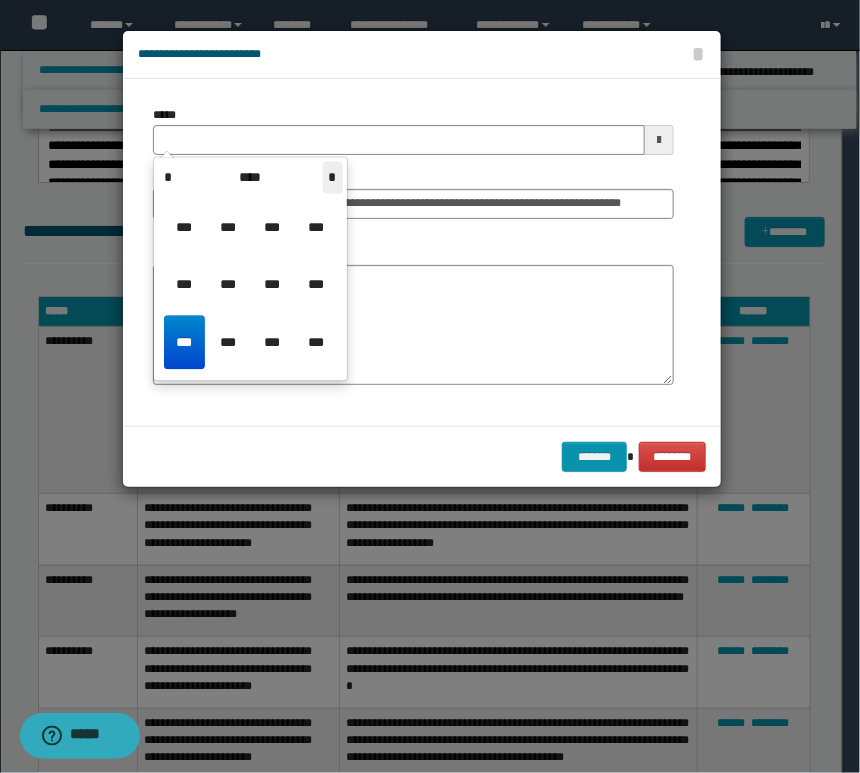 click on "*" at bounding box center [333, 178] 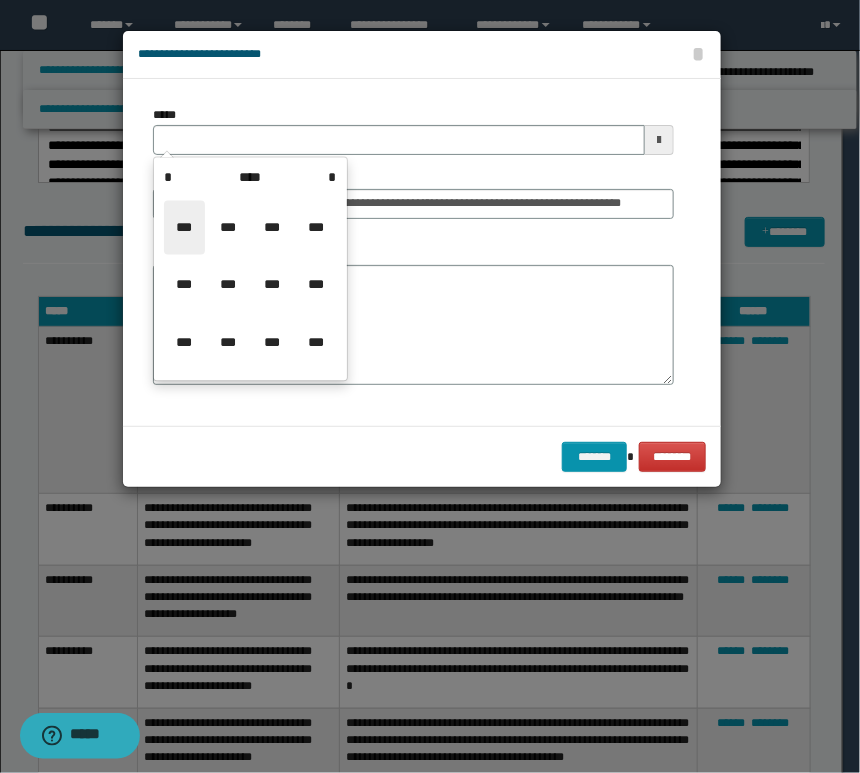 click on "***" at bounding box center (184, 228) 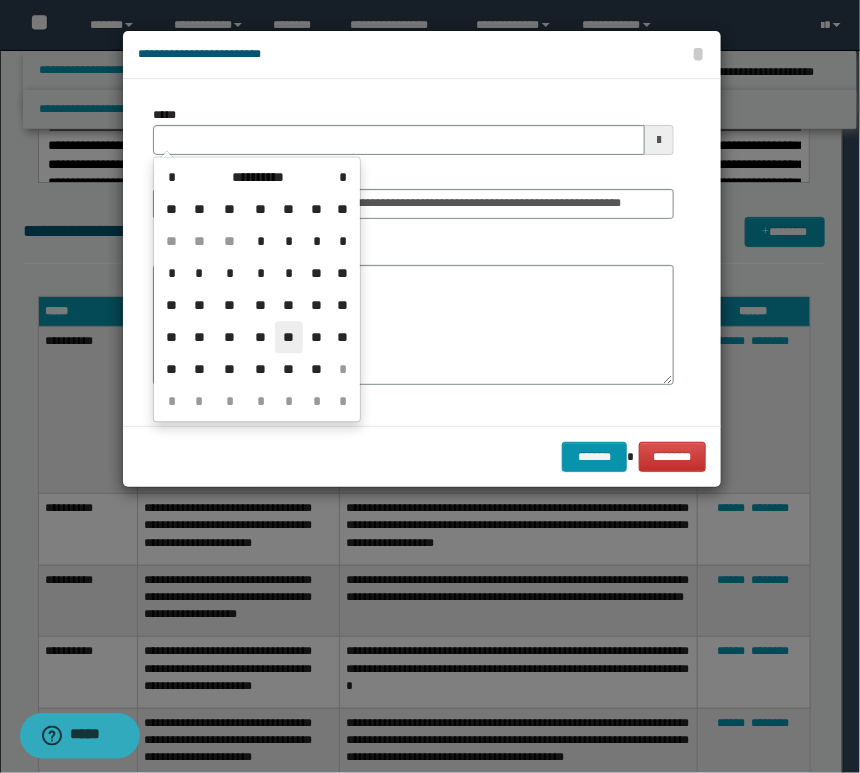 click on "**" at bounding box center [289, 338] 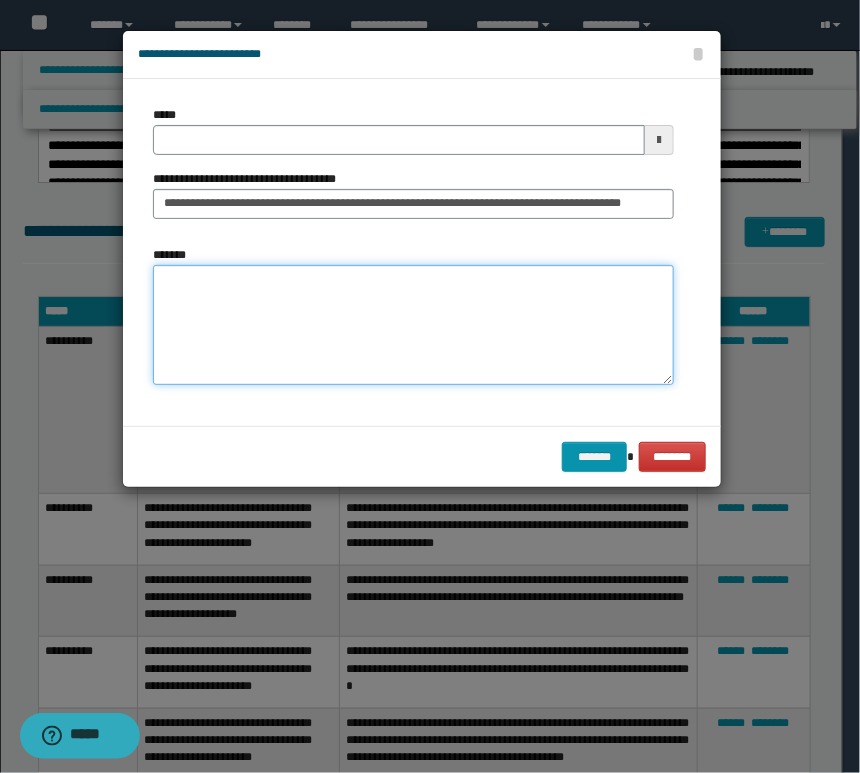 click on "*******" at bounding box center (413, 325) 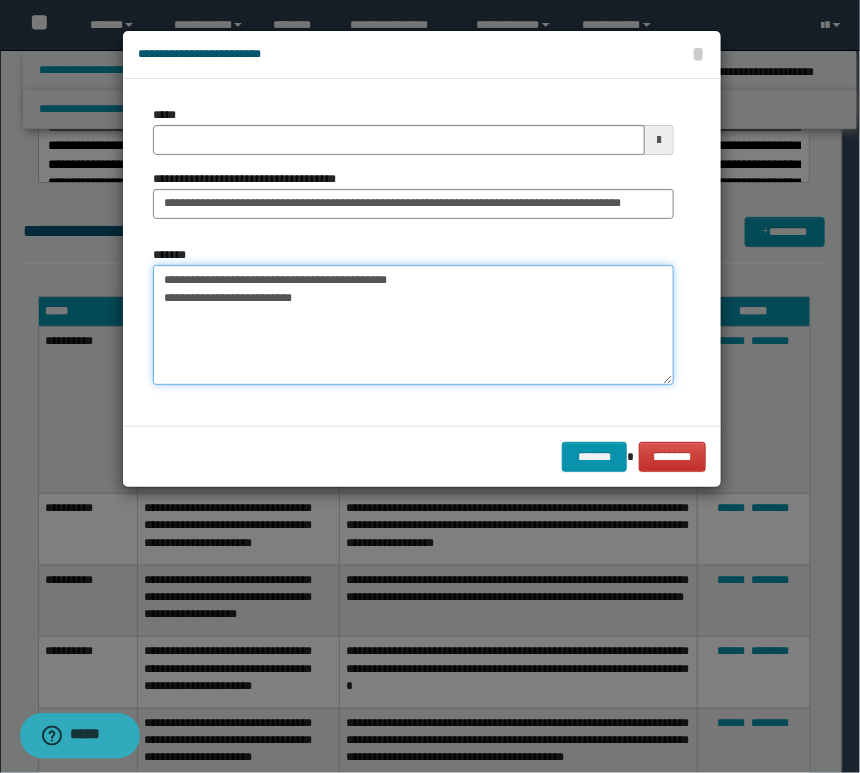 click on "[FIRST] [LAST]
[ADDRESS]" at bounding box center (413, 325) 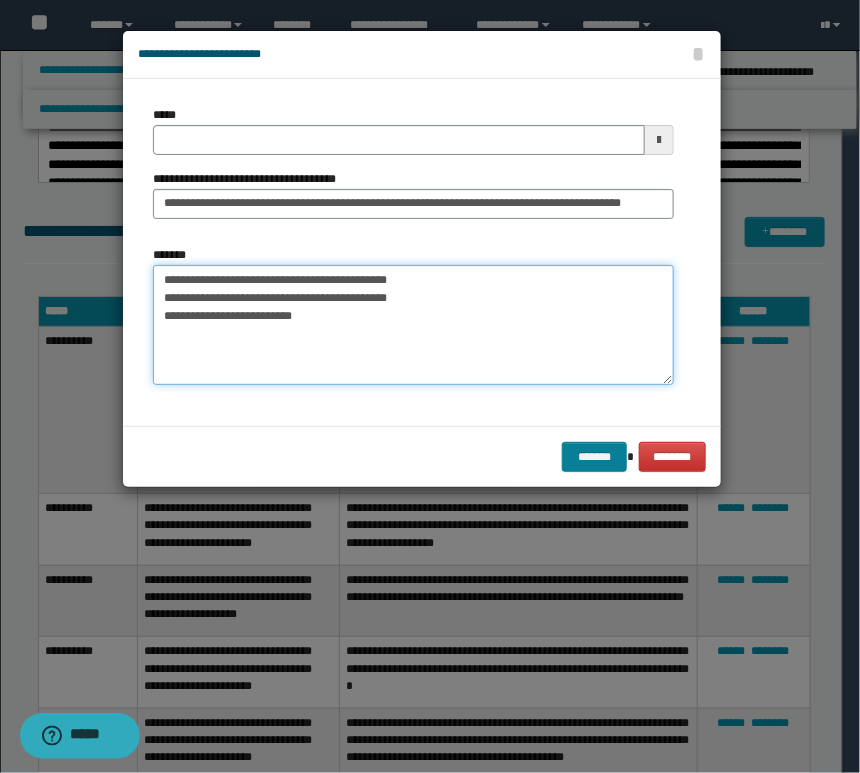 type on "[FIRST] [LAST]
[ADDRESS]
[ADDRESS]" 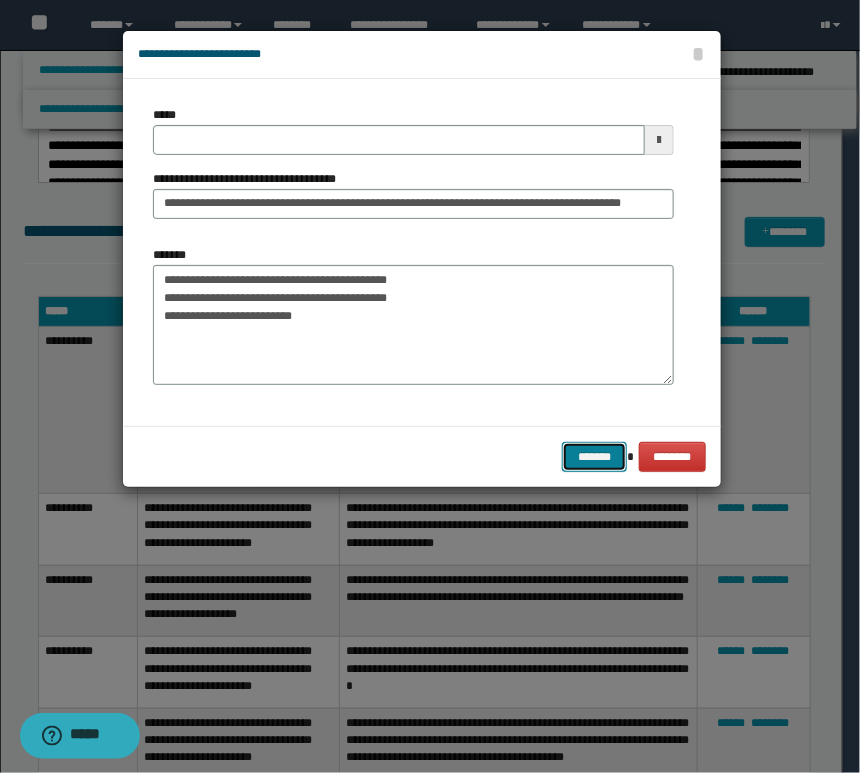 click on "*******" at bounding box center (594, 457) 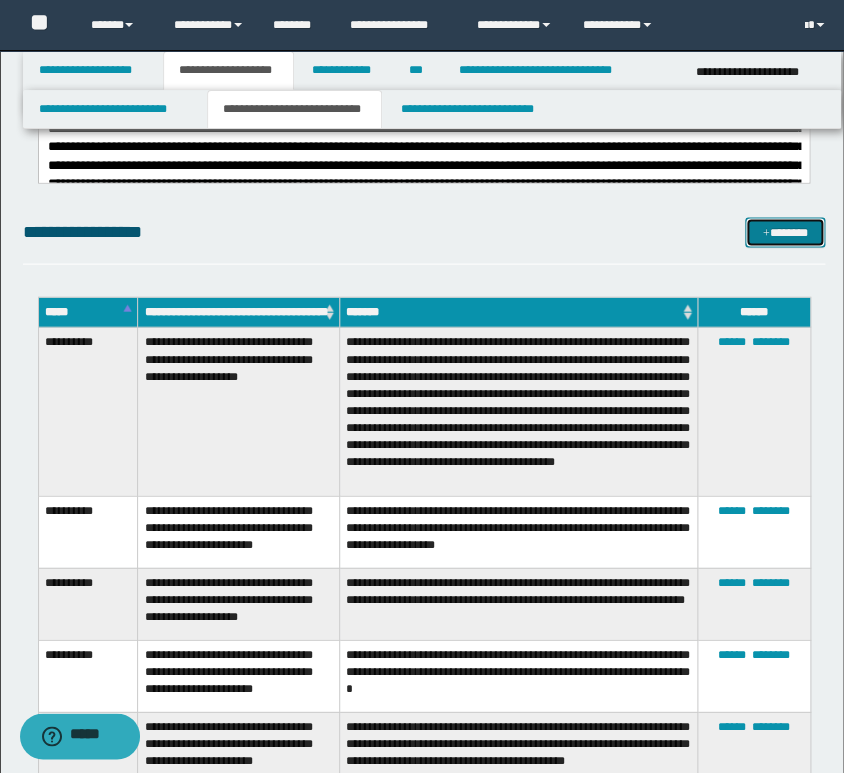 click on "*******" at bounding box center [785, 232] 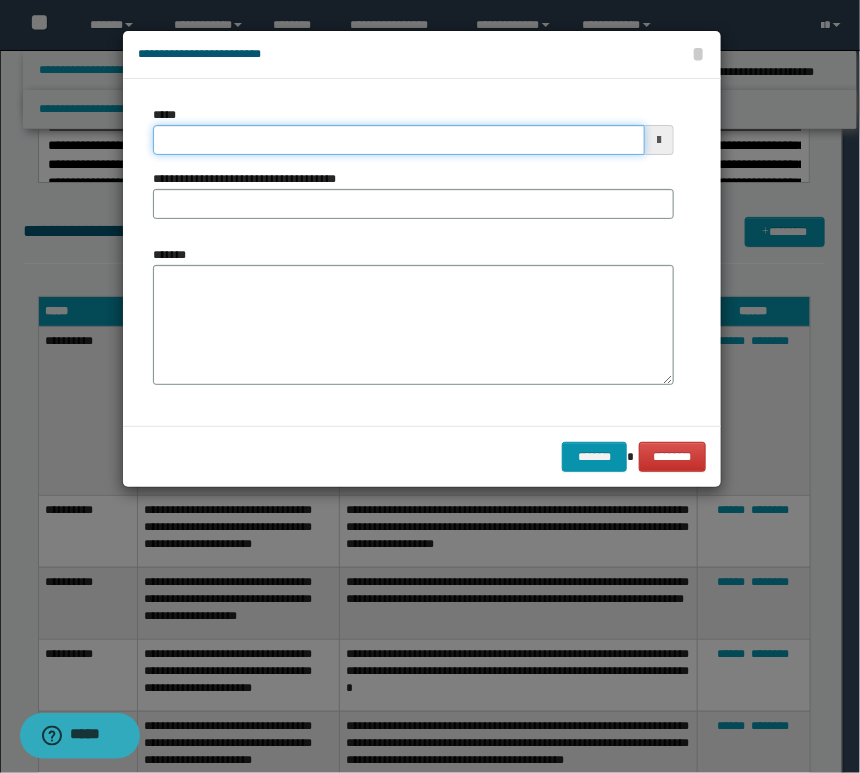 click on "*****" at bounding box center (399, 140) 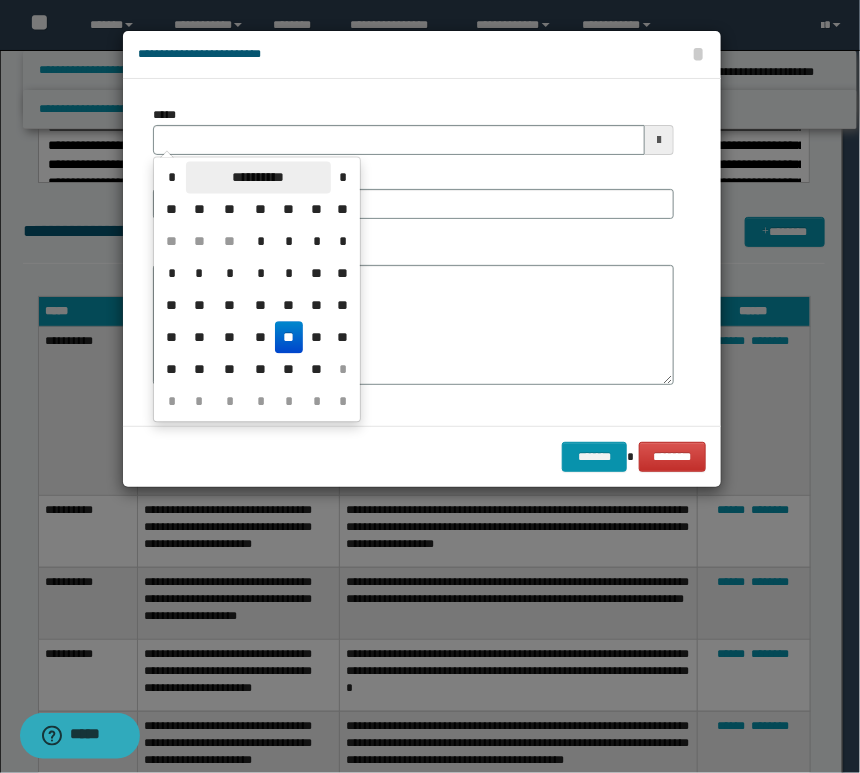 click on "**********" at bounding box center [258, 178] 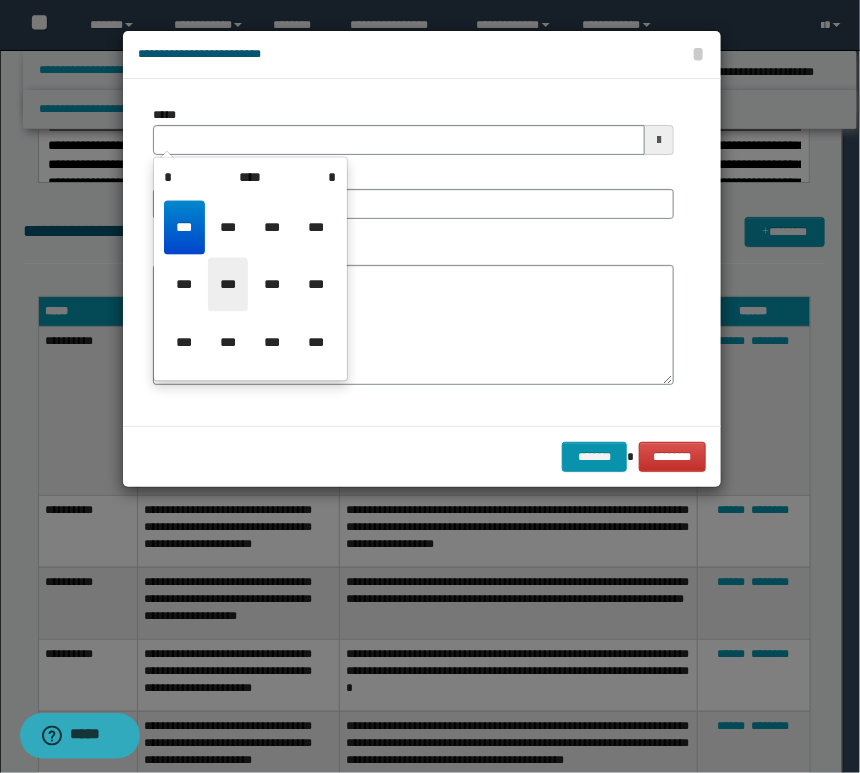 click on "***" at bounding box center (228, 285) 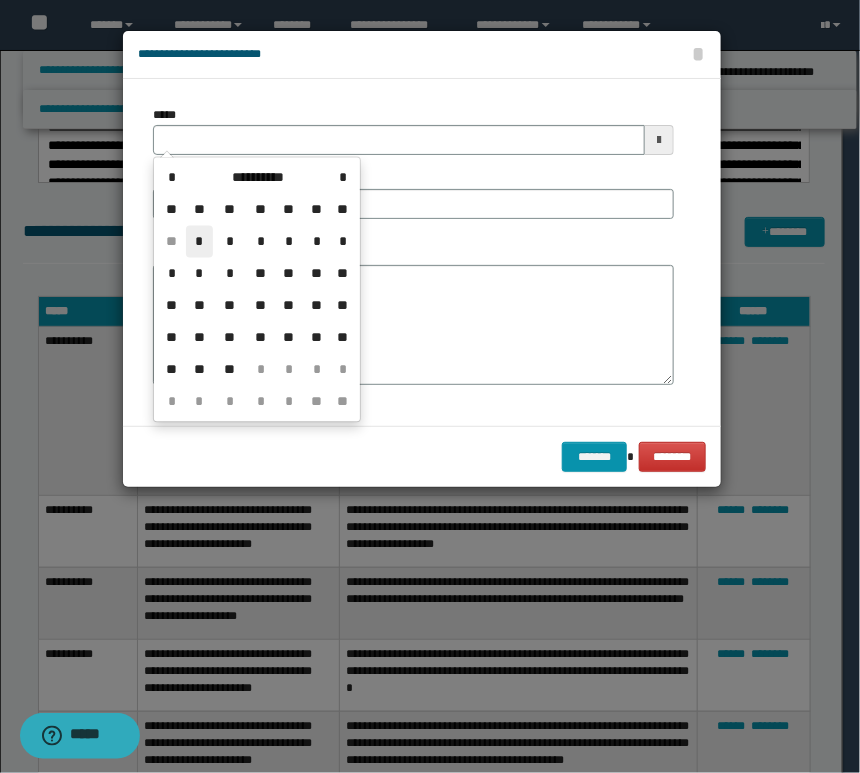 click on "*" at bounding box center [200, 242] 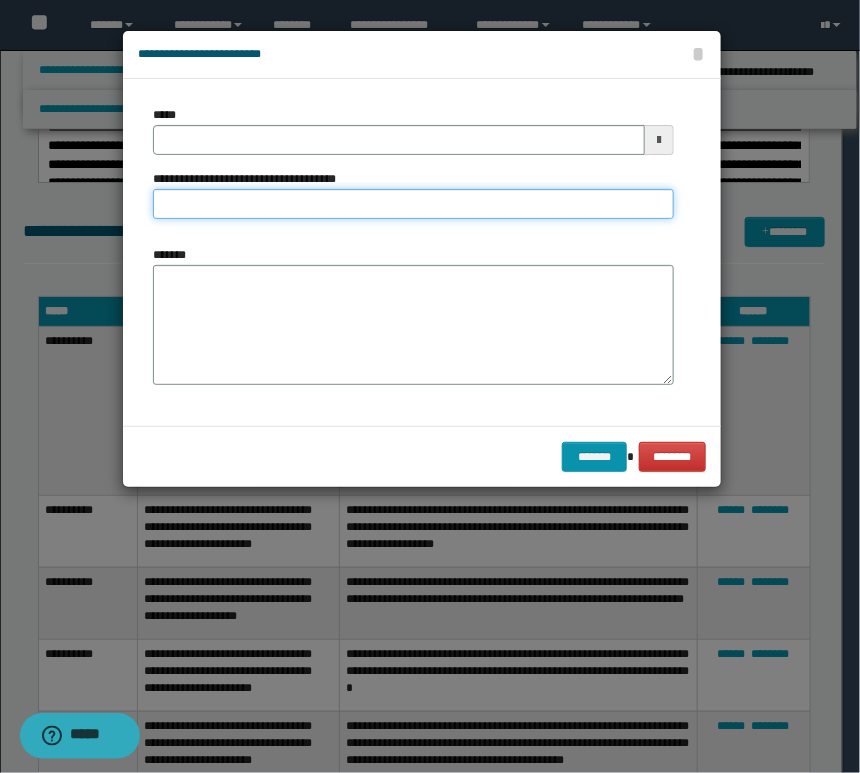 click on "**********" at bounding box center [413, 204] 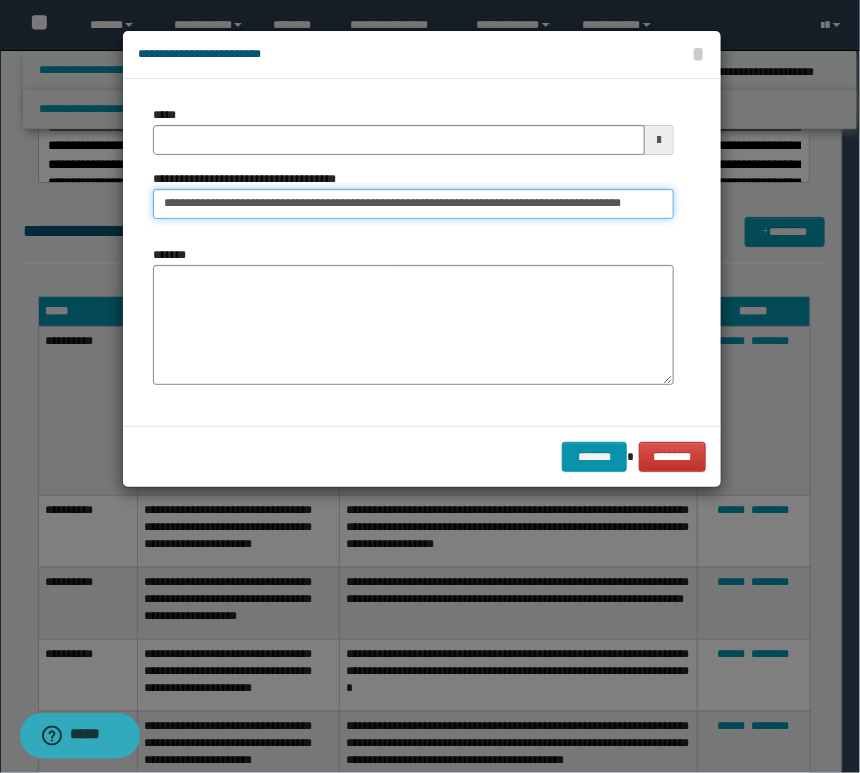 scroll, scrollTop: 0, scrollLeft: 28, axis: horizontal 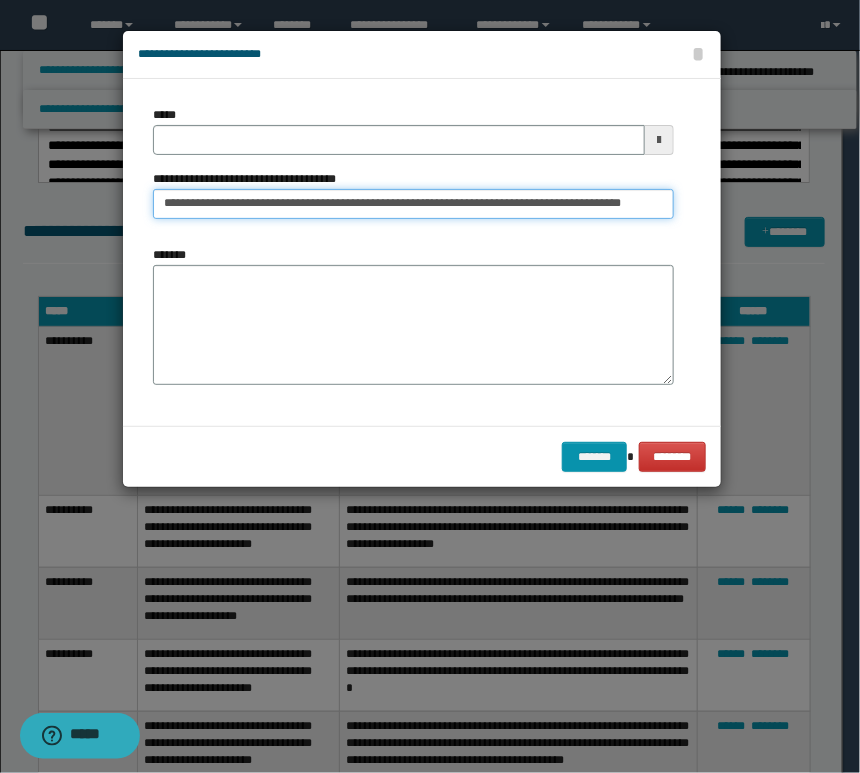 type on "**********" 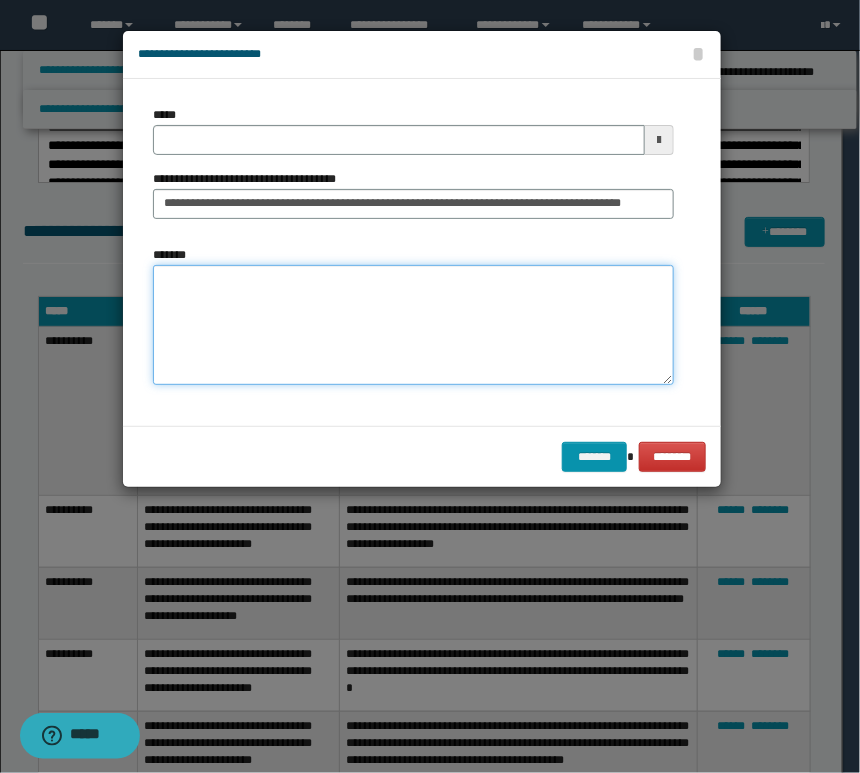 scroll, scrollTop: 0, scrollLeft: 0, axis: both 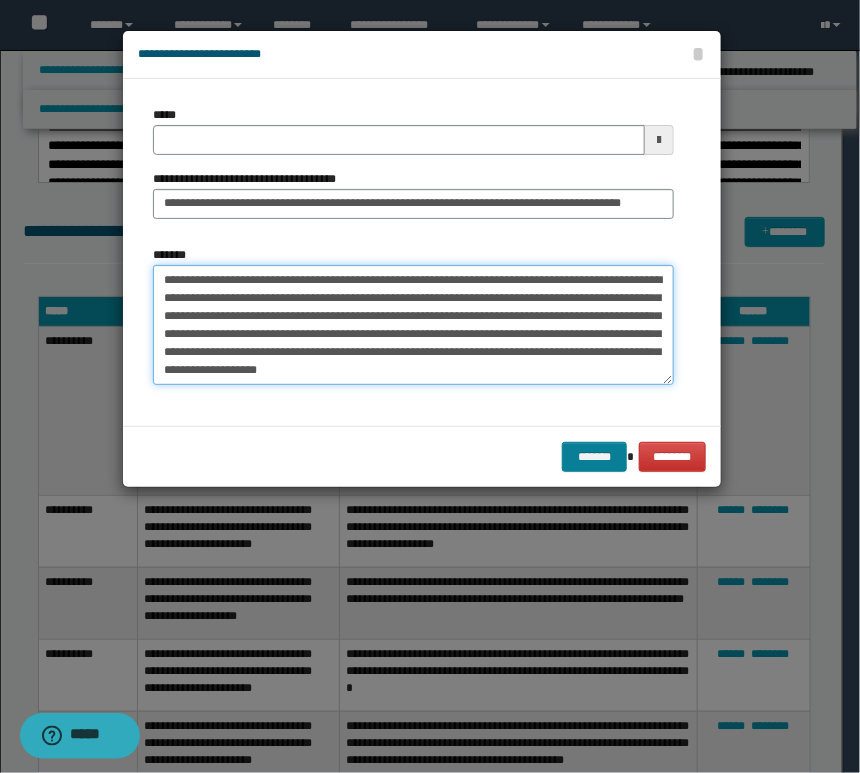 type on "**********" 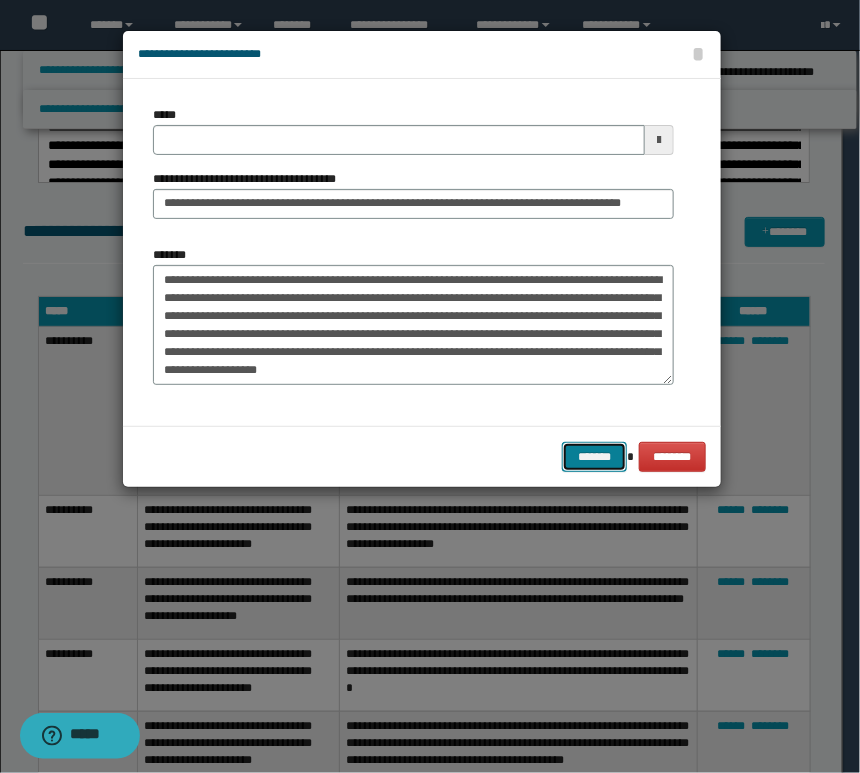 click on "*******" at bounding box center [594, 457] 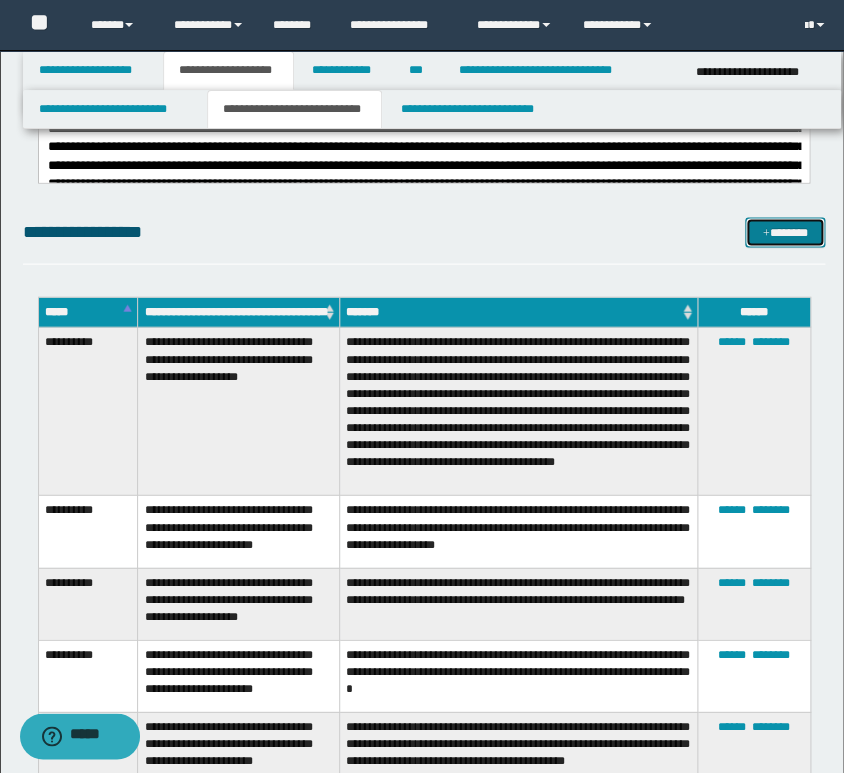 click at bounding box center (766, 233) 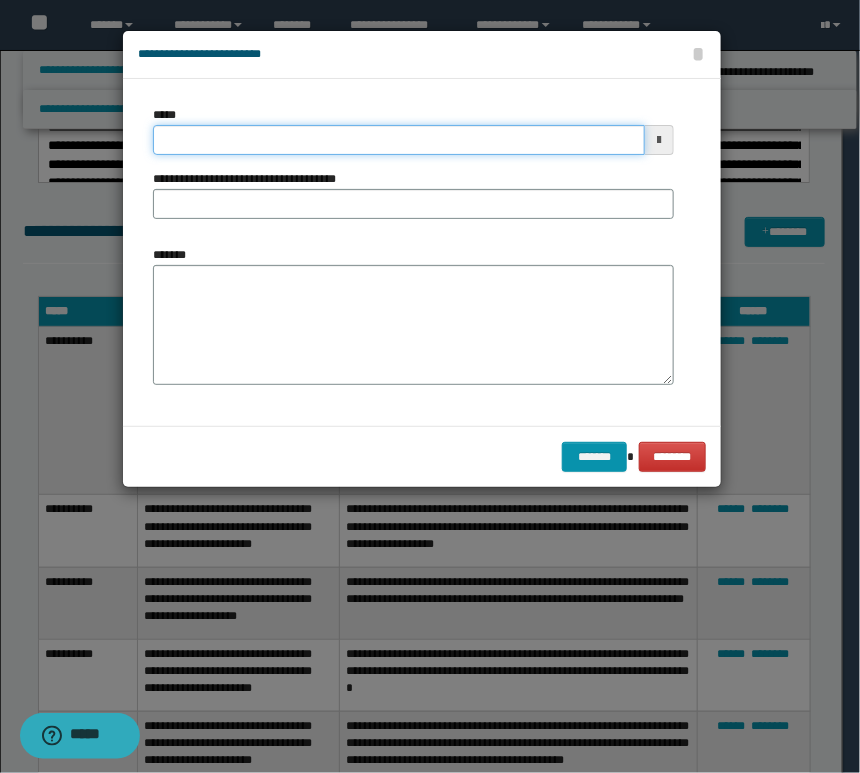 click on "*****" at bounding box center [399, 140] 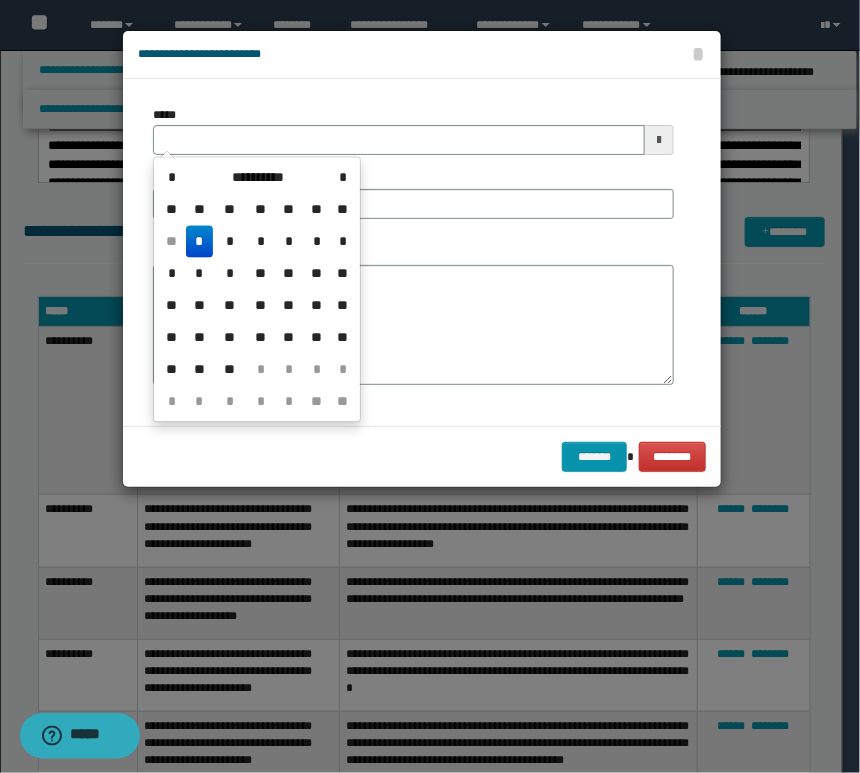 click on "*" at bounding box center [343, 370] 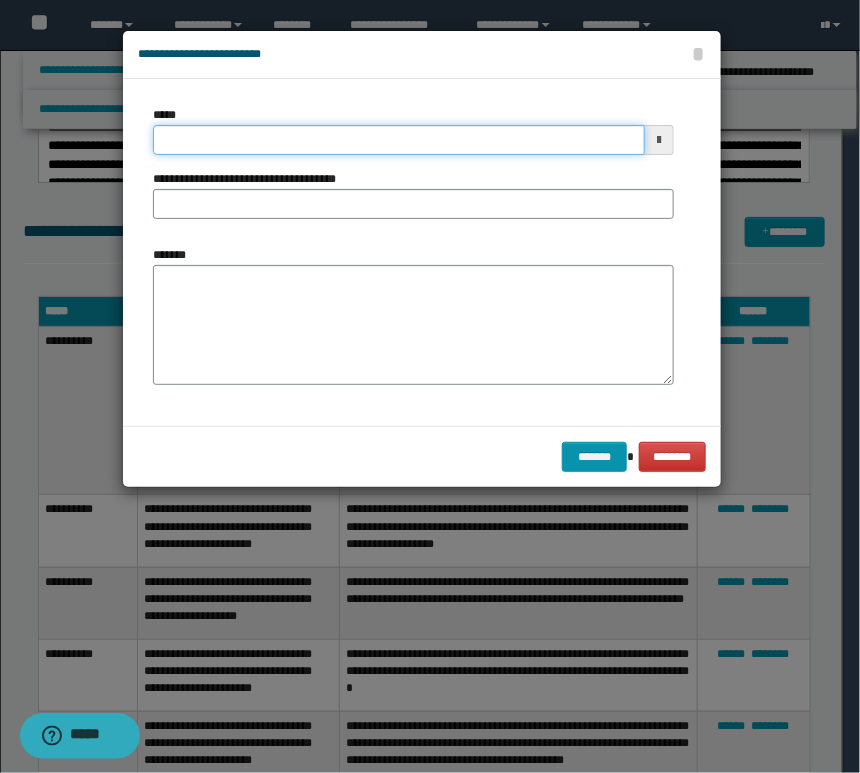 click on "*****" at bounding box center [399, 140] 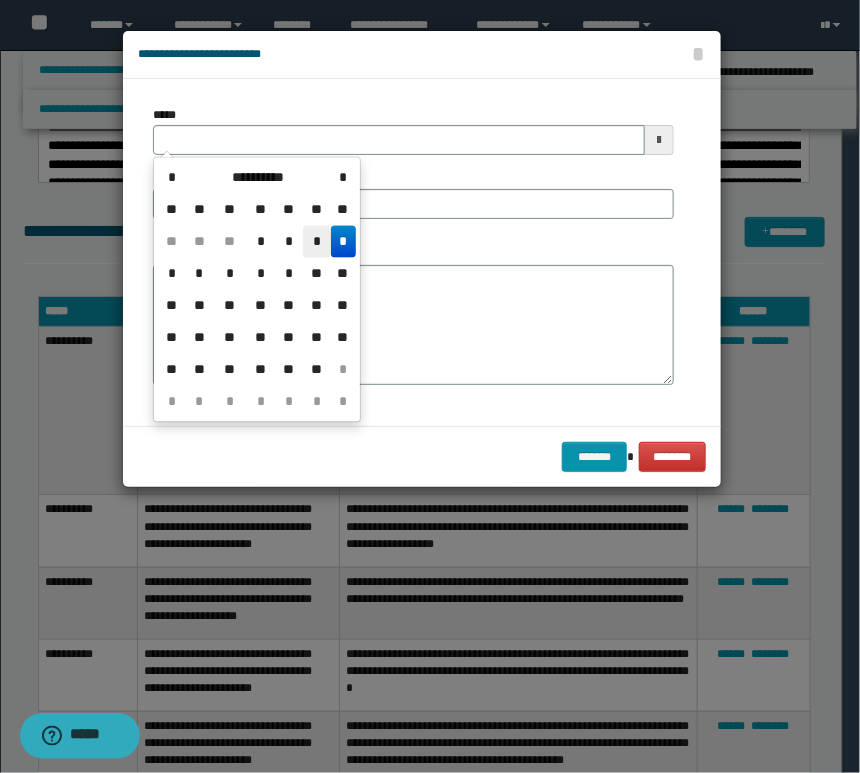 click on "*" at bounding box center (317, 242) 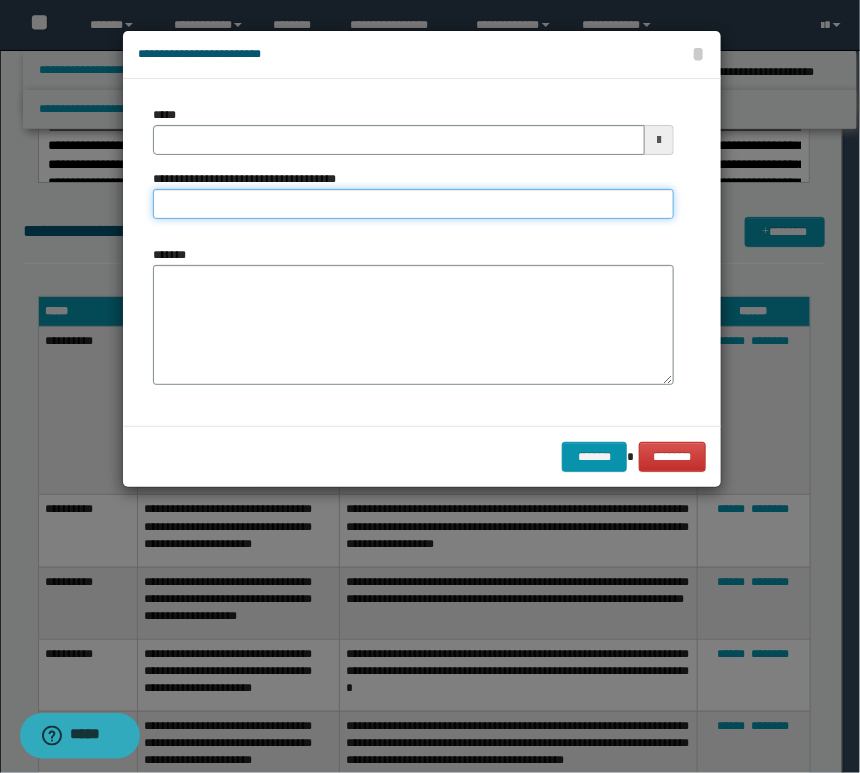 click on "**********" at bounding box center (413, 204) 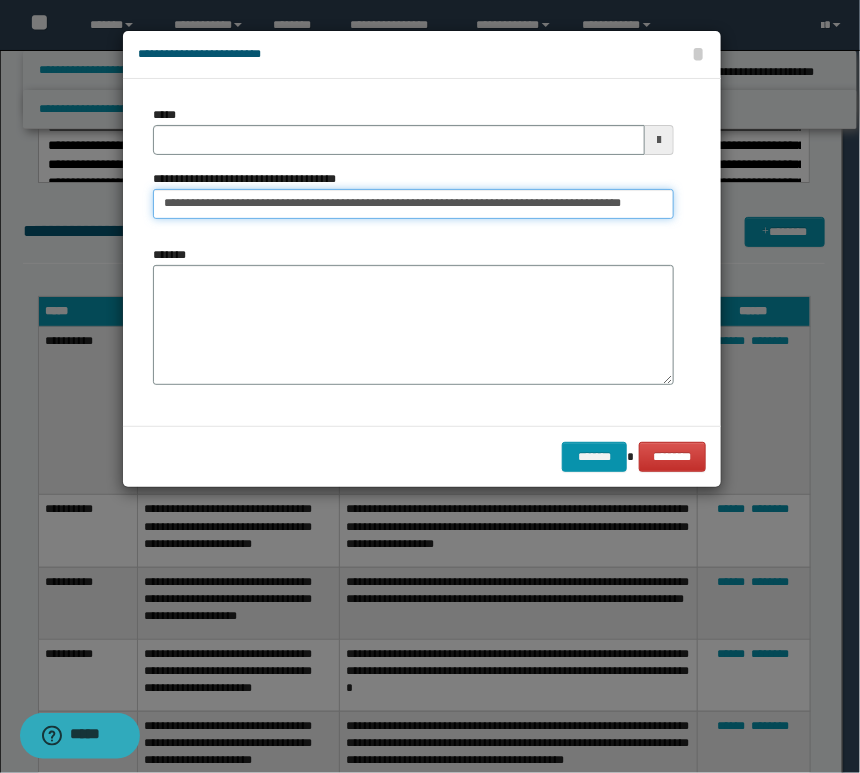 scroll, scrollTop: 0, scrollLeft: 28, axis: horizontal 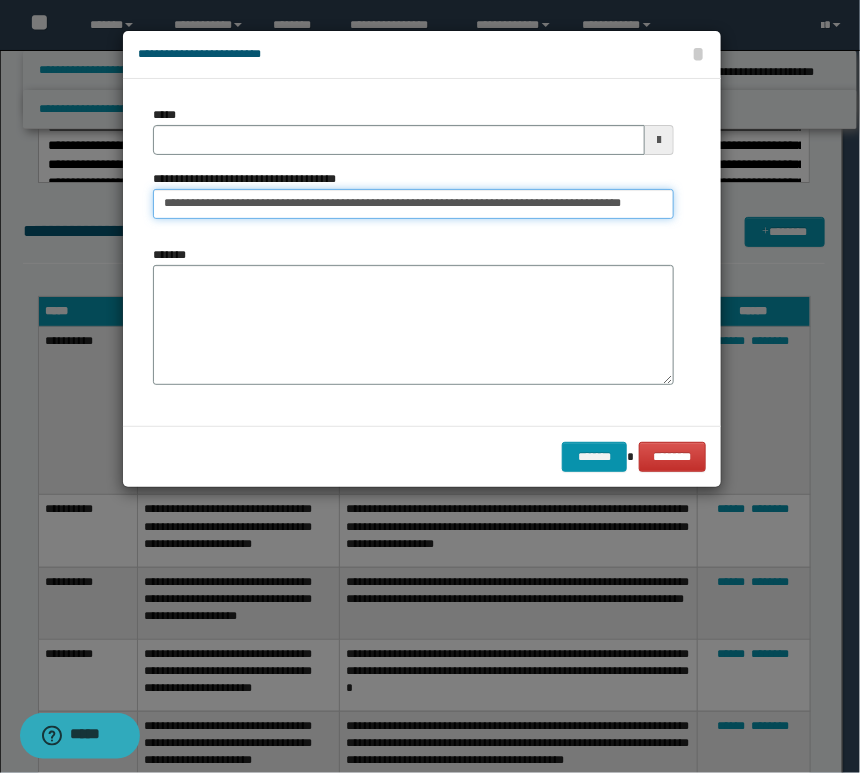drag, startPoint x: 401, startPoint y: 206, endPoint x: 802, endPoint y: 204, distance: 401.00497 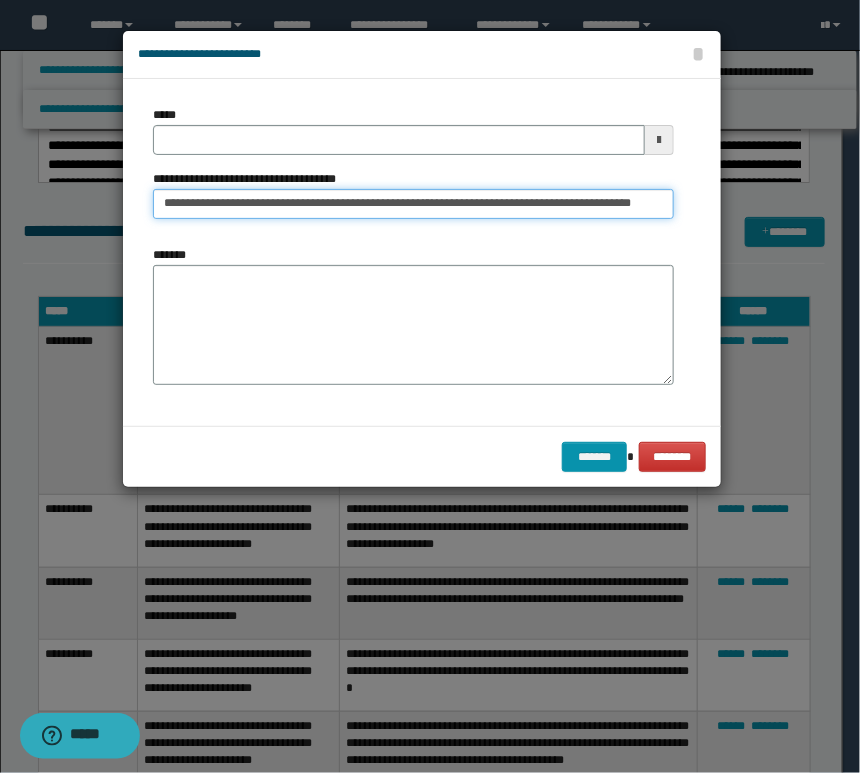 scroll, scrollTop: 0, scrollLeft: 56, axis: horizontal 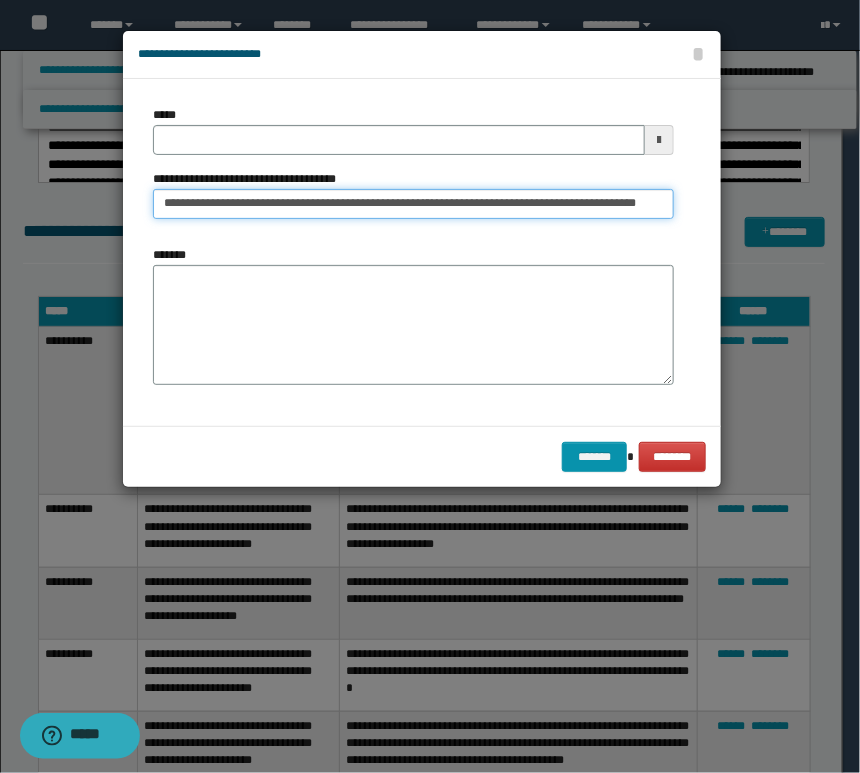 type on "**********" 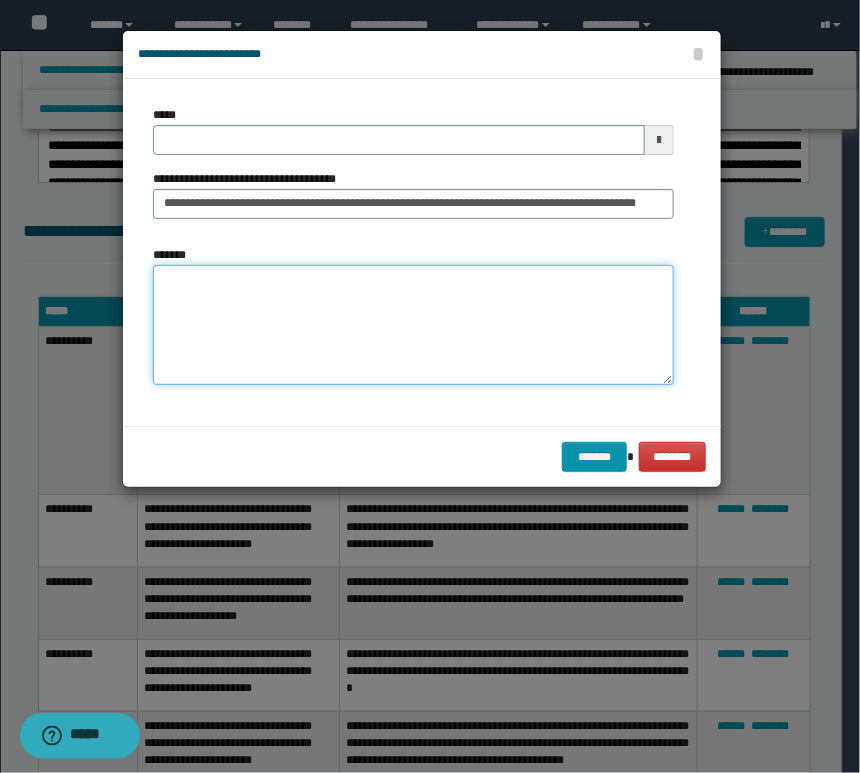 click on "*******" at bounding box center (413, 325) 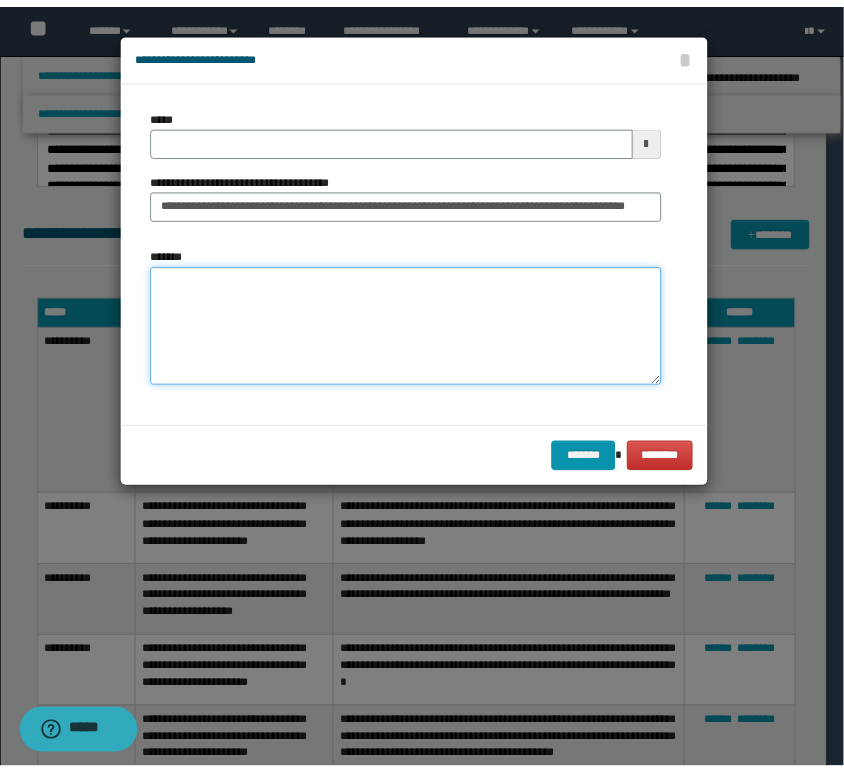 scroll, scrollTop: 0, scrollLeft: 0, axis: both 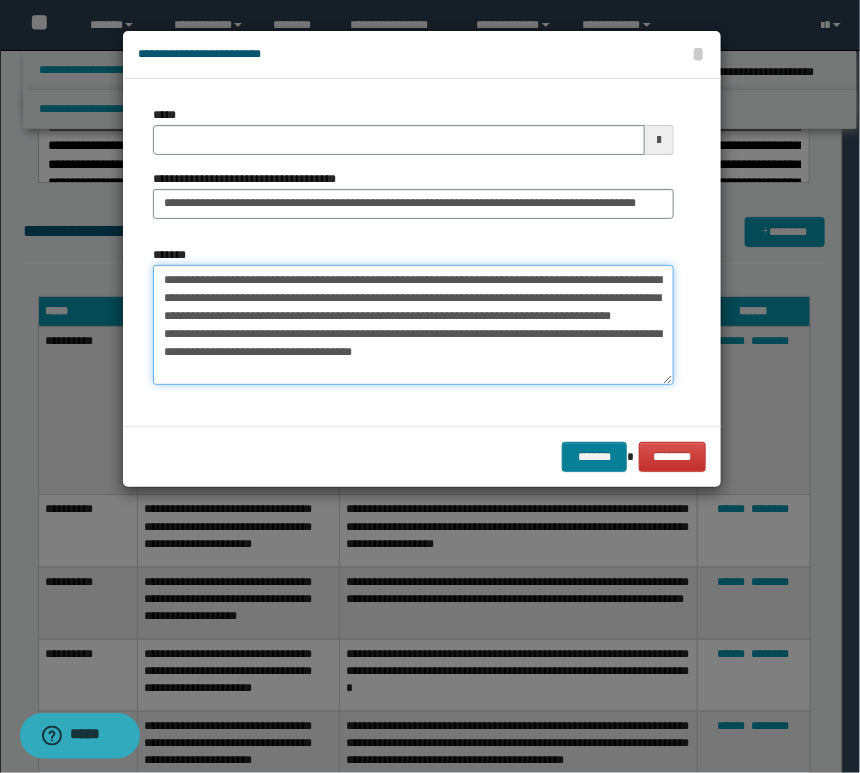 type on "**********" 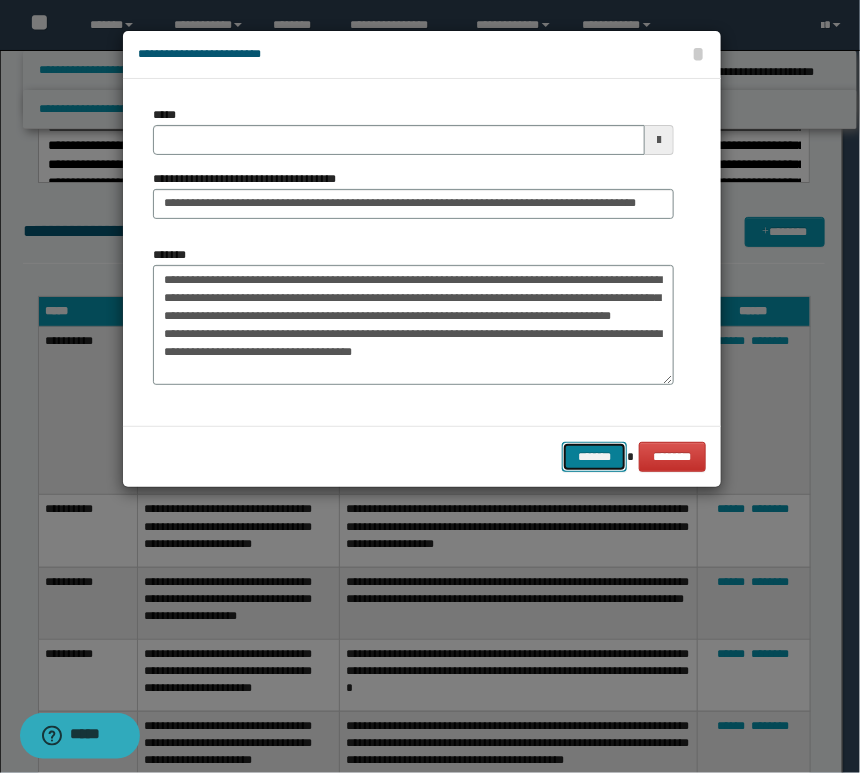 click on "*******" at bounding box center (594, 457) 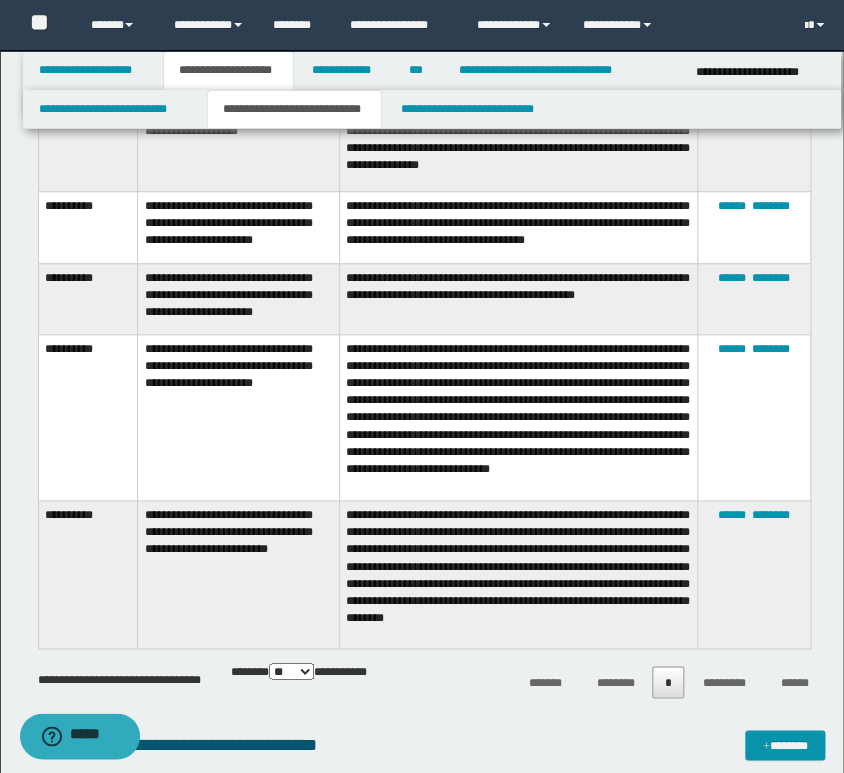 scroll, scrollTop: 2154, scrollLeft: 0, axis: vertical 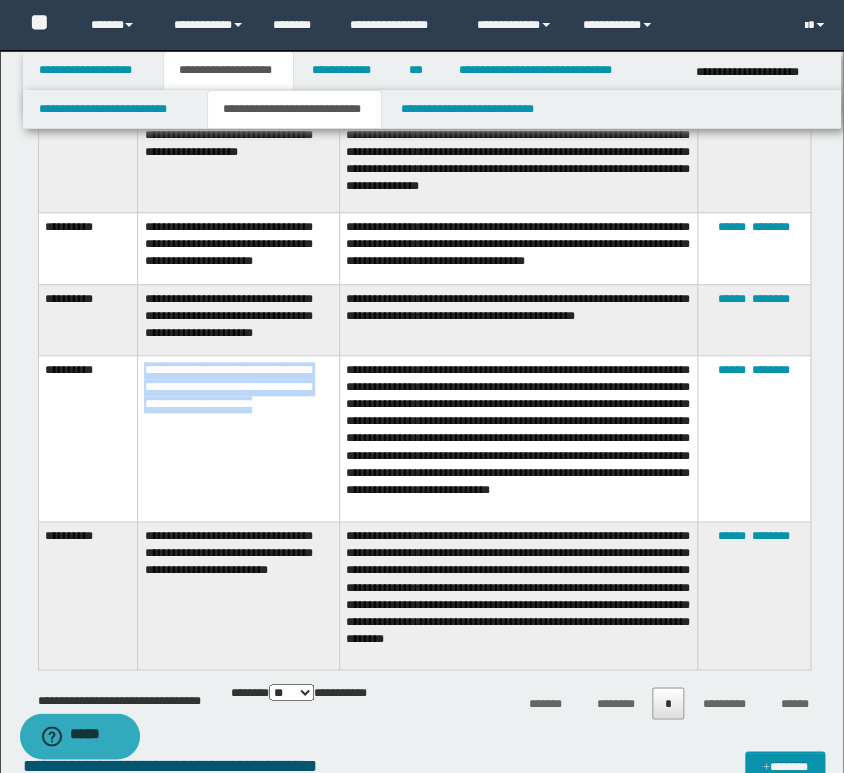 drag, startPoint x: 133, startPoint y: 375, endPoint x: 200, endPoint y: 454, distance: 103.58572 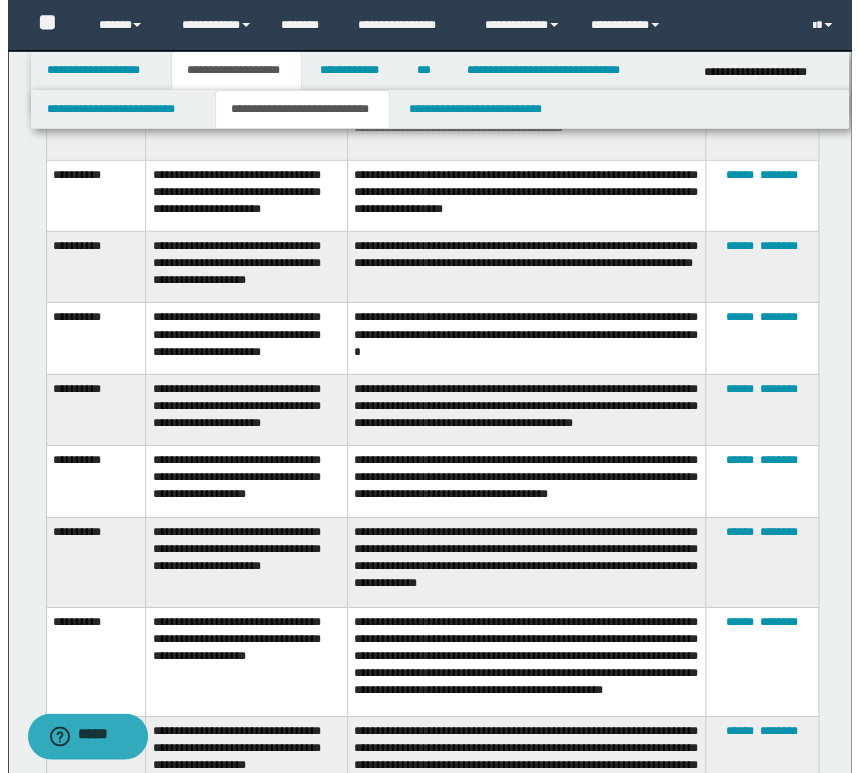 scroll, scrollTop: 932, scrollLeft: 0, axis: vertical 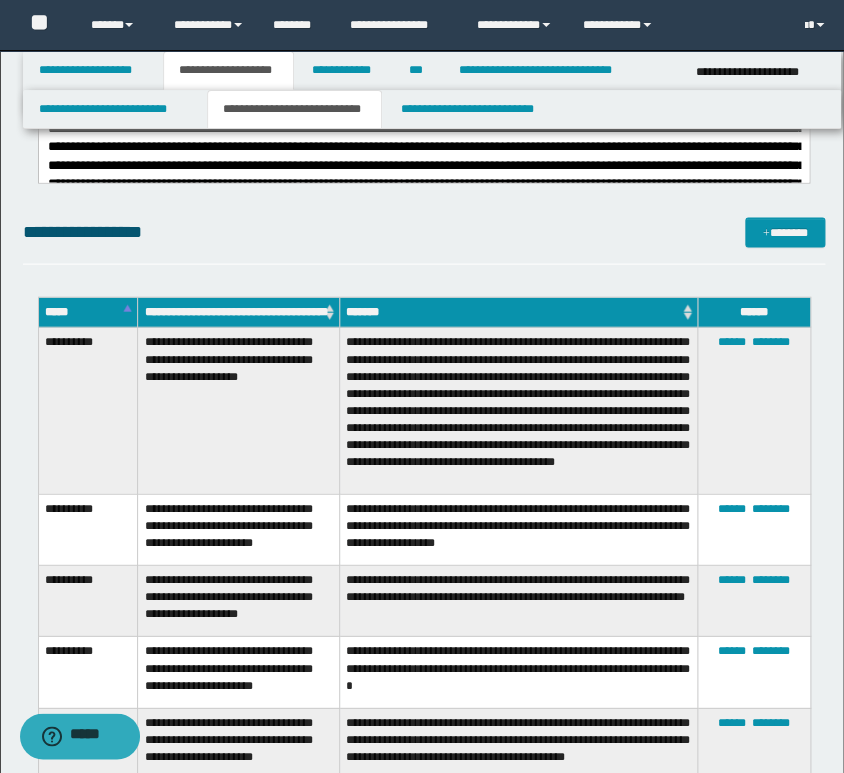 click on "**********" at bounding box center [424, 1130] 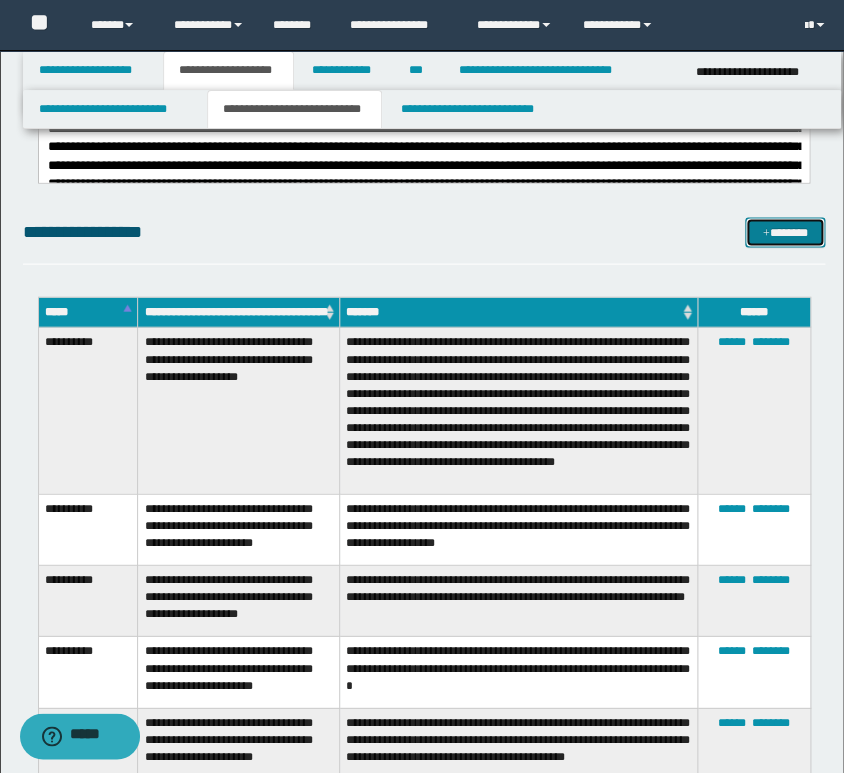 click at bounding box center [766, 233] 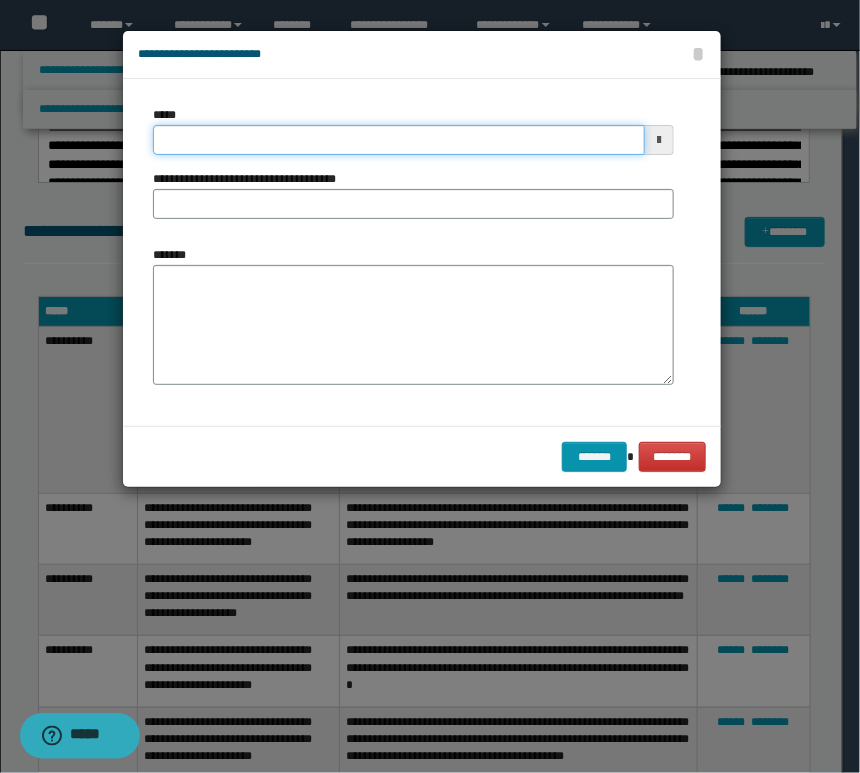 click on "*****" at bounding box center [399, 140] 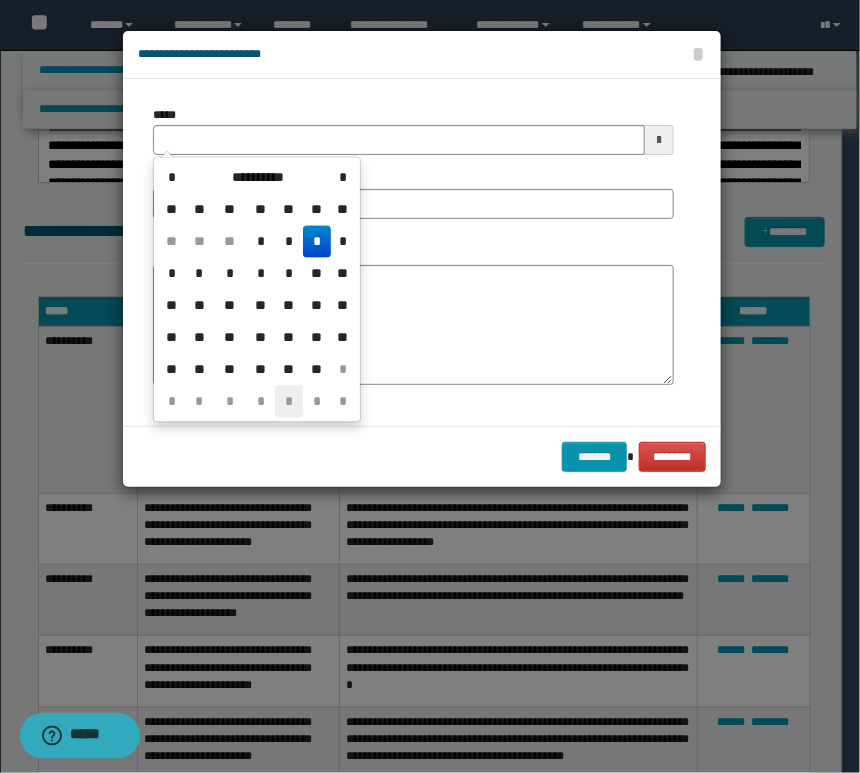 click on "*" at bounding box center [289, 402] 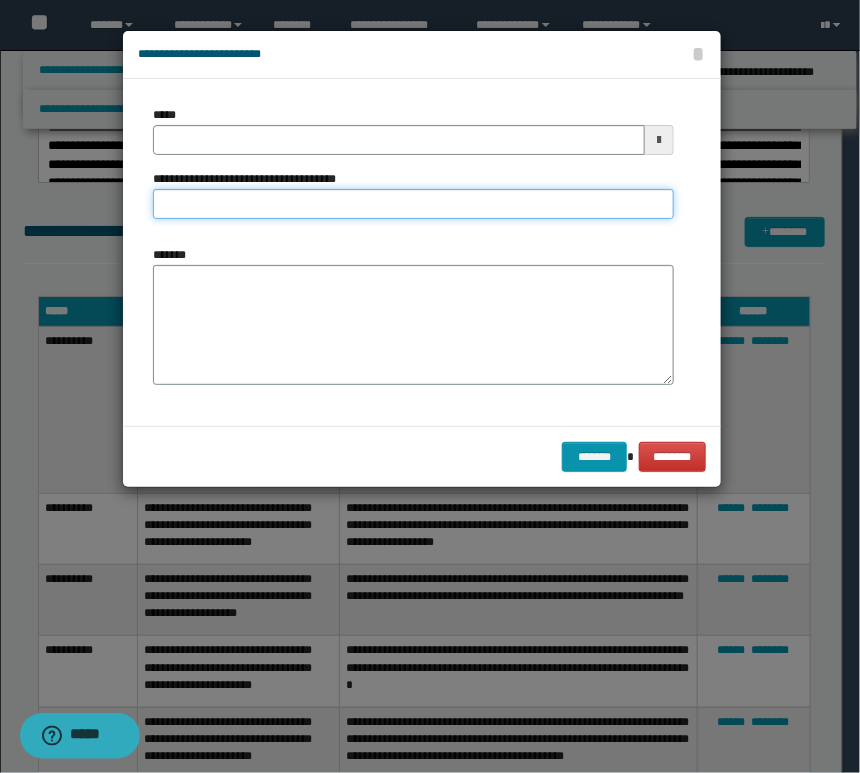 paste on "**********" 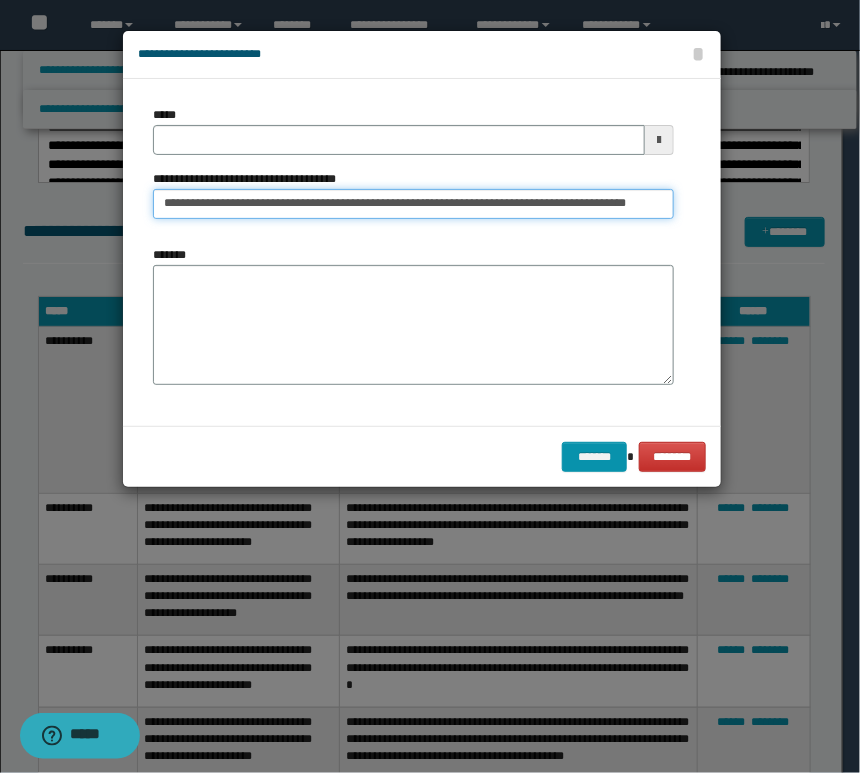 scroll, scrollTop: 0, scrollLeft: 64, axis: horizontal 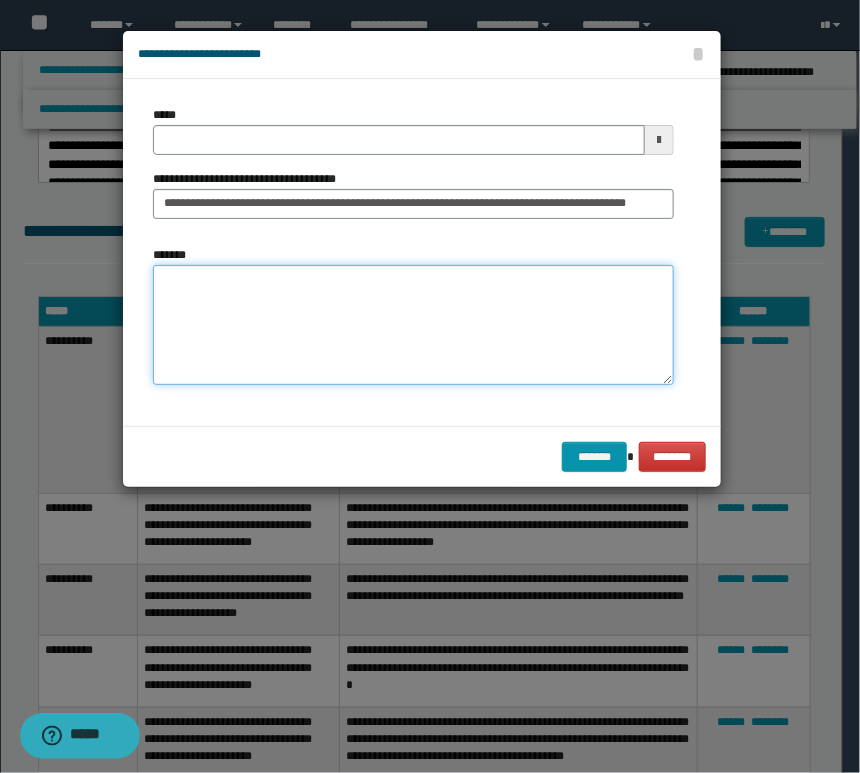 click on "*******" at bounding box center (413, 325) 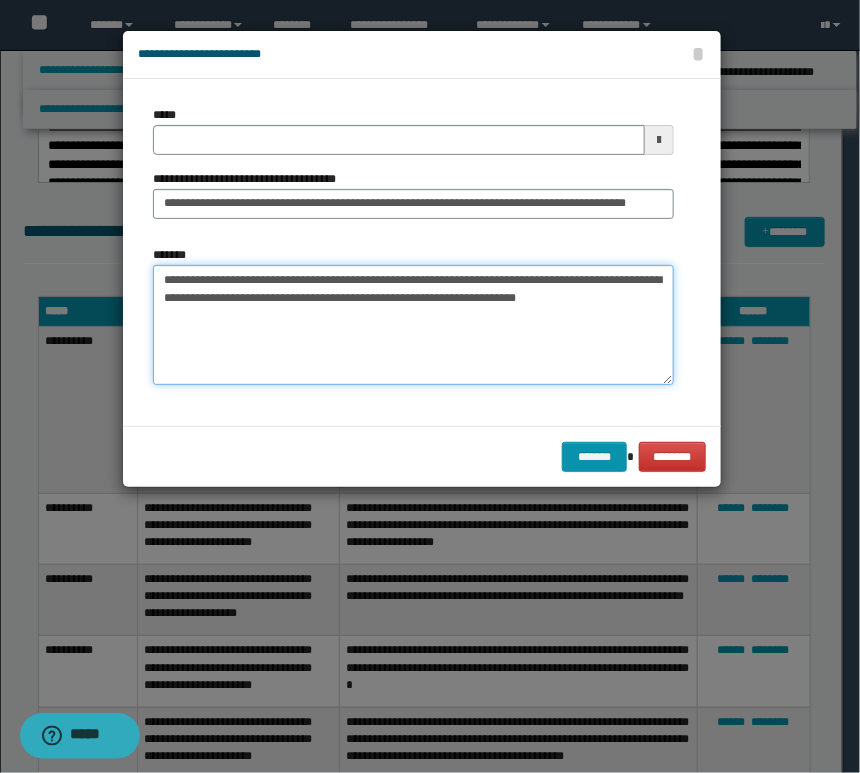 click on "**********" at bounding box center (413, 325) 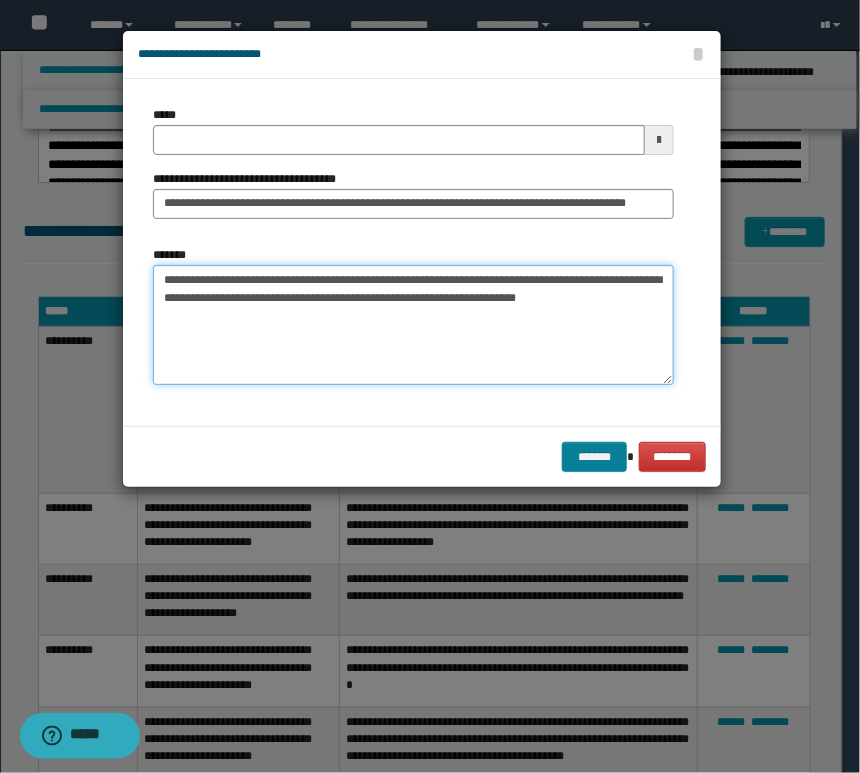 type on "**********" 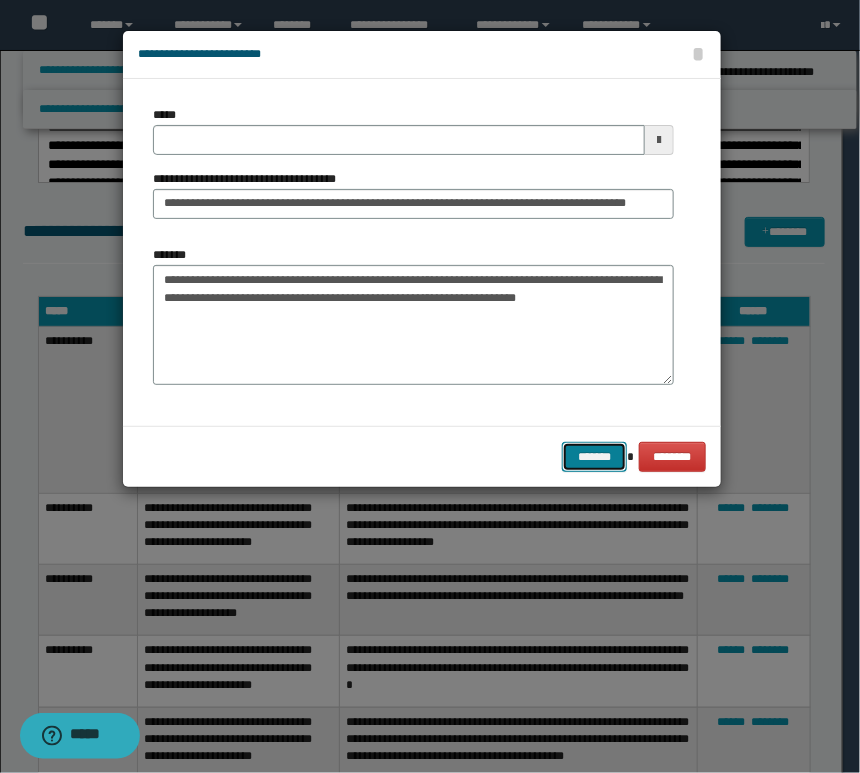 click on "*******" at bounding box center [594, 457] 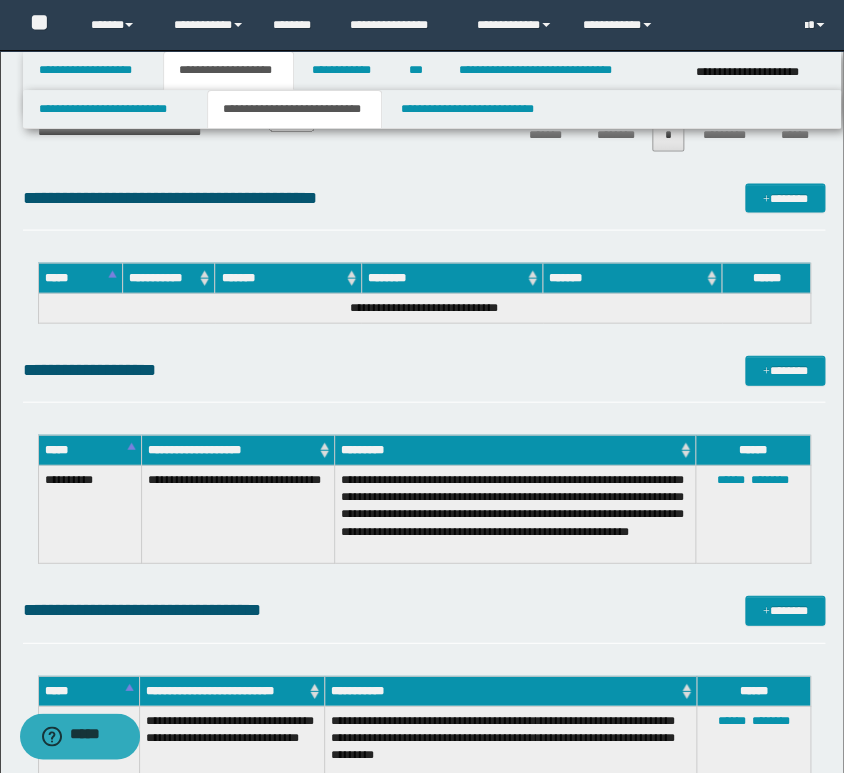 scroll, scrollTop: 3043, scrollLeft: 0, axis: vertical 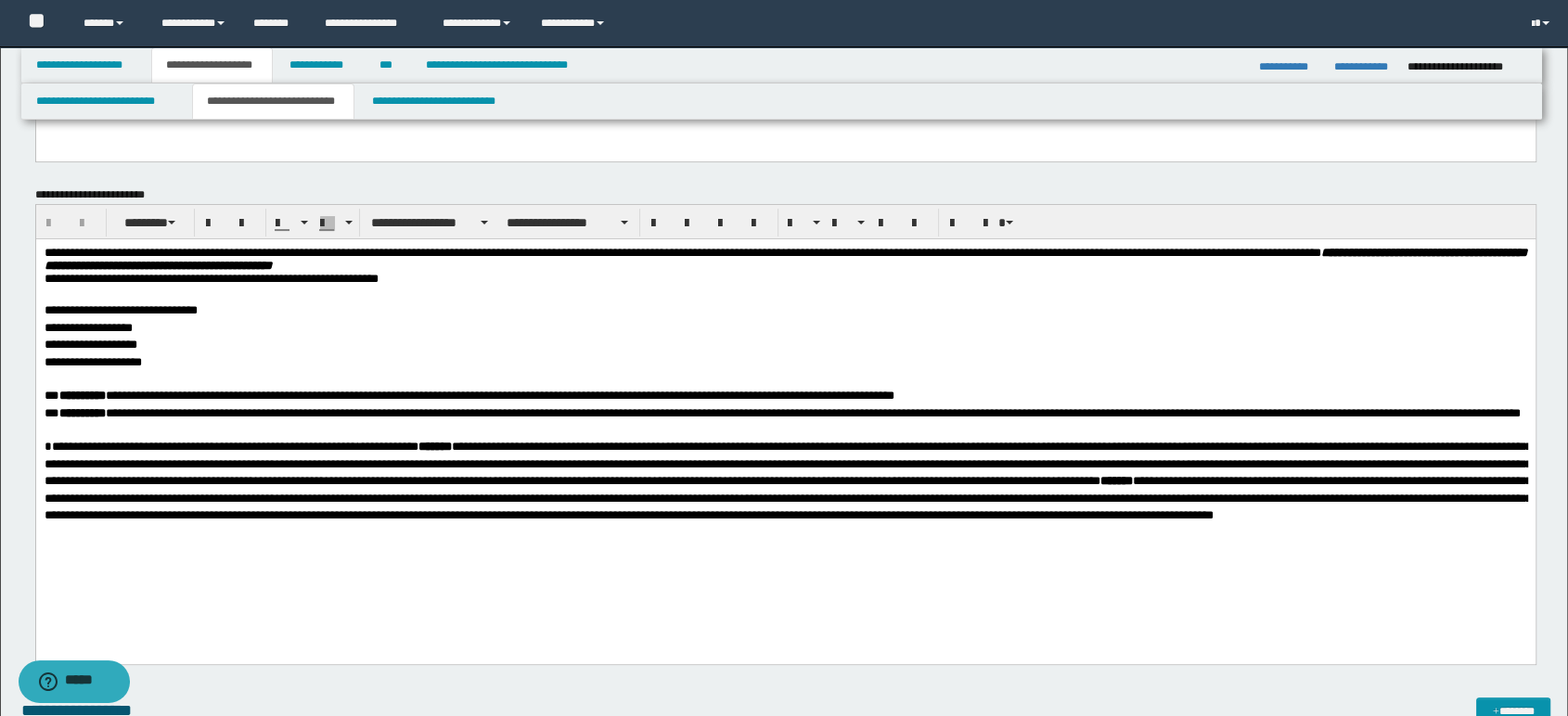click on "**********" at bounding box center (1093, 252) 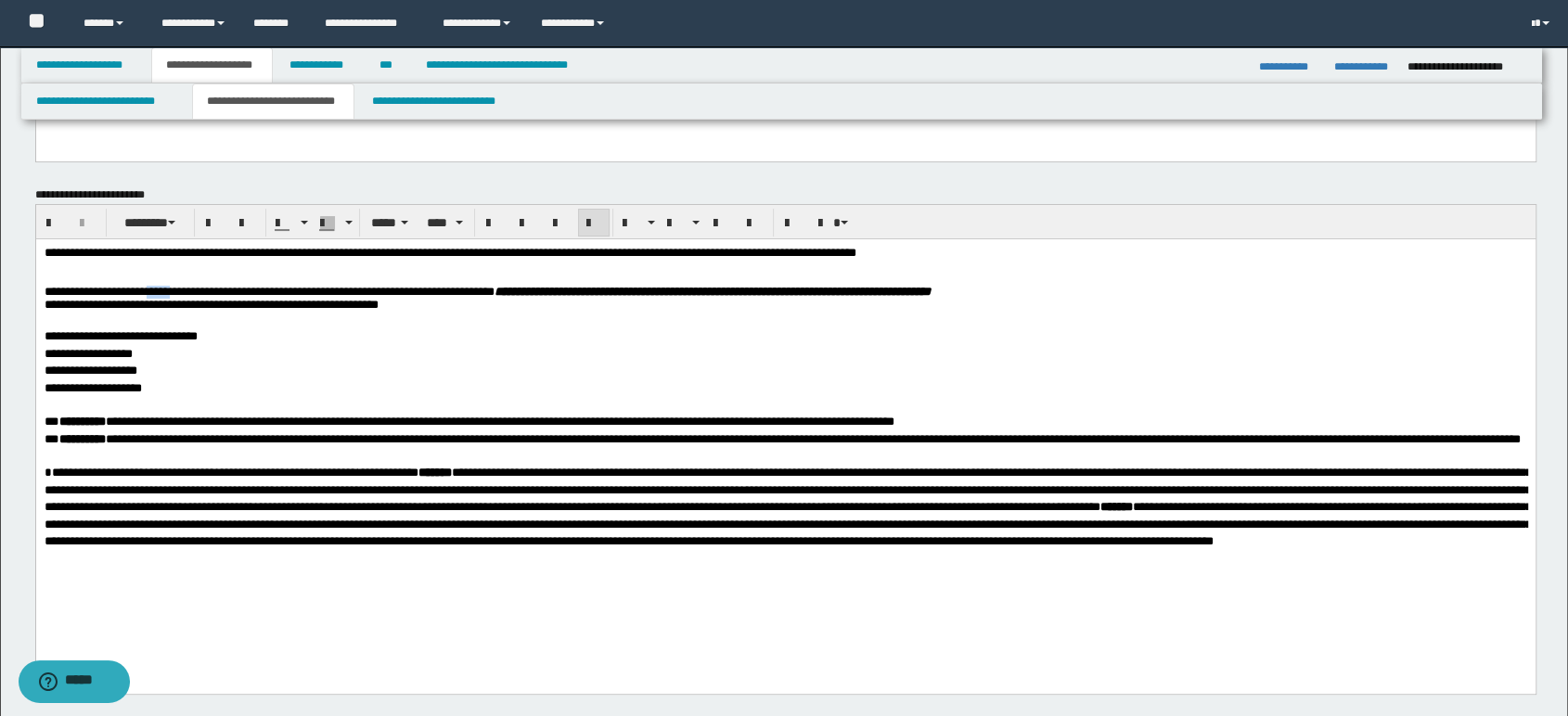 drag, startPoint x: 174, startPoint y: 299, endPoint x: 204, endPoint y: 296, distance: 30.14963 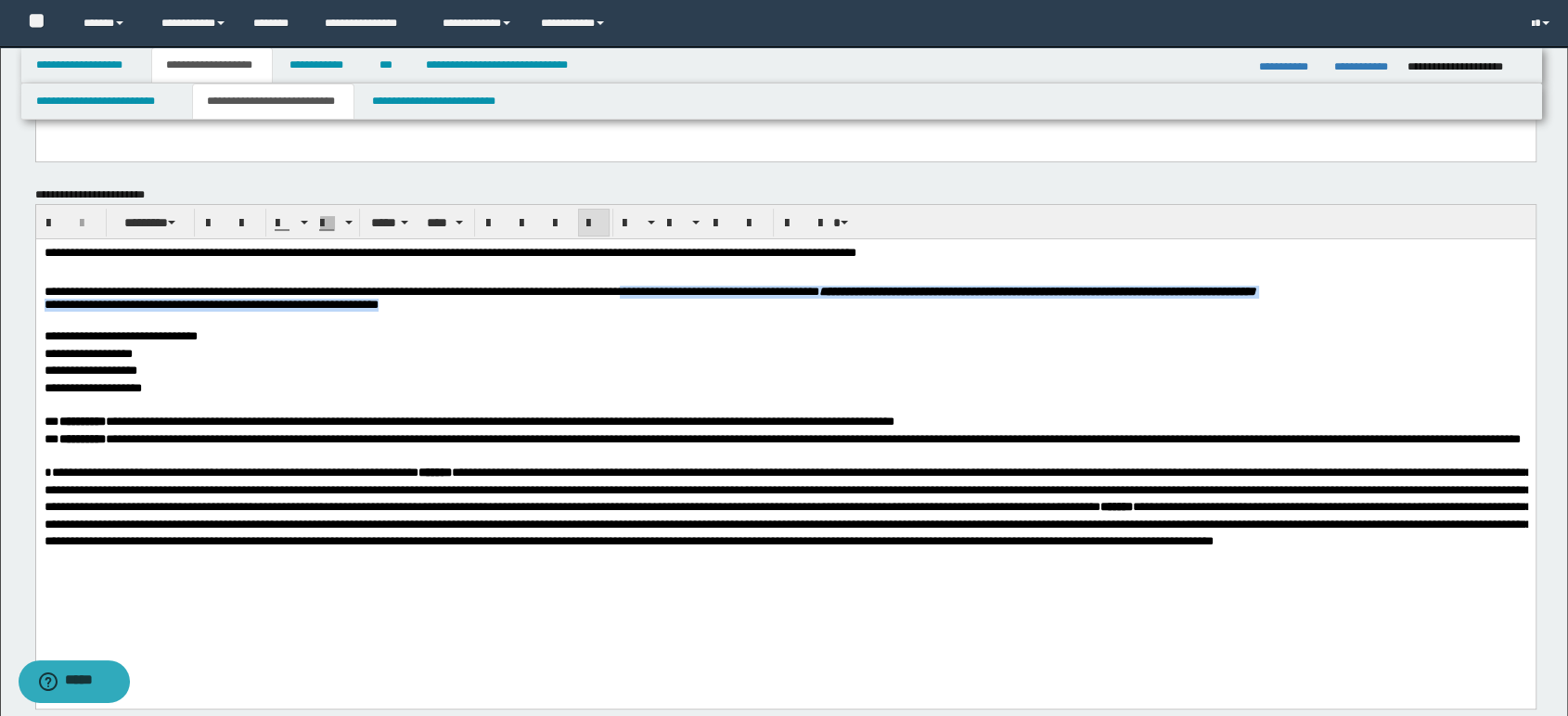 drag, startPoint x: 751, startPoint y: 300, endPoint x: 847, endPoint y: 330, distance: 100.57833 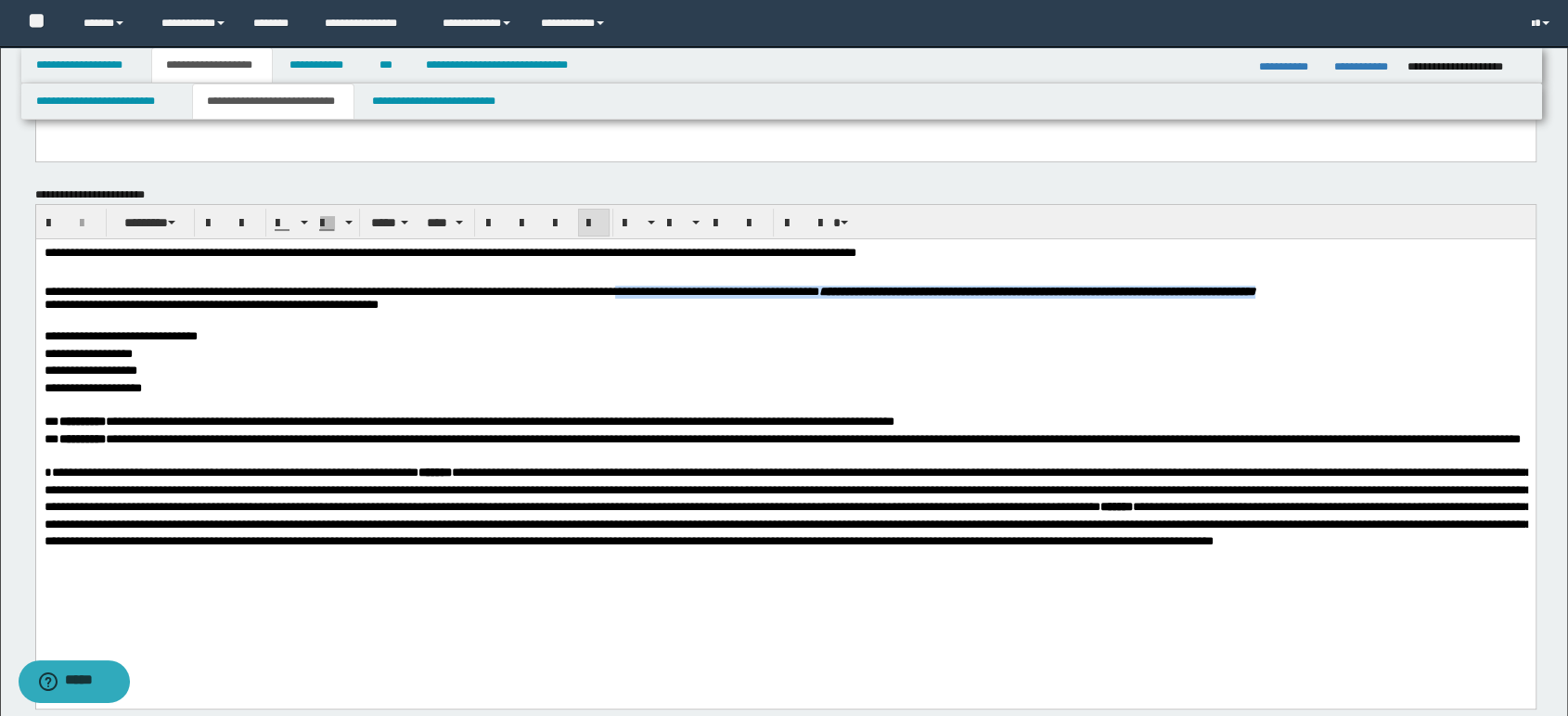 drag, startPoint x: 742, startPoint y: 300, endPoint x: 821, endPoint y: 316, distance: 80.60397 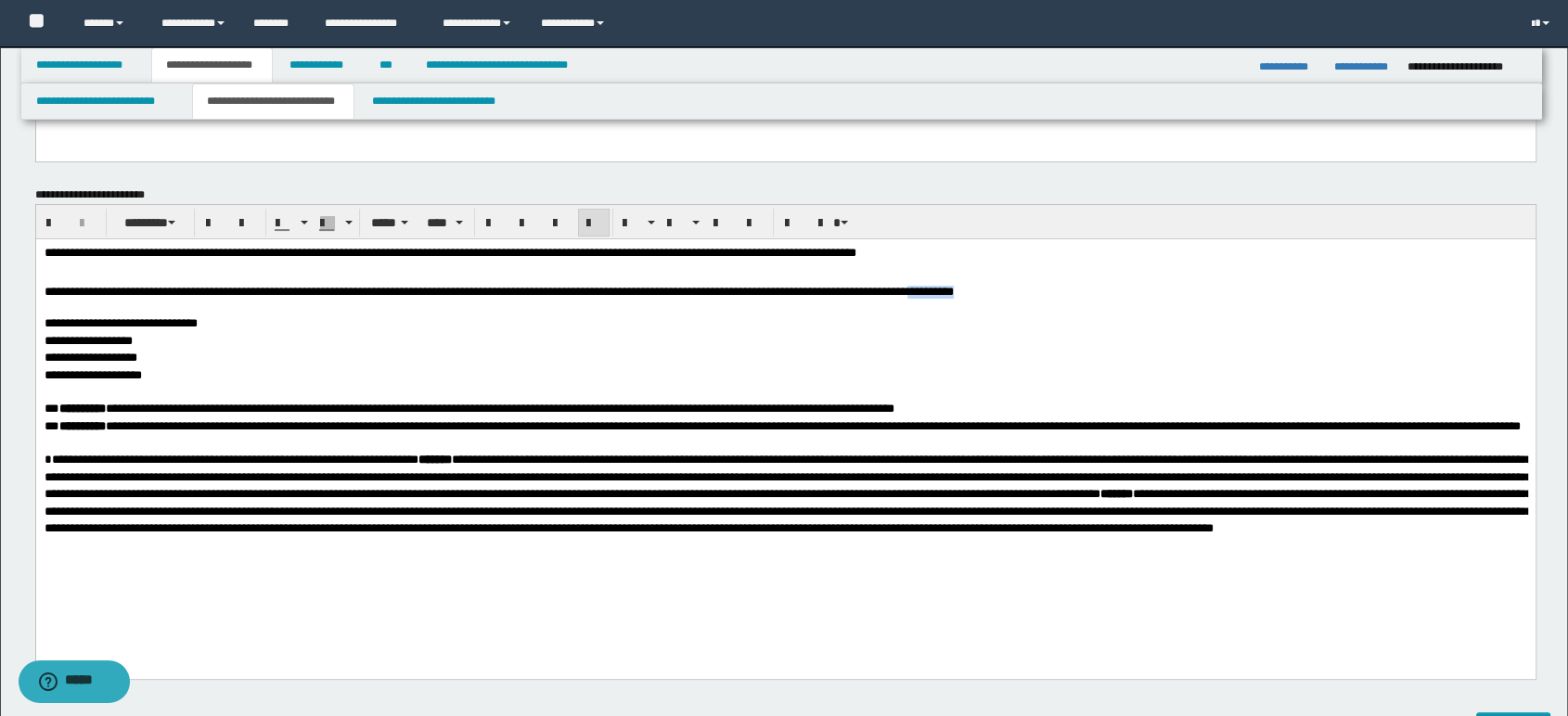 drag, startPoint x: 1148, startPoint y: 300, endPoint x: 1065, endPoint y: 297, distance: 83.054199 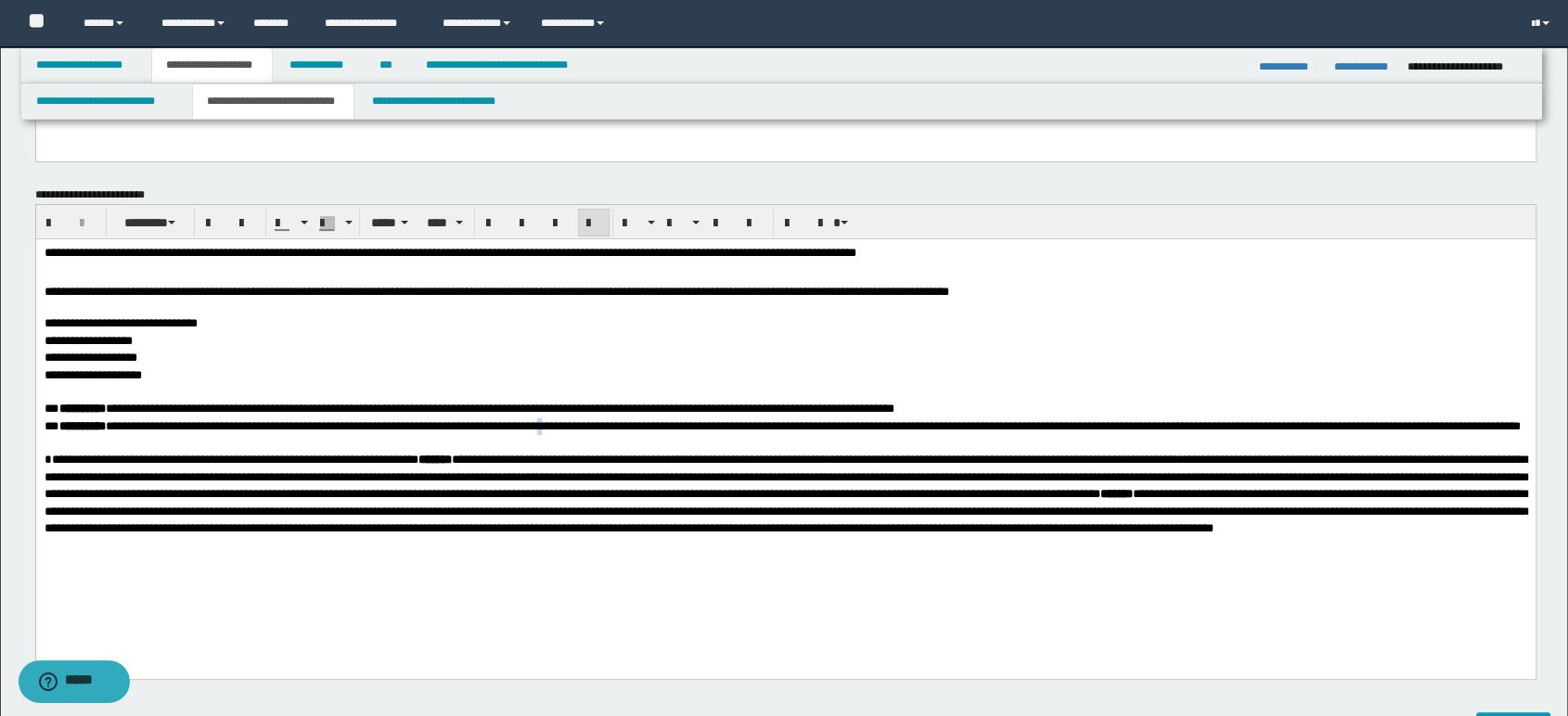 click on "[FIRST] [LAST] [ADDRESS]" at bounding box center [785, 427] 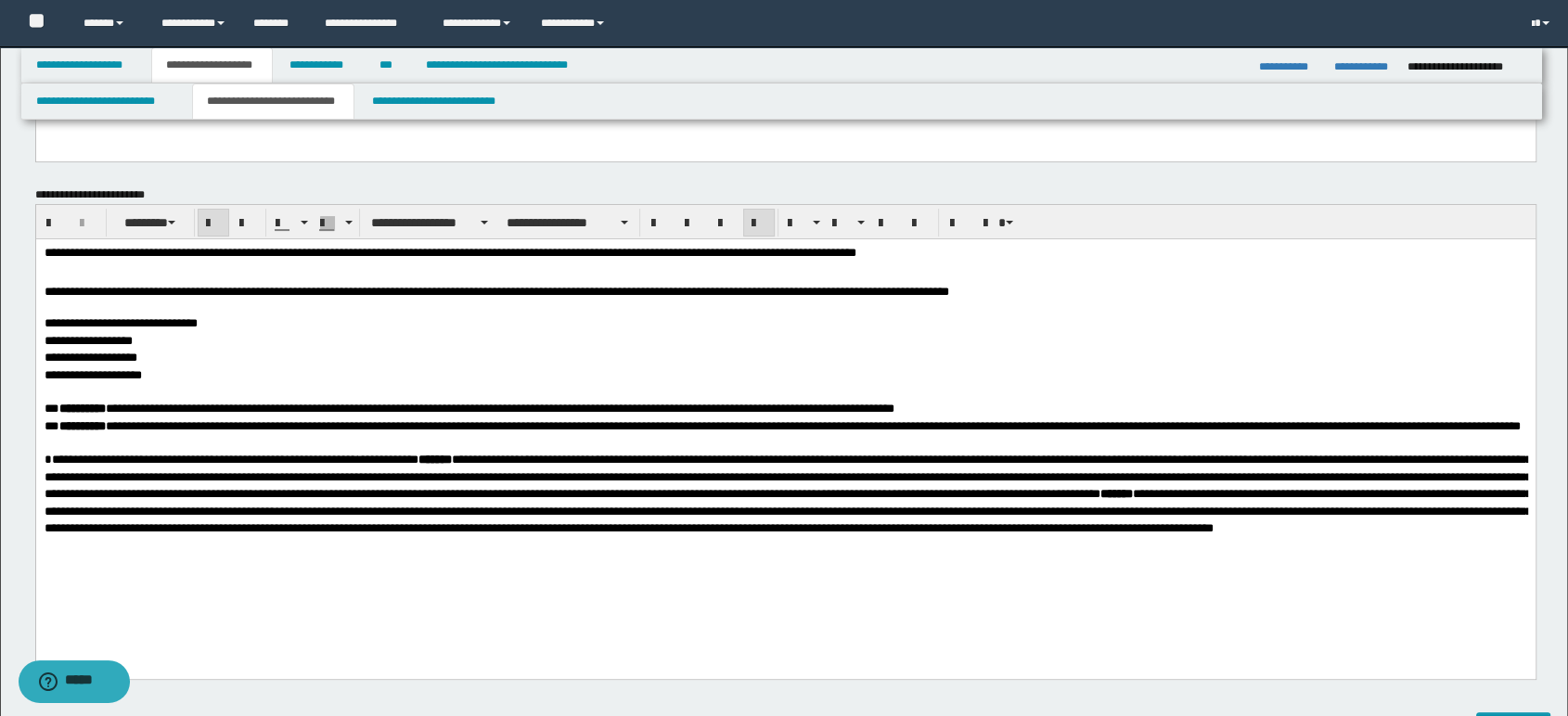 click on "*******" at bounding box center (433, 459) 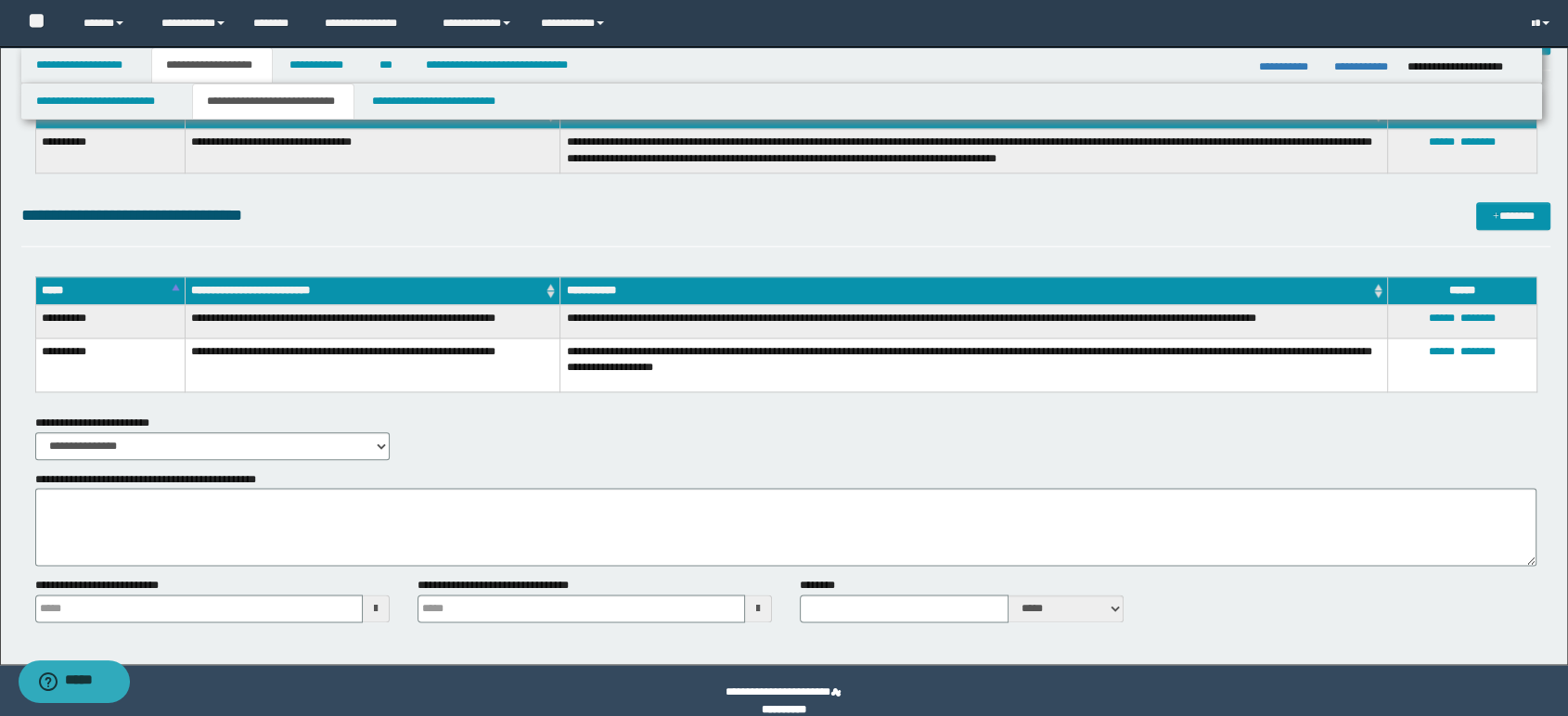 scroll, scrollTop: 1559, scrollLeft: 0, axis: vertical 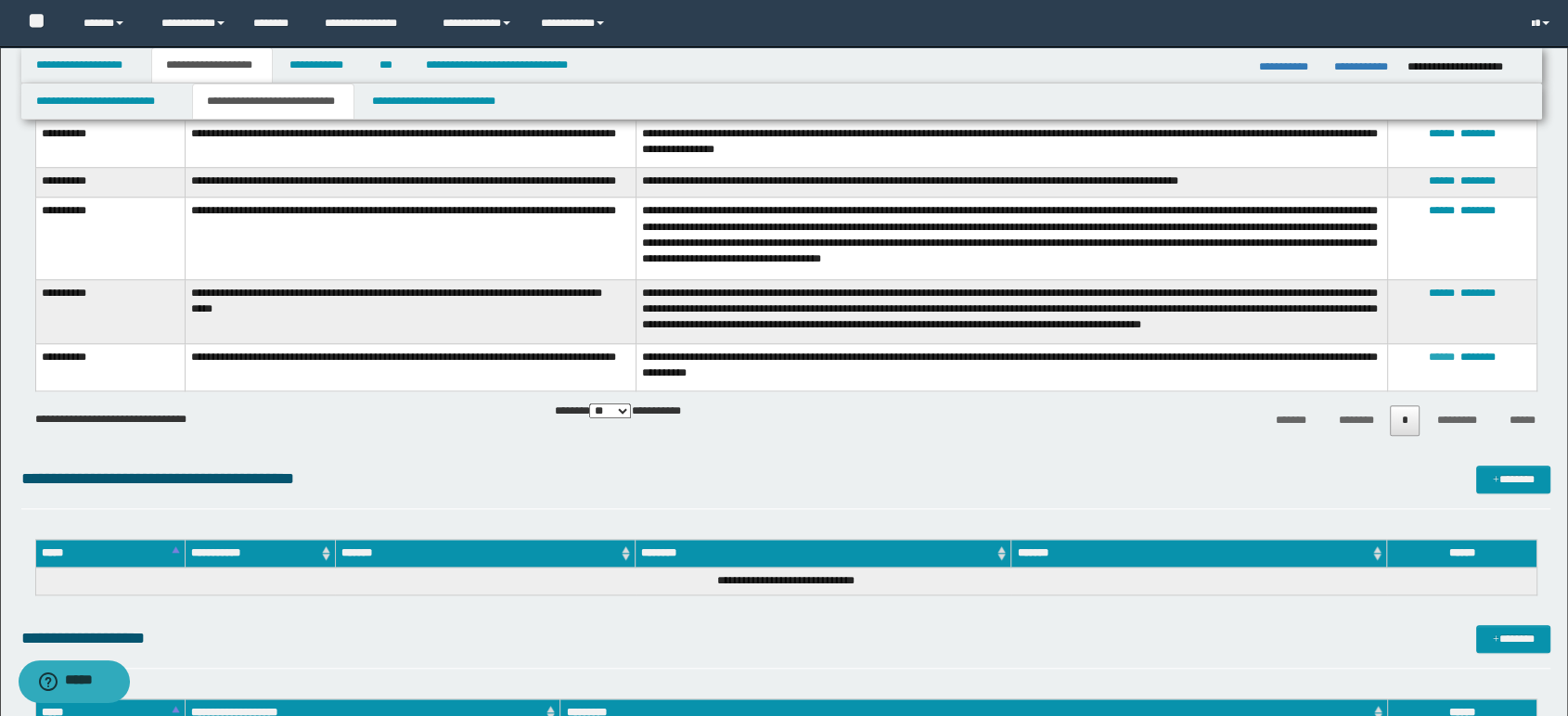 click on "******" at bounding box center [1442, 357] 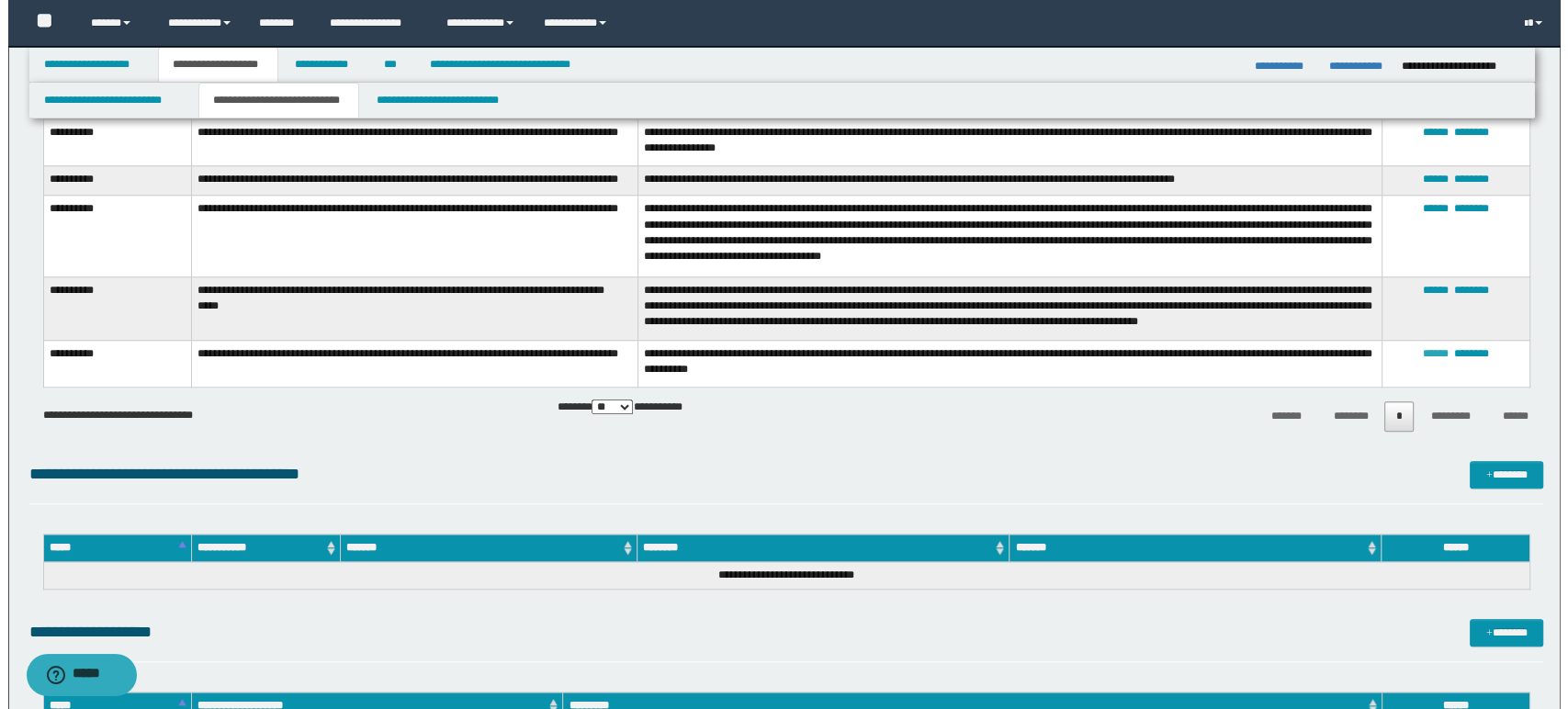 type on "**********" 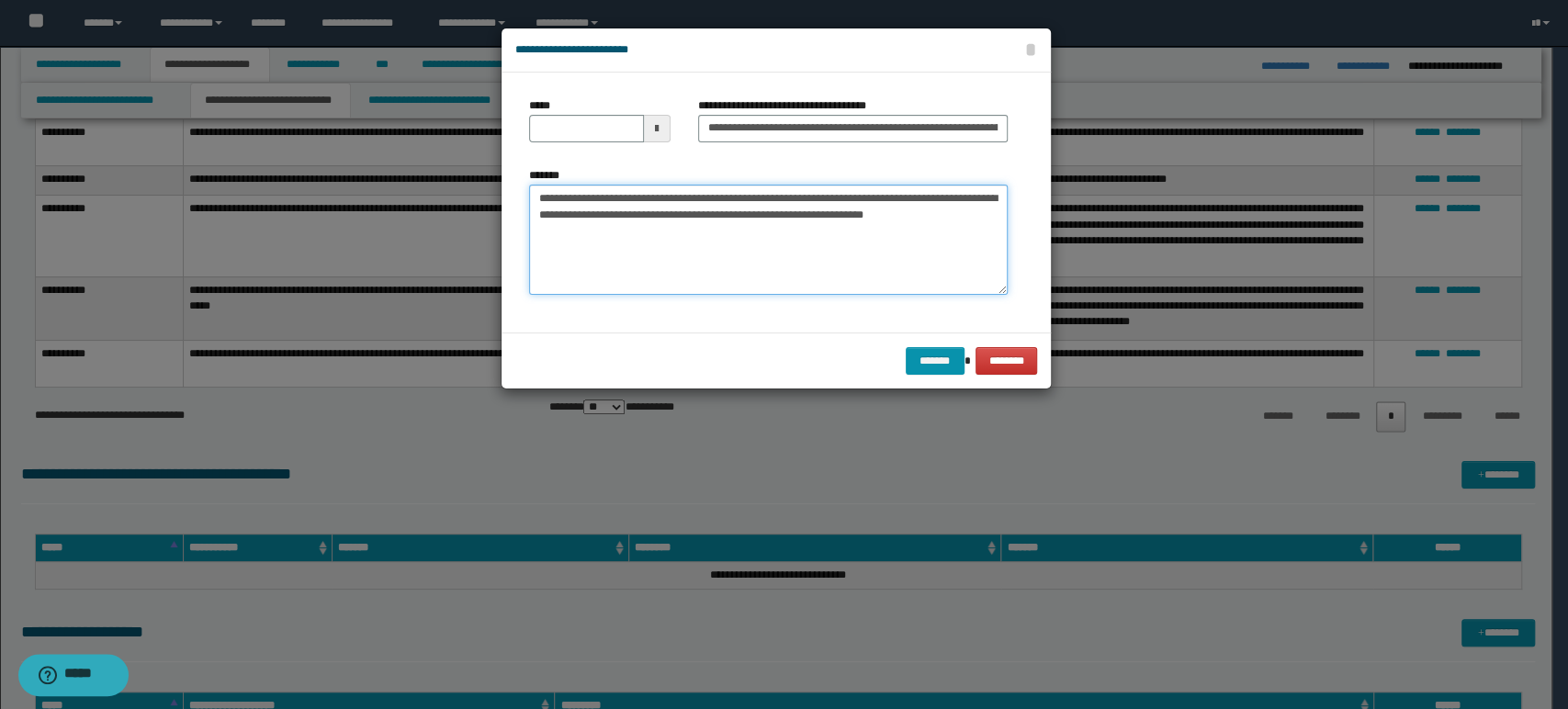 click on "**********" at bounding box center (768, 240) 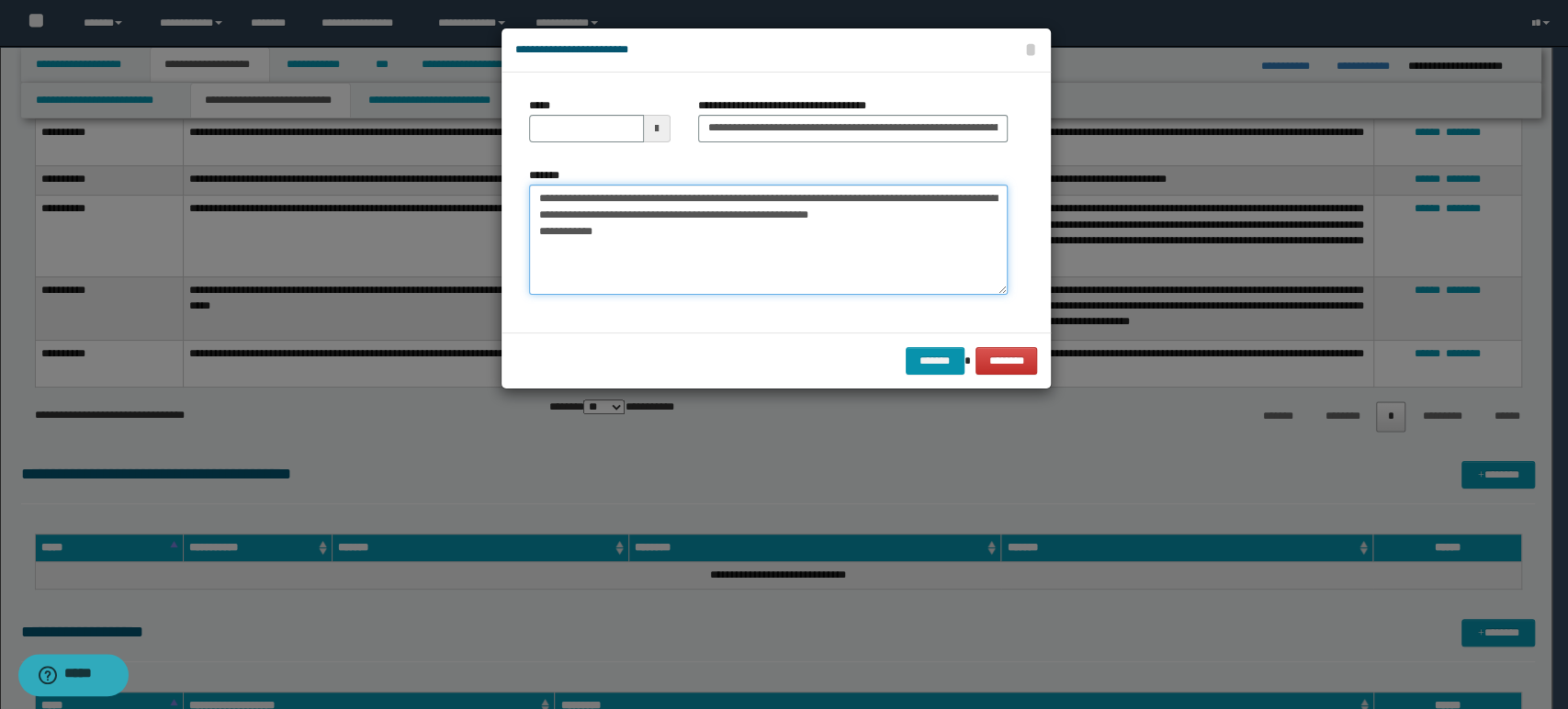 click on "**********" at bounding box center (768, 240) 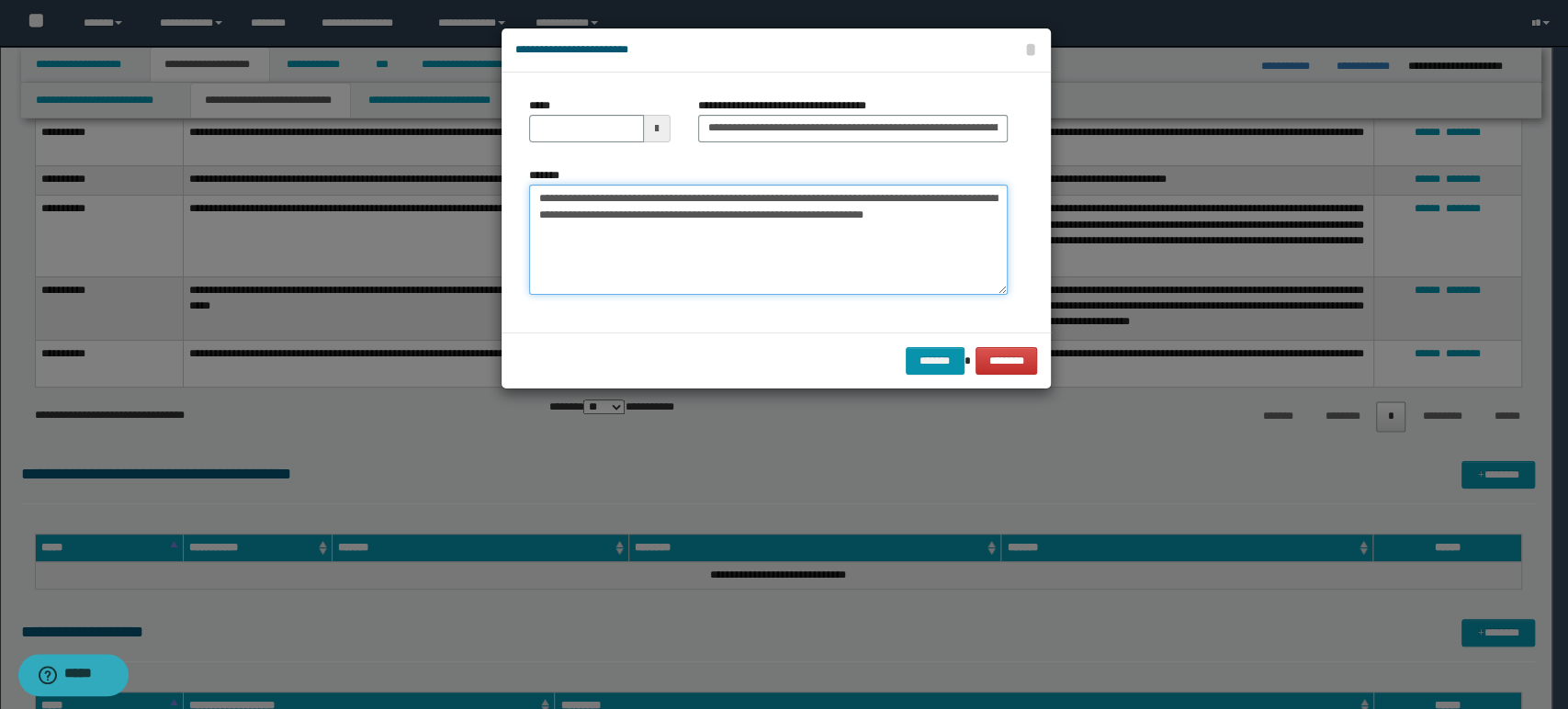 drag, startPoint x: 742, startPoint y: 204, endPoint x: 714, endPoint y: 196, distance: 29.12044 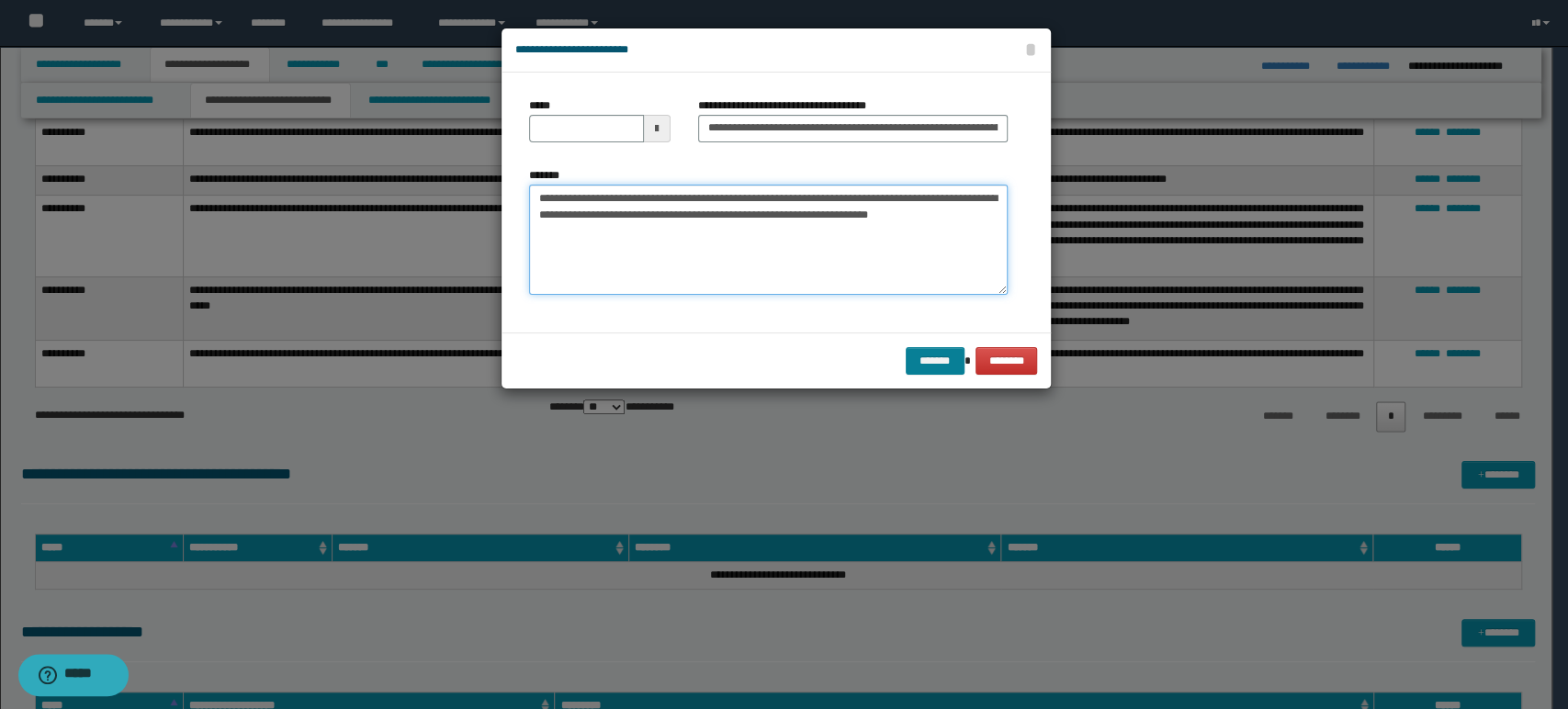 type on "**********" 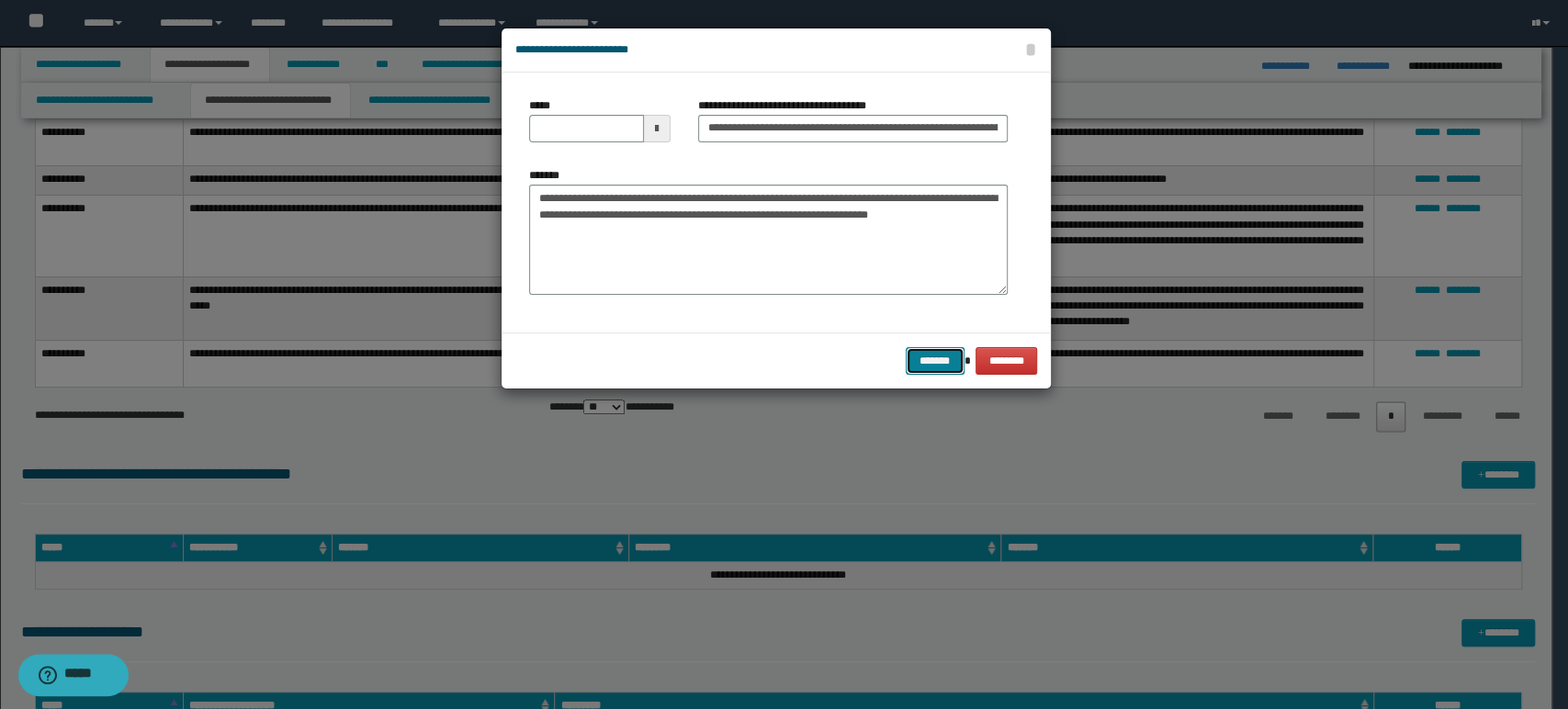 click on "*******" at bounding box center [935, 361] 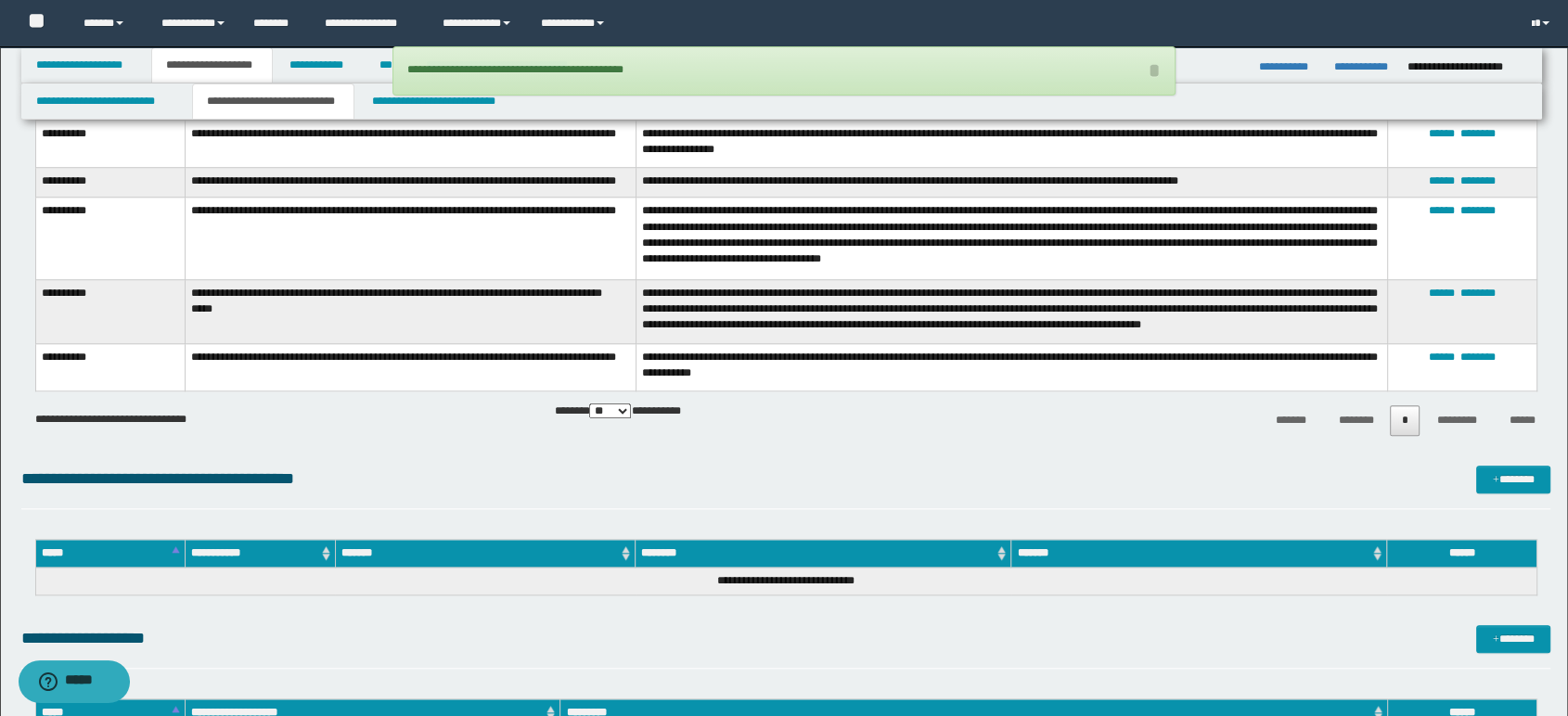 click on "**********" at bounding box center [786, 479] 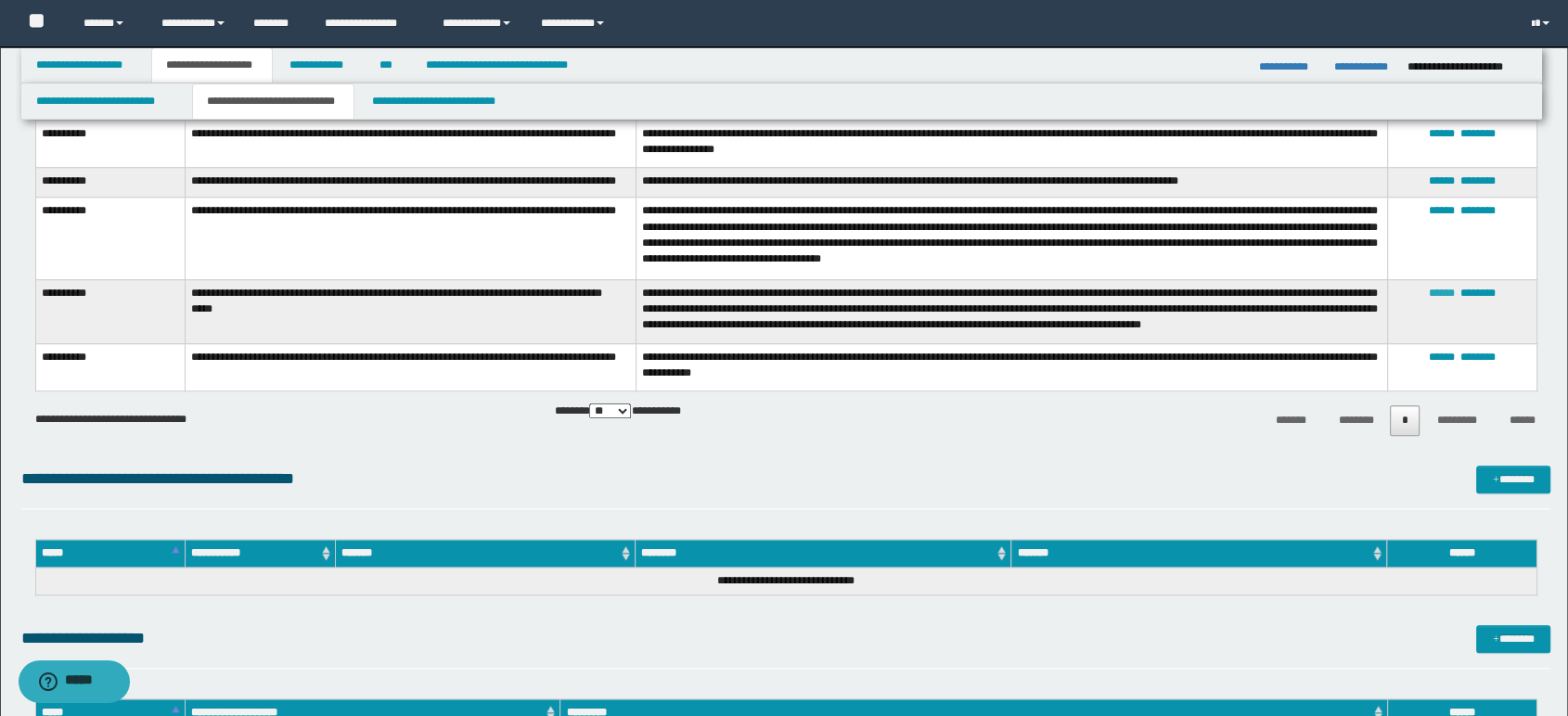 click on "******" at bounding box center (1442, 293) 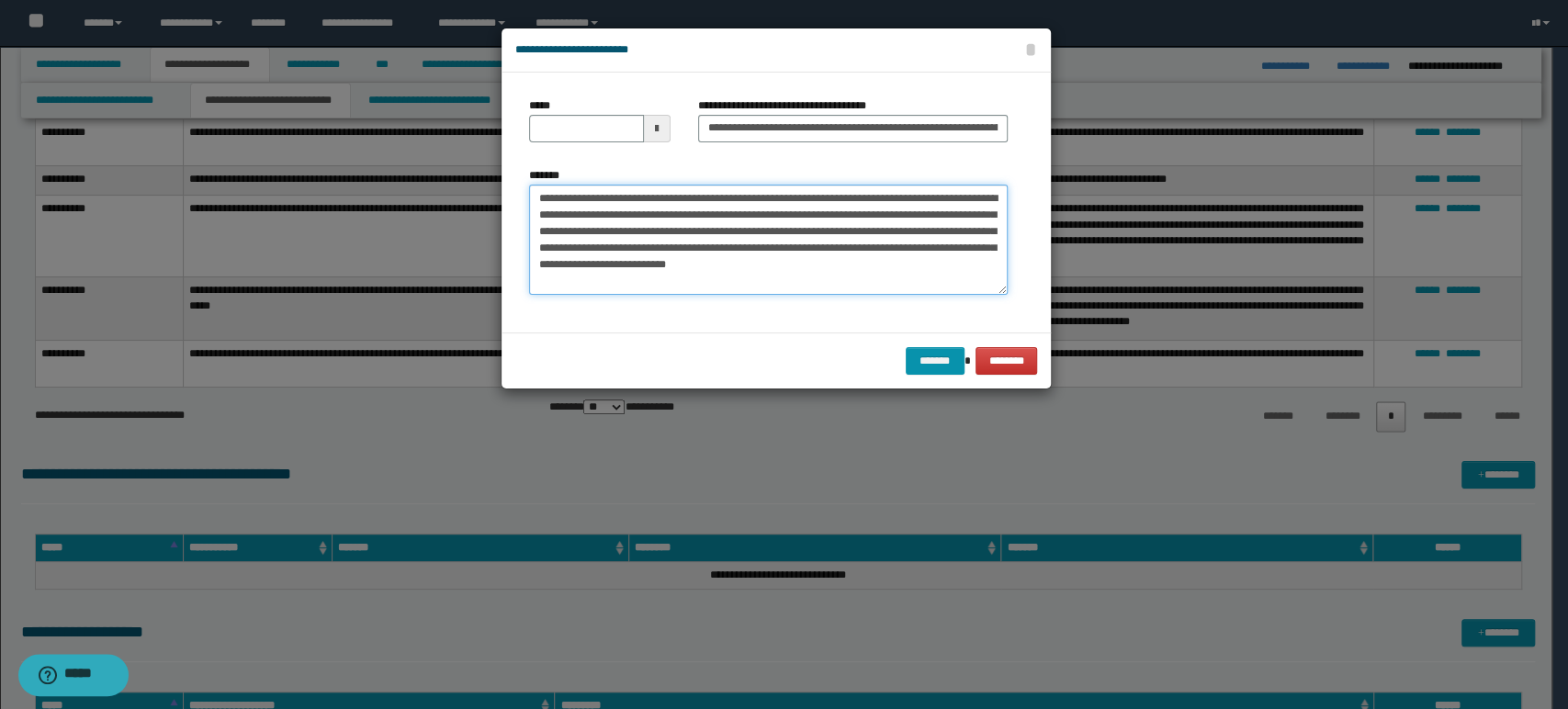 click on "**********" at bounding box center [768, 240] 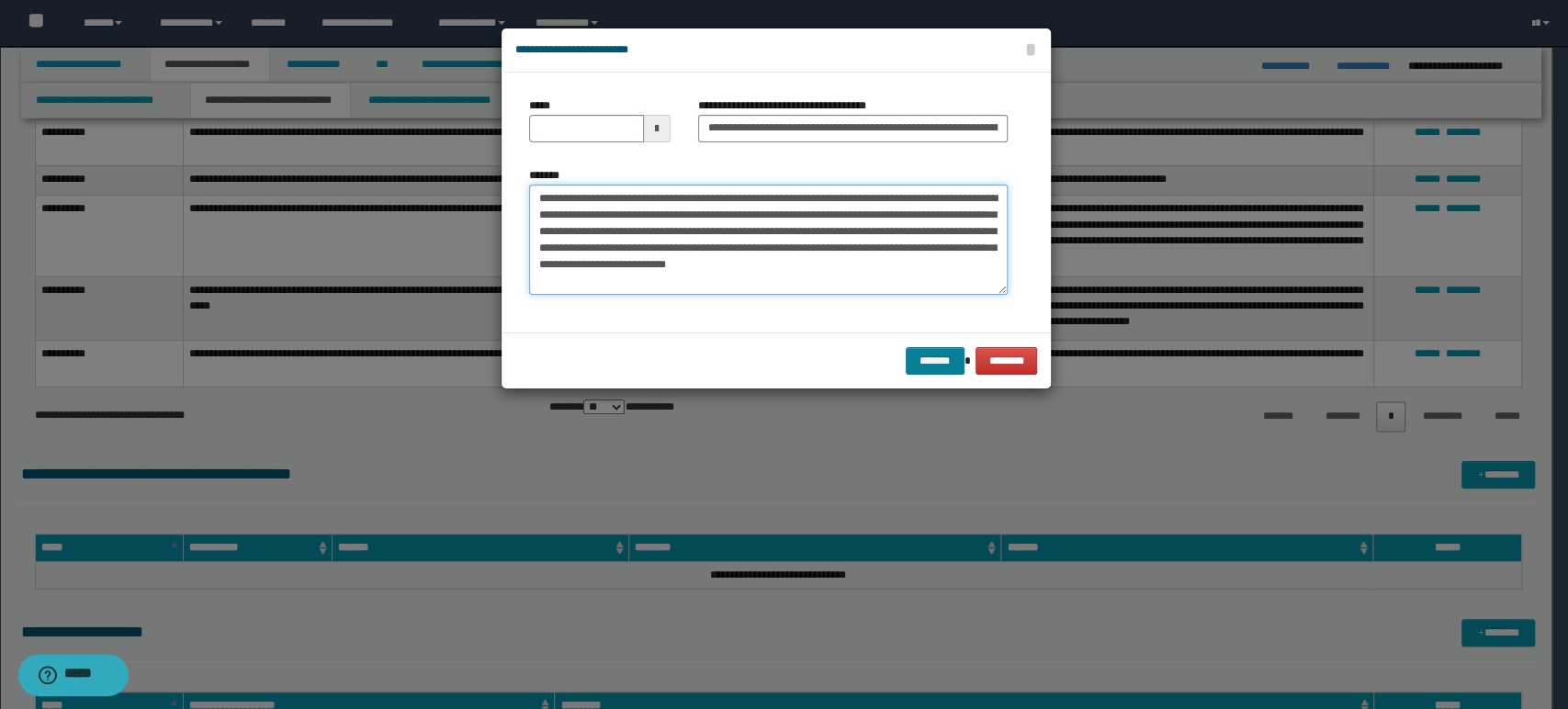 type on "**********" 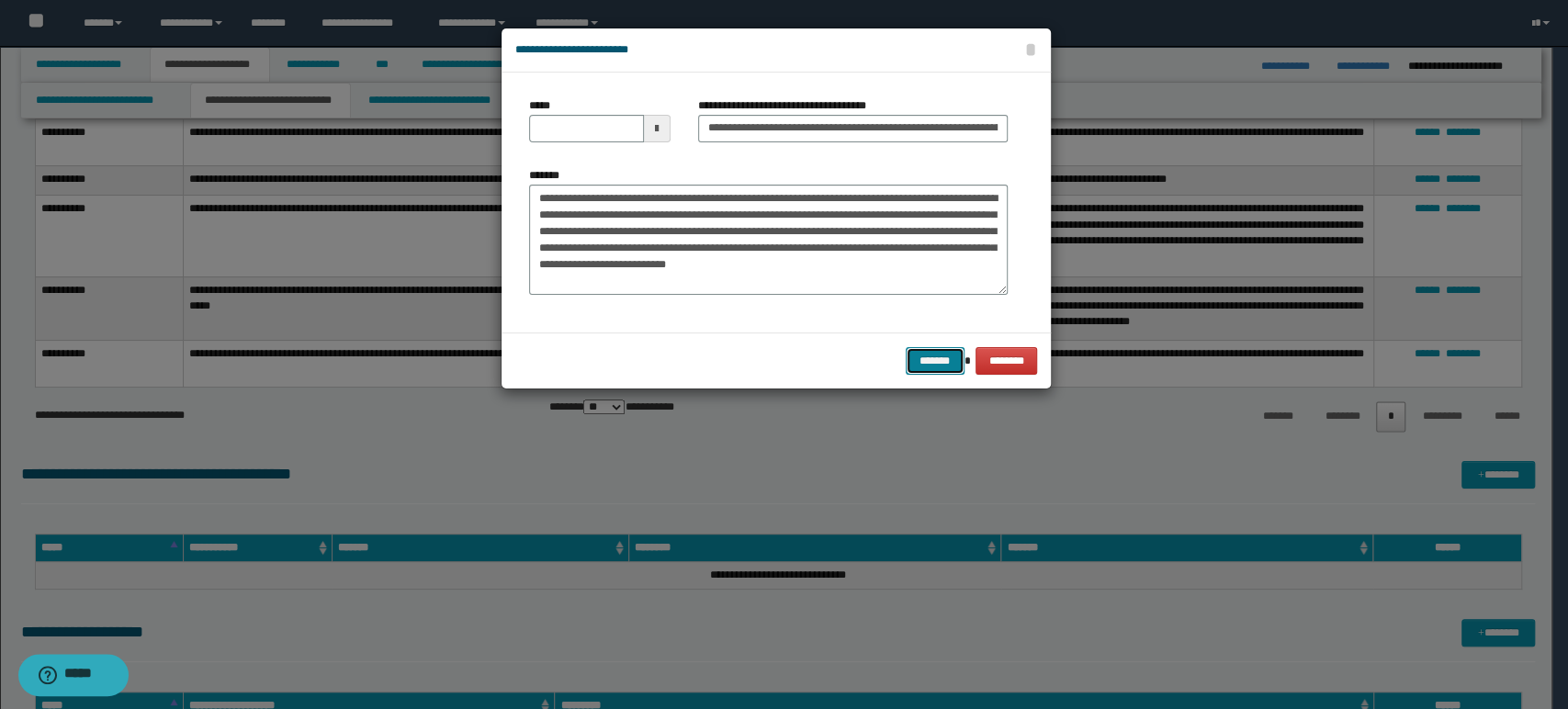 click on "*******" at bounding box center [935, 361] 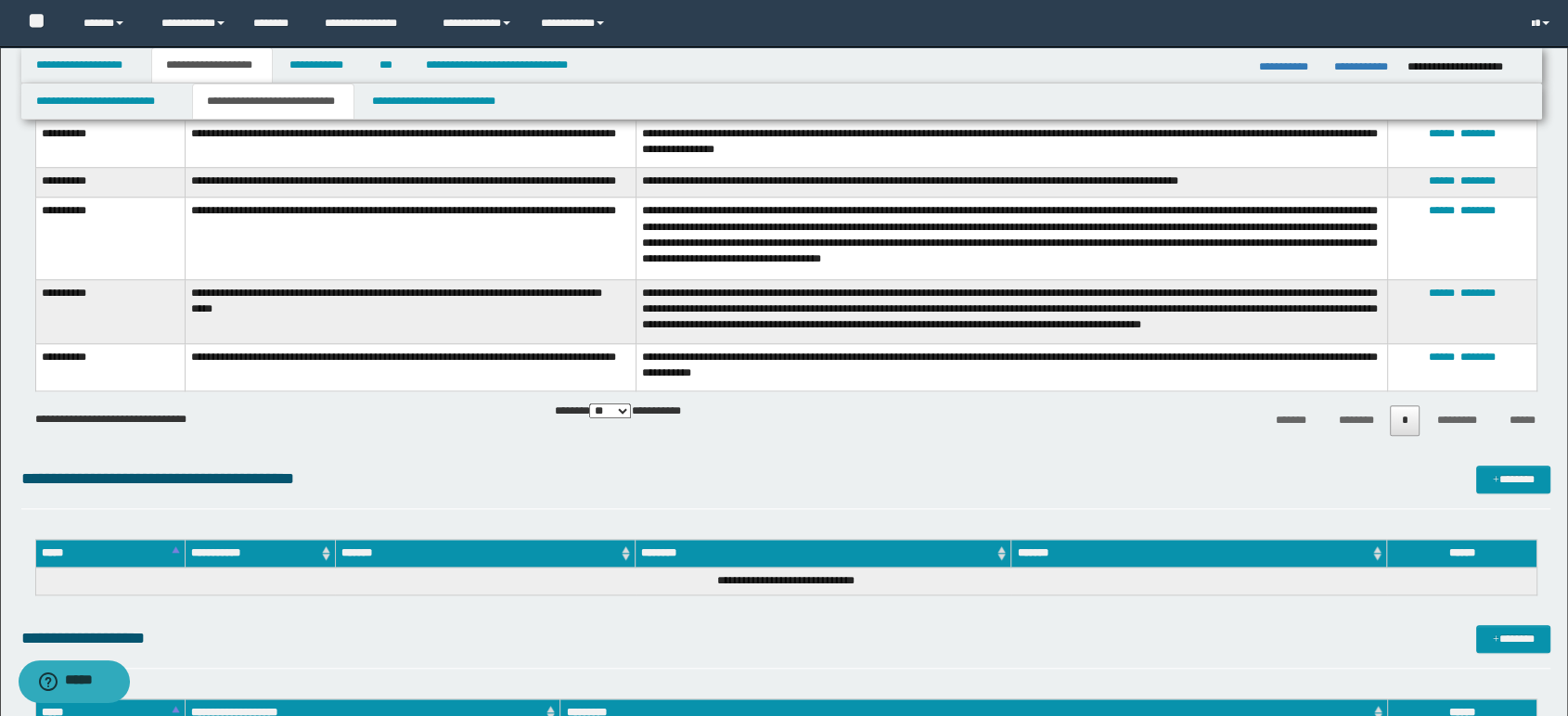 click on "******    ********" at bounding box center (1461, 238) 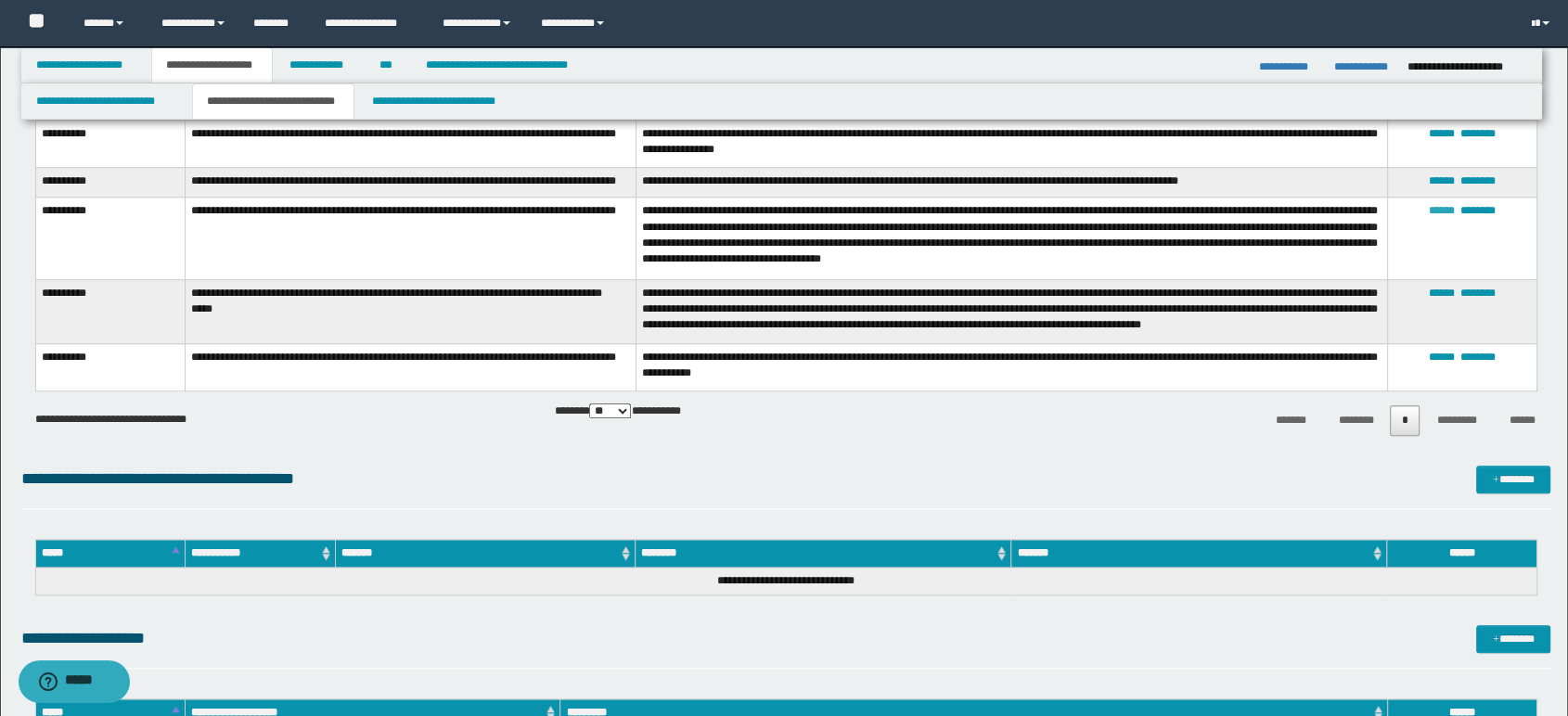 click on "******" at bounding box center [1442, 211] 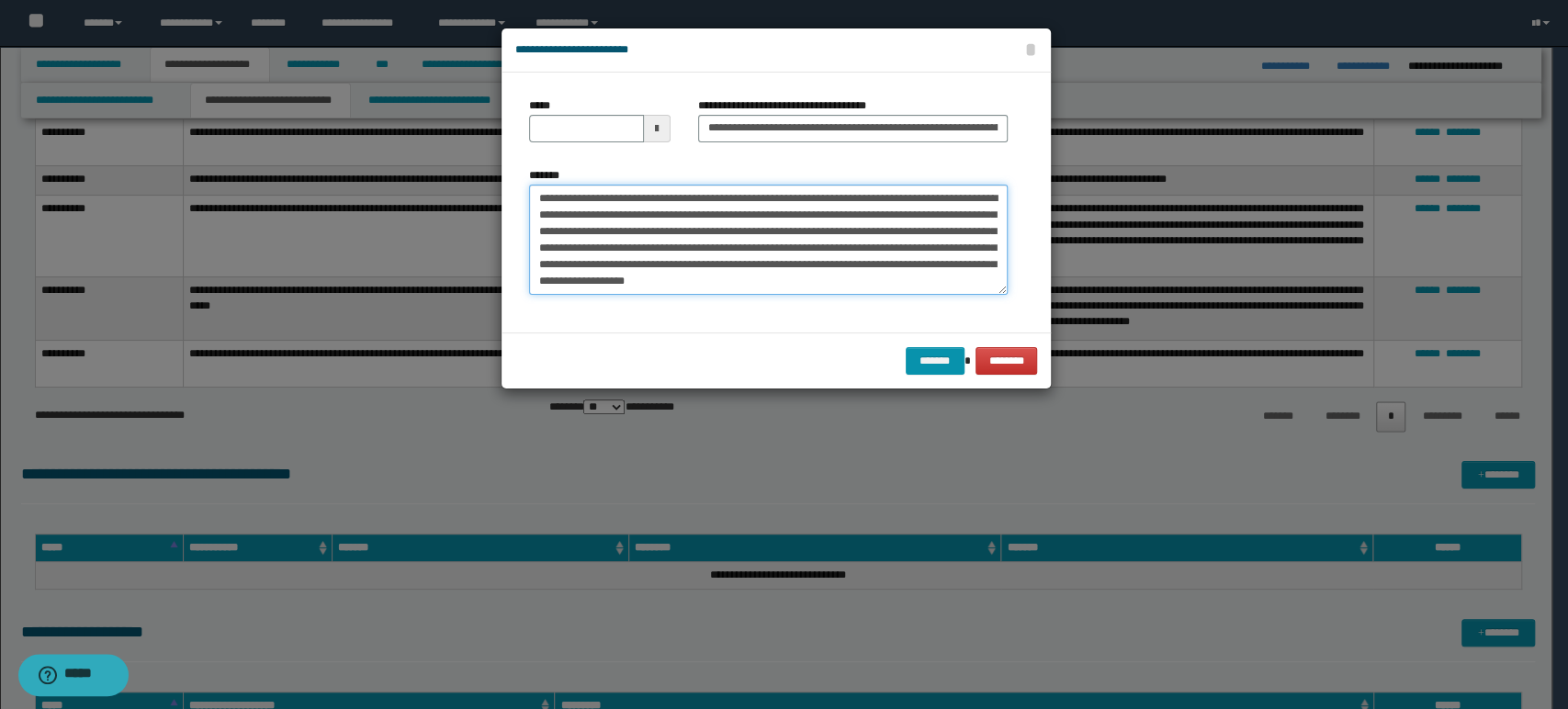click on "**********" at bounding box center [768, 240] 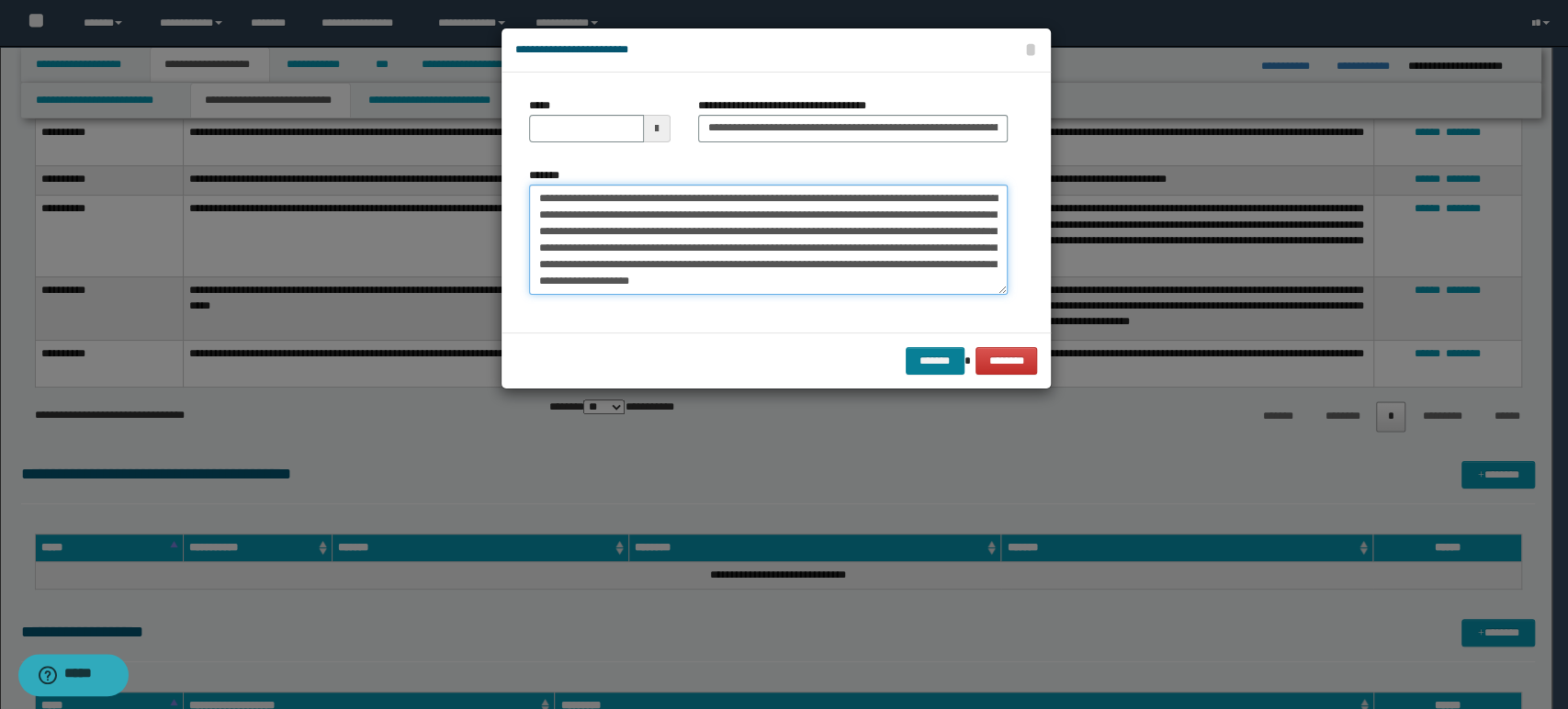 type on "**********" 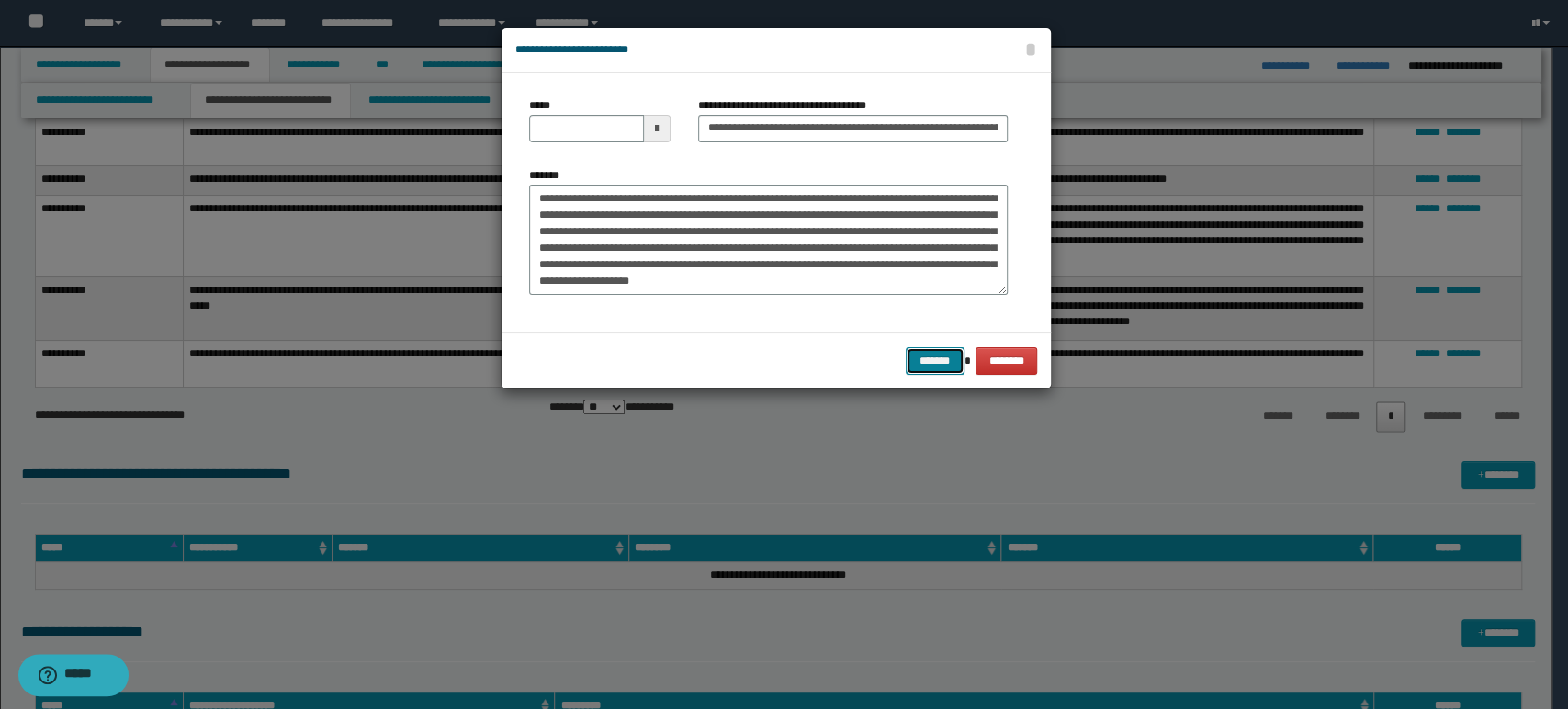 click on "*******" at bounding box center (935, 361) 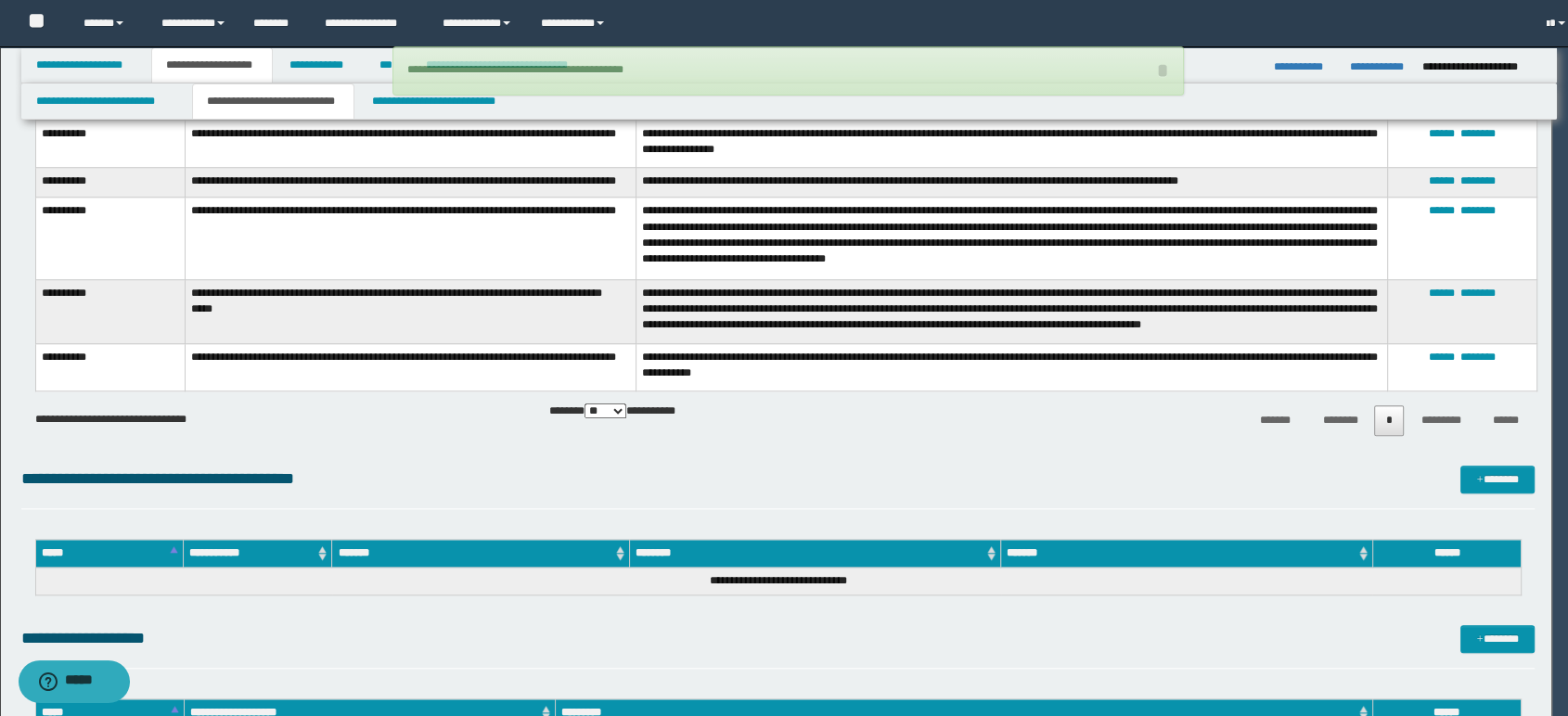type 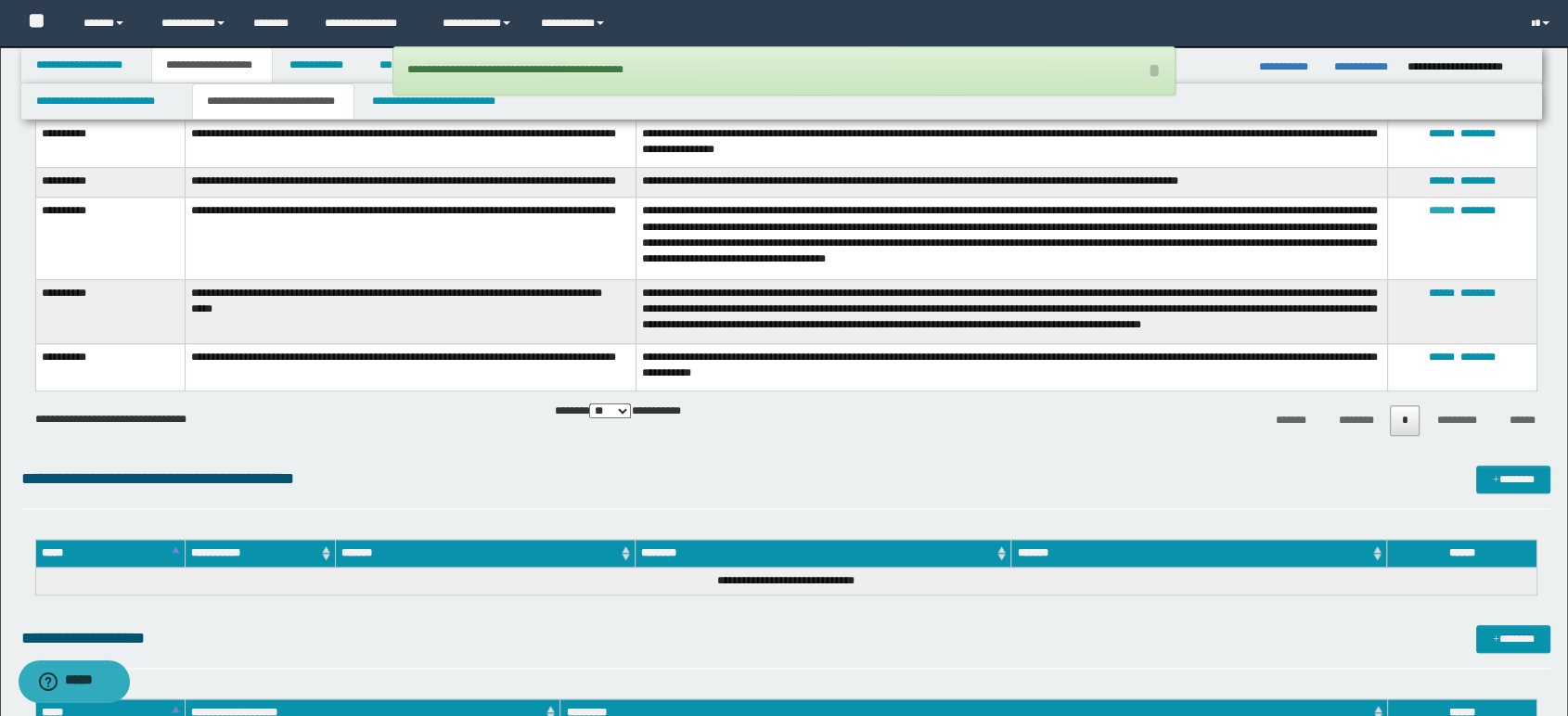 click on "******" at bounding box center [1442, 211] 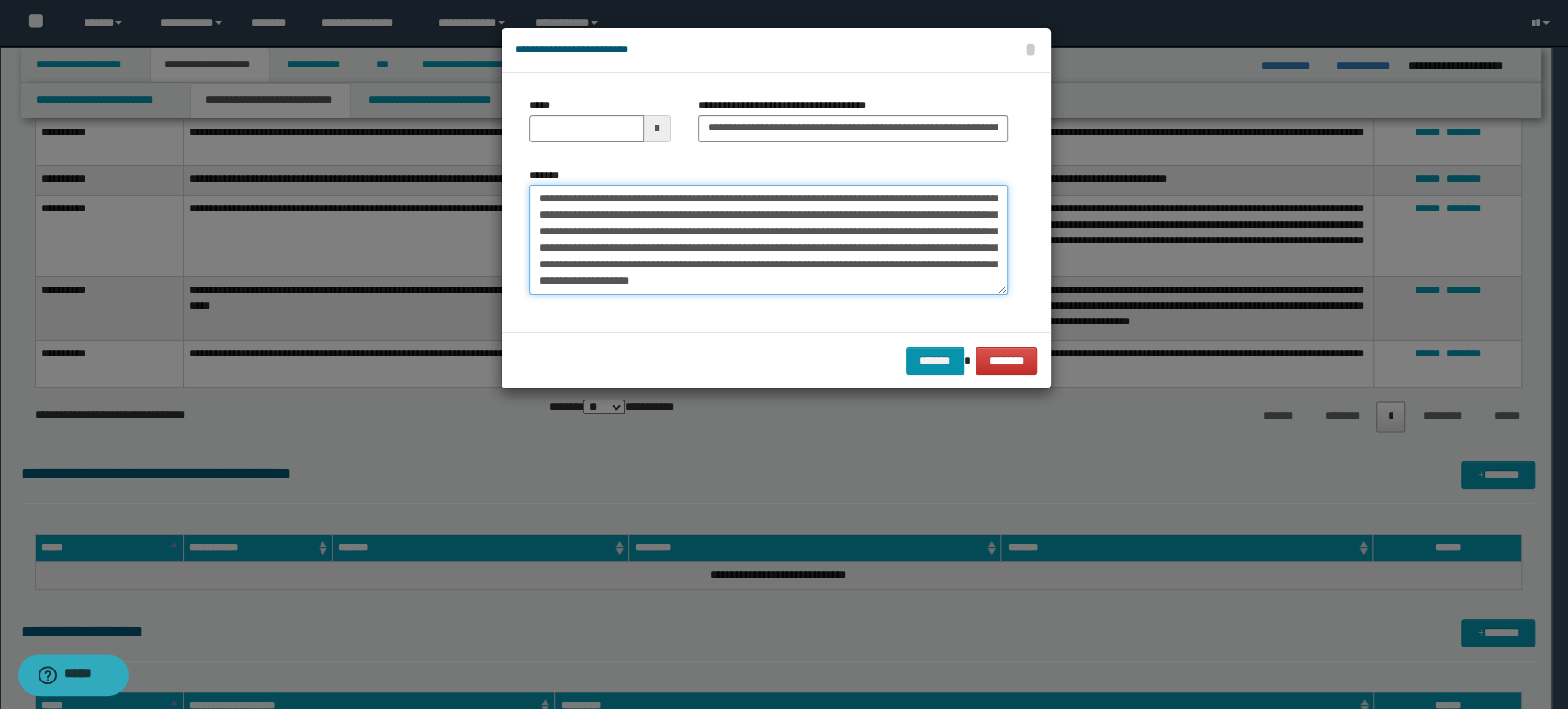 drag, startPoint x: 710, startPoint y: 284, endPoint x: 693, endPoint y: 284, distance: 17 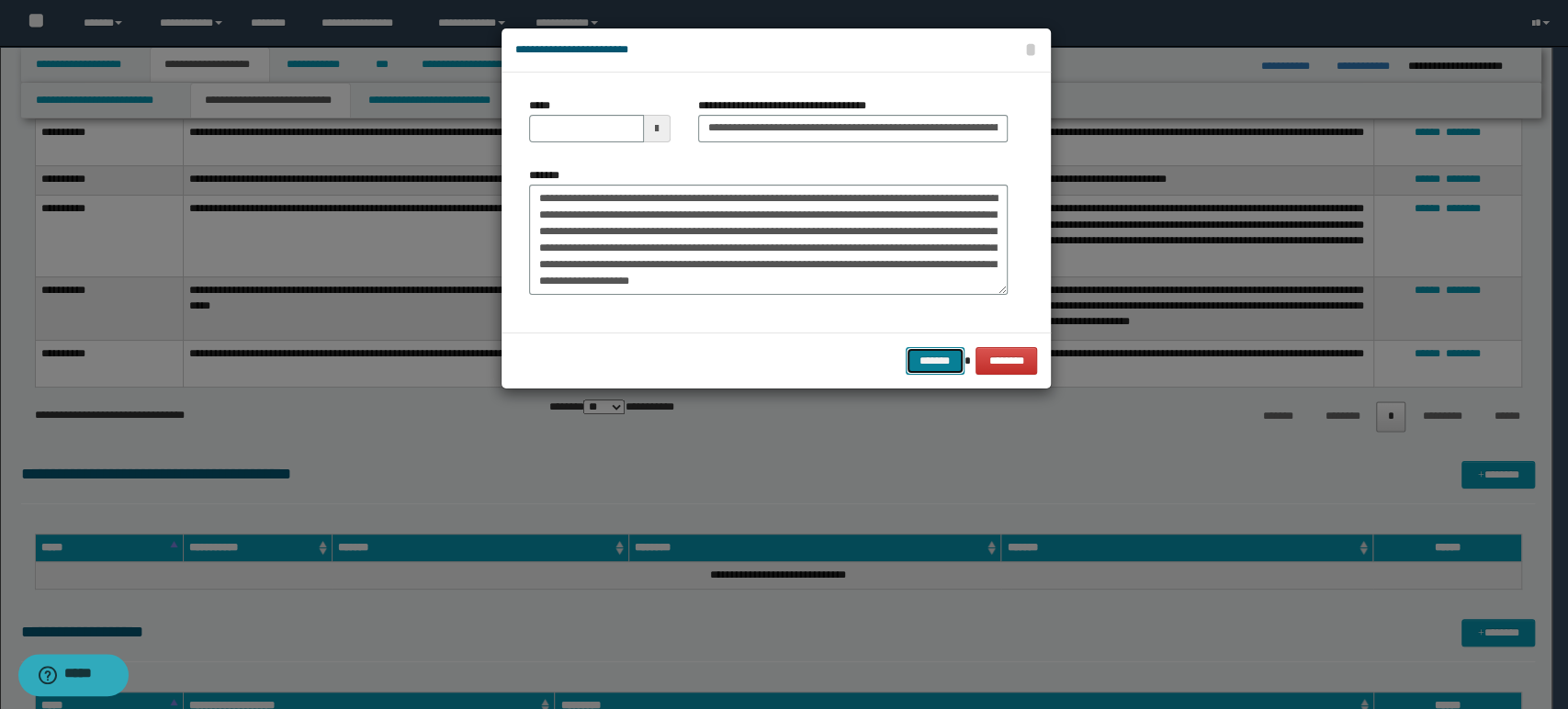 click on "*******" at bounding box center [935, 361] 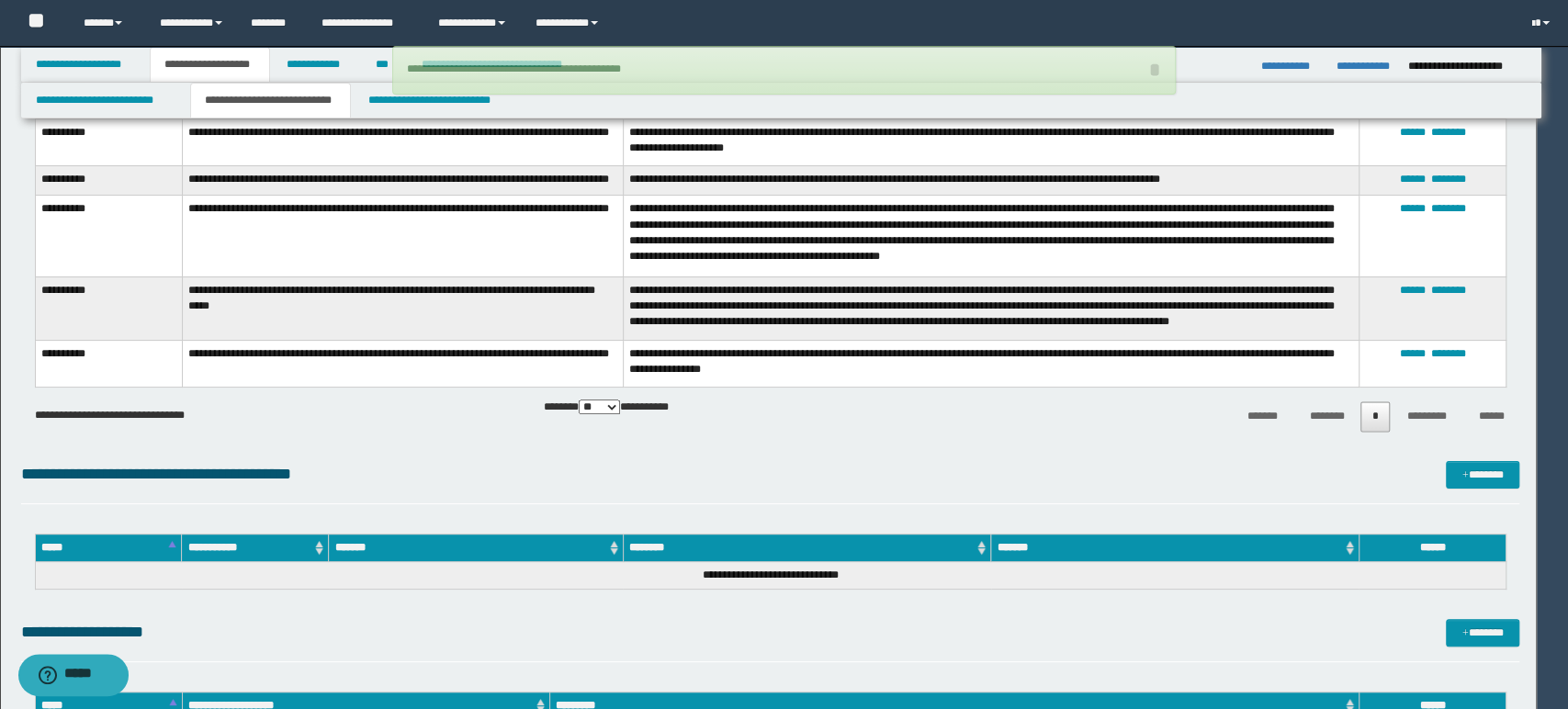 type 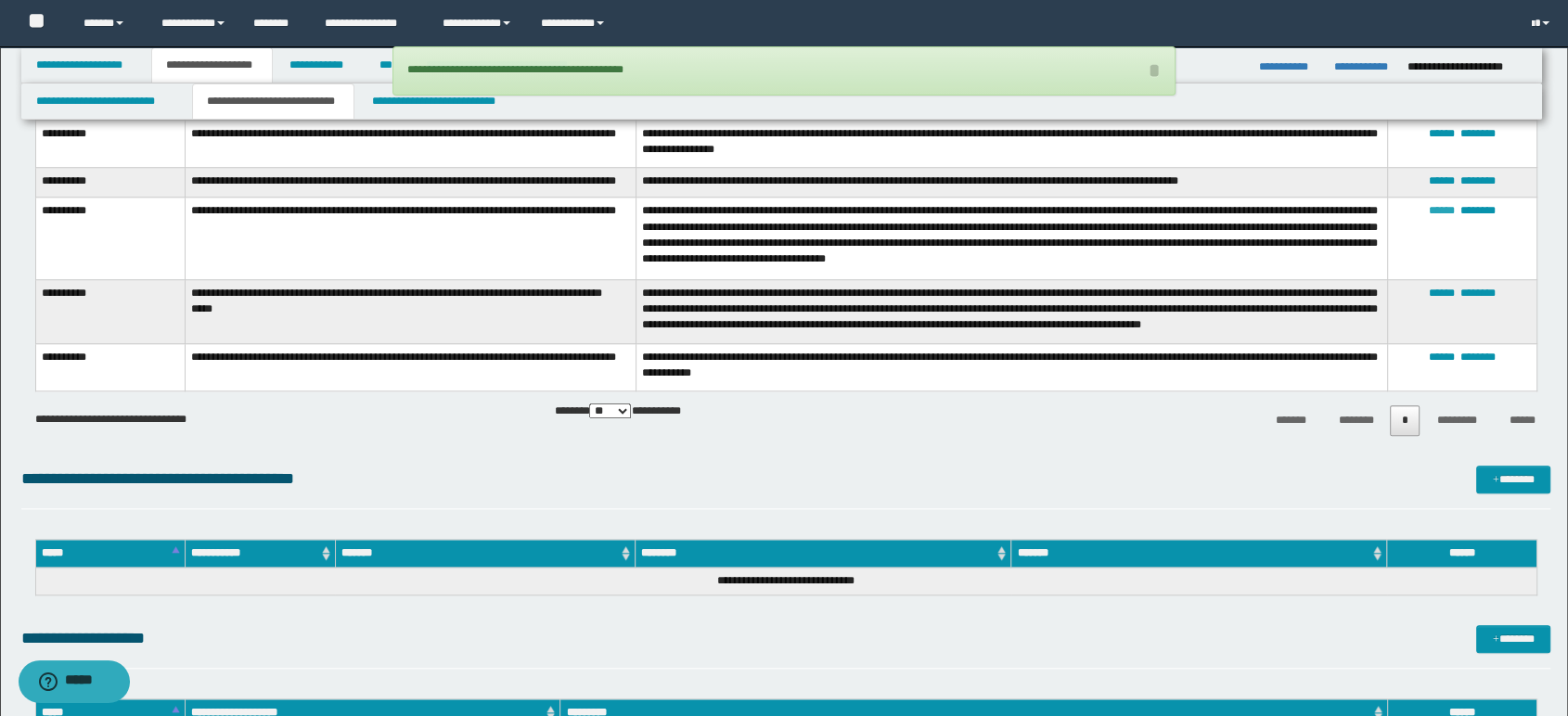 click on "******" at bounding box center [1442, 211] 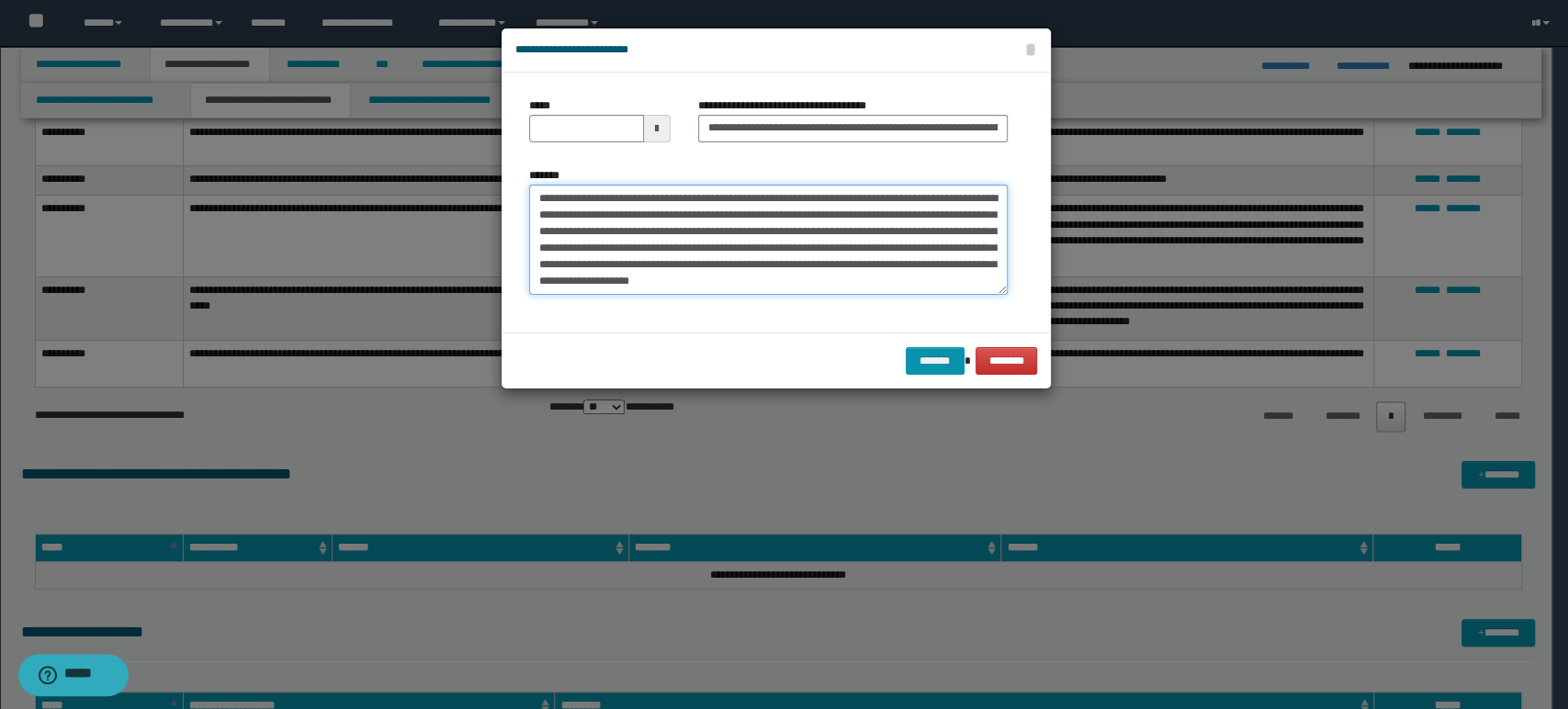 drag, startPoint x: 691, startPoint y: 285, endPoint x: 682, endPoint y: 275, distance: 13.45362 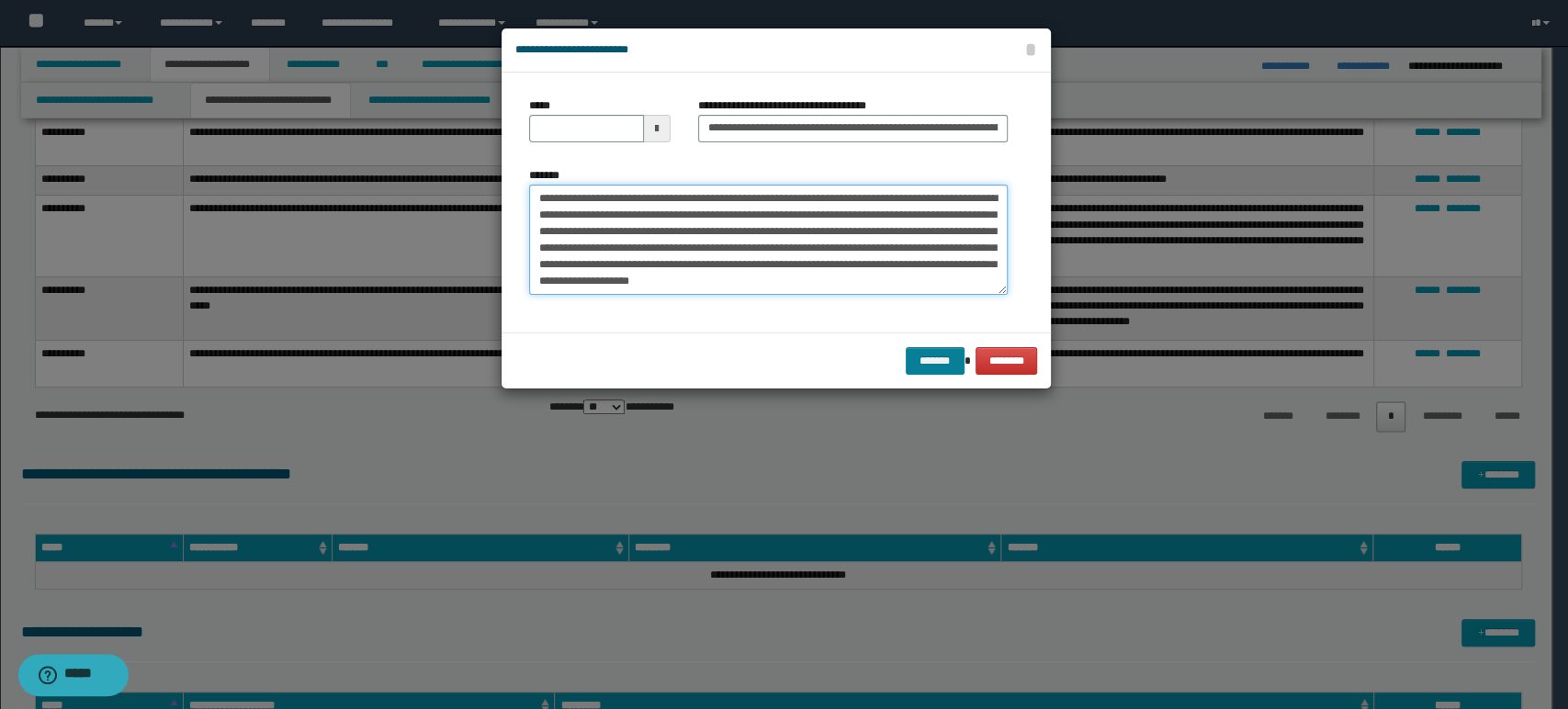type on "**********" 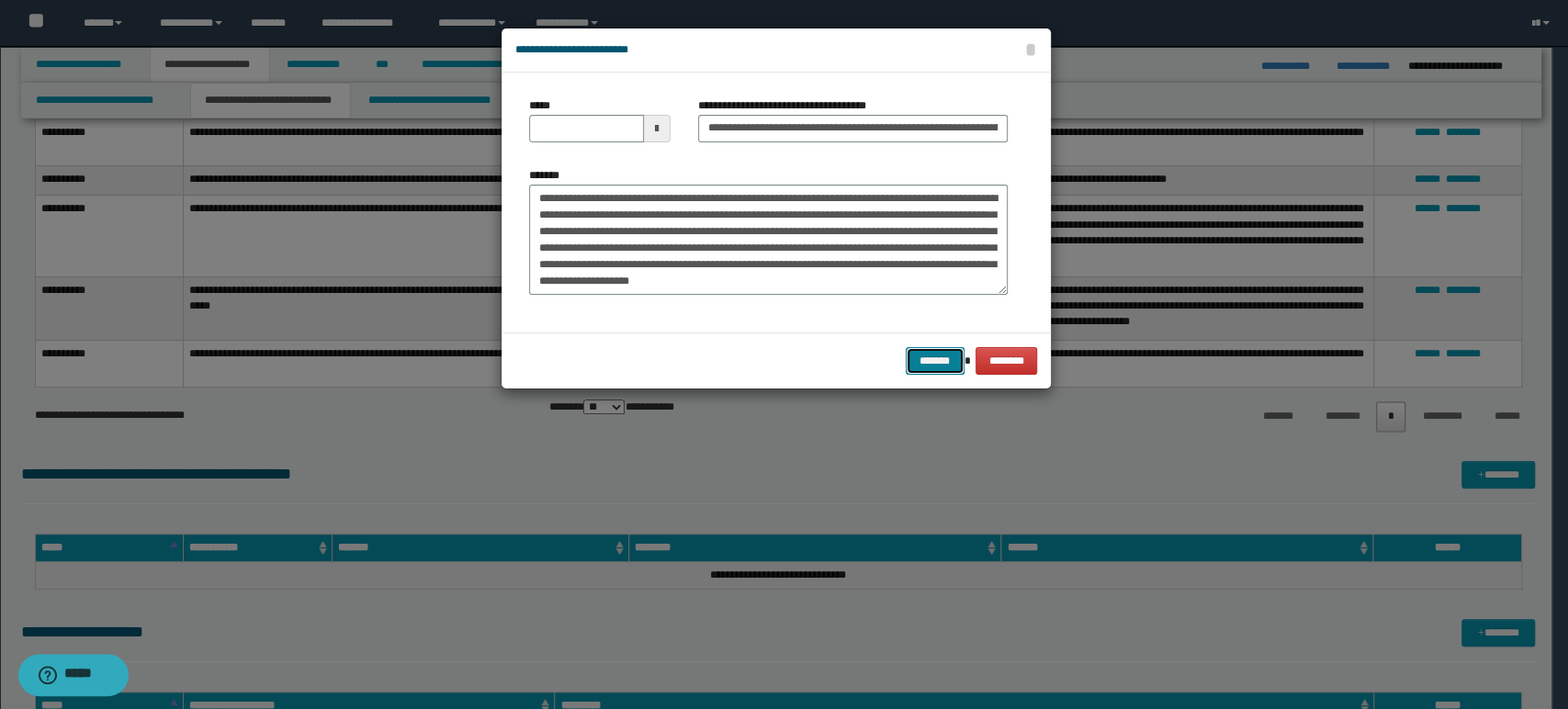 click on "*******" at bounding box center [935, 361] 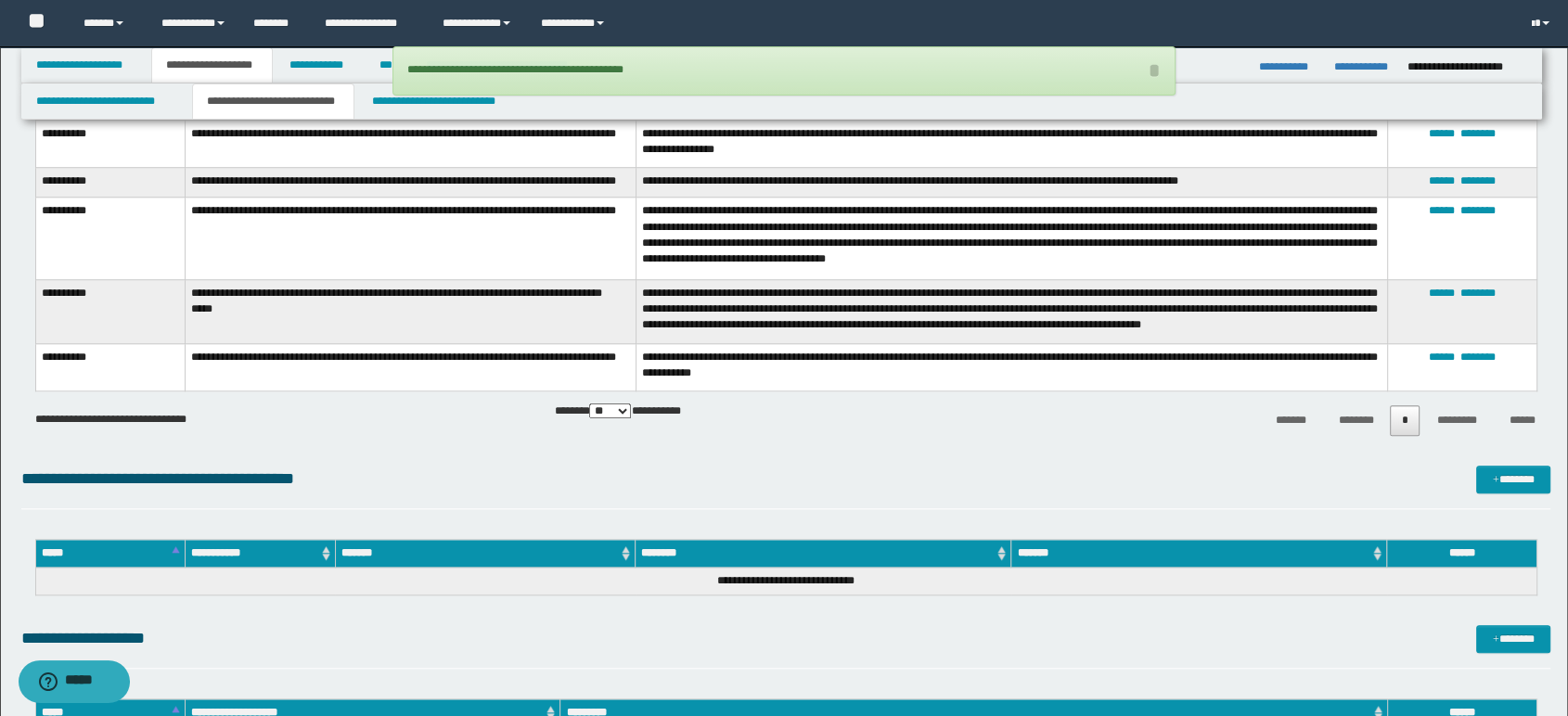 click on "**********" at bounding box center (786, 487) 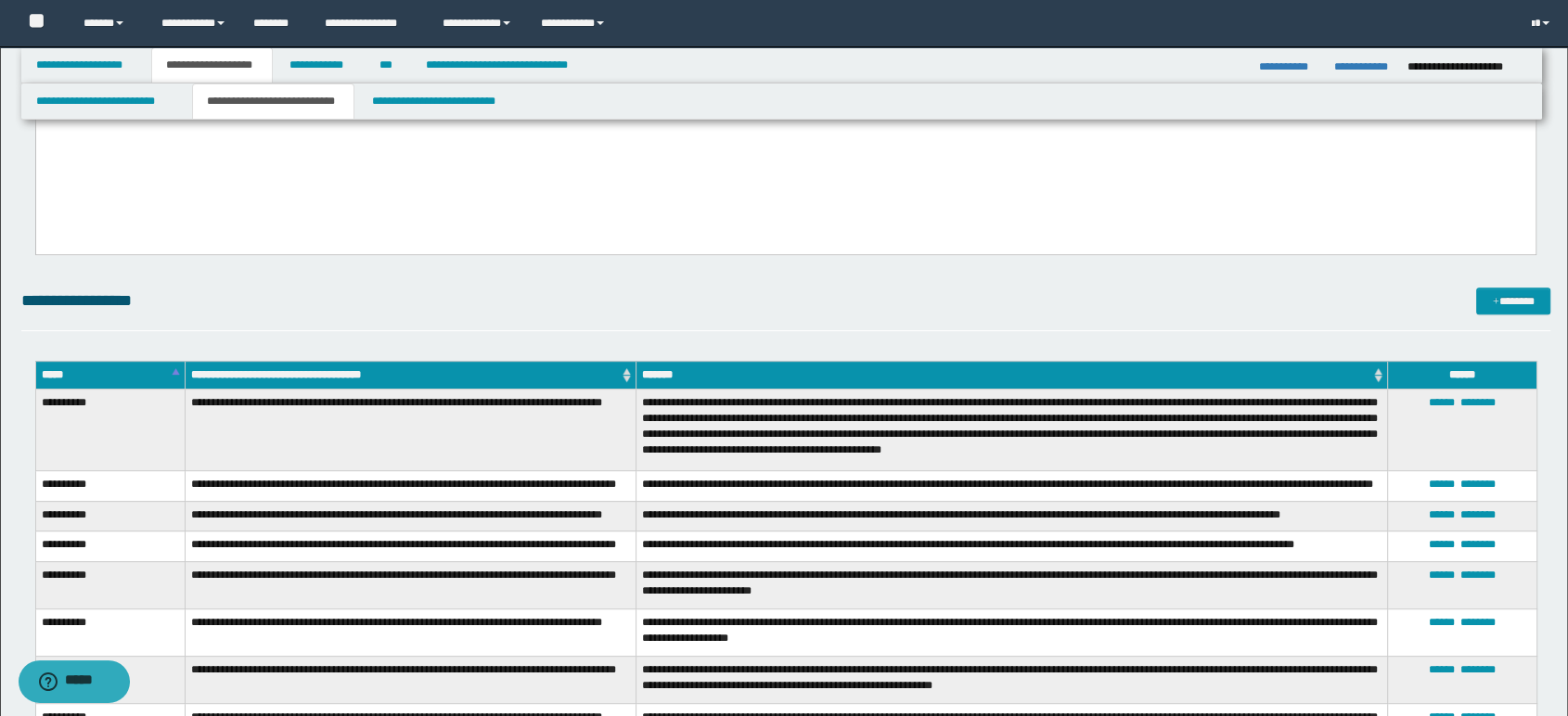 scroll, scrollTop: 941, scrollLeft: 0, axis: vertical 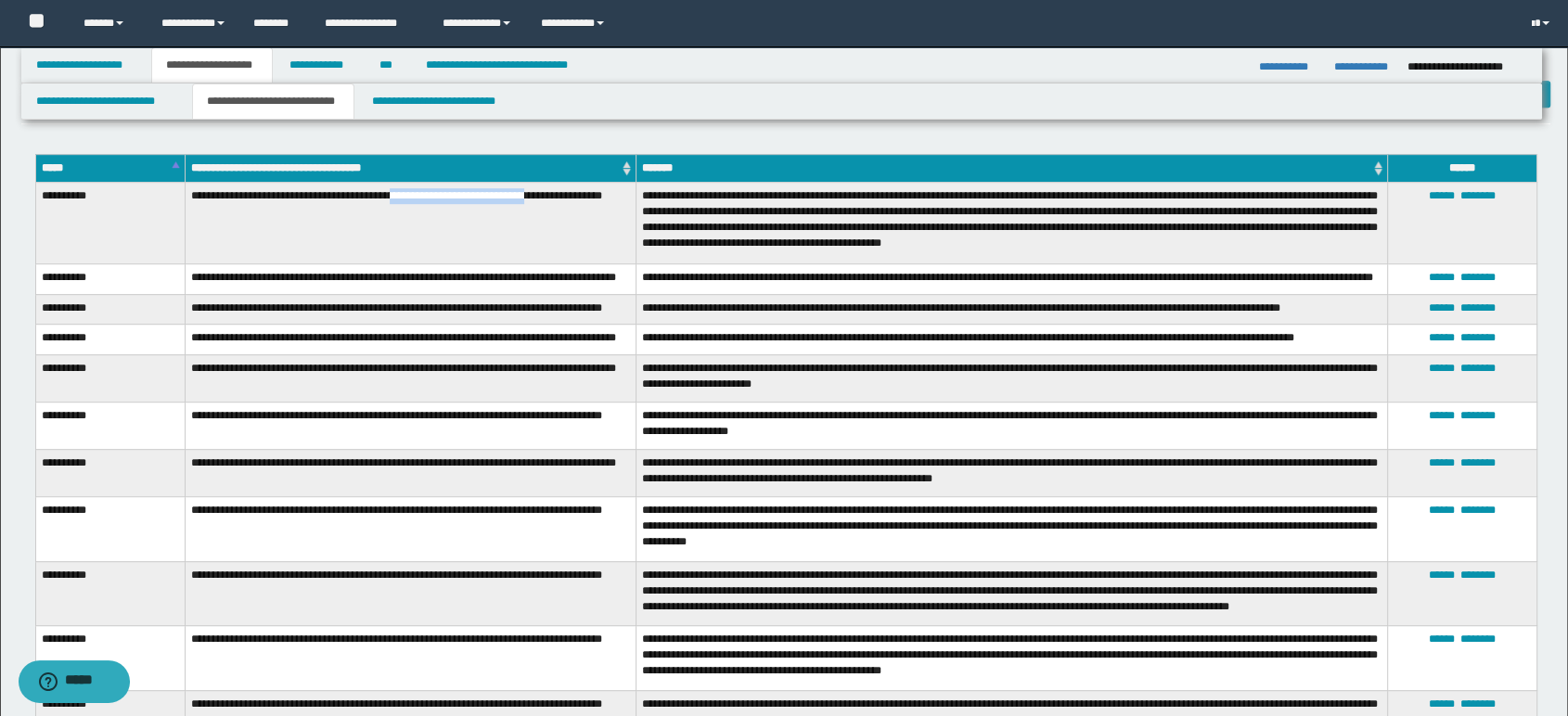 drag, startPoint x: 431, startPoint y: 198, endPoint x: 549, endPoint y: 198, distance: 118 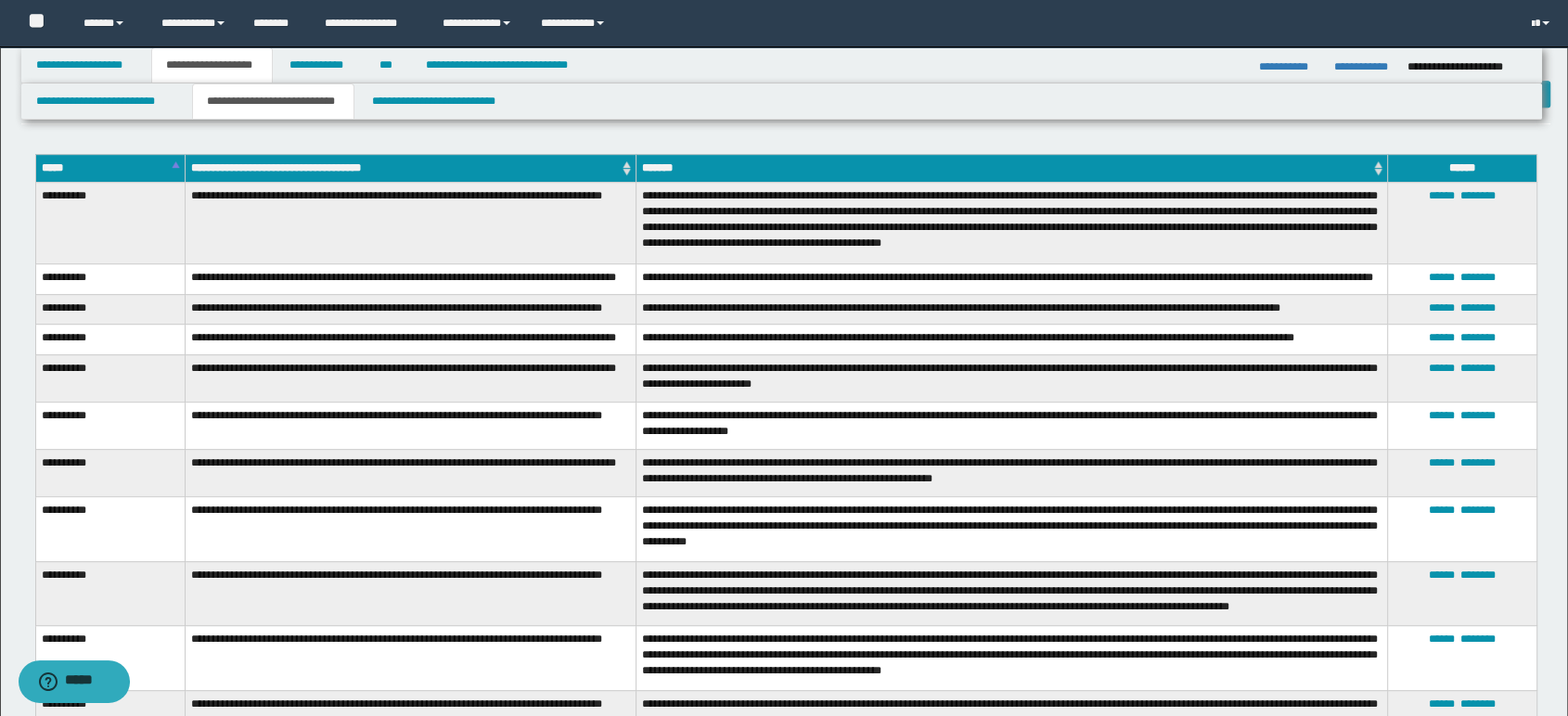 click on "**********" at bounding box center (109, 223) 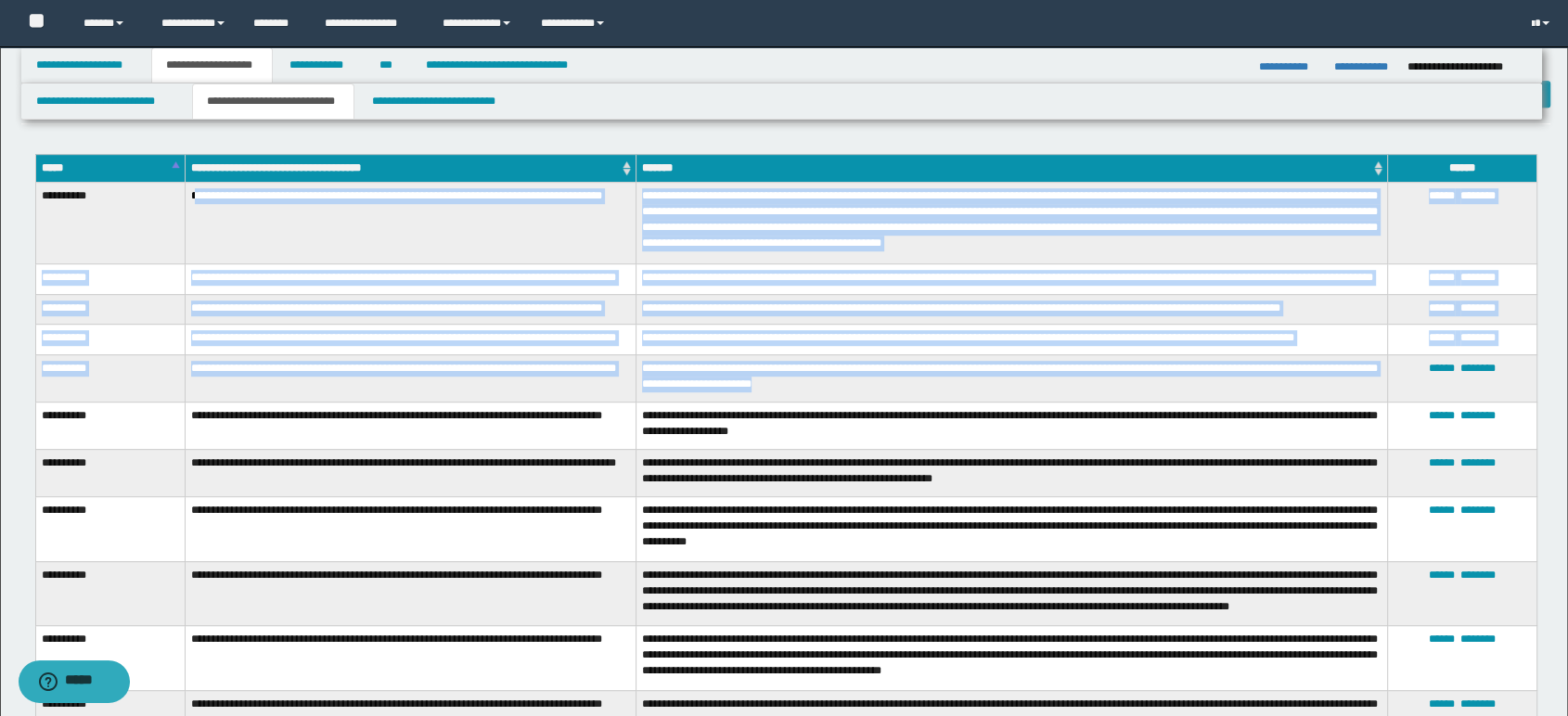 drag, startPoint x: 197, startPoint y: 193, endPoint x: 786, endPoint y: 407, distance: 626.6714 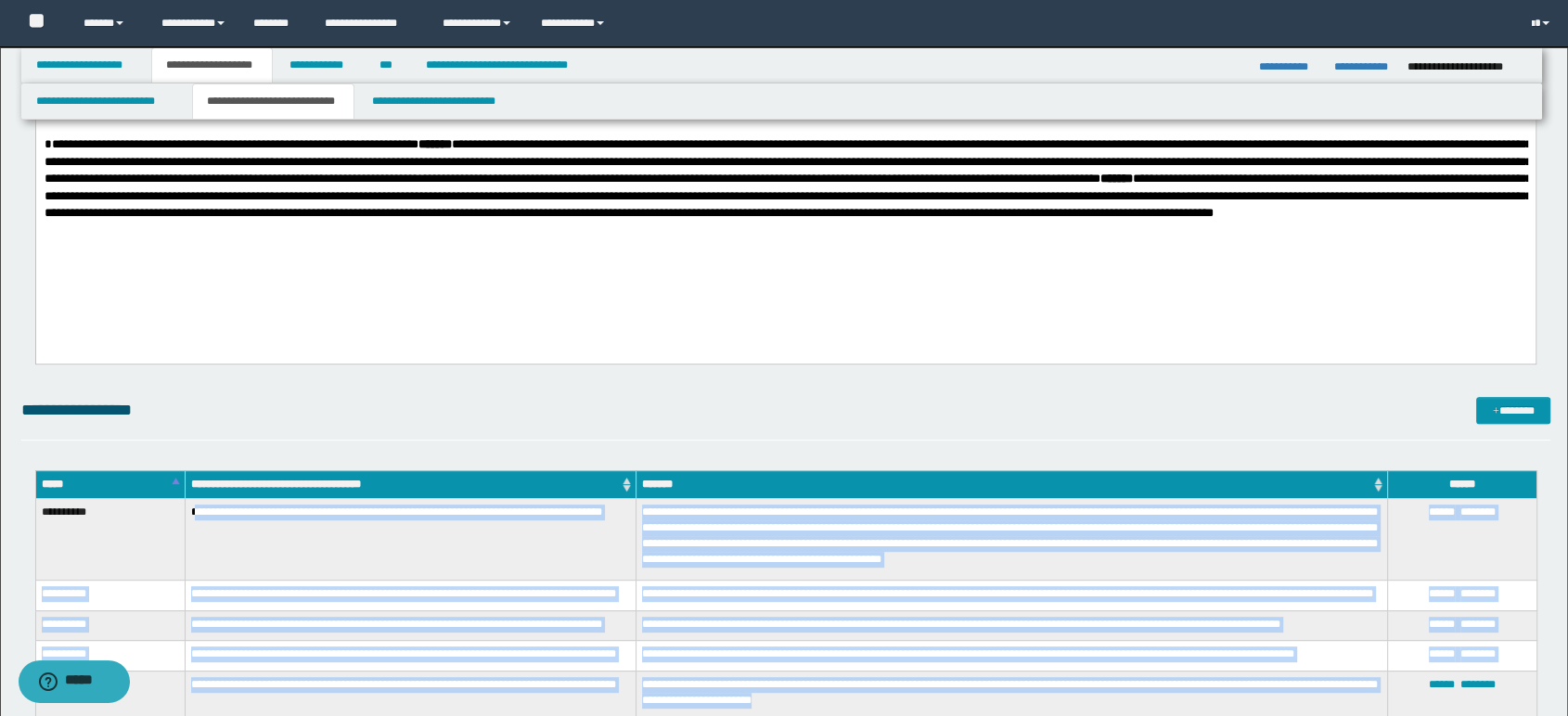 scroll, scrollTop: 323, scrollLeft: 0, axis: vertical 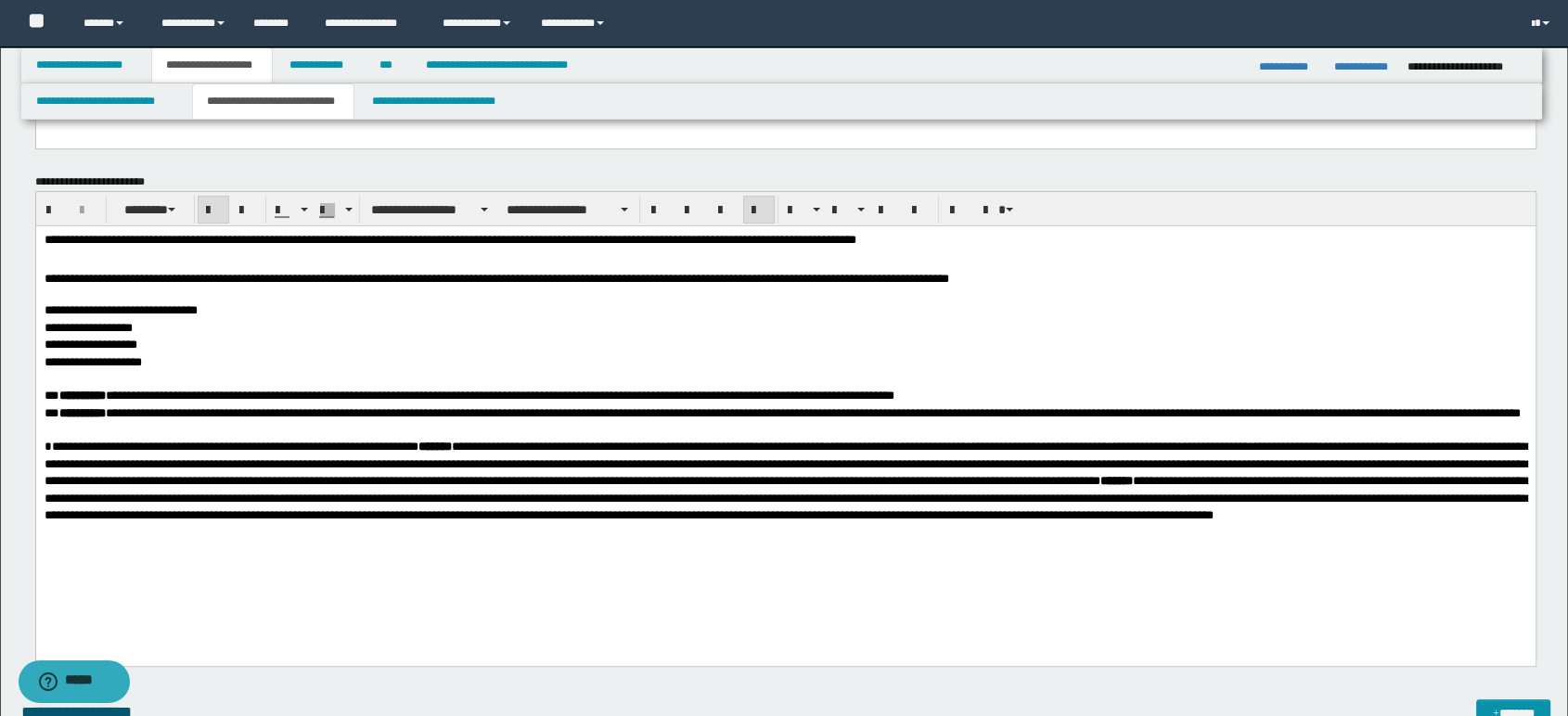 click on "**********" at bounding box center (785, 337) 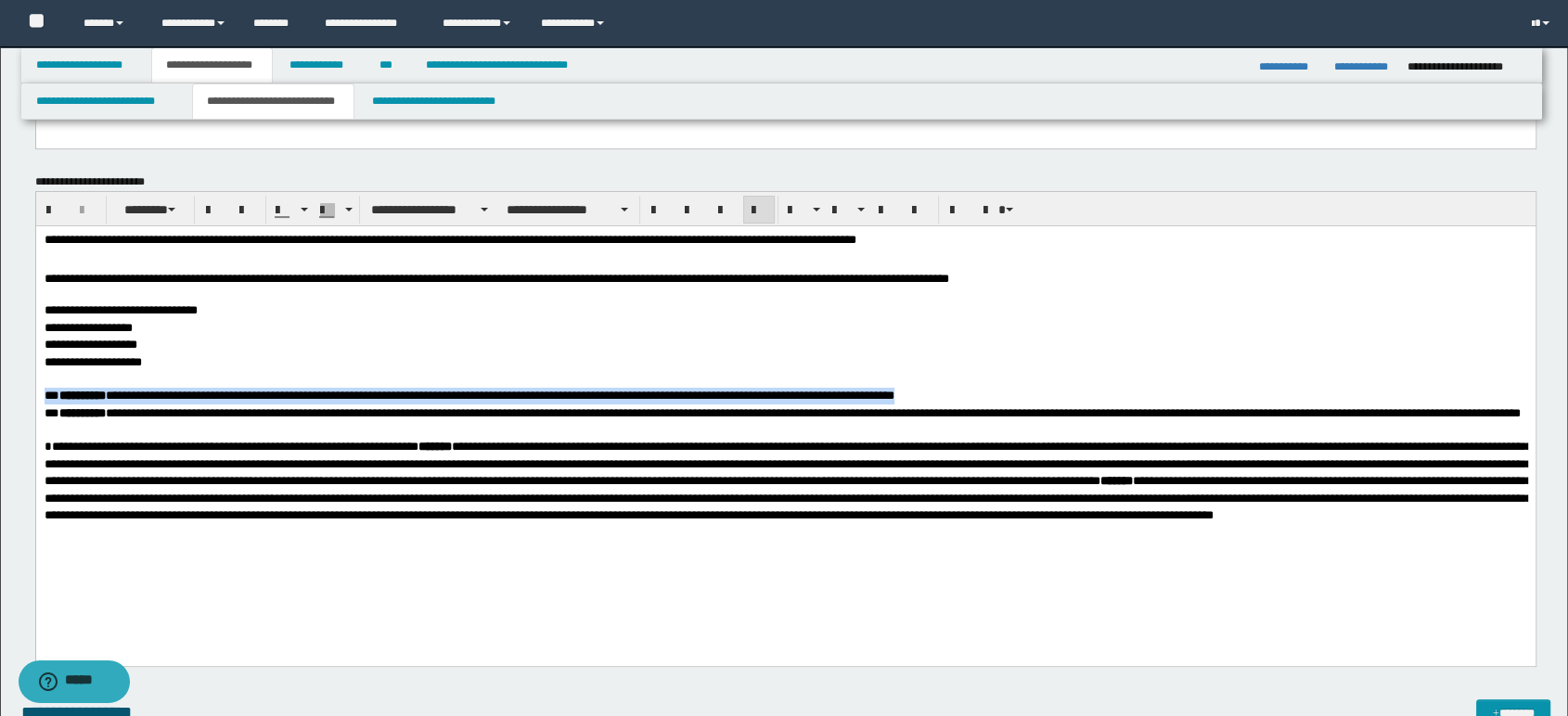 drag, startPoint x: 977, startPoint y: 403, endPoint x: 71, endPoint y: 611, distance: 929.56979 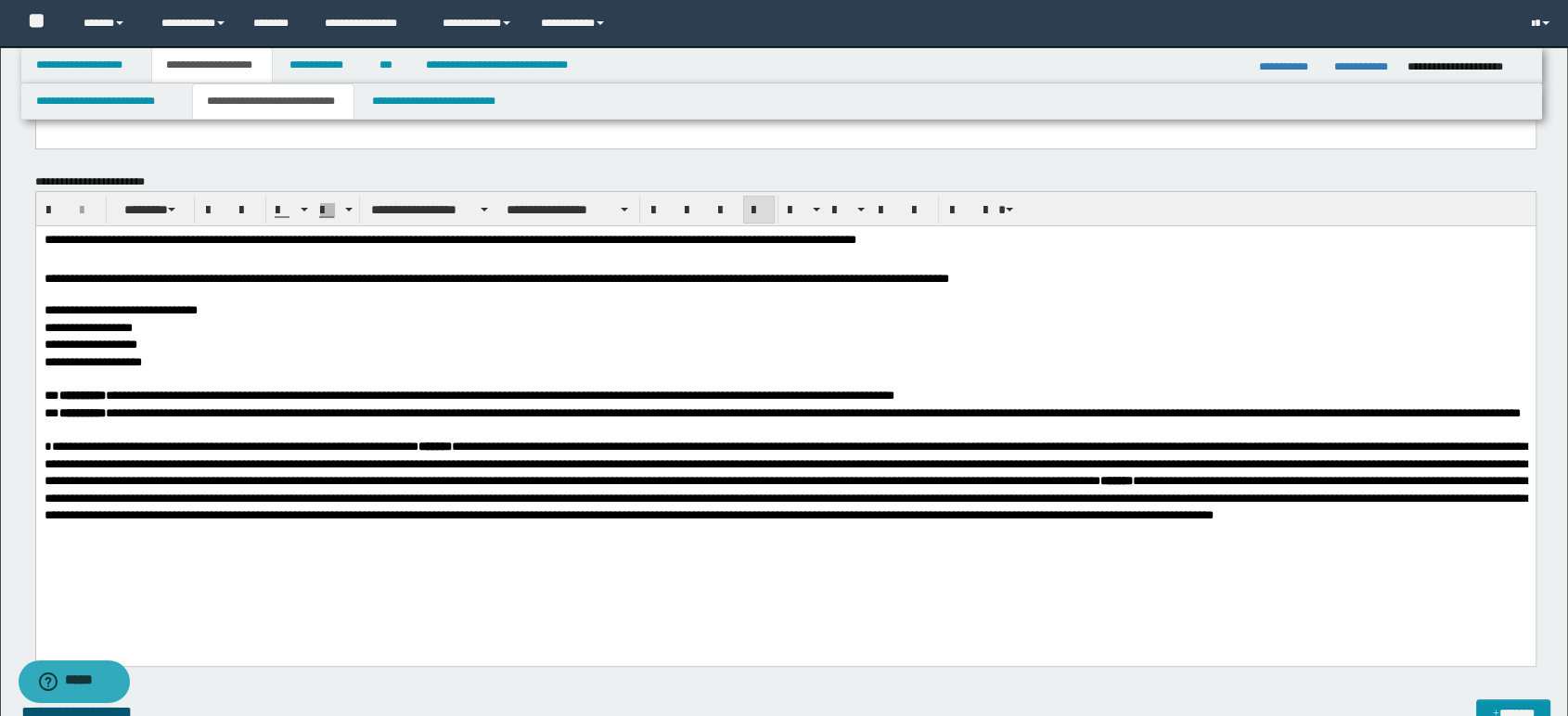 click at bounding box center (785, 379) 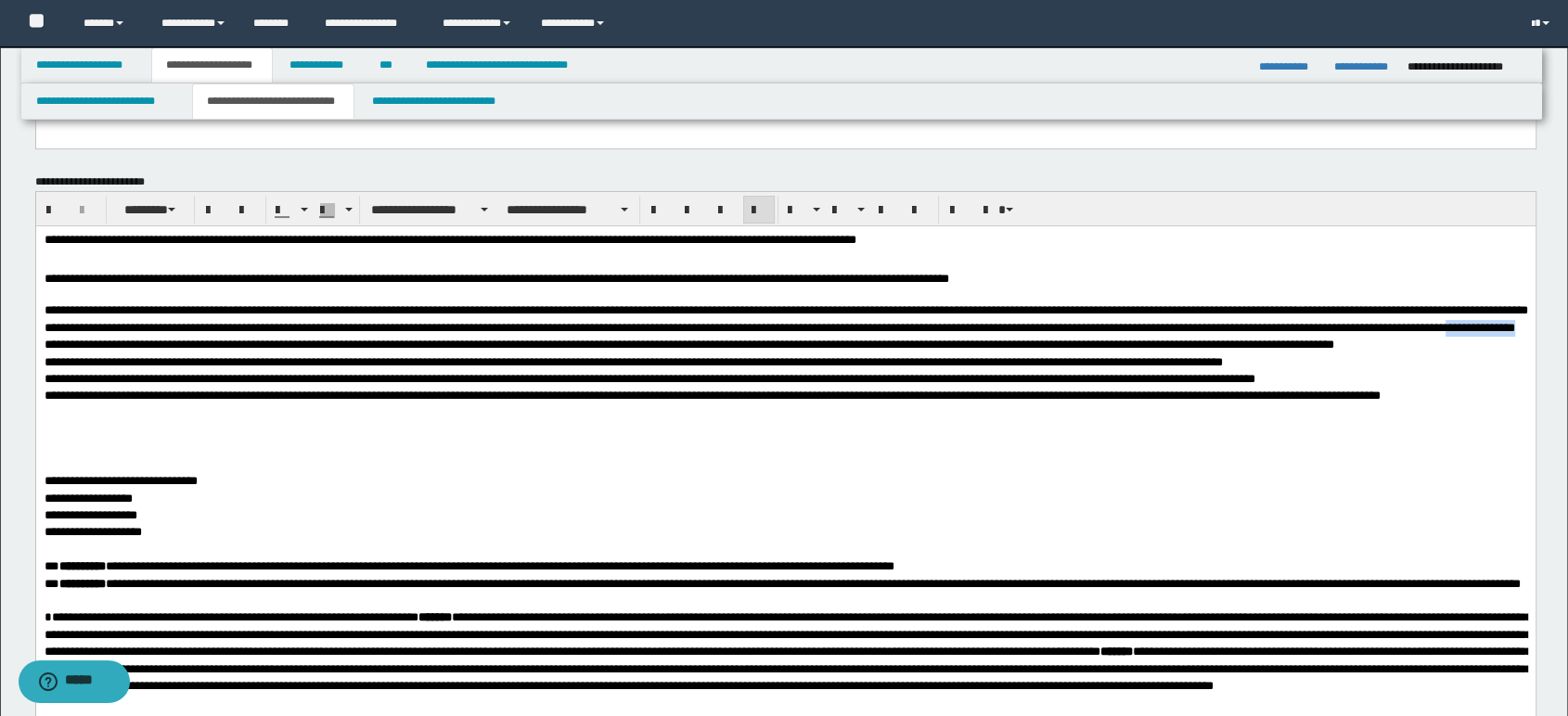 drag, startPoint x: 289, startPoint y: 351, endPoint x: 427, endPoint y: 351, distance: 138 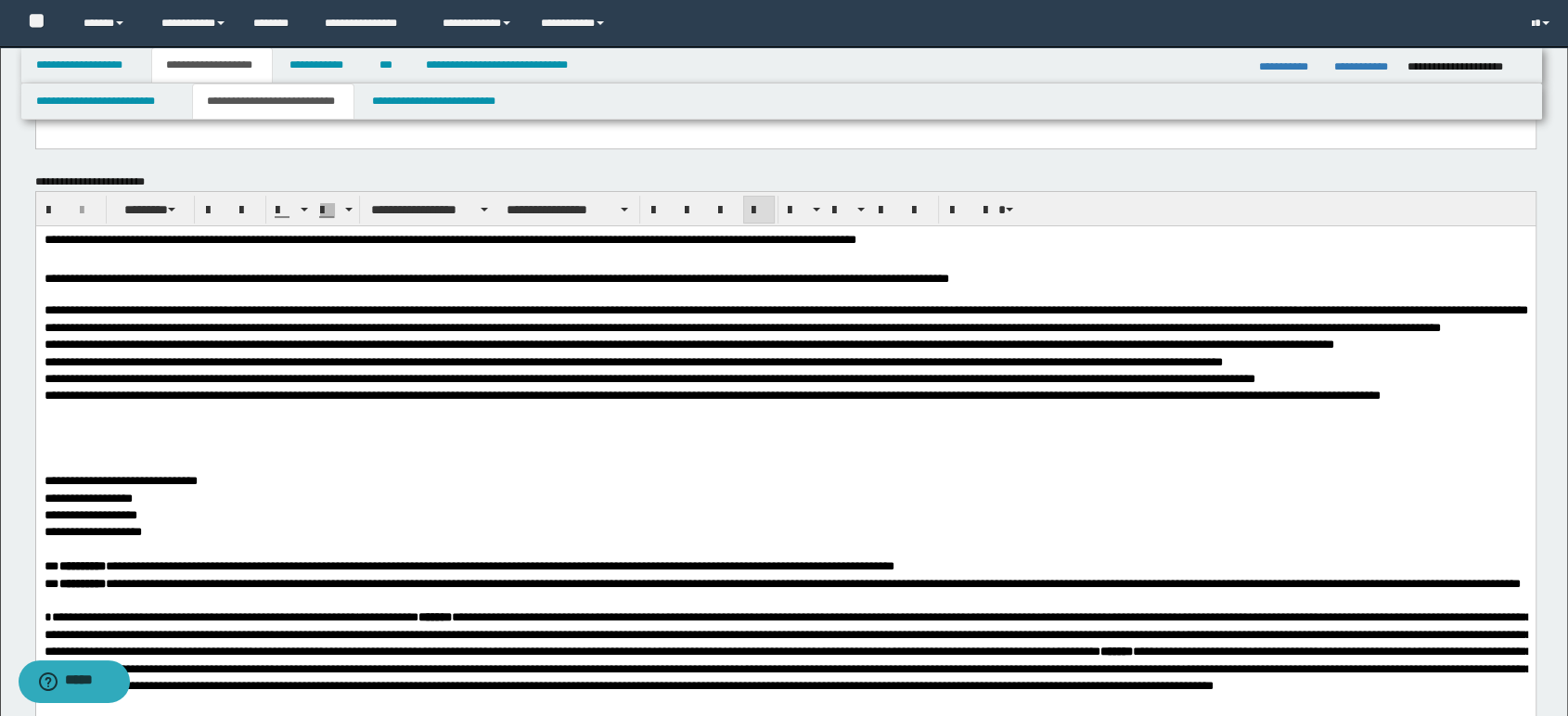 click on "[FIRST] [LAST] [ADDRESS] [CITY], [STATE] [POSTAL_CODE] [COUNTRY] [PHONE] [EMAIL] [WEBSITE] [COMPANY] [PRODUCT] [PRICE] [DATE] [TIME]" at bounding box center [785, 370] 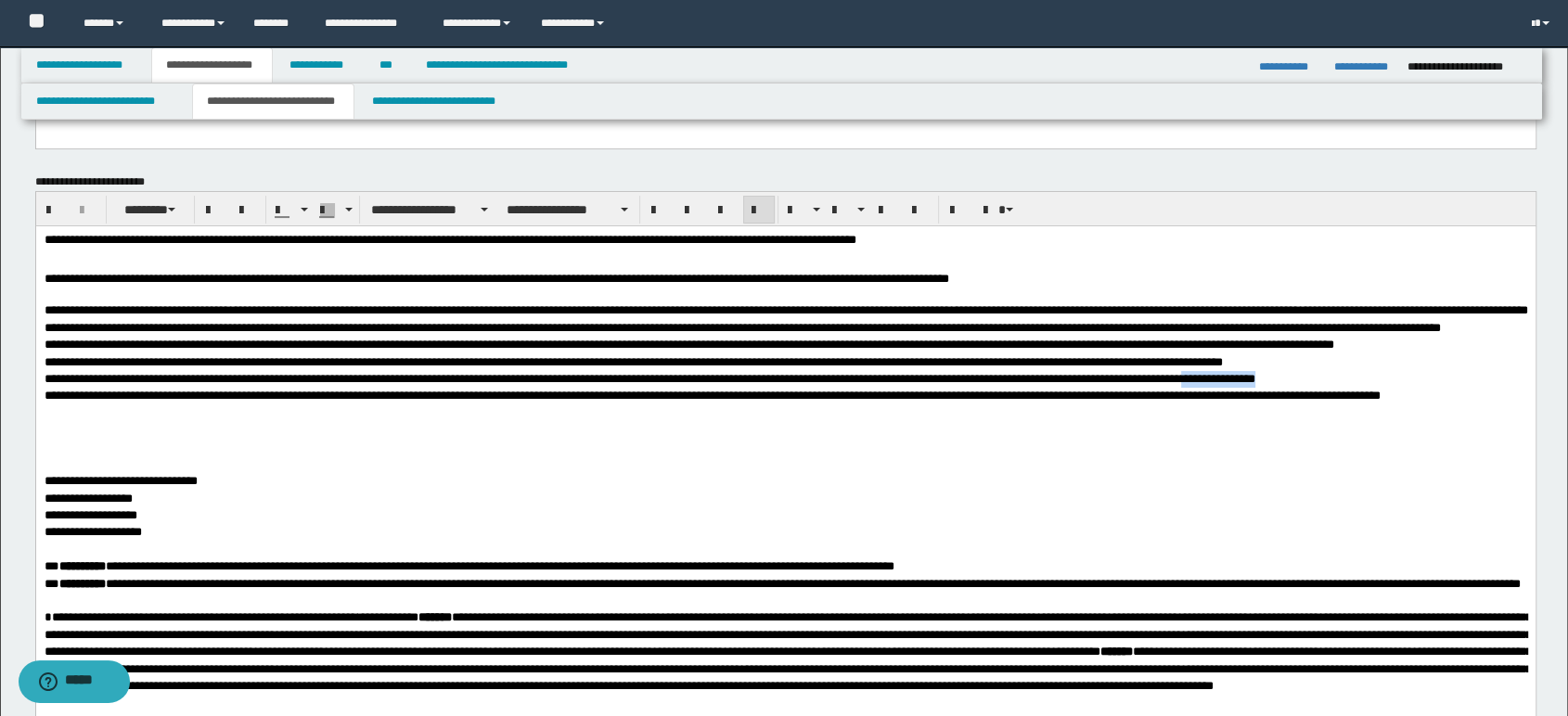 drag, startPoint x: 1349, startPoint y: 401, endPoint x: 1467, endPoint y: 400, distance: 118.00424 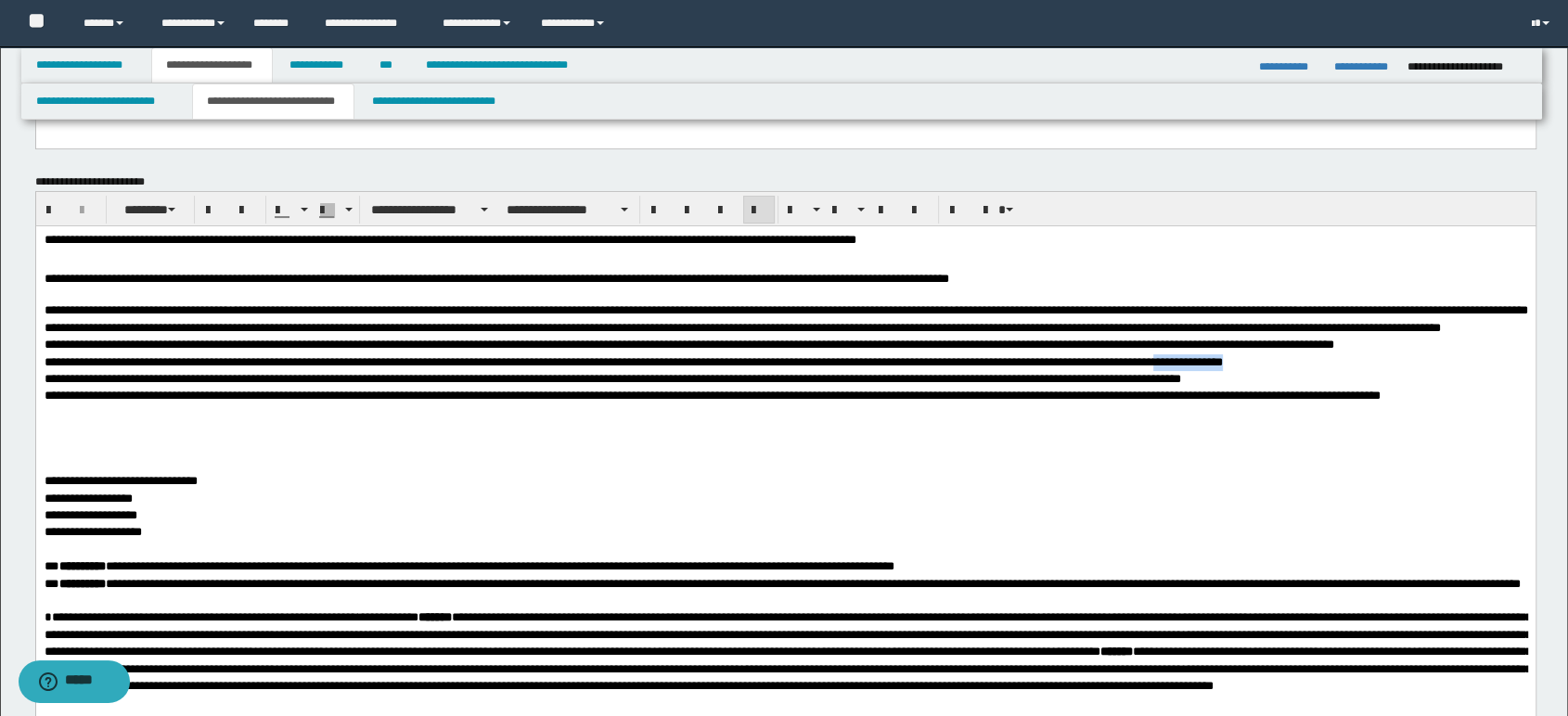 drag, startPoint x: 1398, startPoint y: 386, endPoint x: 1427, endPoint y: 385, distance: 29.017236 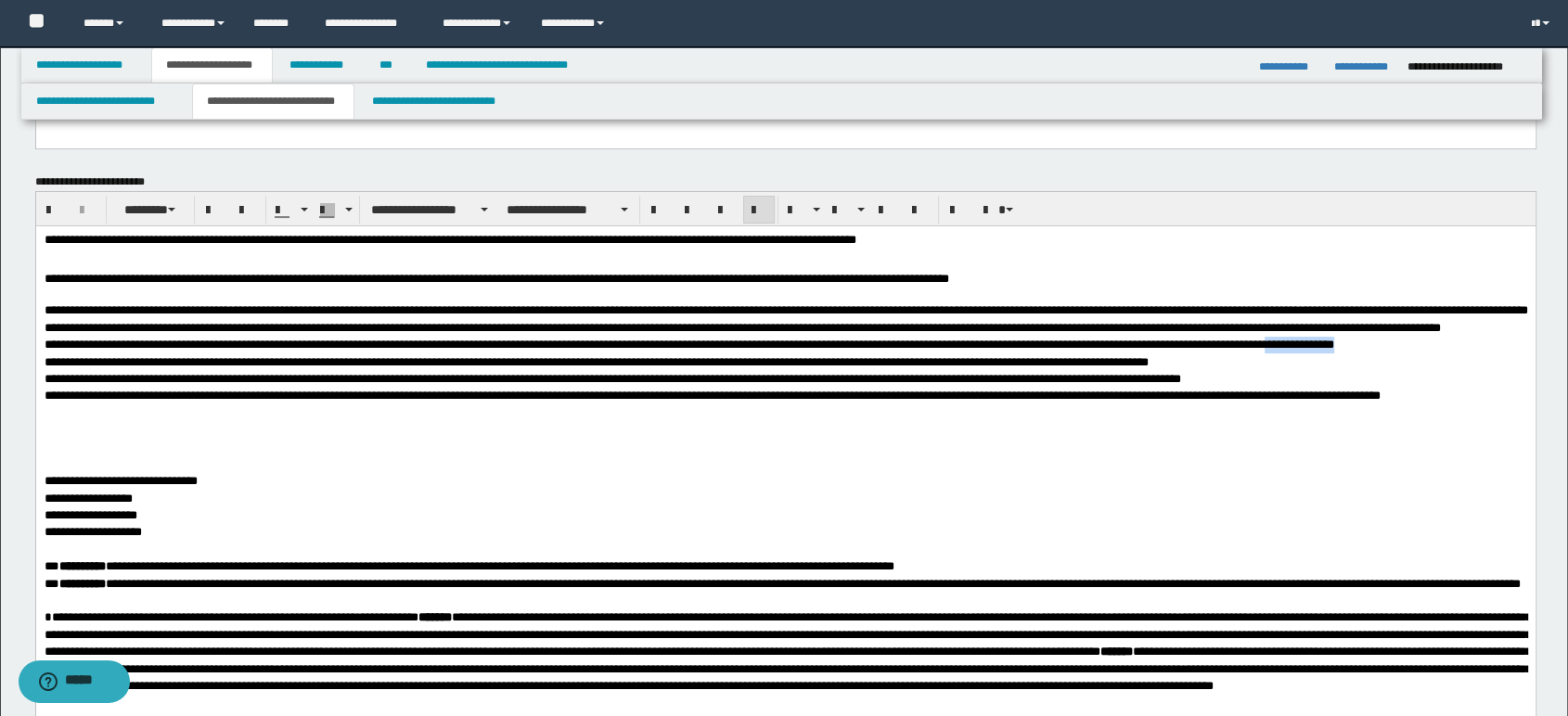 drag, startPoint x: 1448, startPoint y: 367, endPoint x: 1570, endPoint y: 366, distance: 122.0041 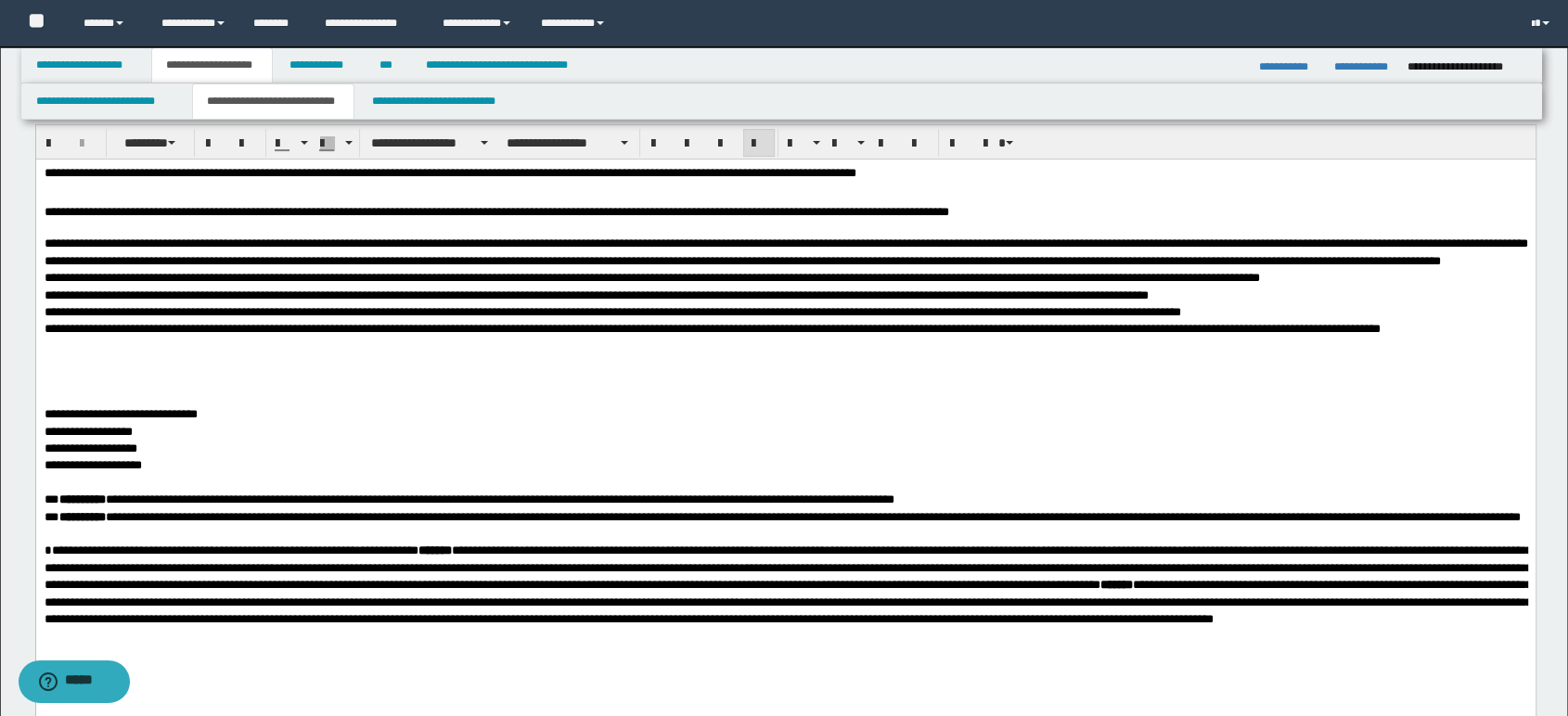 scroll, scrollTop: 426, scrollLeft: 0, axis: vertical 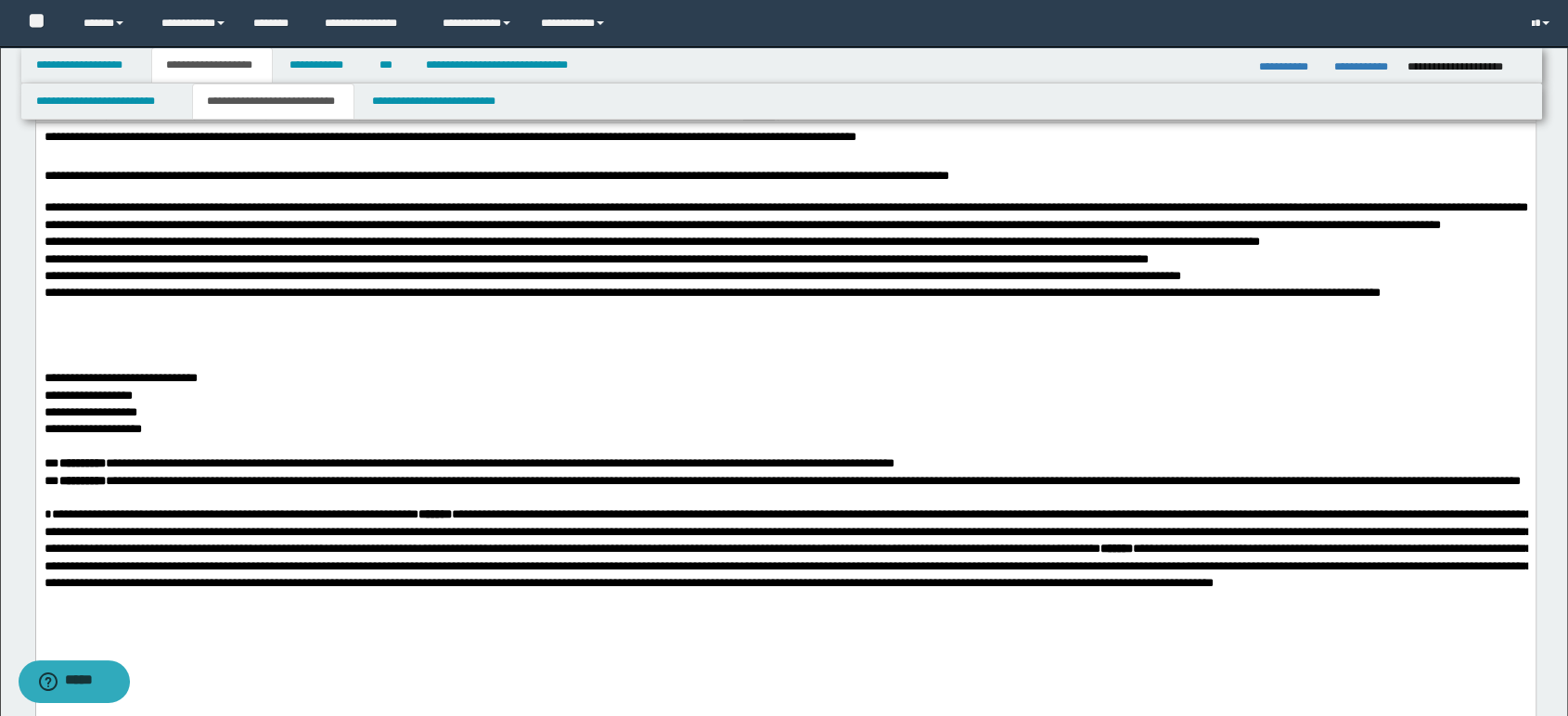 click on "**********" at bounding box center (785, 267) 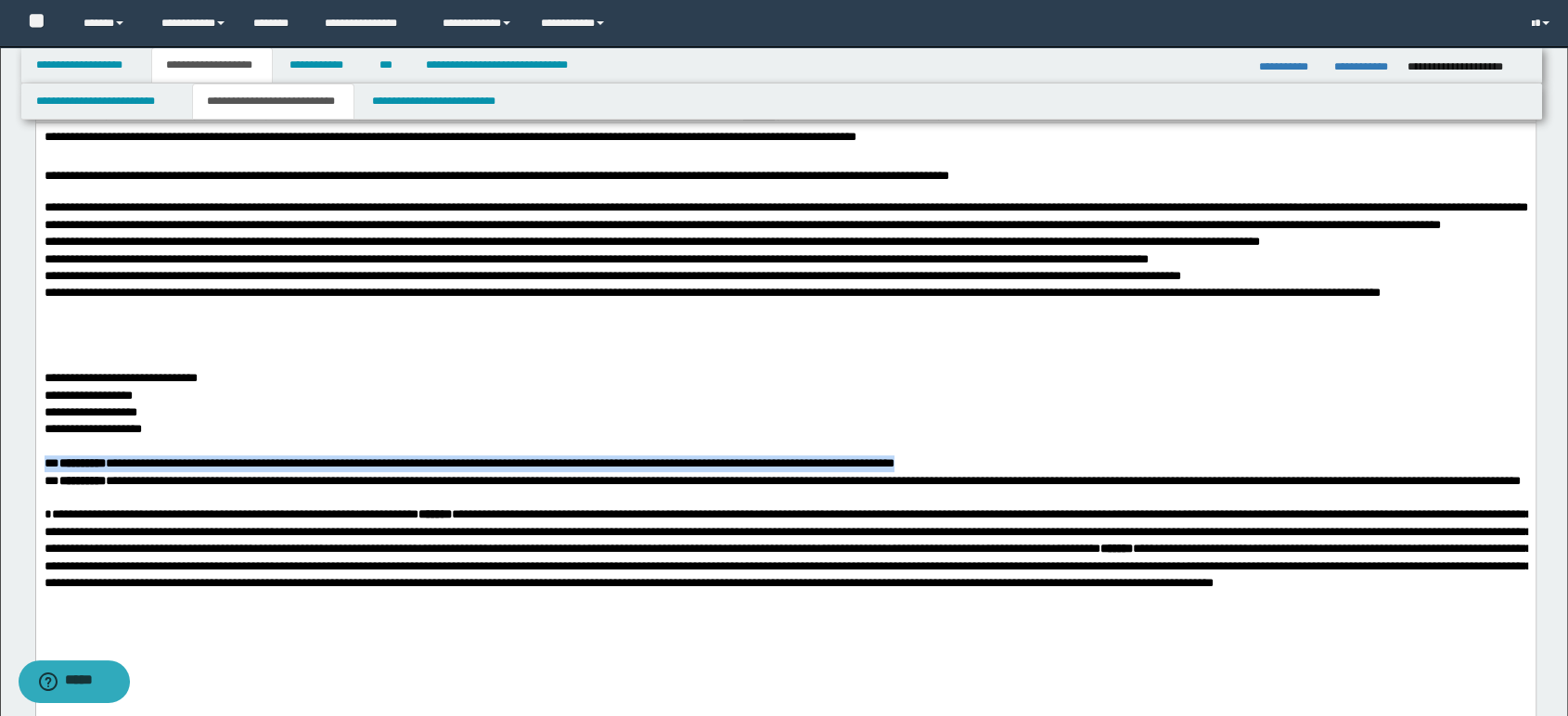 drag, startPoint x: 994, startPoint y: 475, endPoint x: 35, endPoint y: 592, distance: 966.111 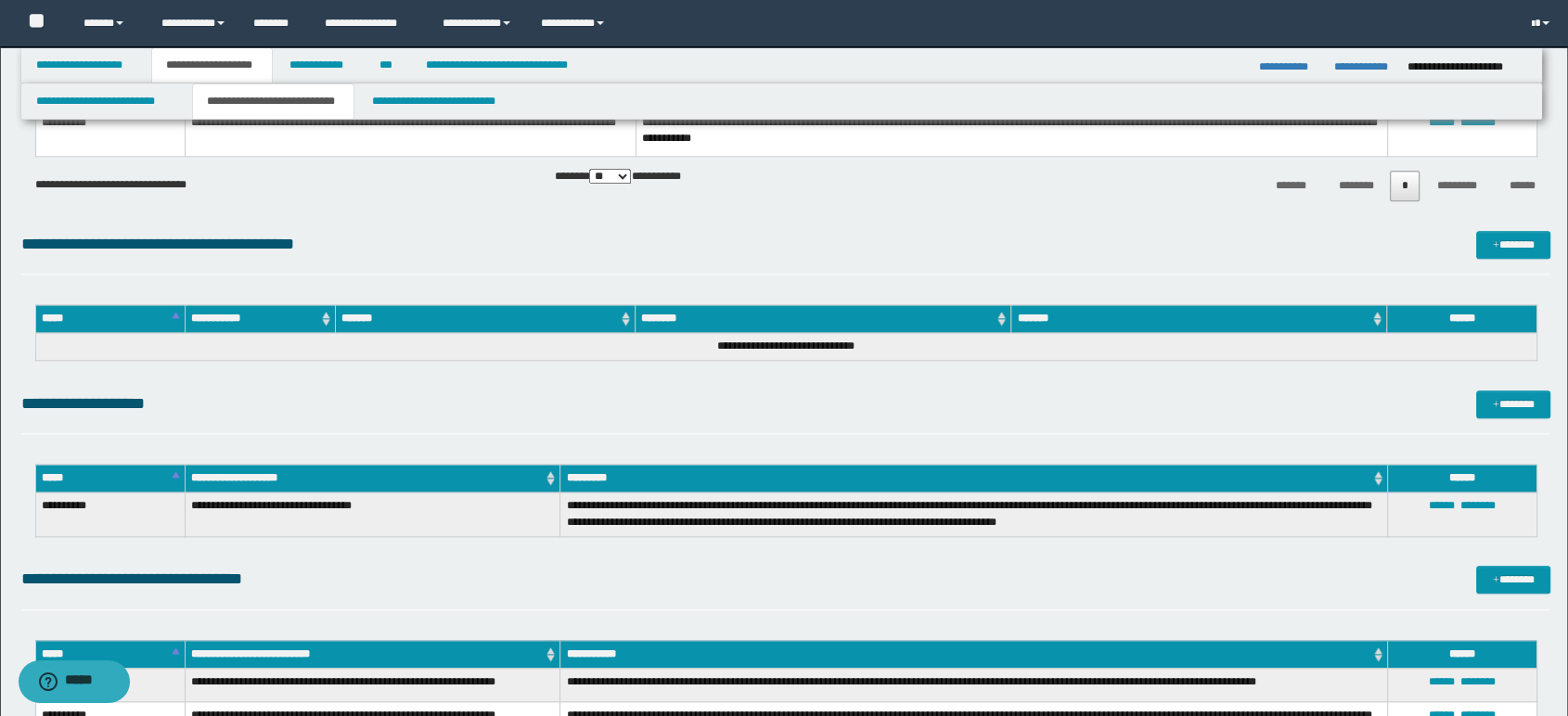 scroll, scrollTop: 2178, scrollLeft: 0, axis: vertical 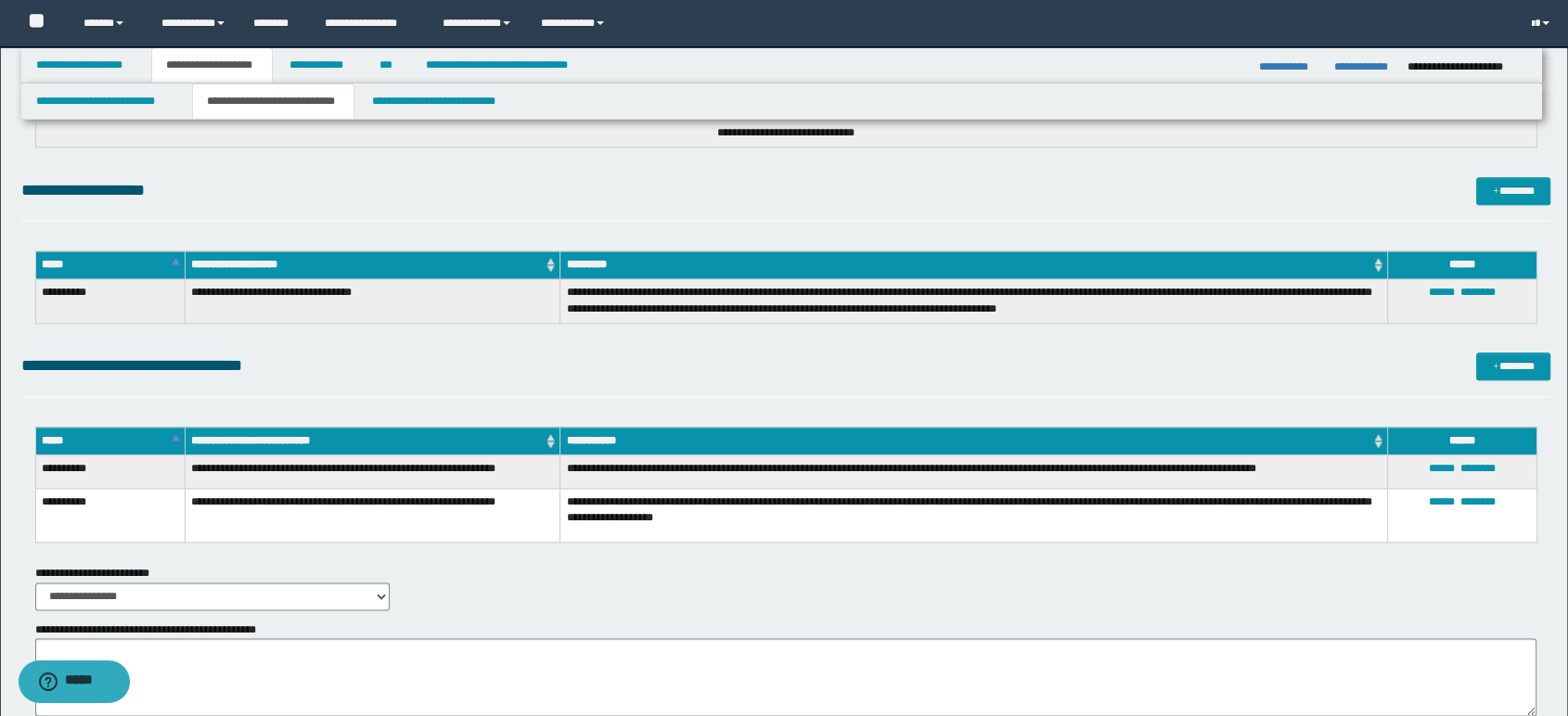 click on "**********" at bounding box center (372, 515) 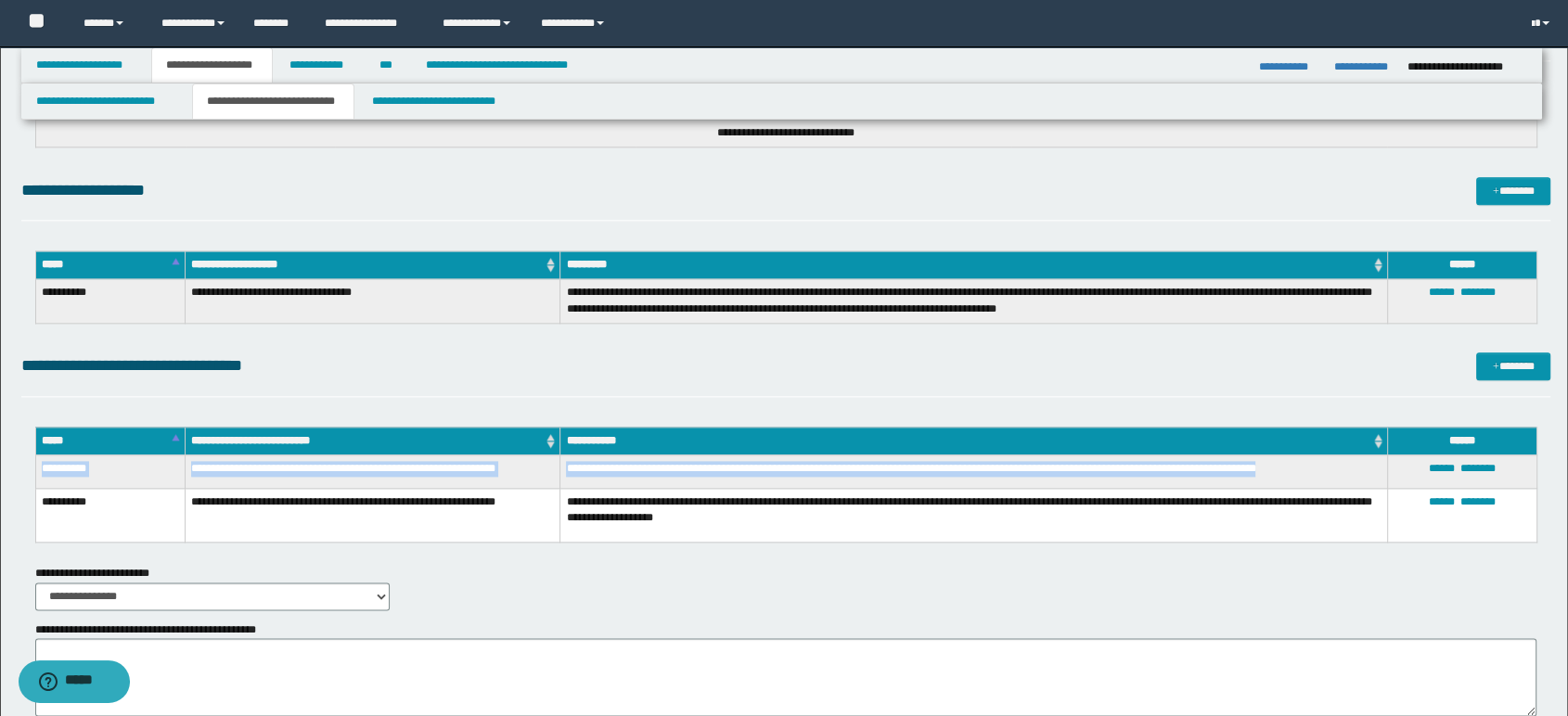 drag, startPoint x: 37, startPoint y: 466, endPoint x: 1151, endPoint y: 467, distance: 1114.0004 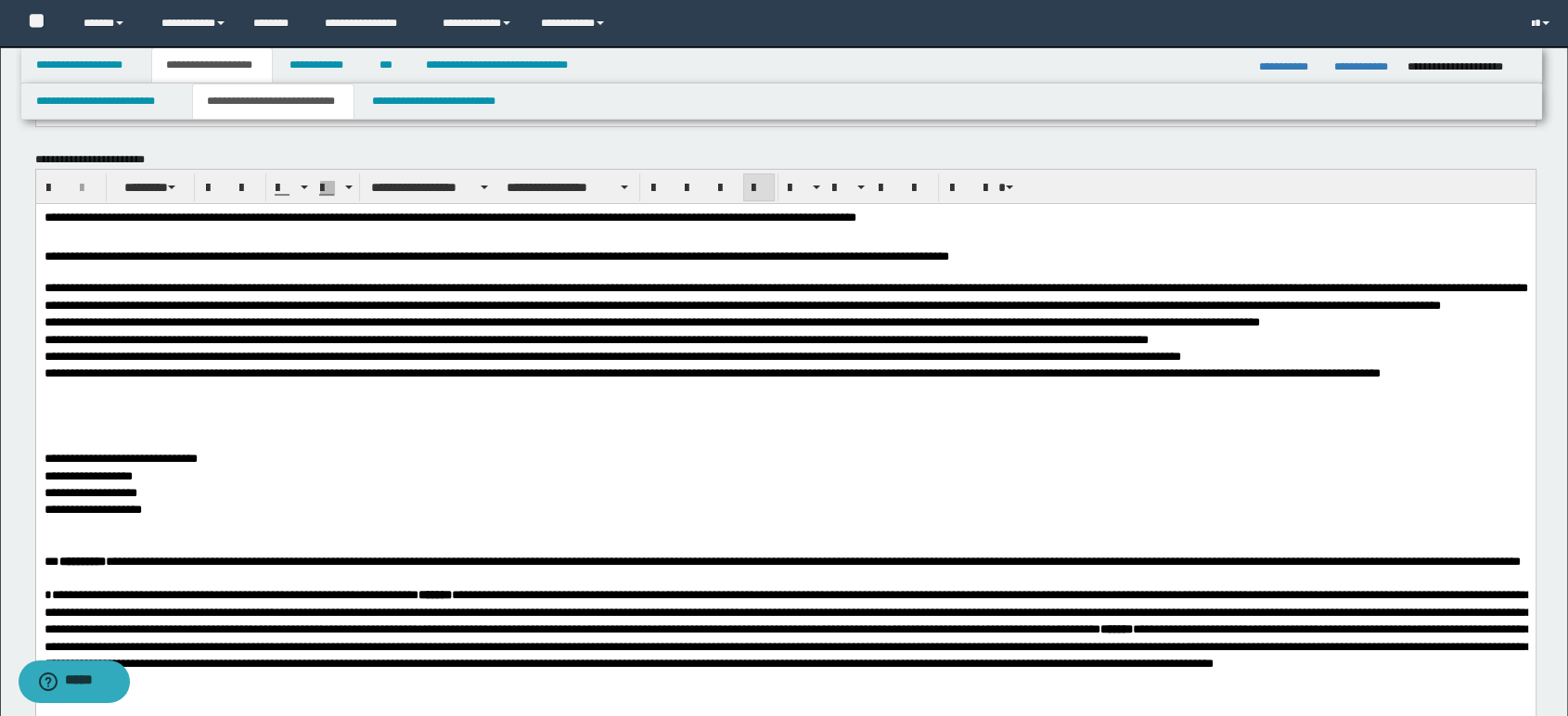 scroll, scrollTop: 220, scrollLeft: 0, axis: vertical 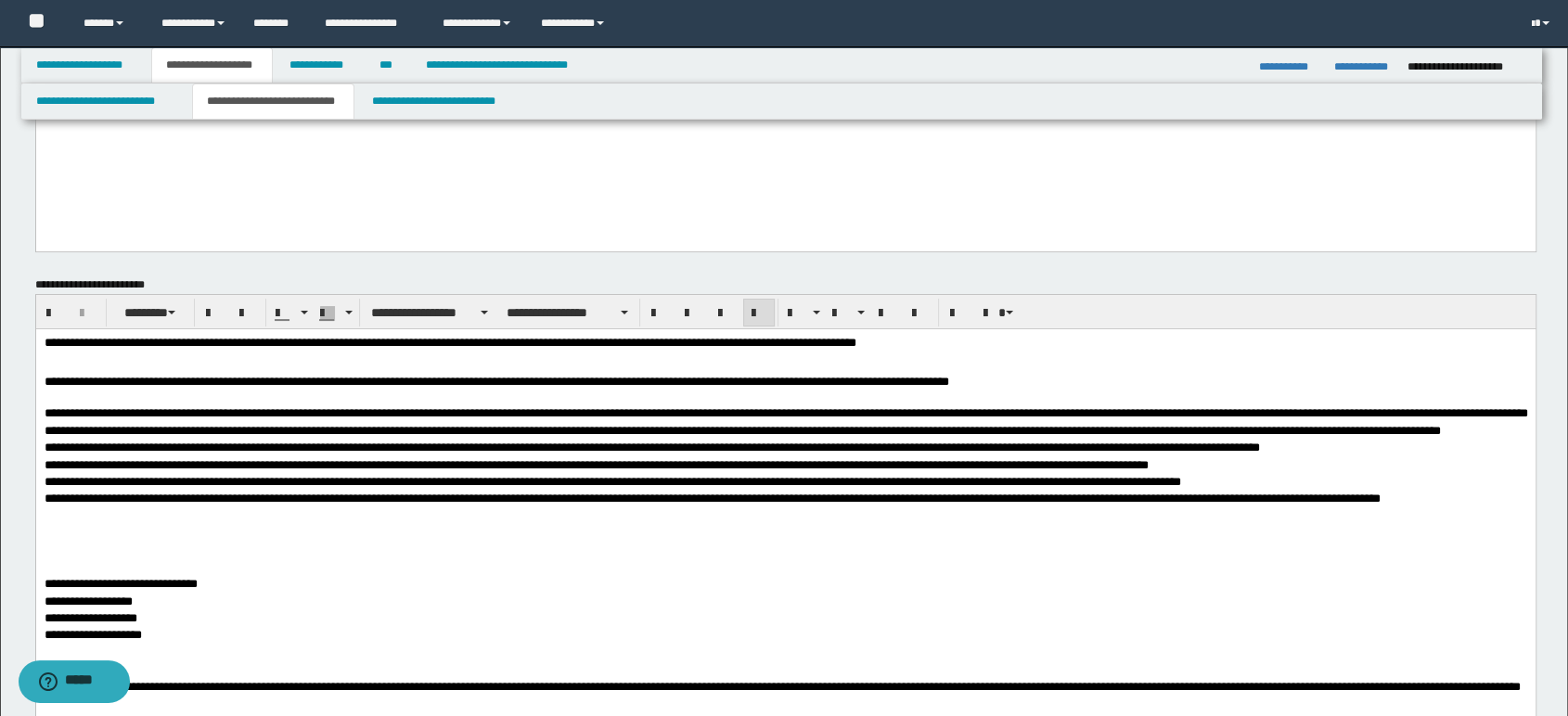 click on "**********" at bounding box center [785, 473] 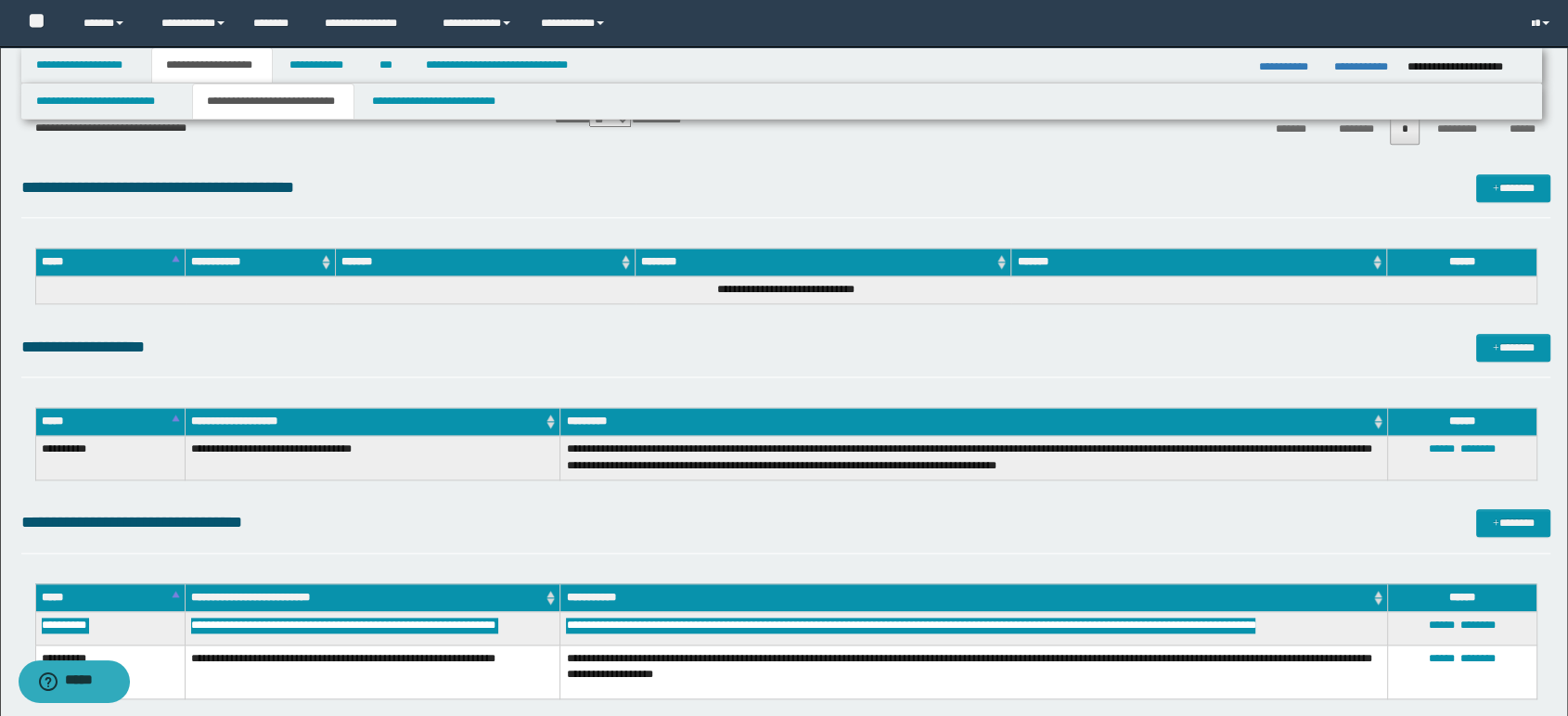 scroll, scrollTop: 2178, scrollLeft: 0, axis: vertical 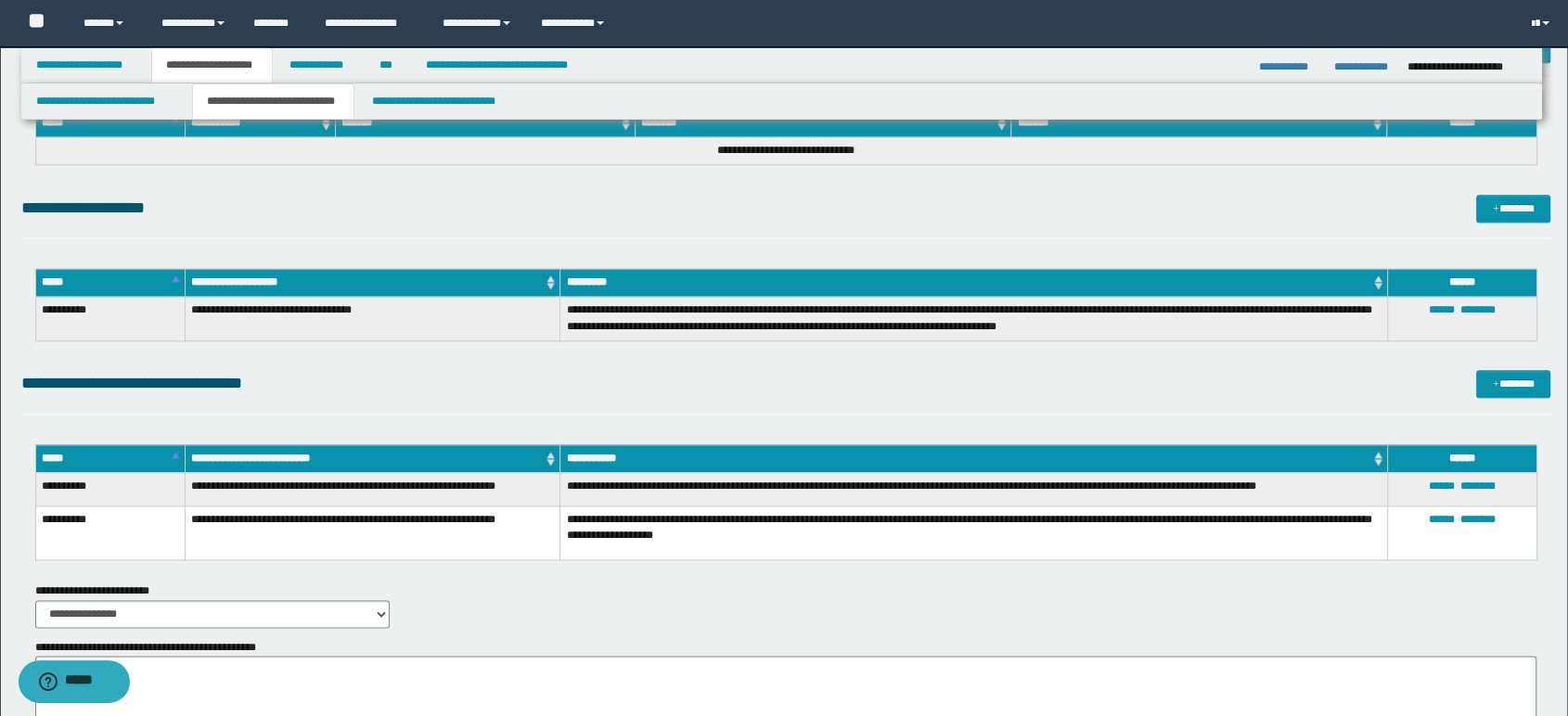 click on "**********" at bounding box center [109, 532] 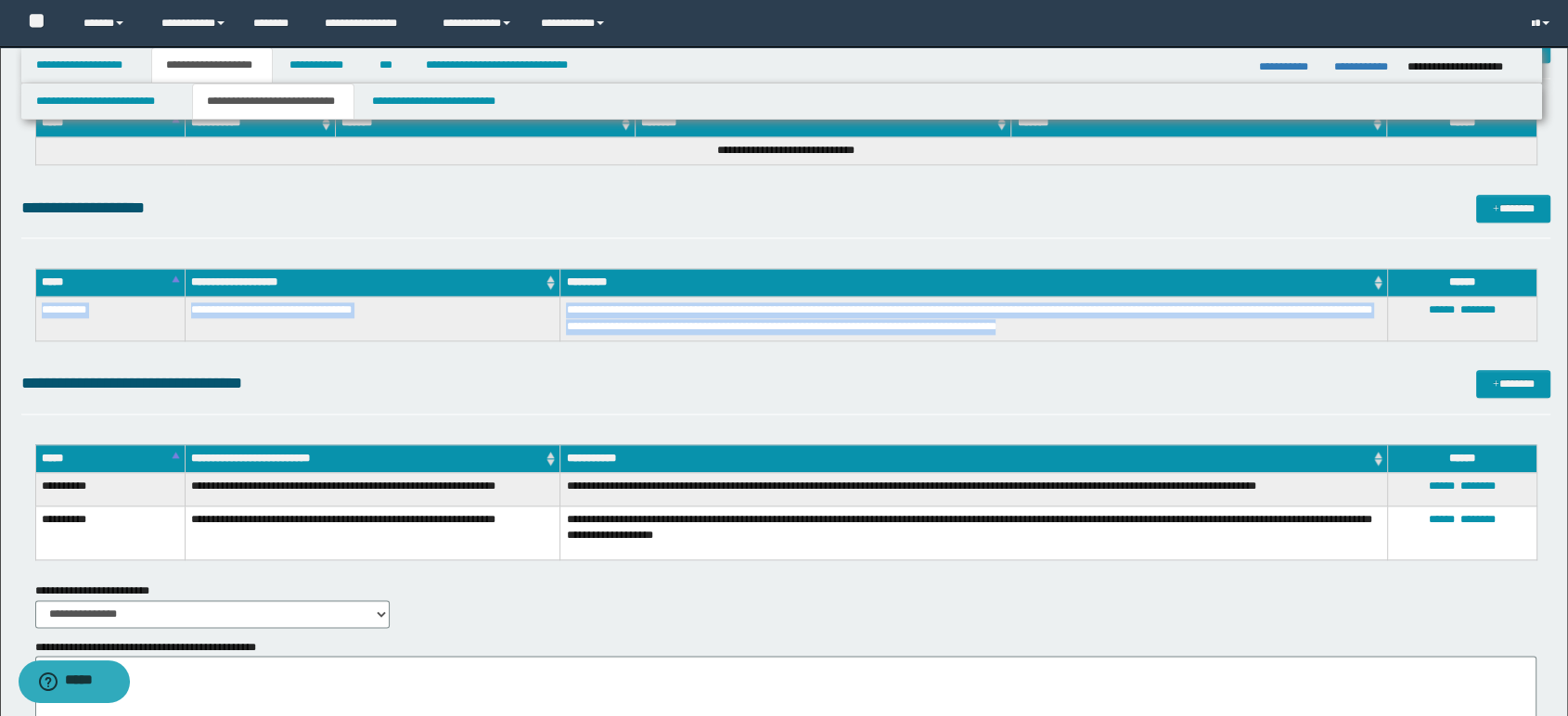 drag, startPoint x: 36, startPoint y: 310, endPoint x: 1123, endPoint y: 331, distance: 1087.2028 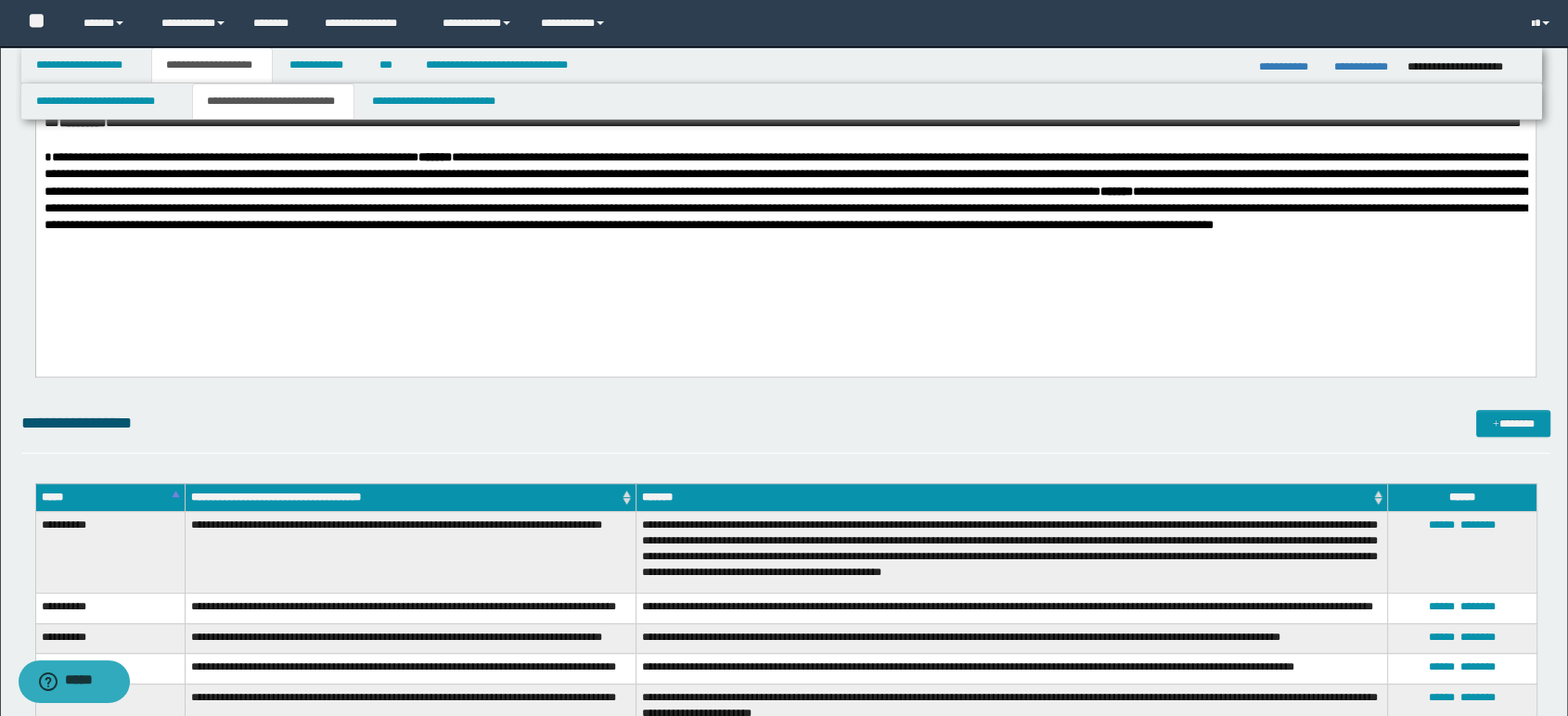 scroll, scrollTop: 529, scrollLeft: 0, axis: vertical 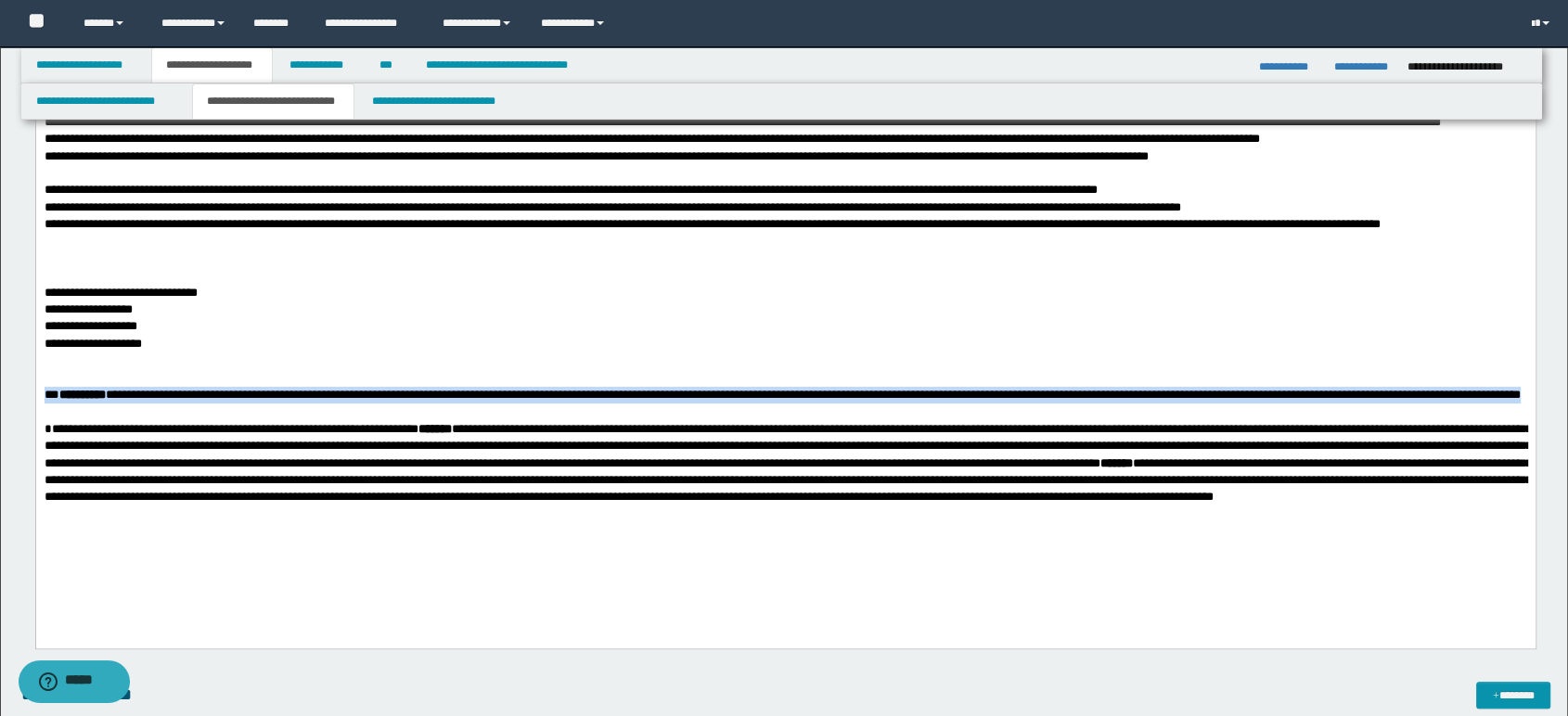 drag, startPoint x: 257, startPoint y: 421, endPoint x: 41, endPoint y: 418, distance: 216.02083 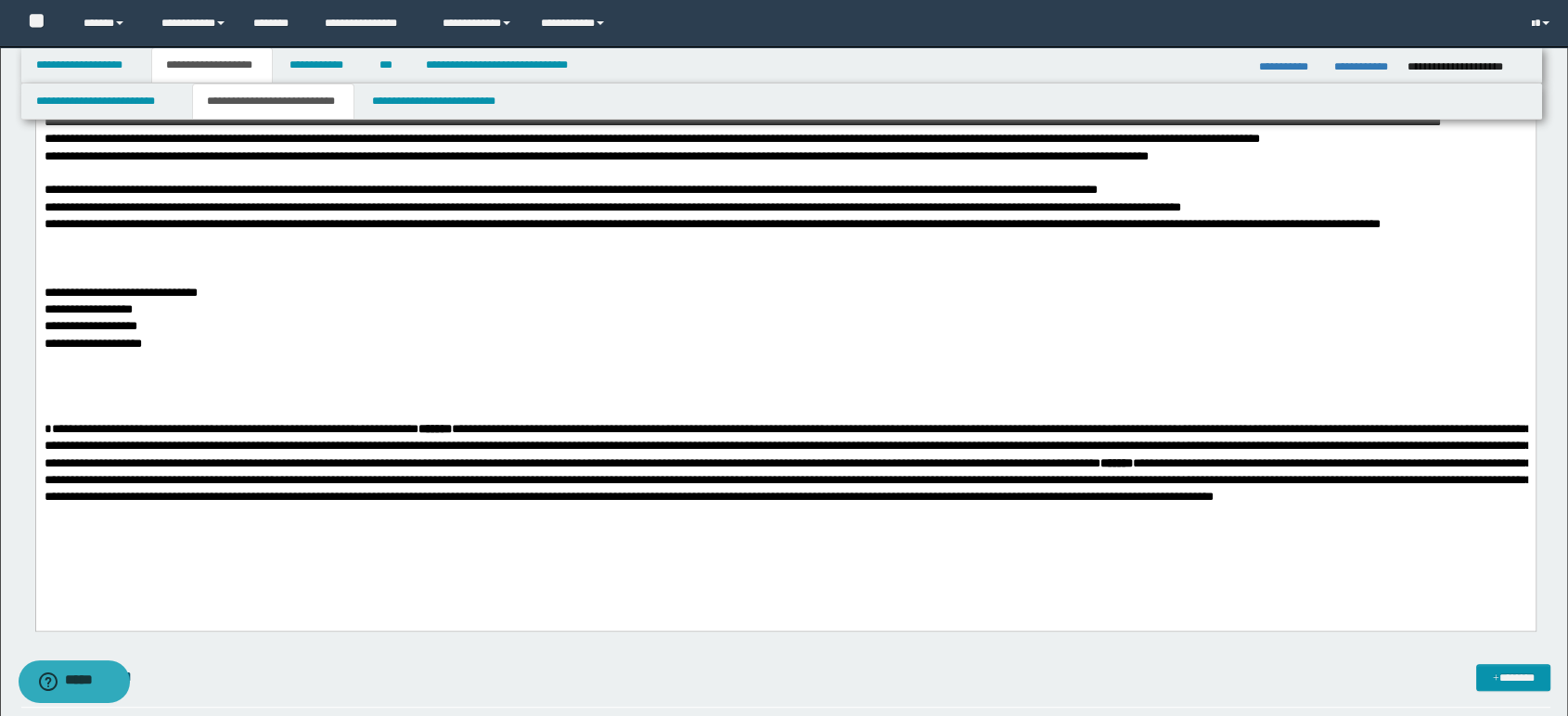 click at bounding box center [785, 259] 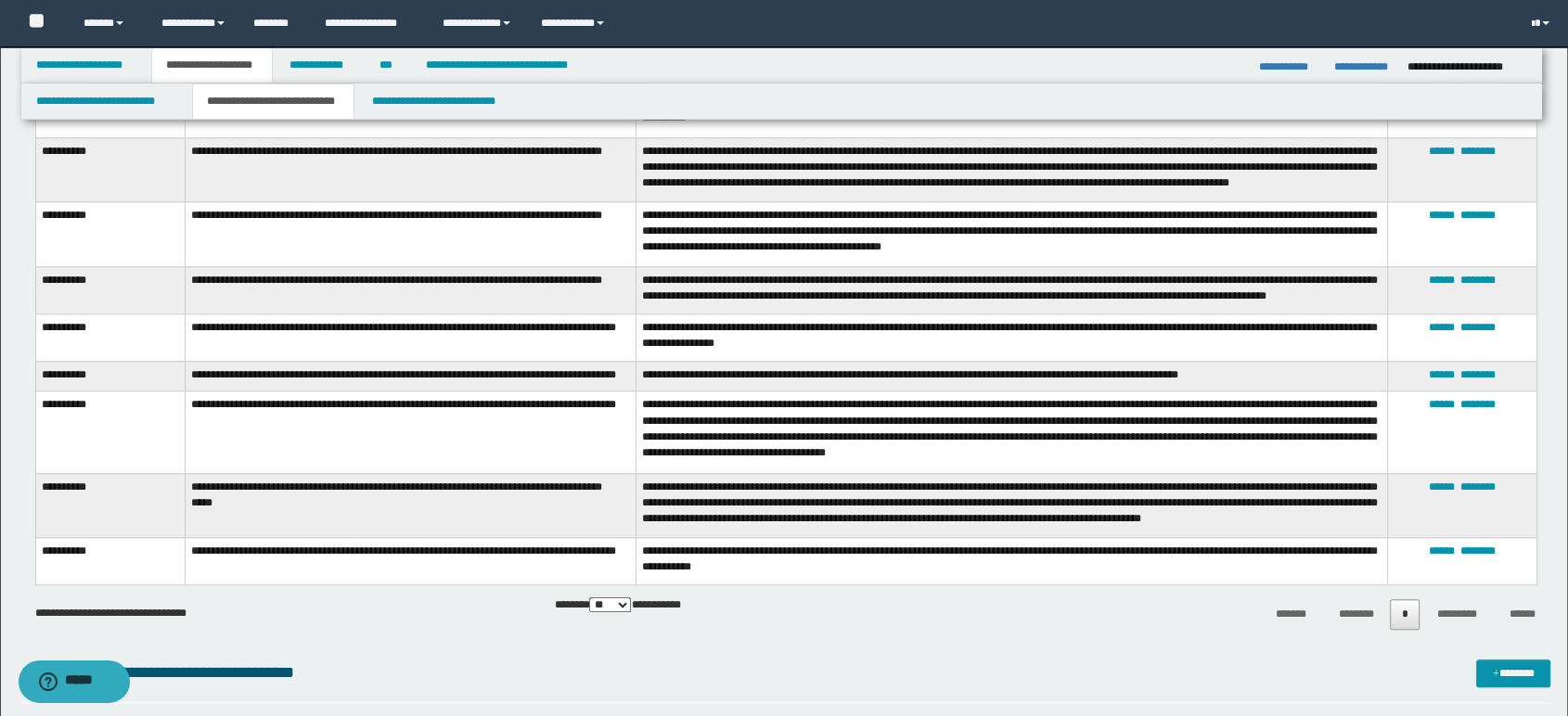 scroll, scrollTop: 1559, scrollLeft: 0, axis: vertical 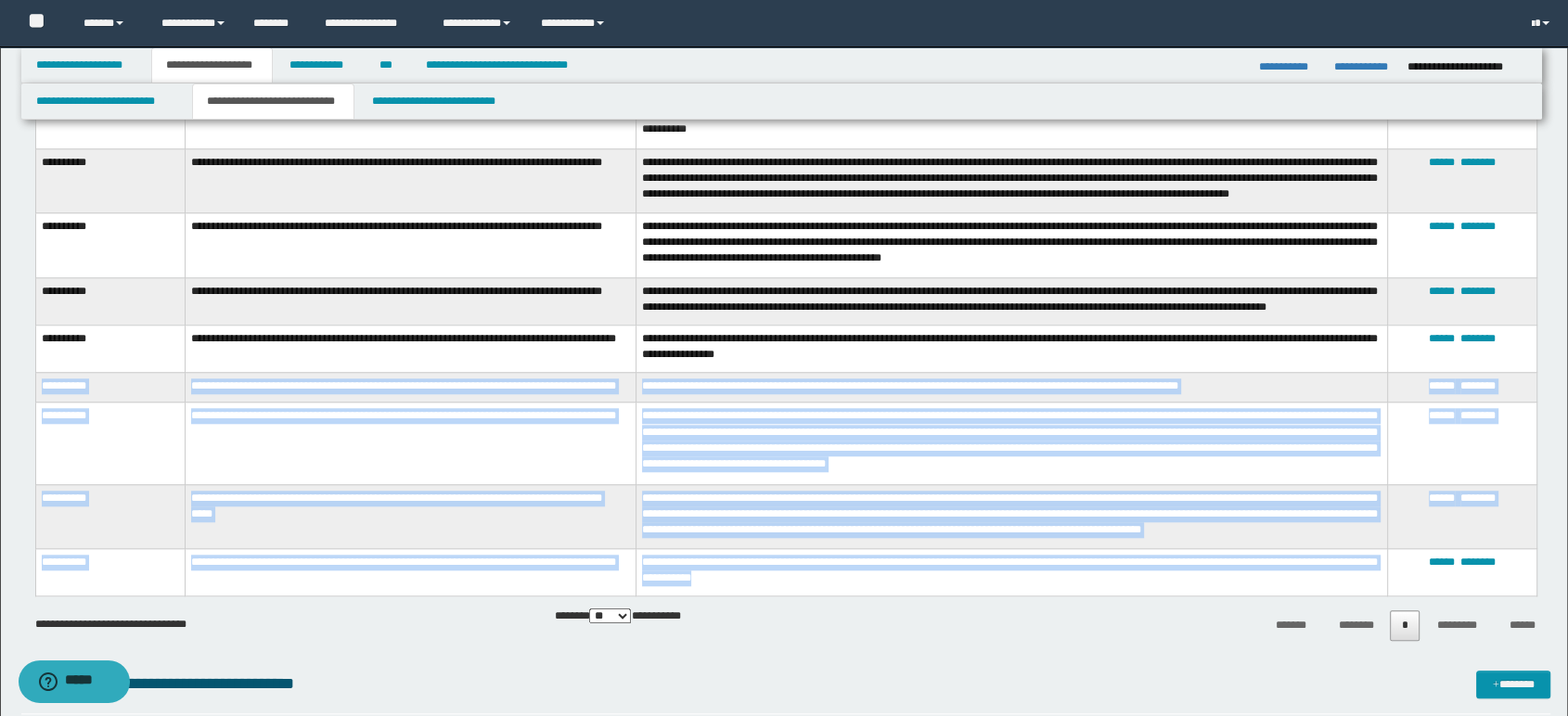drag, startPoint x: 38, startPoint y: 384, endPoint x: 750, endPoint y: 473, distance: 717.5409 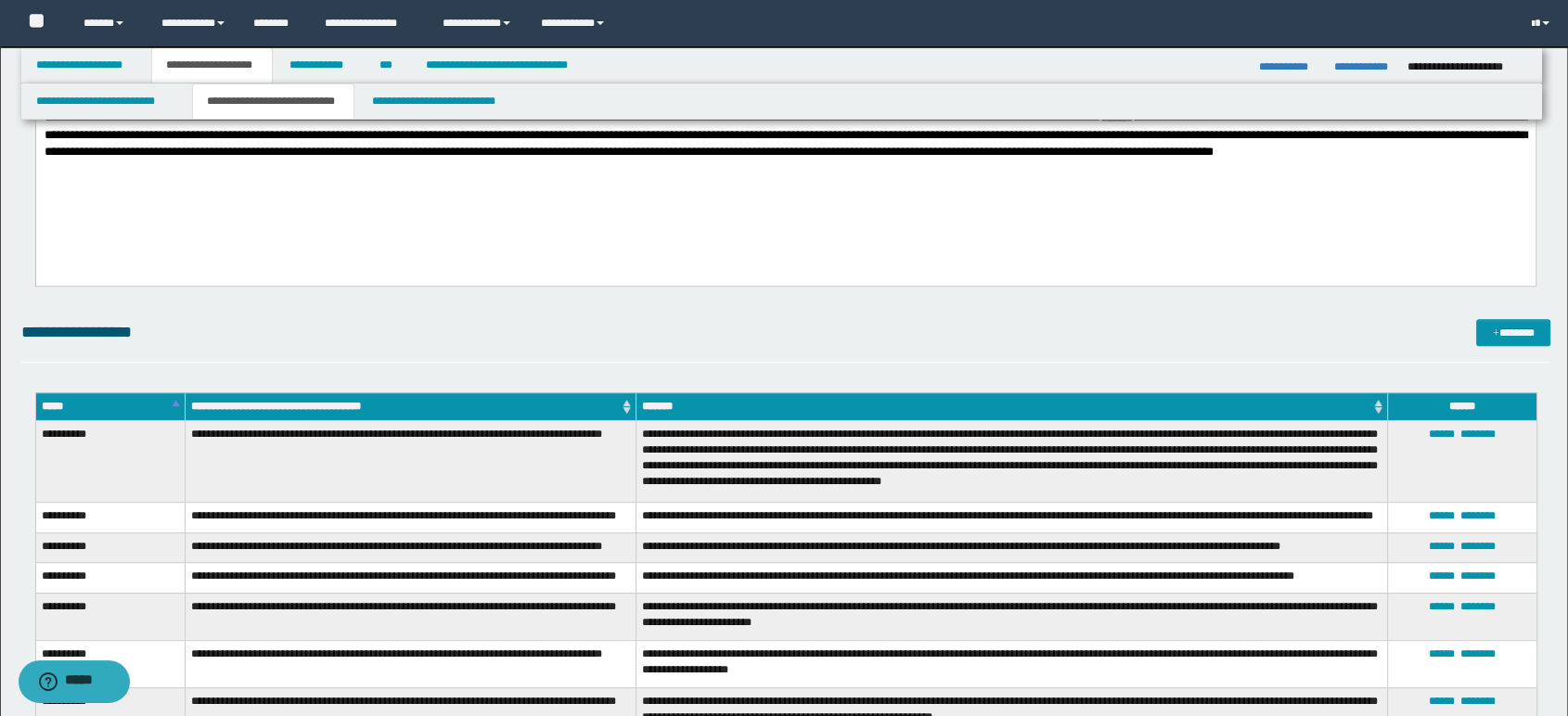 scroll, scrollTop: 529, scrollLeft: 0, axis: vertical 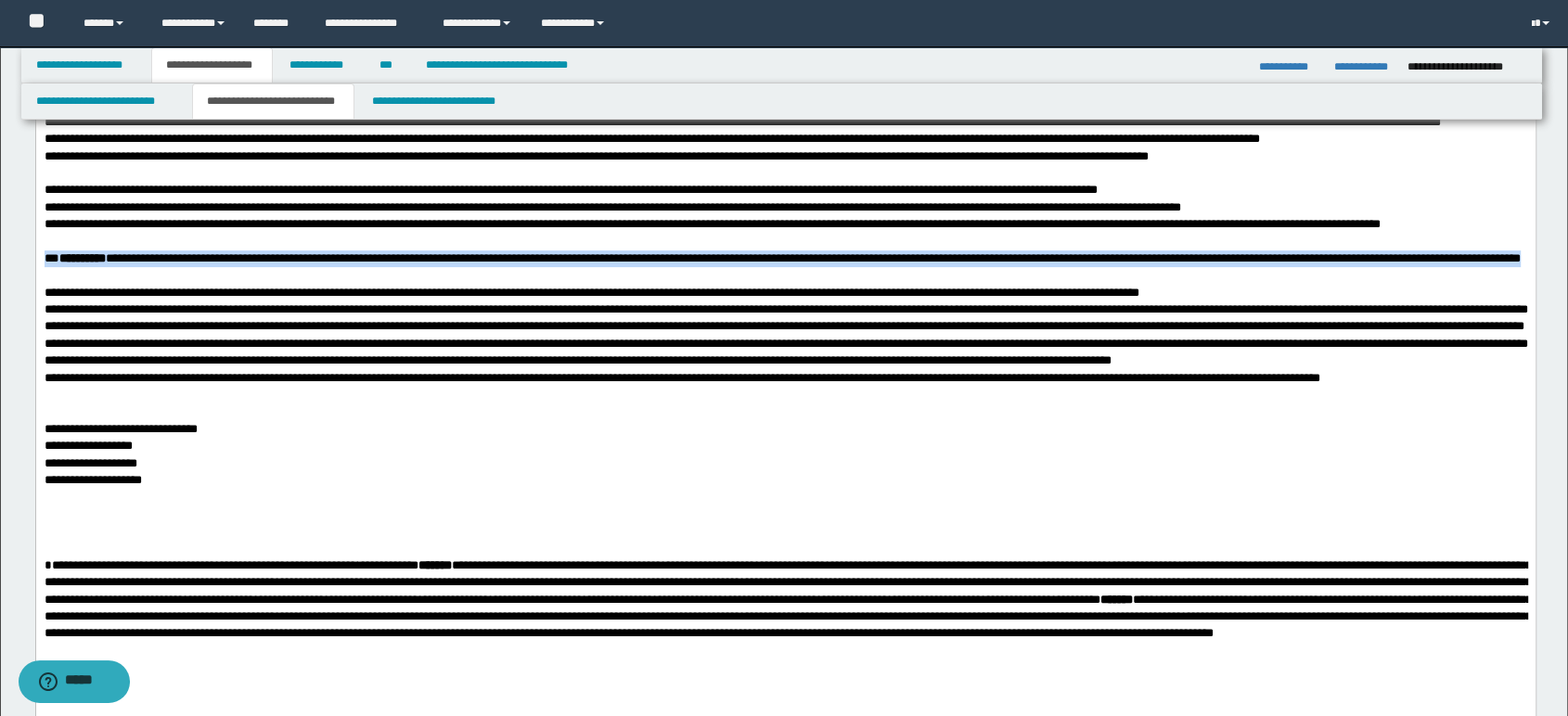 drag, startPoint x: 243, startPoint y: 283, endPoint x: 84, endPoint y: 275, distance: 159.20113 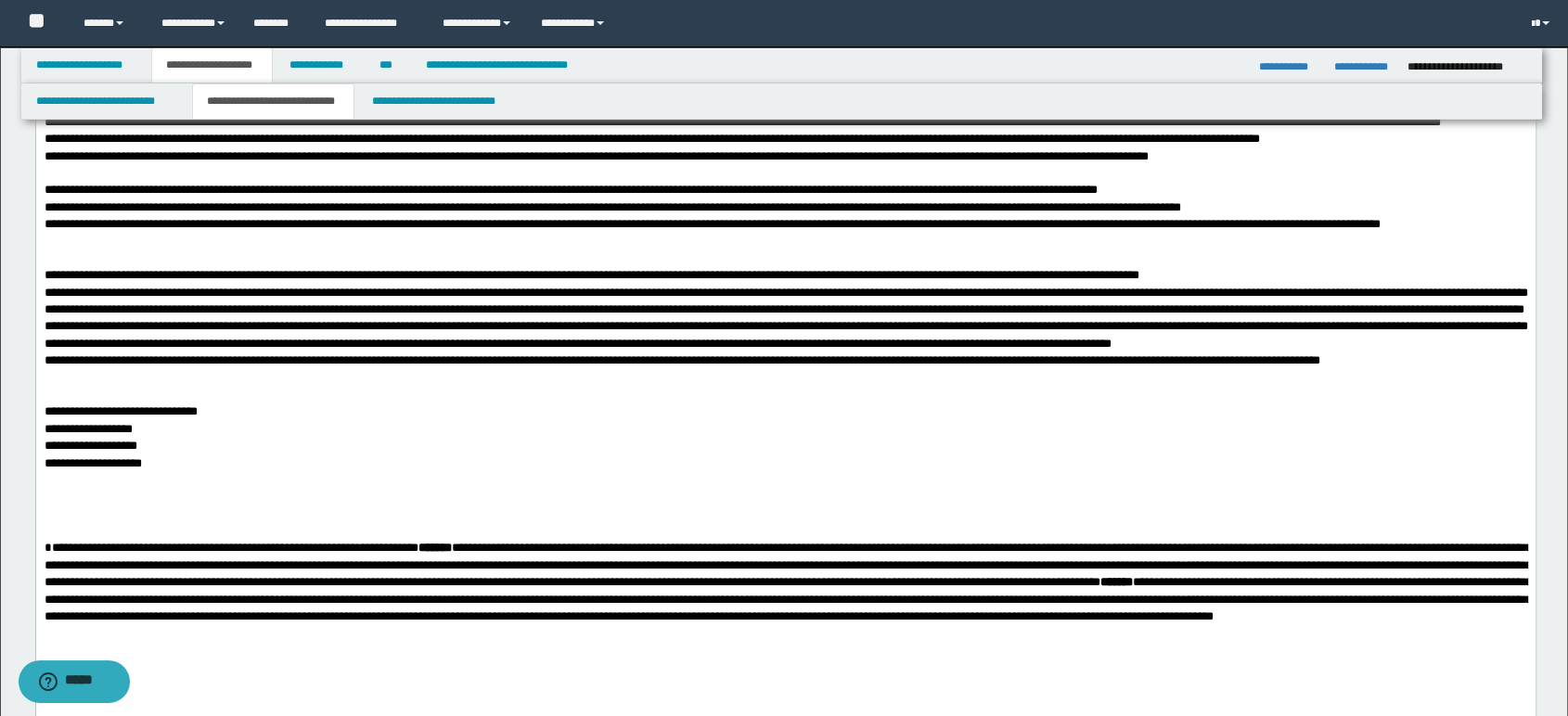 click on "[ADDRESS] [CITY], [STATE] [POSTAL_CODE]" at bounding box center (785, 326) 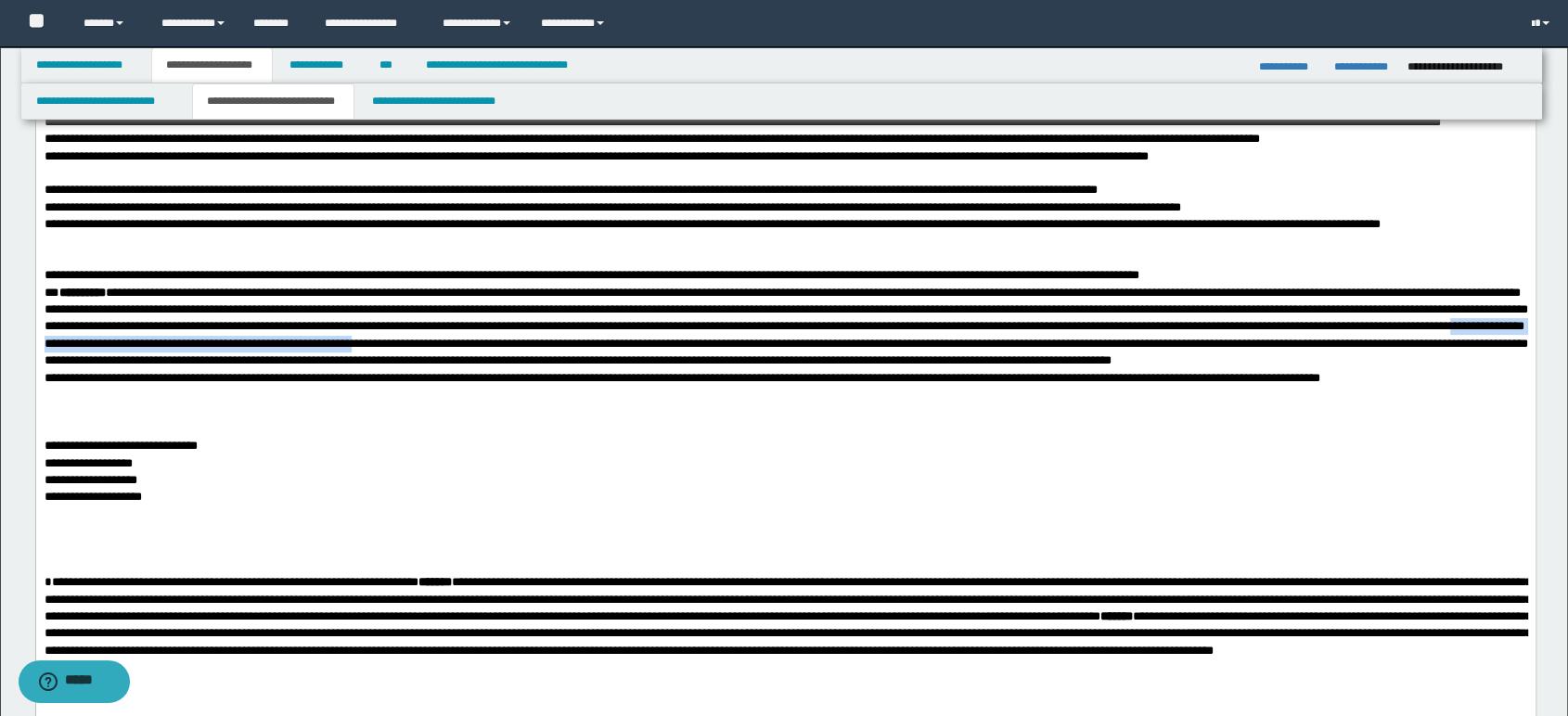 drag, startPoint x: 246, startPoint y: 370, endPoint x: 486, endPoint y: 386, distance: 240.5327 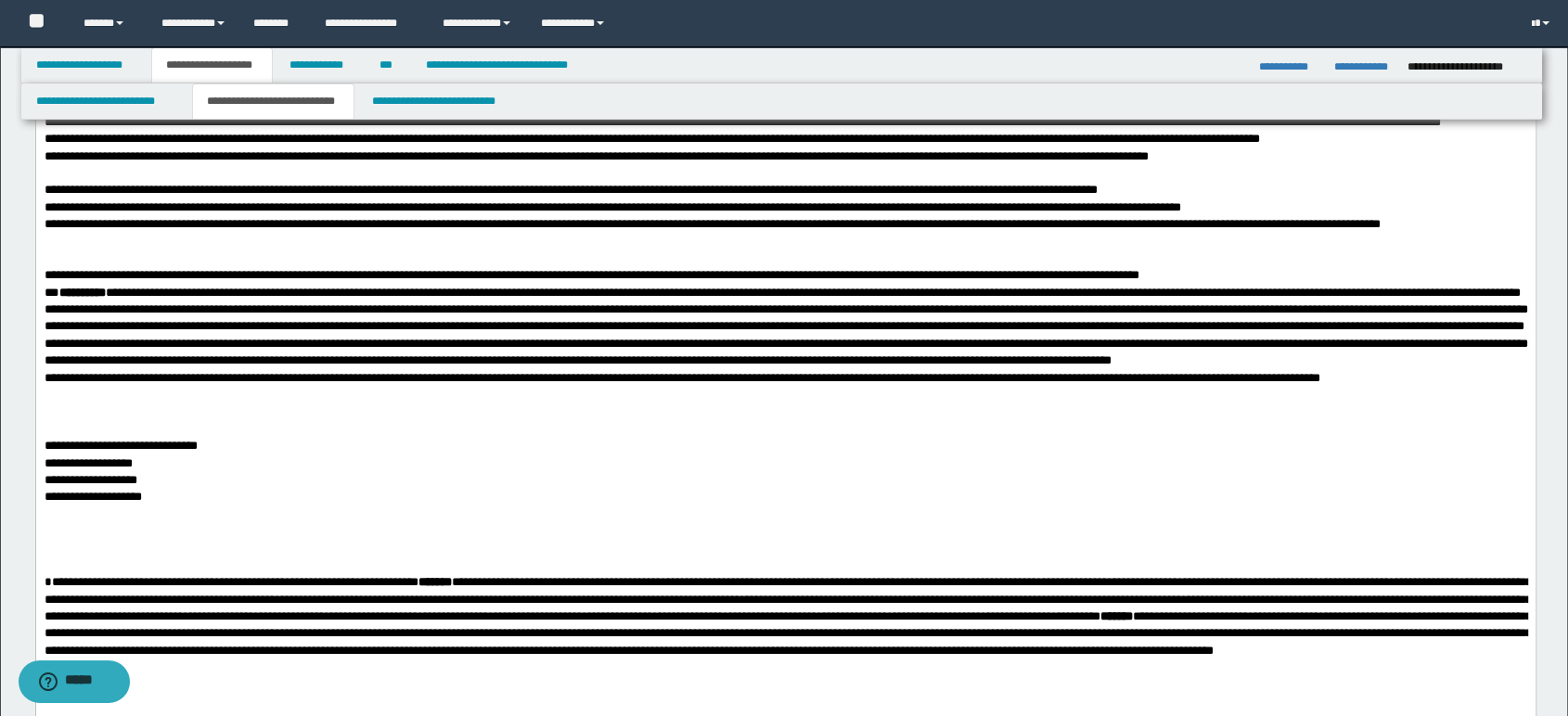 click at bounding box center (785, 429) 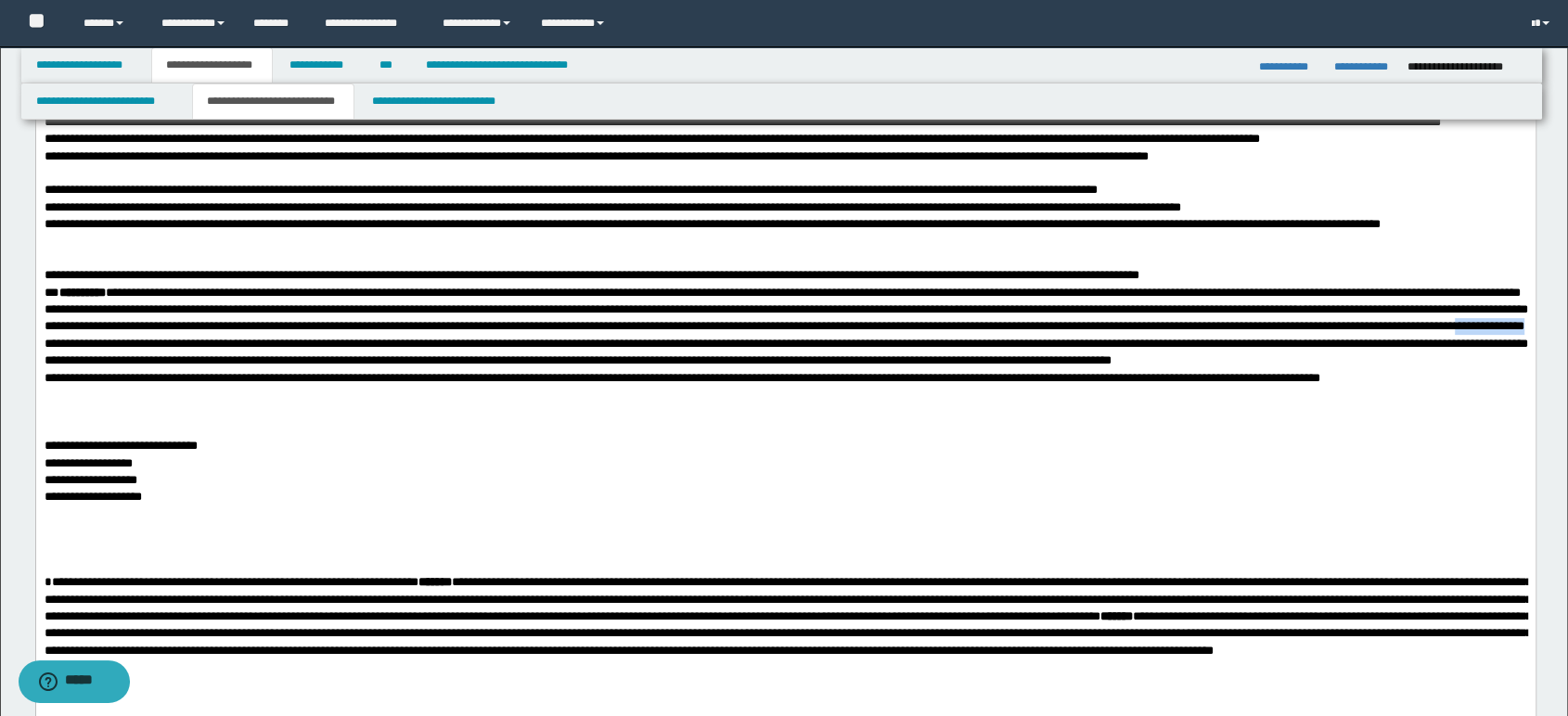 drag, startPoint x: 242, startPoint y: 371, endPoint x: 364, endPoint y: 364, distance: 122.20065 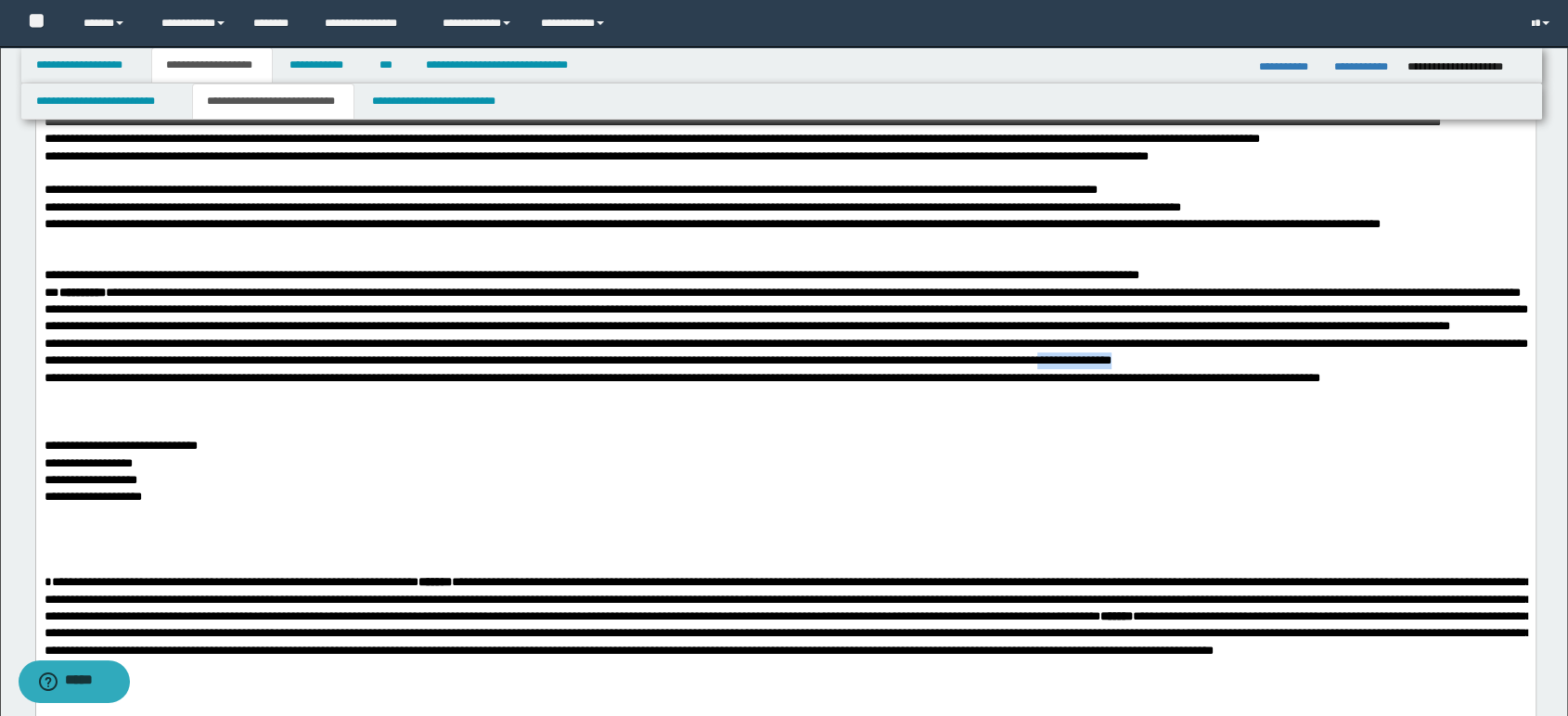 drag, startPoint x: 1386, startPoint y: 403, endPoint x: 1572, endPoint y: 422, distance: 186.96791 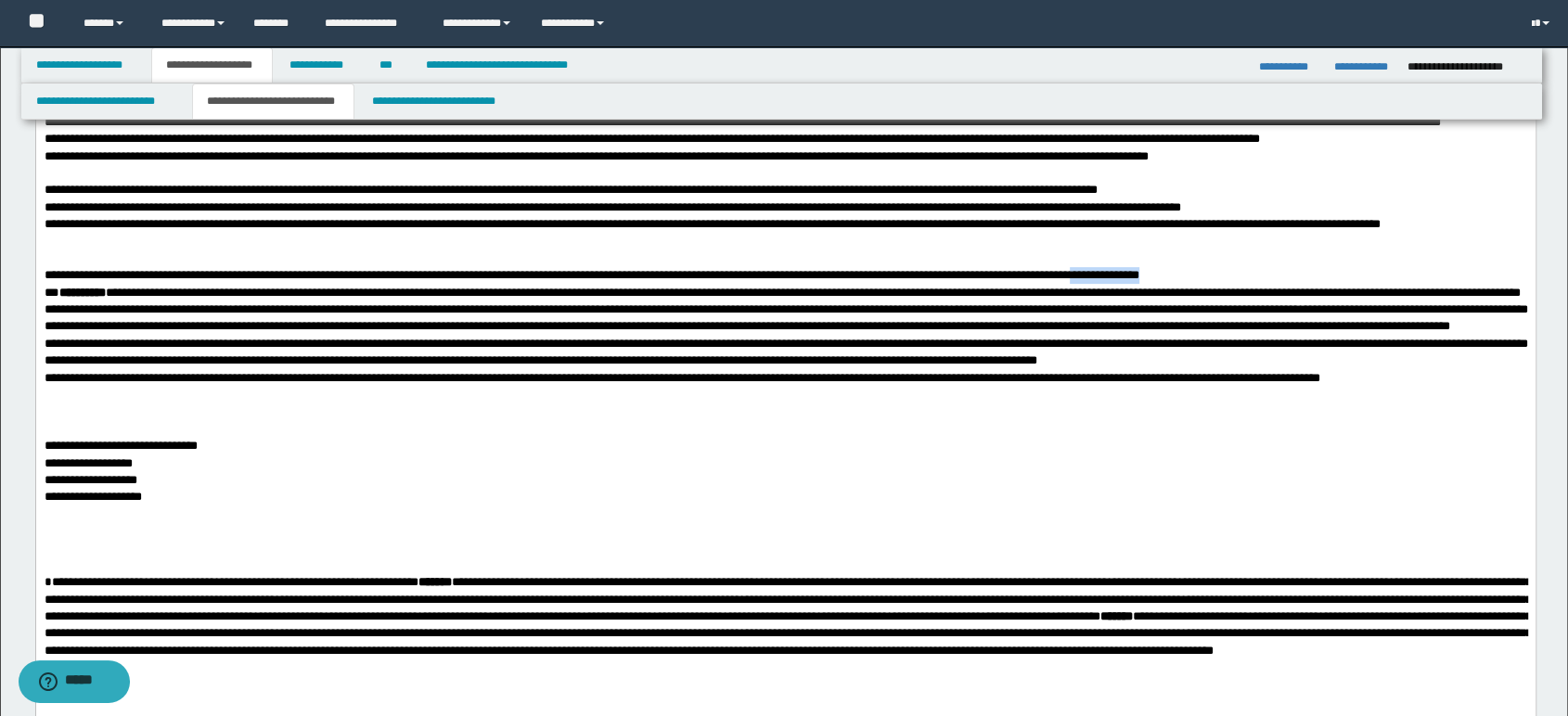 drag, startPoint x: 1228, startPoint y: 283, endPoint x: 1314, endPoint y: 282, distance: 86.00581 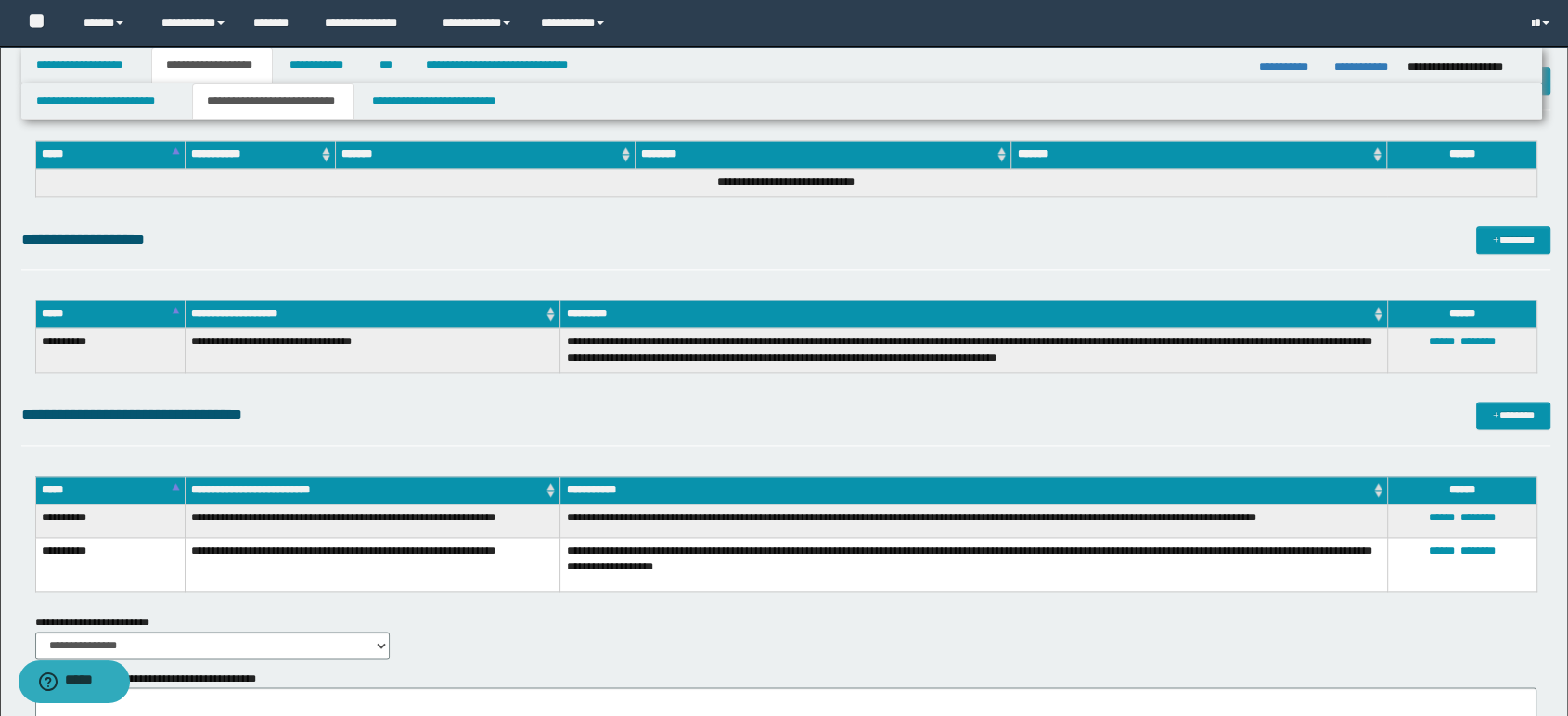 scroll, scrollTop: 2384, scrollLeft: 0, axis: vertical 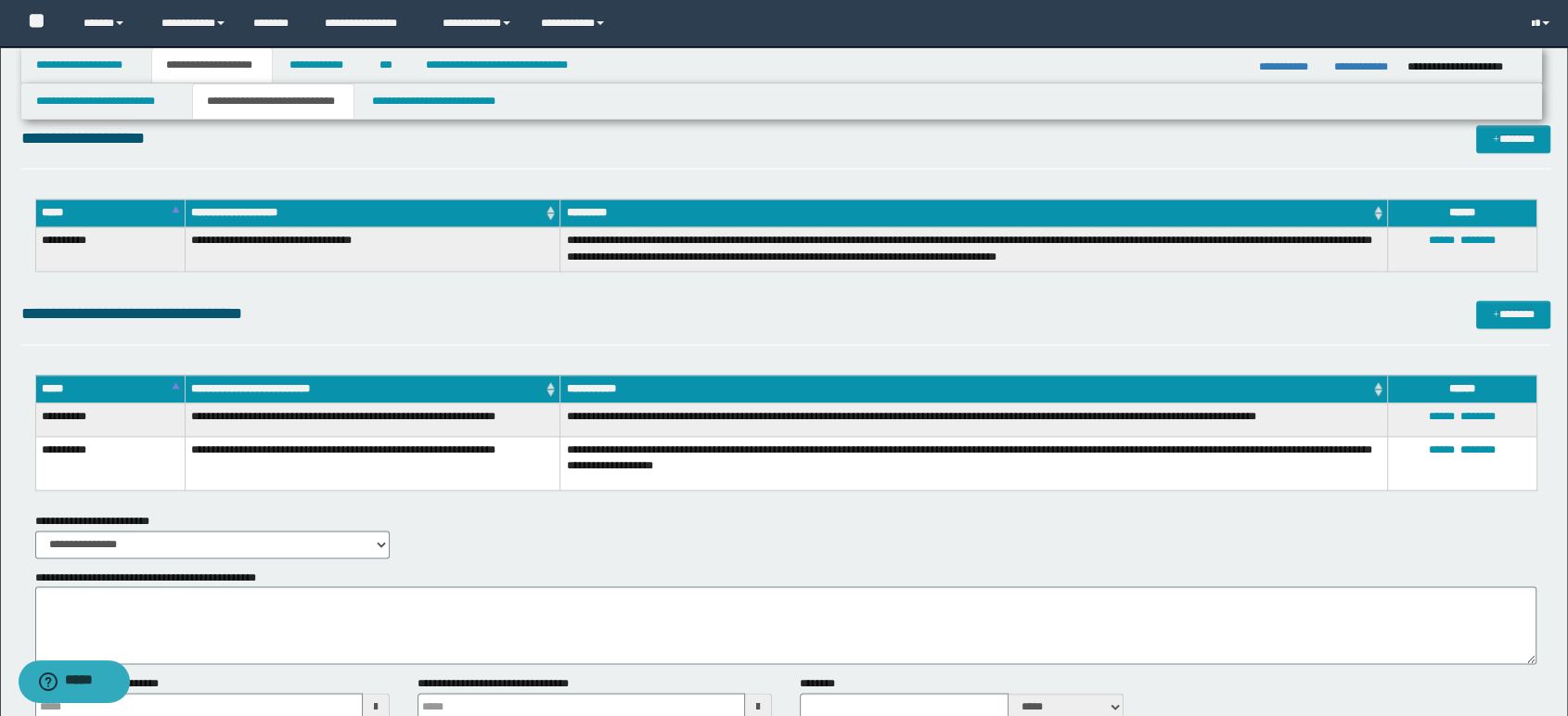 click on "**********" at bounding box center (109, 463) 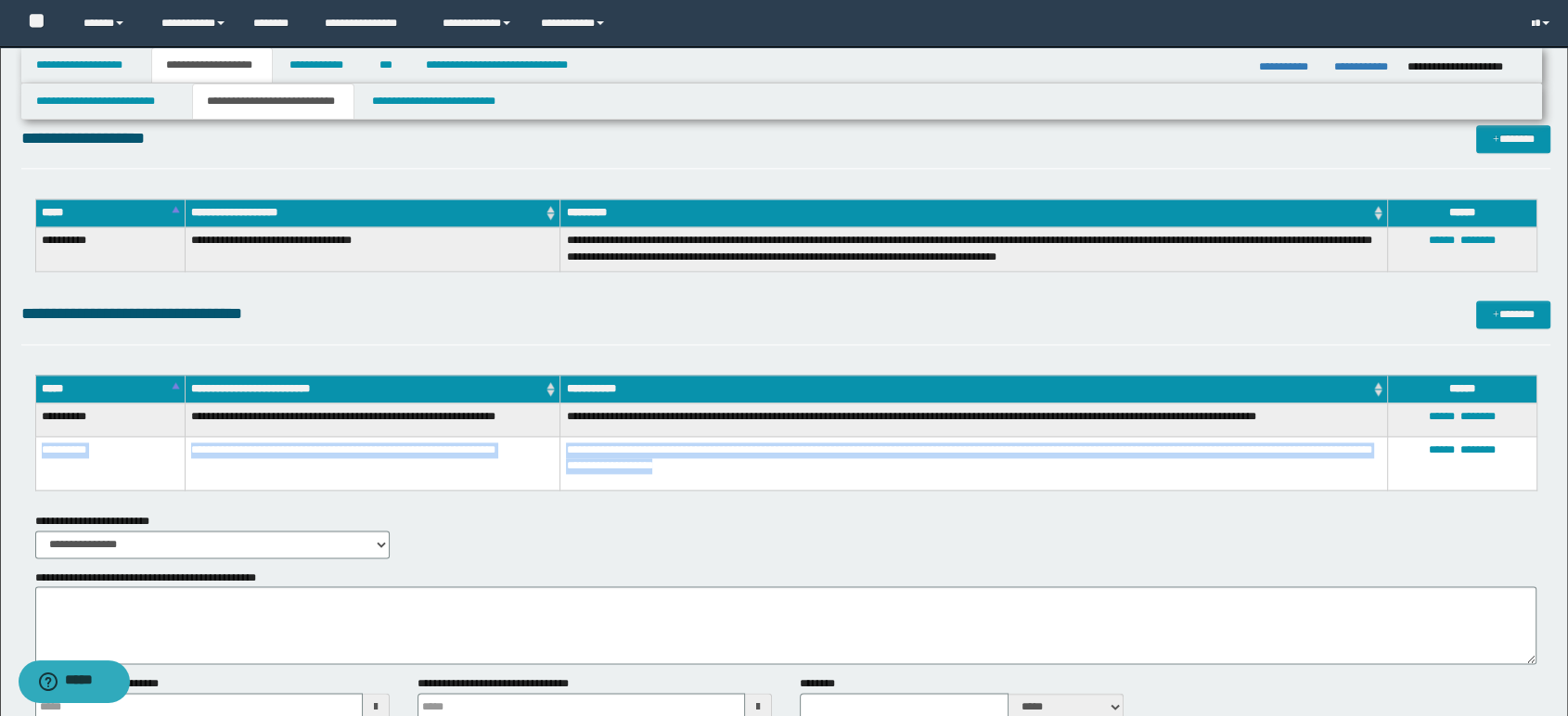 drag, startPoint x: 43, startPoint y: 458, endPoint x: 668, endPoint y: 465, distance: 625.0392 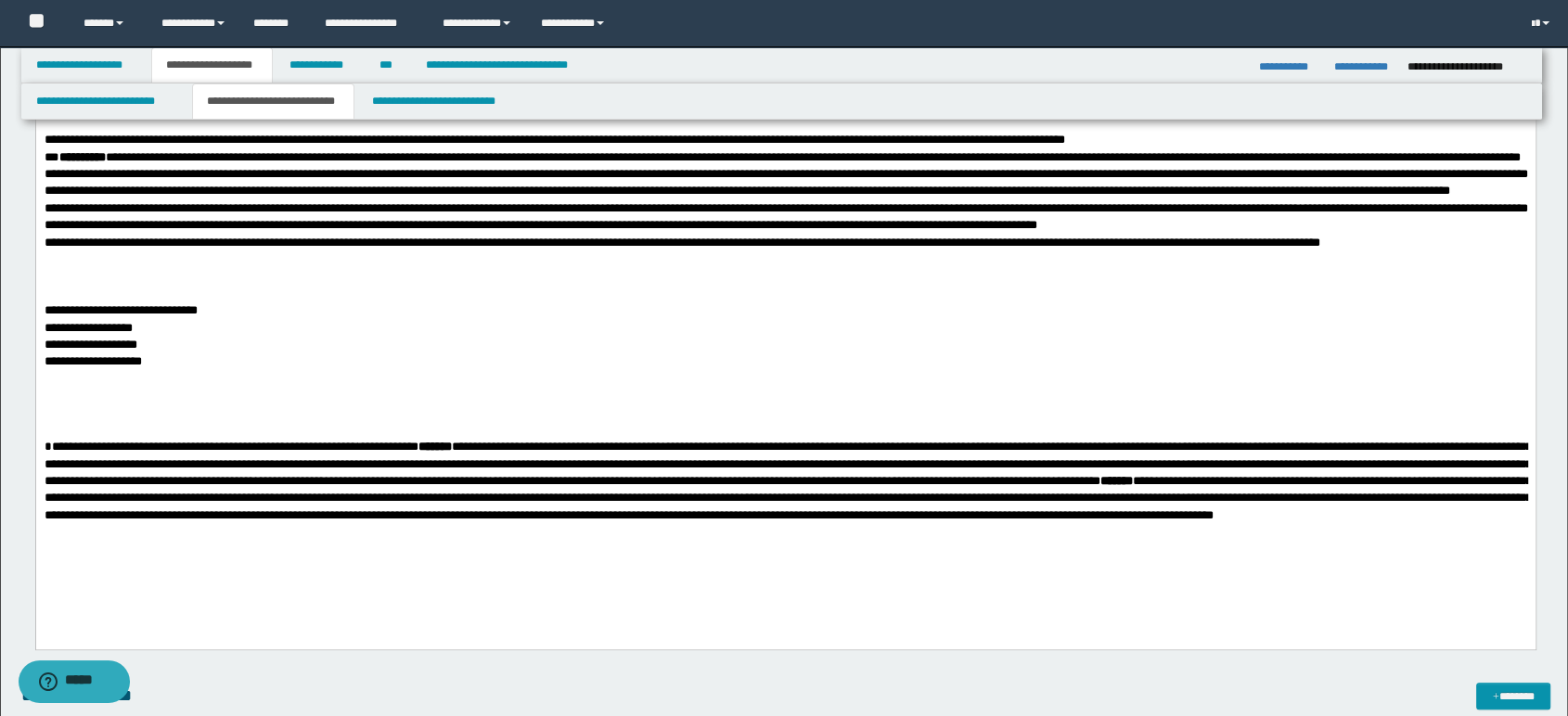 scroll, scrollTop: 529, scrollLeft: 0, axis: vertical 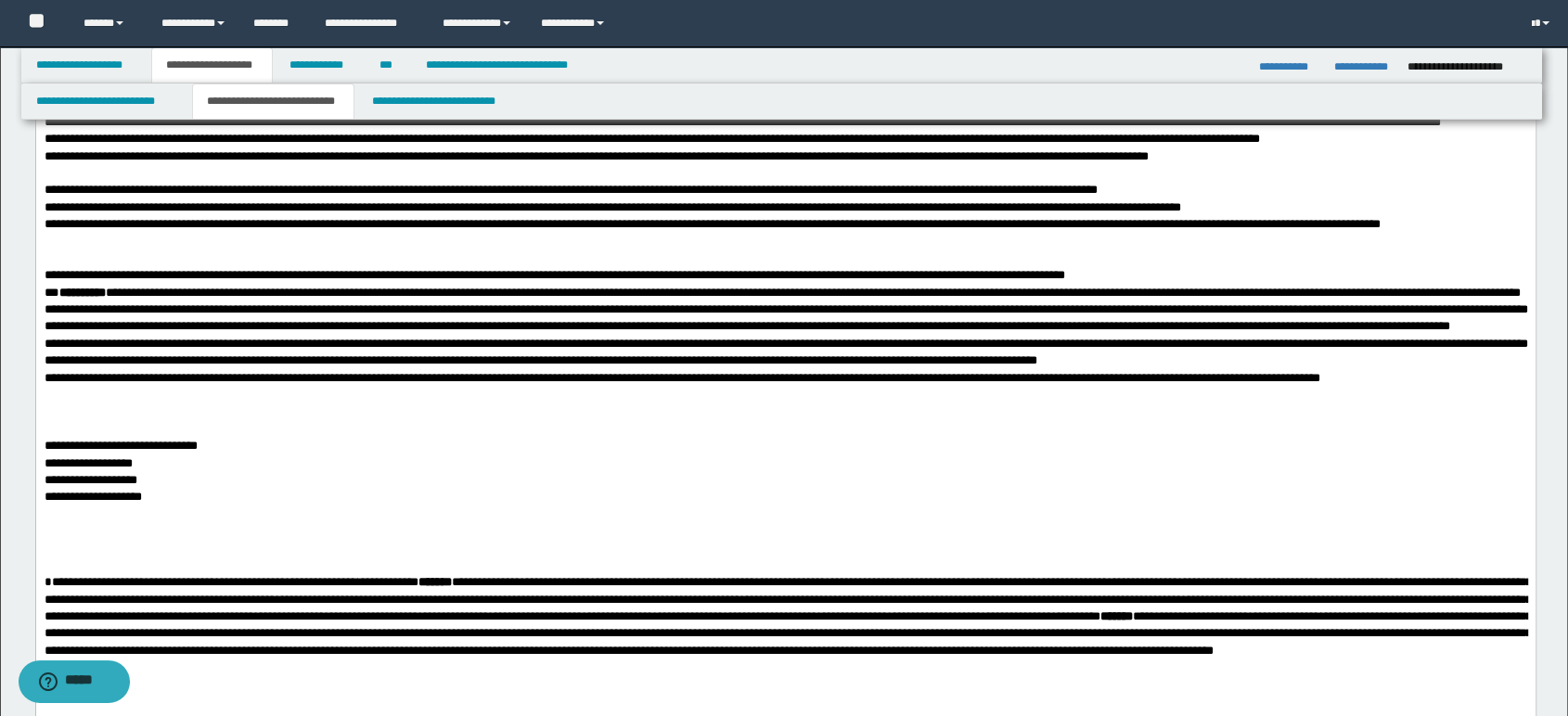click on "**********" at bounding box center [785, 352] 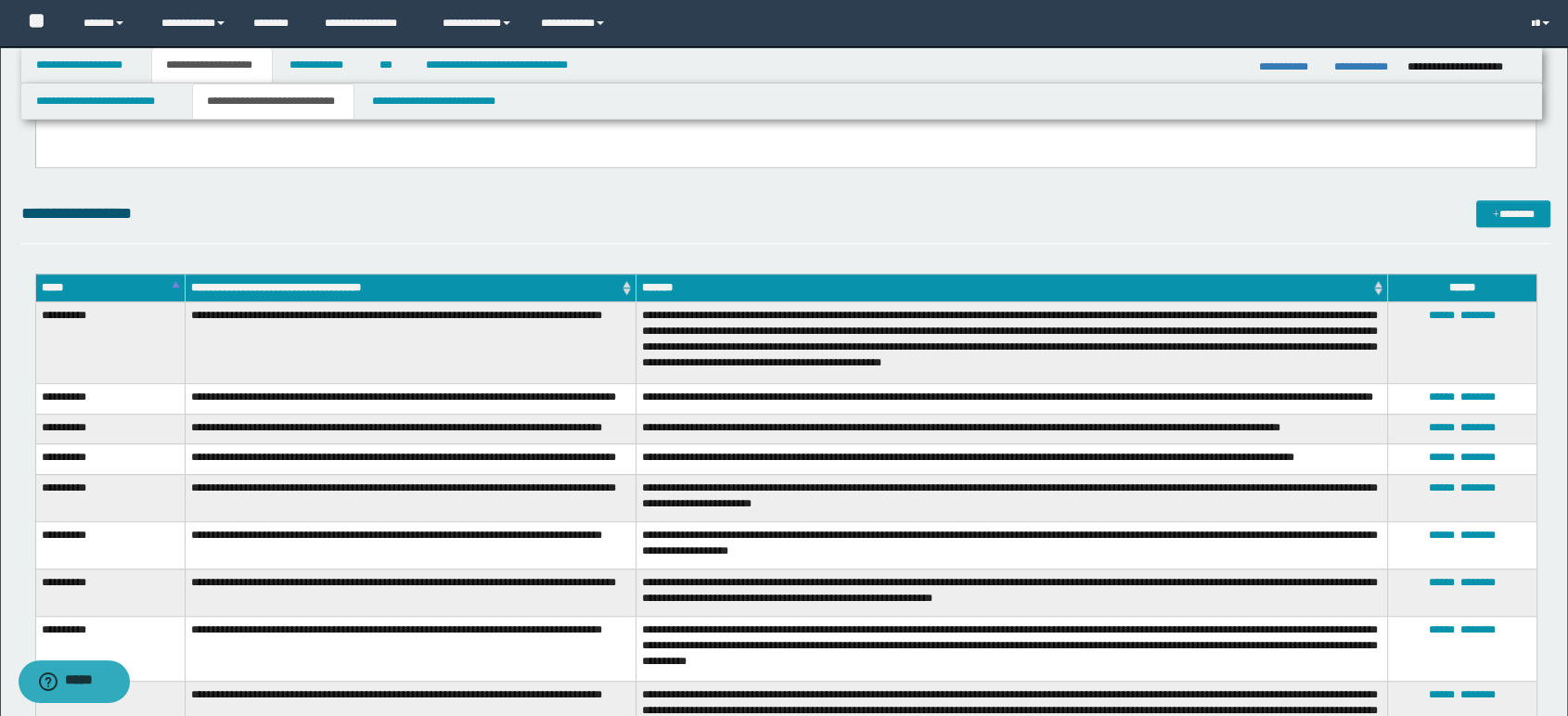 scroll, scrollTop: 561, scrollLeft: 0, axis: vertical 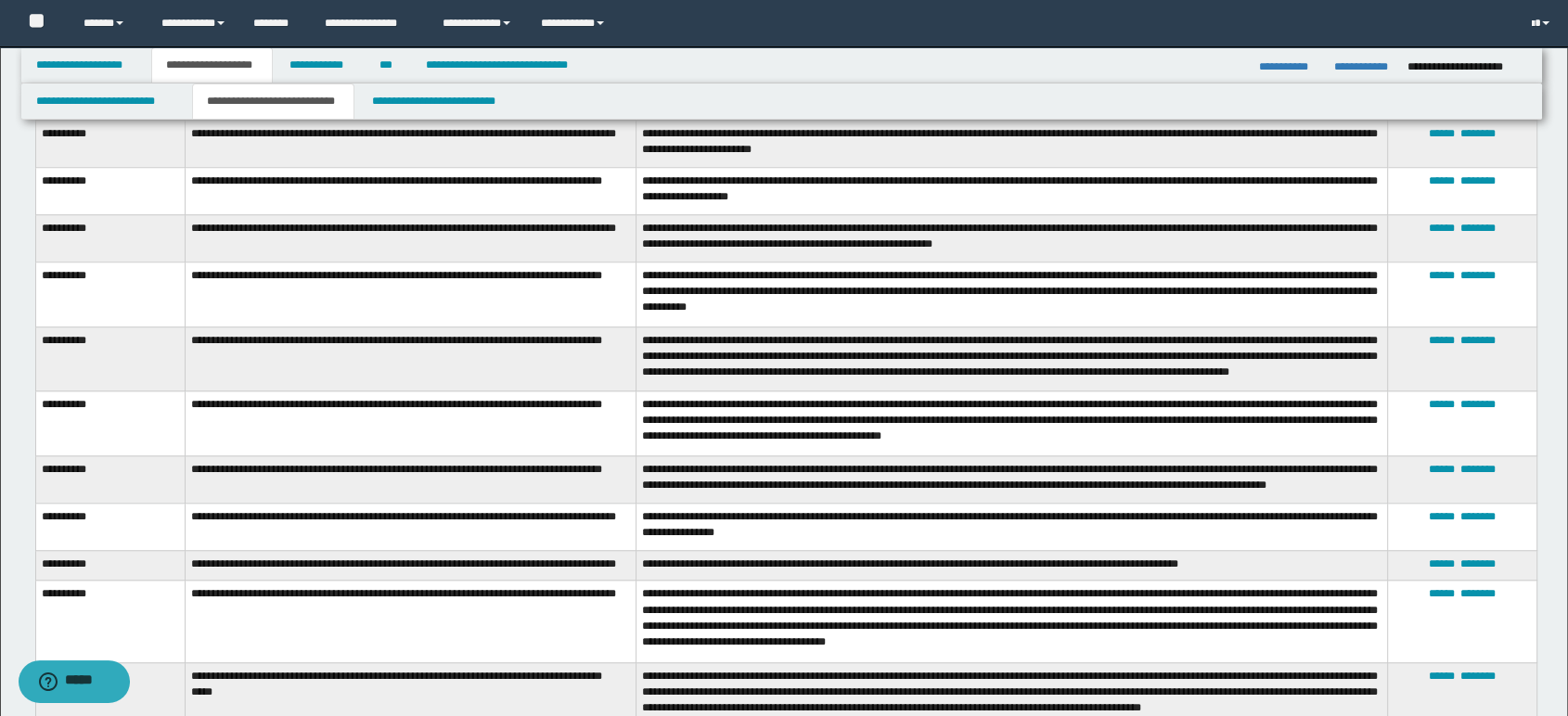 drag, startPoint x: 43, startPoint y: -955, endPoint x: 1154, endPoint y: 410, distance: 1759.9847 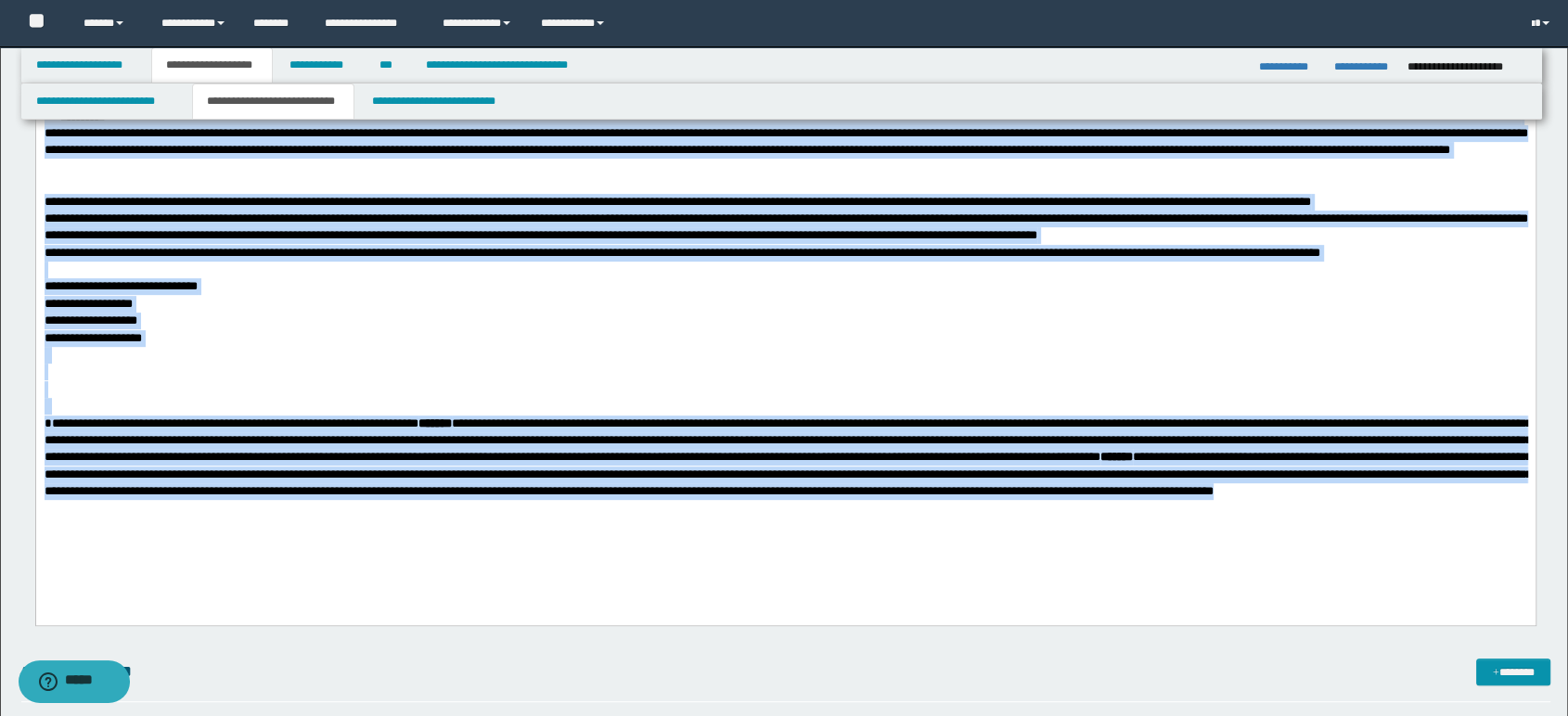 scroll, scrollTop: 693, scrollLeft: 0, axis: vertical 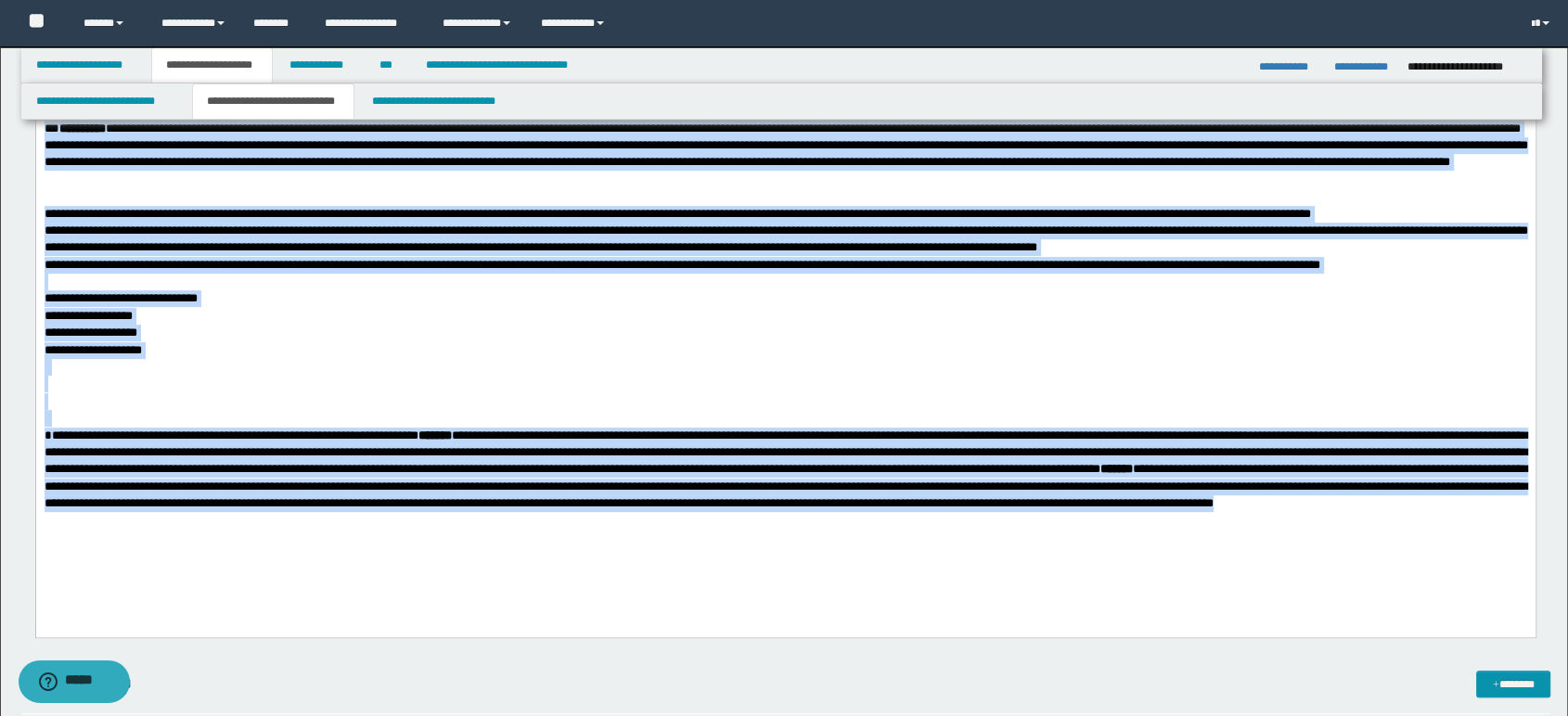 click on "[FIRST] [LAST] [ADDRESS] [CITY], [STATE] [POSTAL_CODE] [COUNTRY] [PHONE] [EMAIL] [WEBSITE] [COMPANY] [PRODUCT] [PRICE] [DATE] [TIME]" at bounding box center [785, 241] 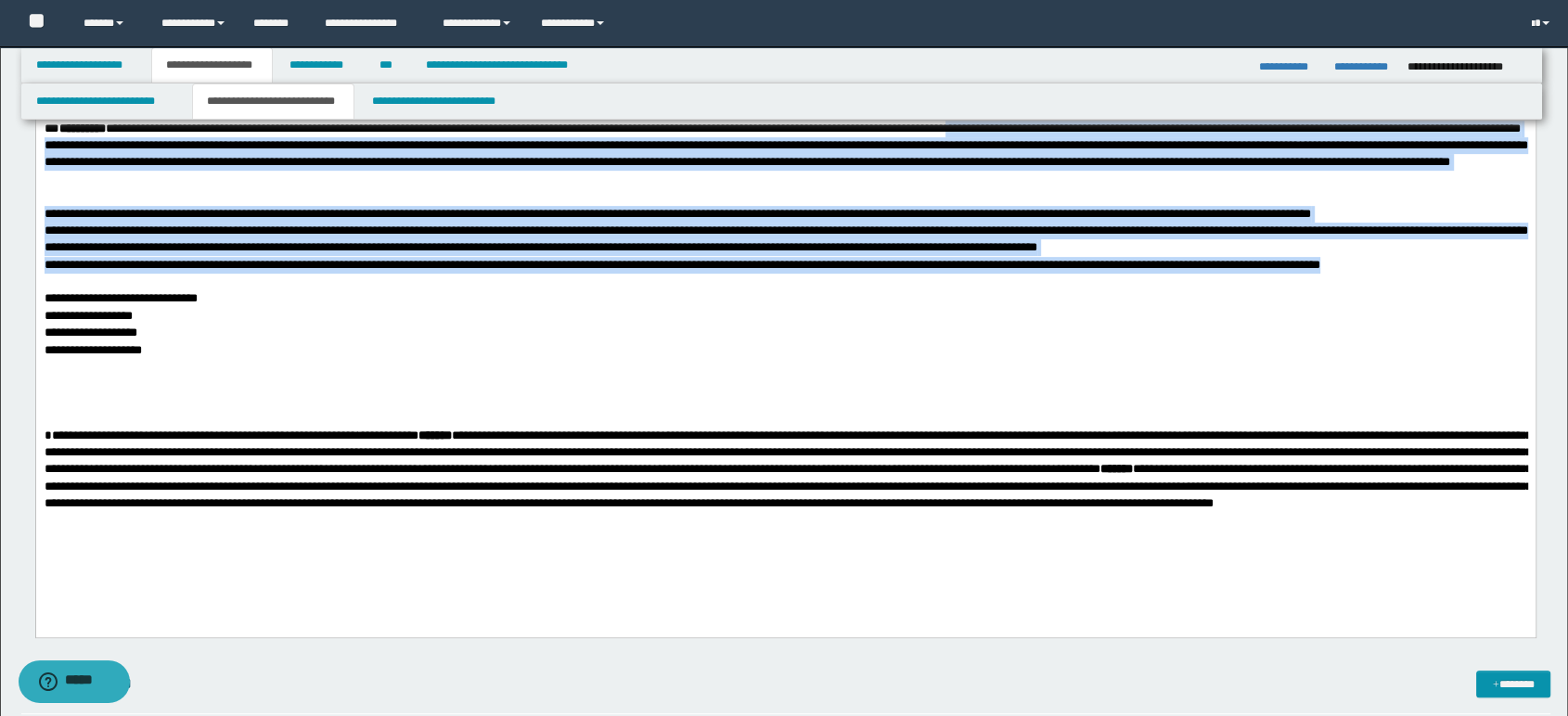 scroll, scrollTop: 0, scrollLeft: 0, axis: both 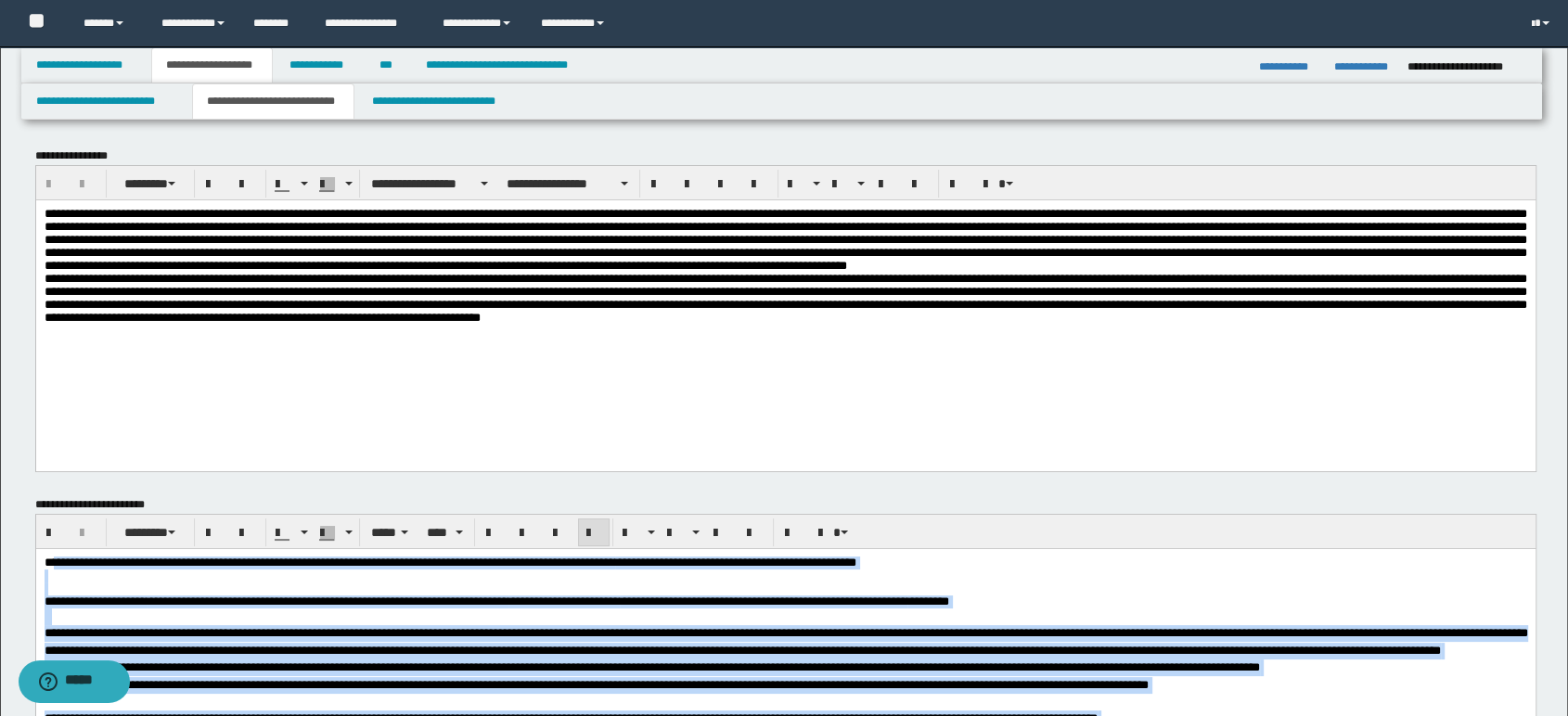 drag, startPoint x: 1510, startPoint y: 965, endPoint x: 53, endPoint y: -102, distance: 1805.9175 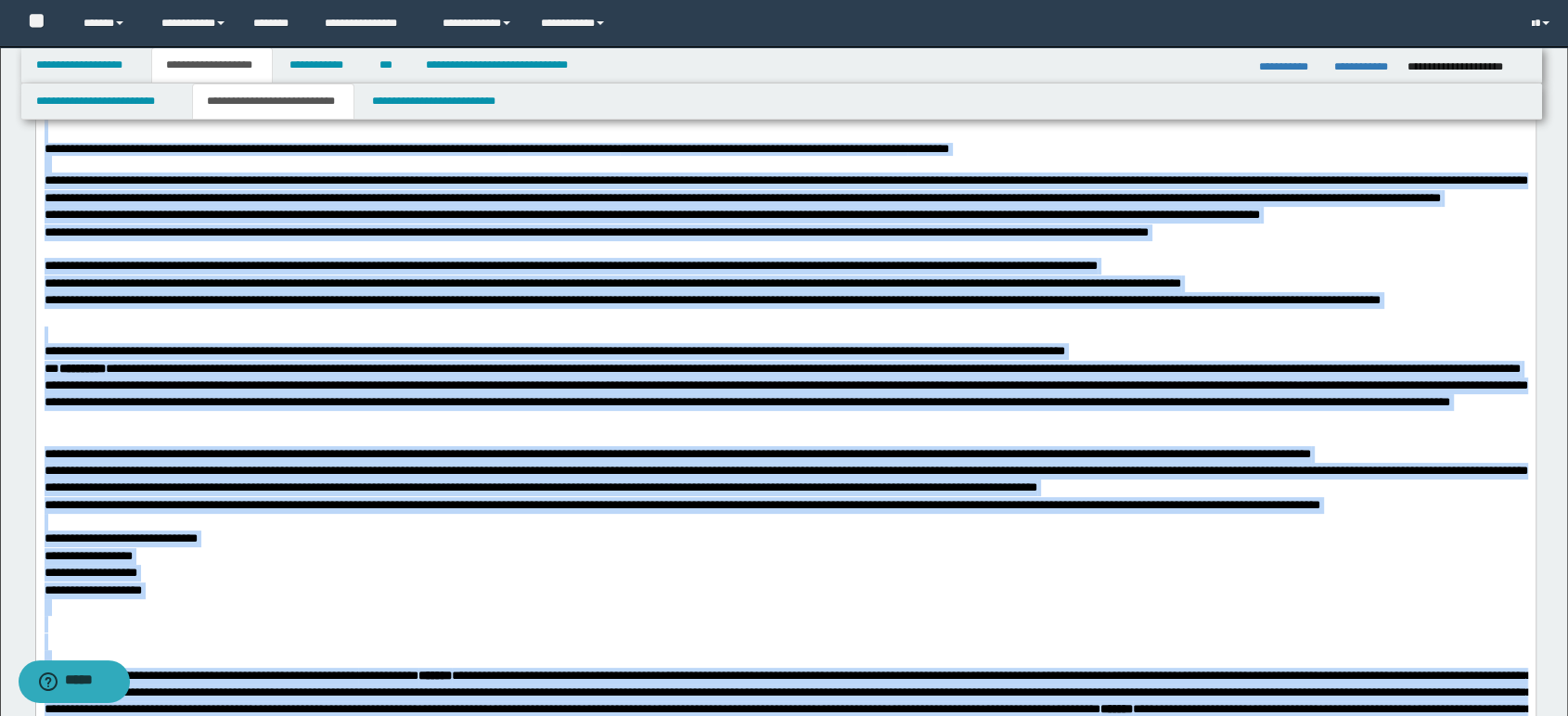 scroll, scrollTop: 569, scrollLeft: 0, axis: vertical 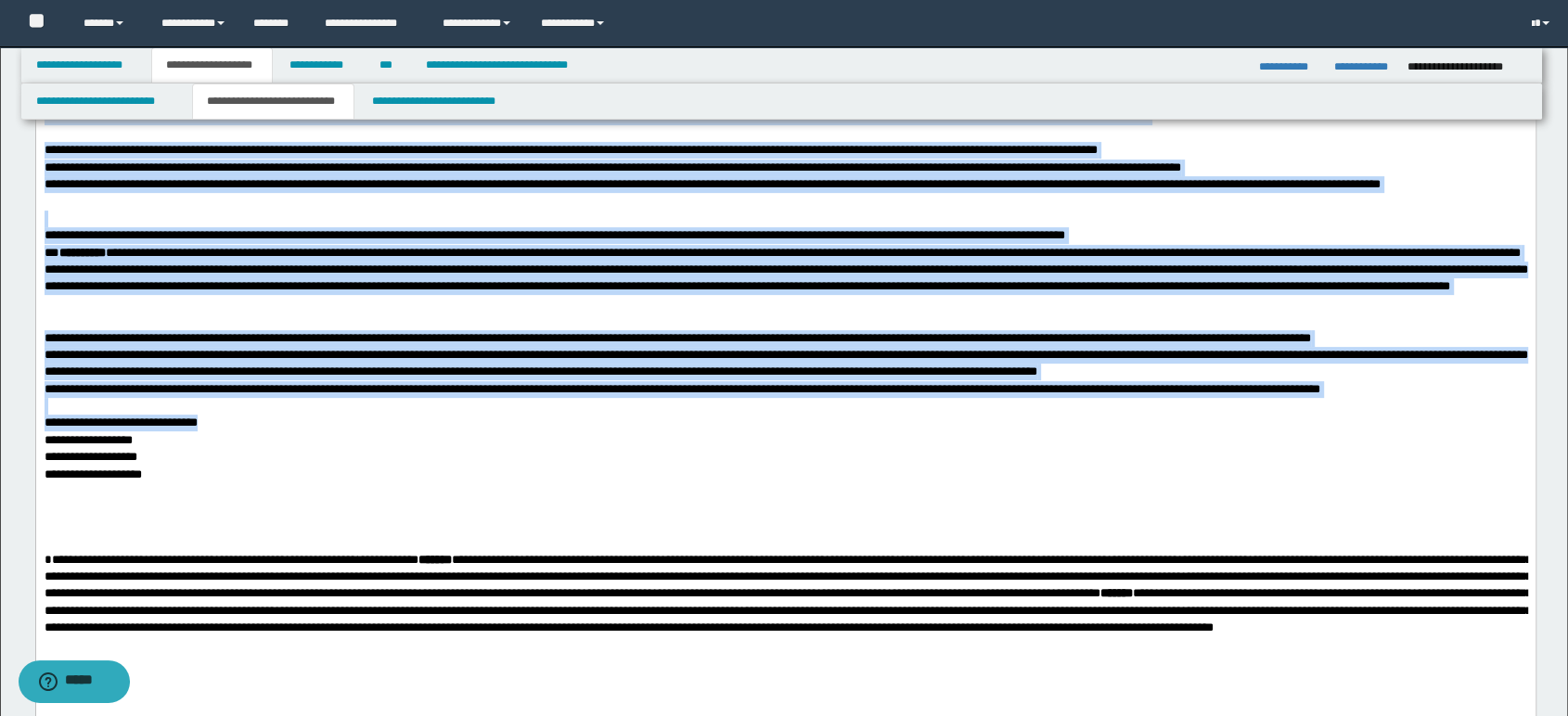 drag, startPoint x: 44, startPoint y: -7, endPoint x: 1580, endPoint y: 427, distance: 1596.1366 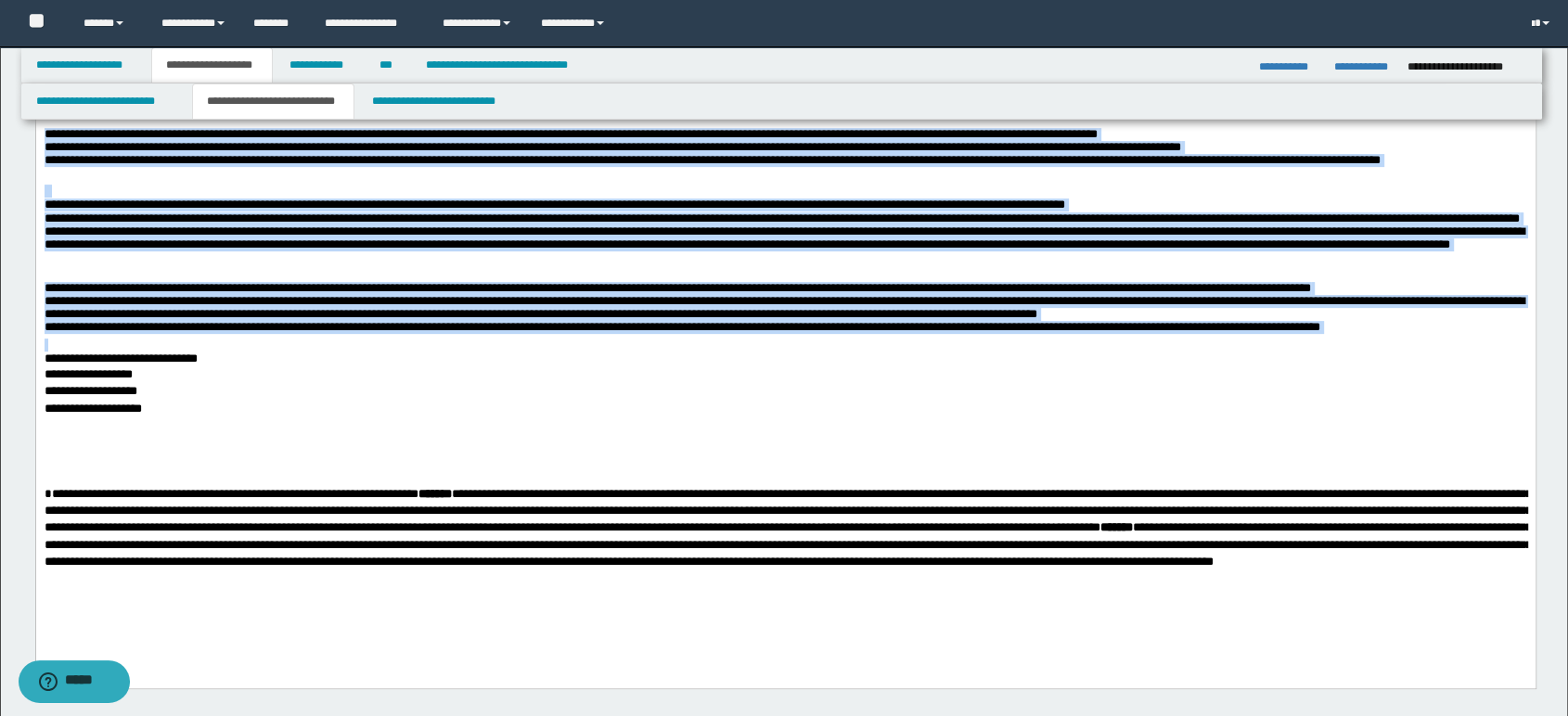 scroll, scrollTop: 0, scrollLeft: 0, axis: both 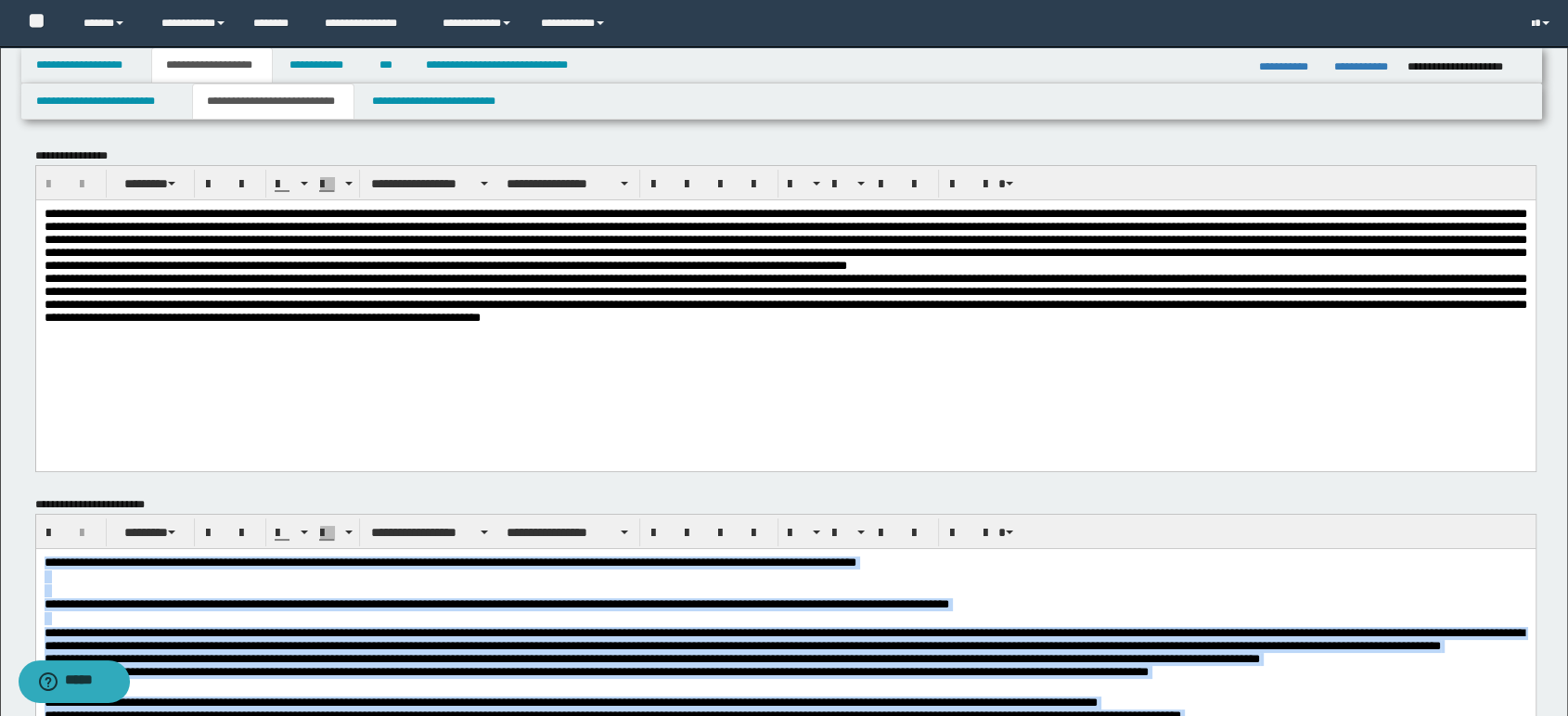 drag, startPoint x: 1510, startPoint y: 909, endPoint x: -1, endPoint y: 47, distance: 1739.5876 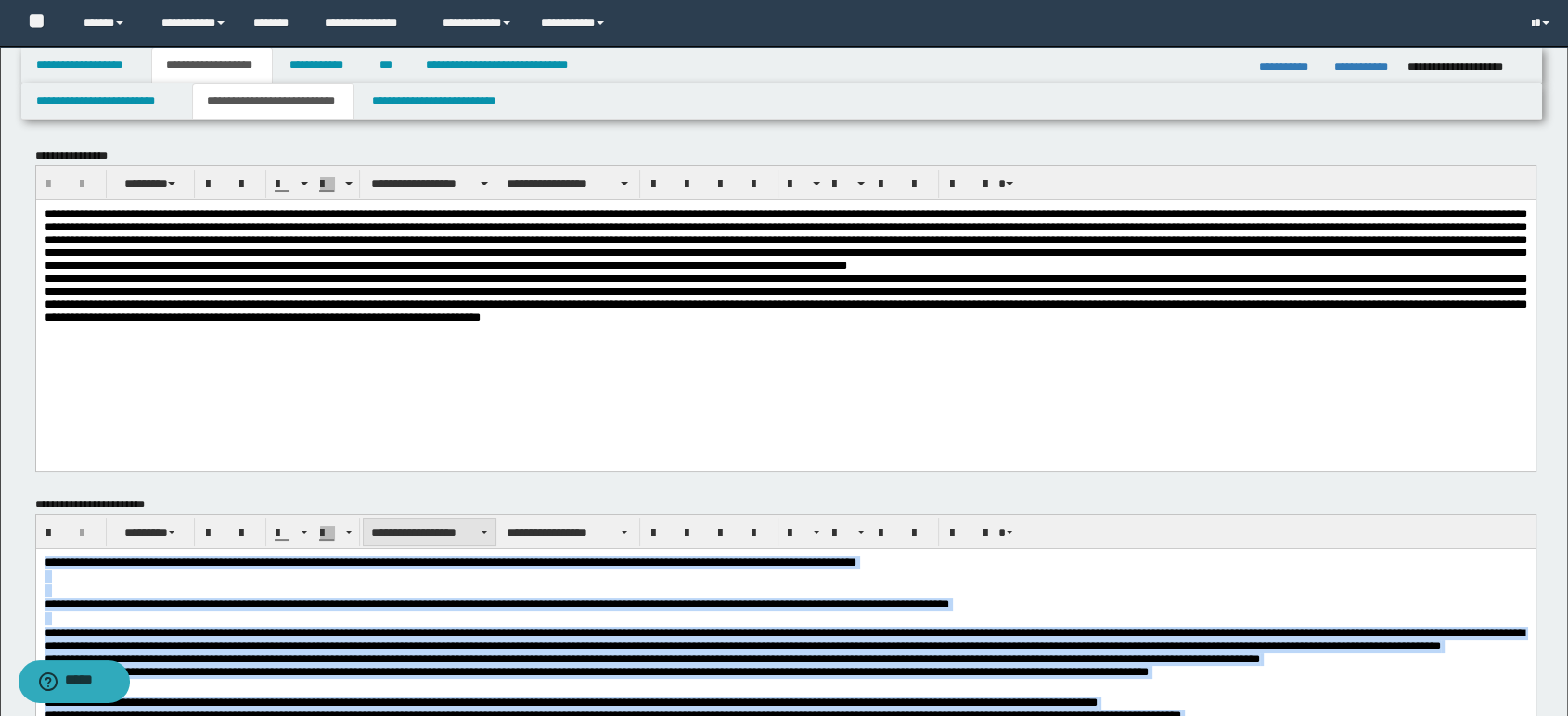 click on "**********" at bounding box center (430, 532) 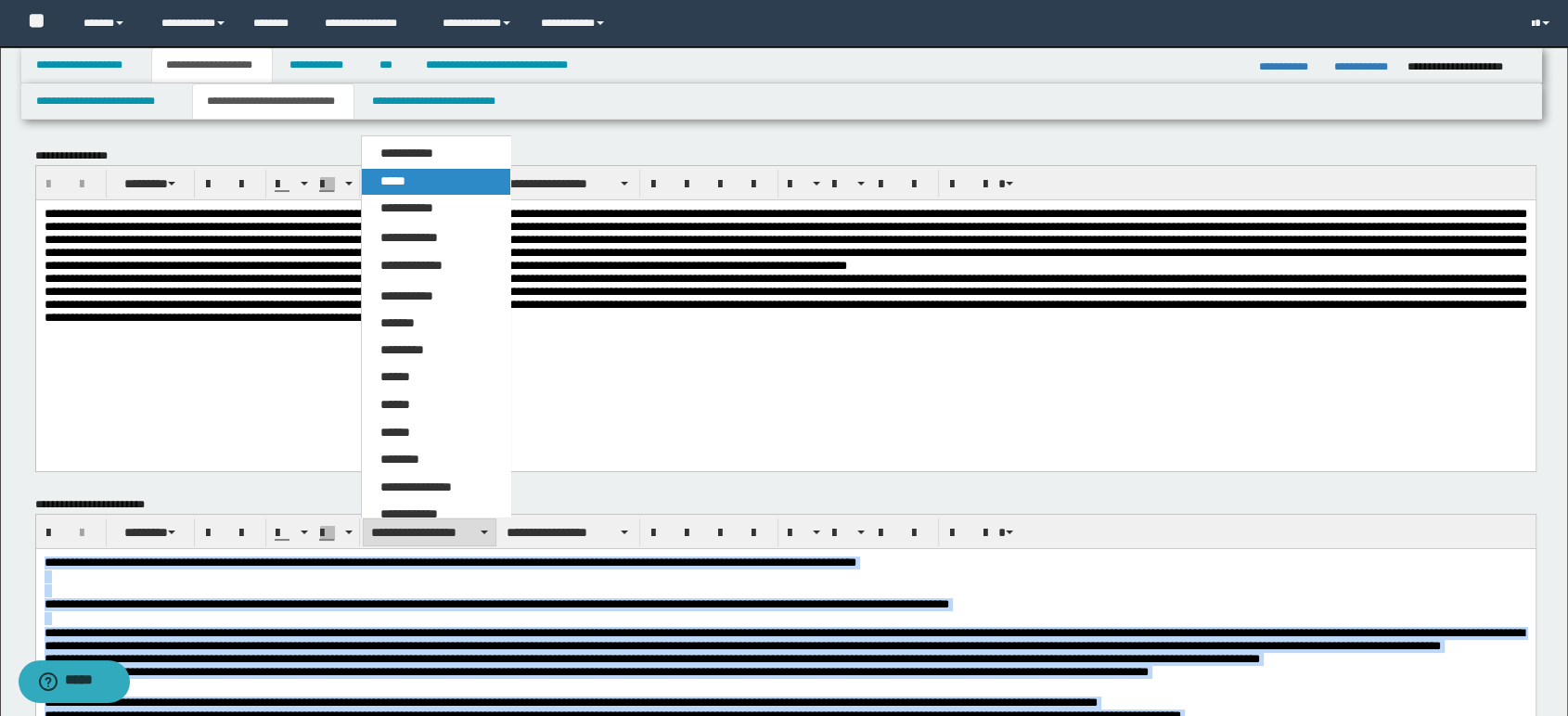 click on "*****" at bounding box center (392, 181) 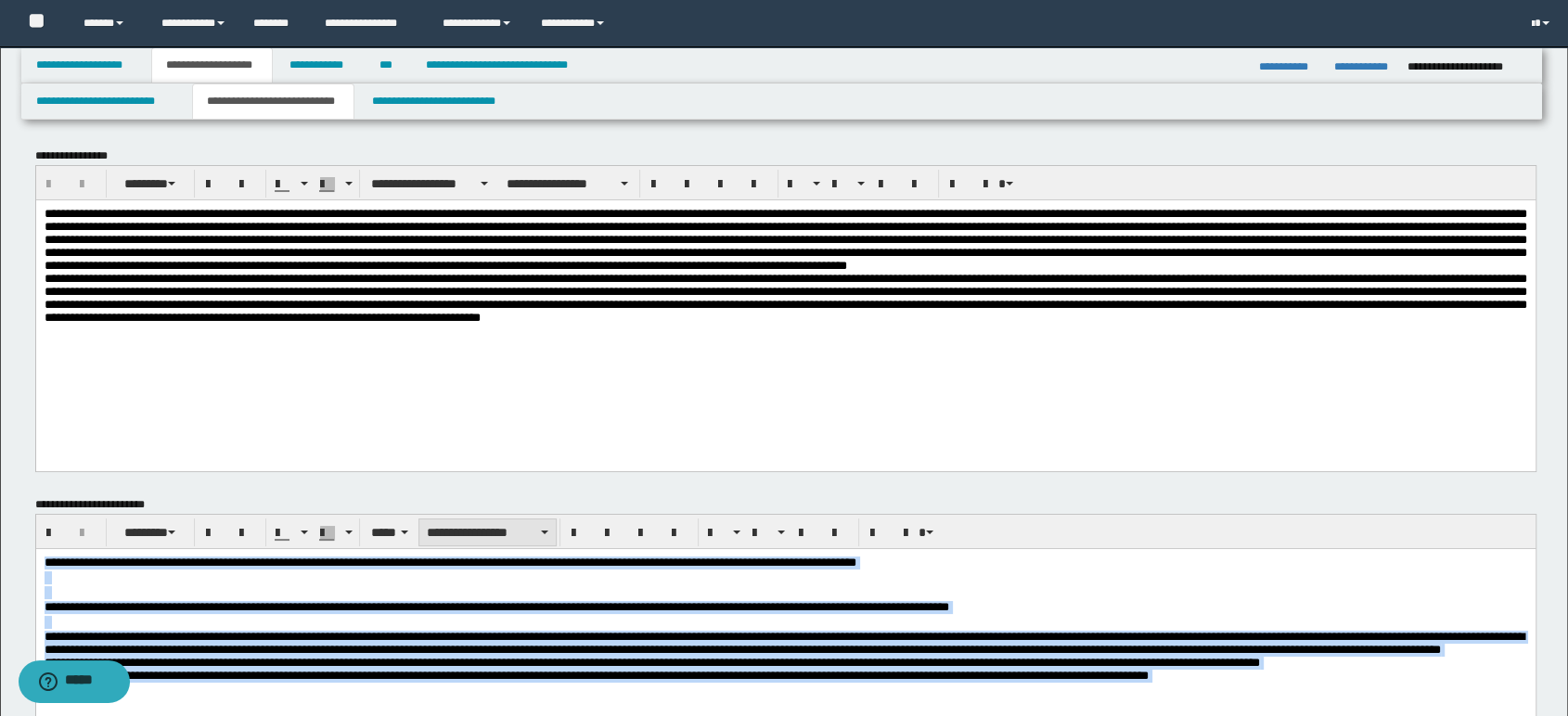 click on "**********" at bounding box center (487, 532) 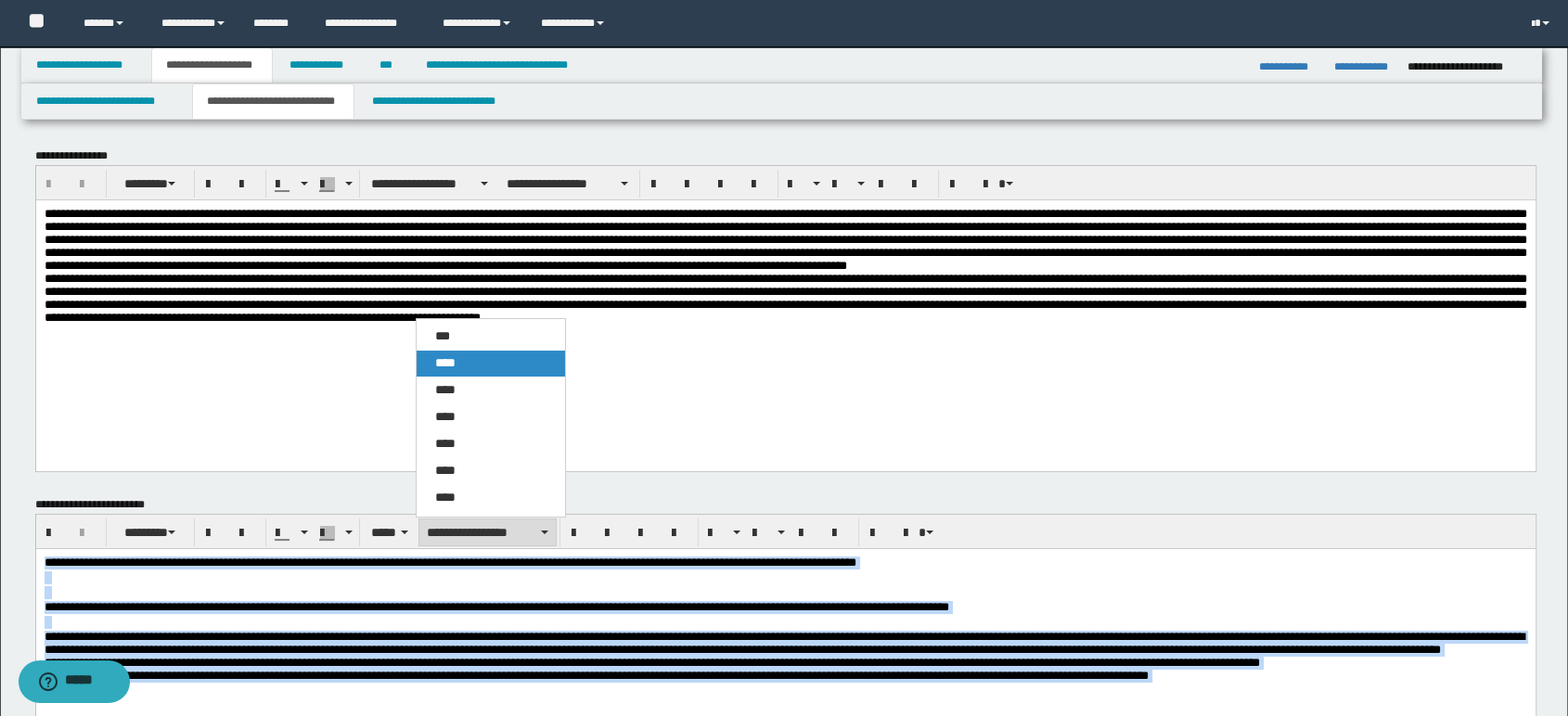 drag, startPoint x: 455, startPoint y: 361, endPoint x: 463, endPoint y: 350, distance: 14 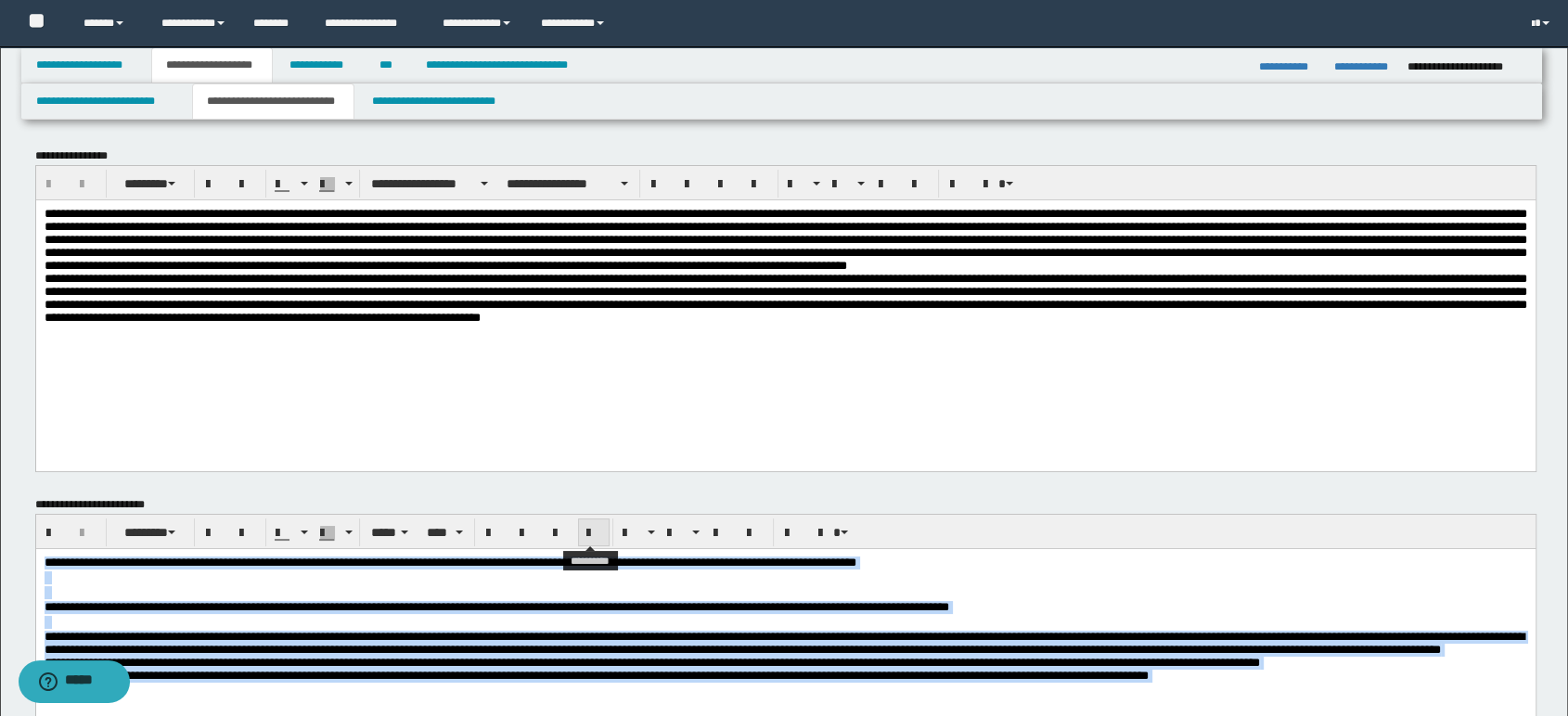 click at bounding box center [594, 533] 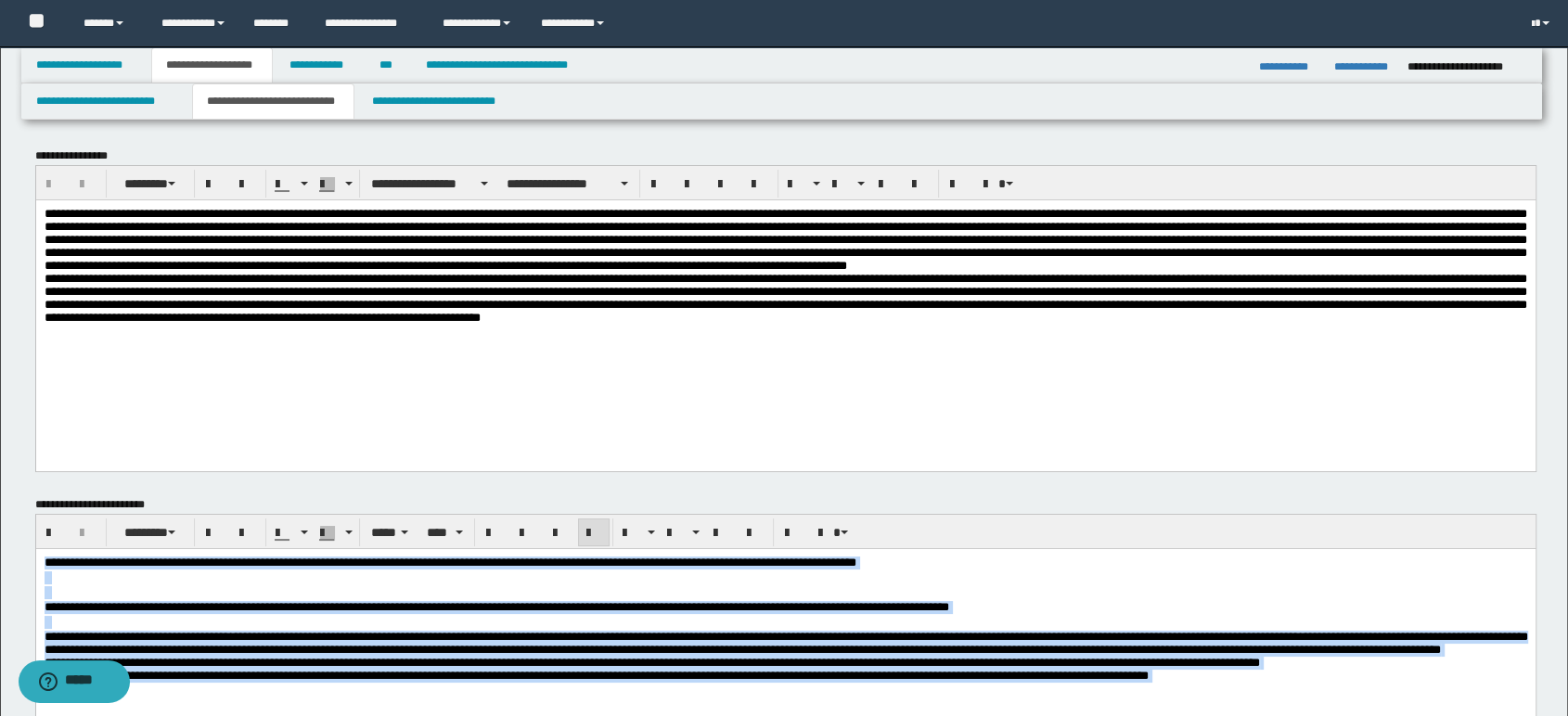 click on "**********" at bounding box center [785, 564] 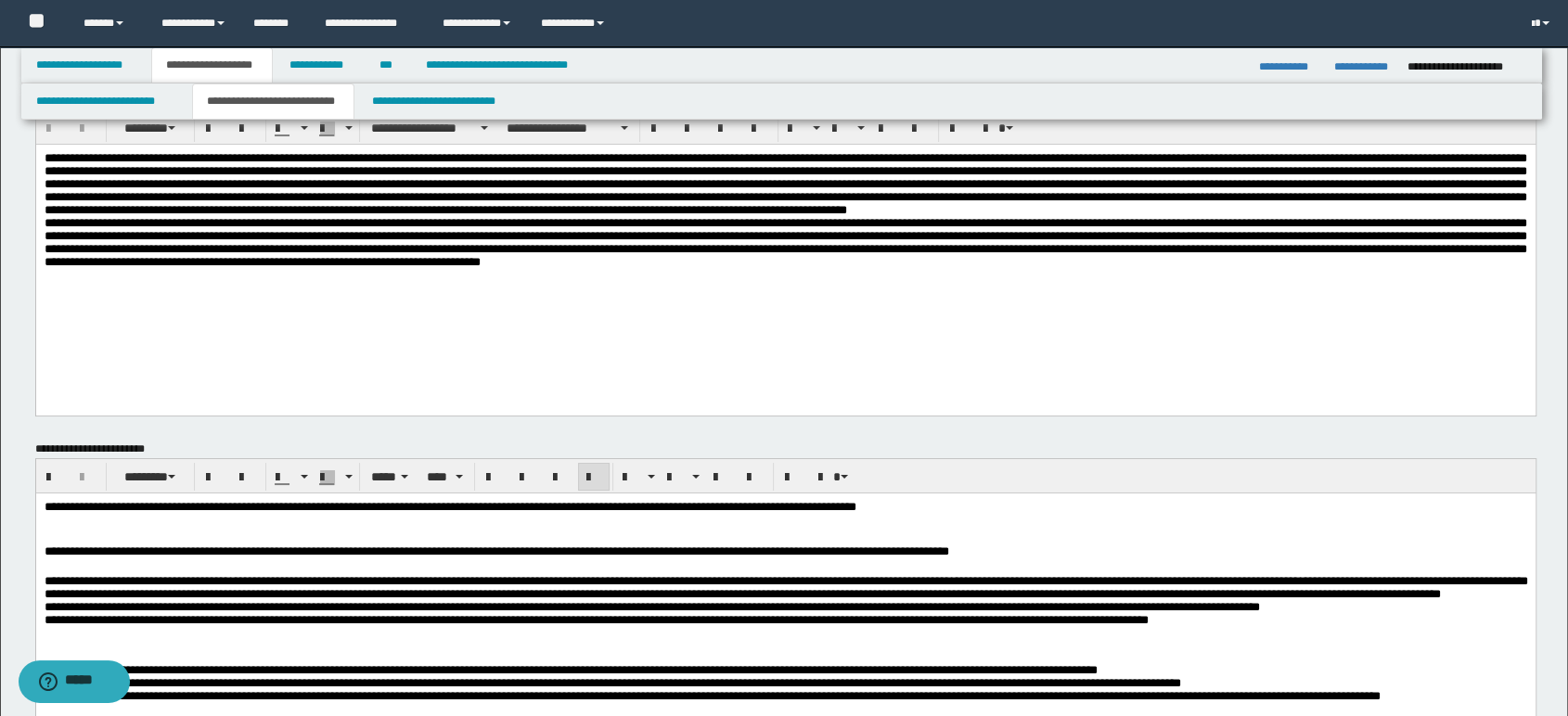 scroll, scrollTop: 103, scrollLeft: 0, axis: vertical 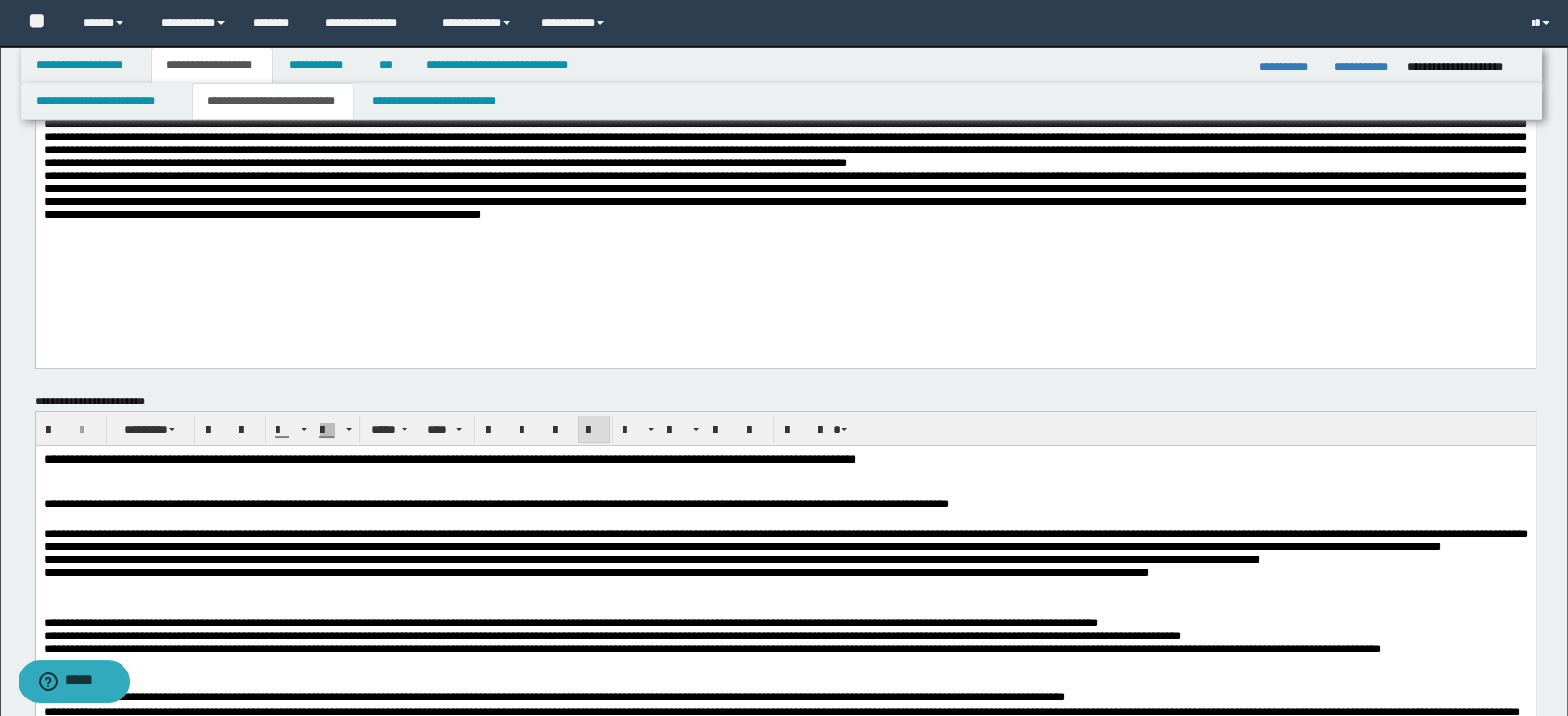 click on "**********" at bounding box center [785, 809] 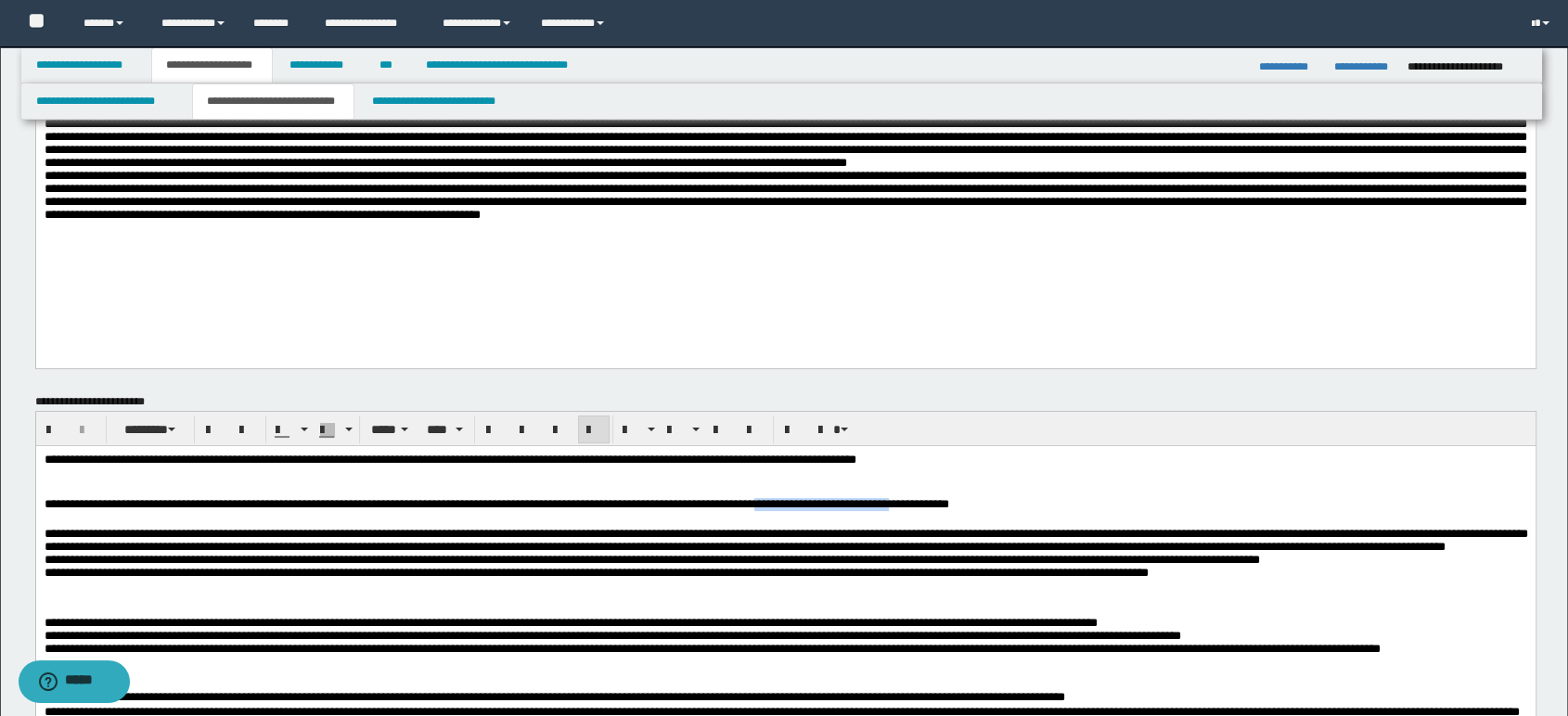 drag, startPoint x: 875, startPoint y: 508, endPoint x: 1041, endPoint y: 505, distance: 166.02711 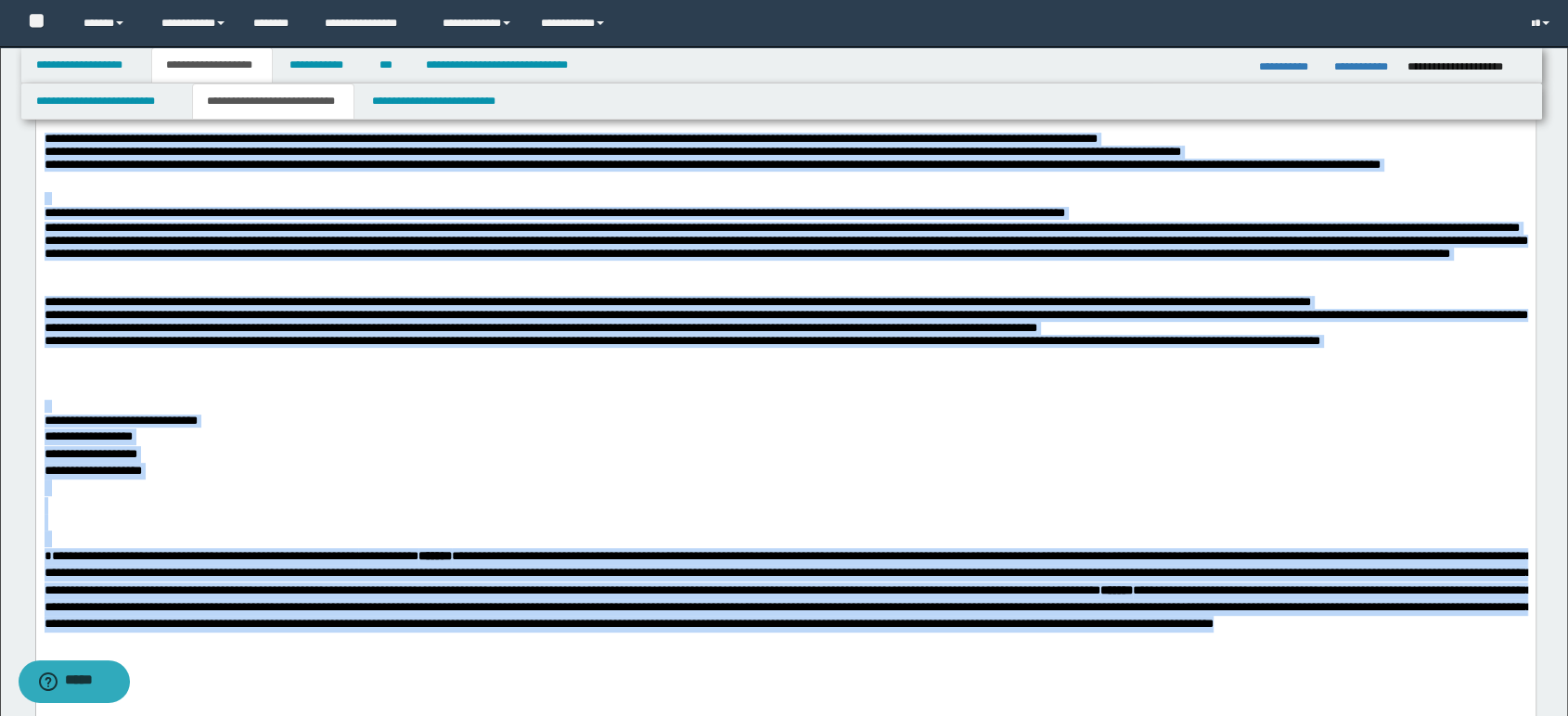 scroll, scrollTop: 652, scrollLeft: 0, axis: vertical 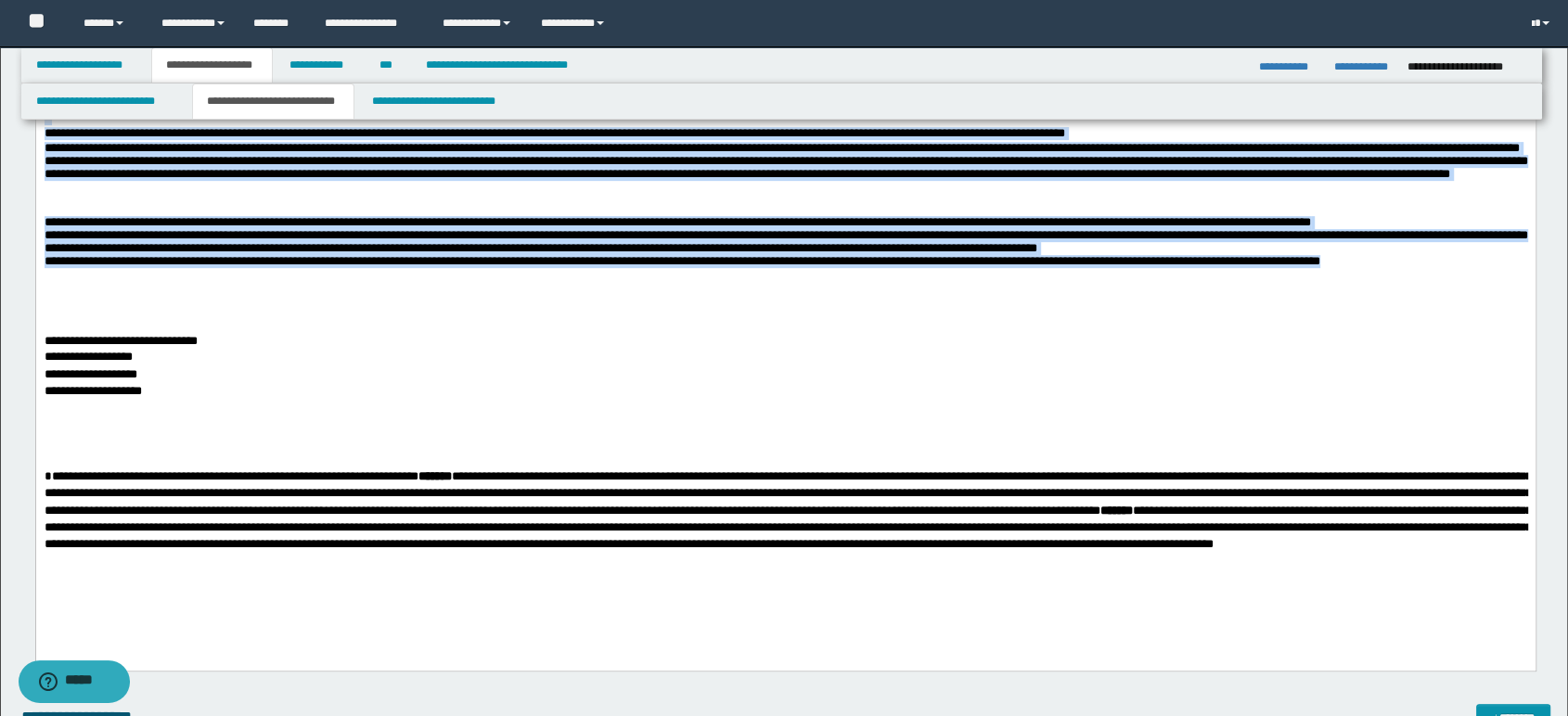 drag, startPoint x: 45, startPoint y: -86, endPoint x: 247, endPoint y: 315, distance: 449.0045 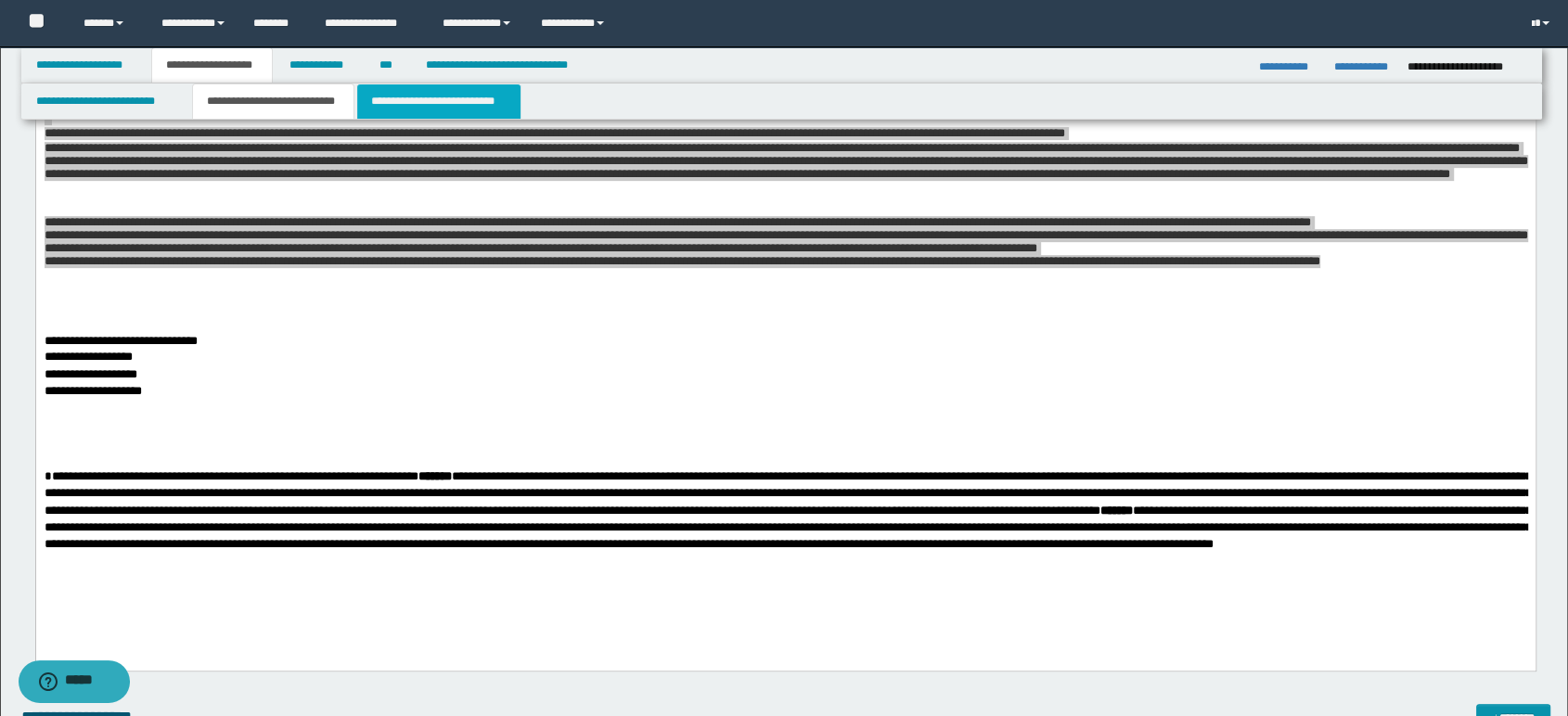click on "**********" at bounding box center [438, 101] 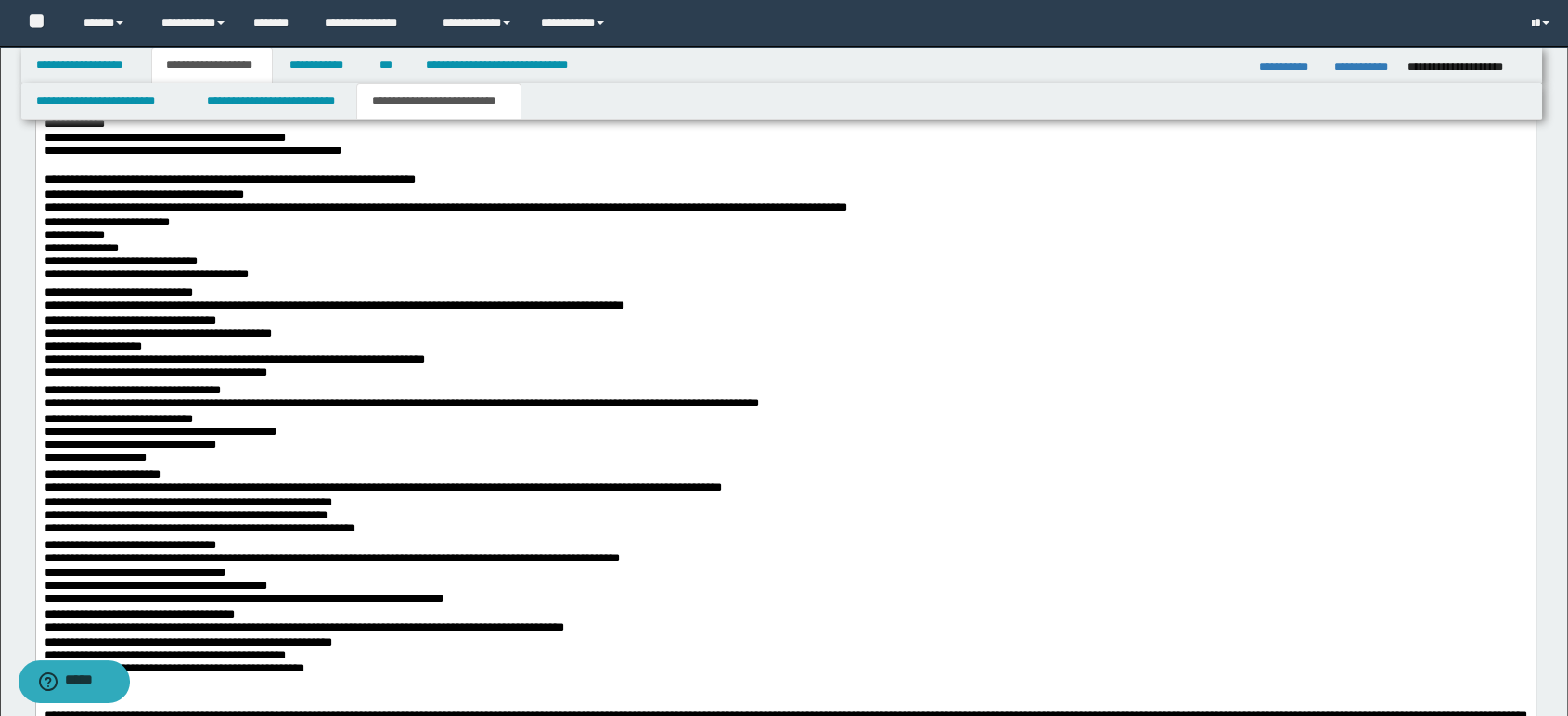 scroll, scrollTop: 2507, scrollLeft: 0, axis: vertical 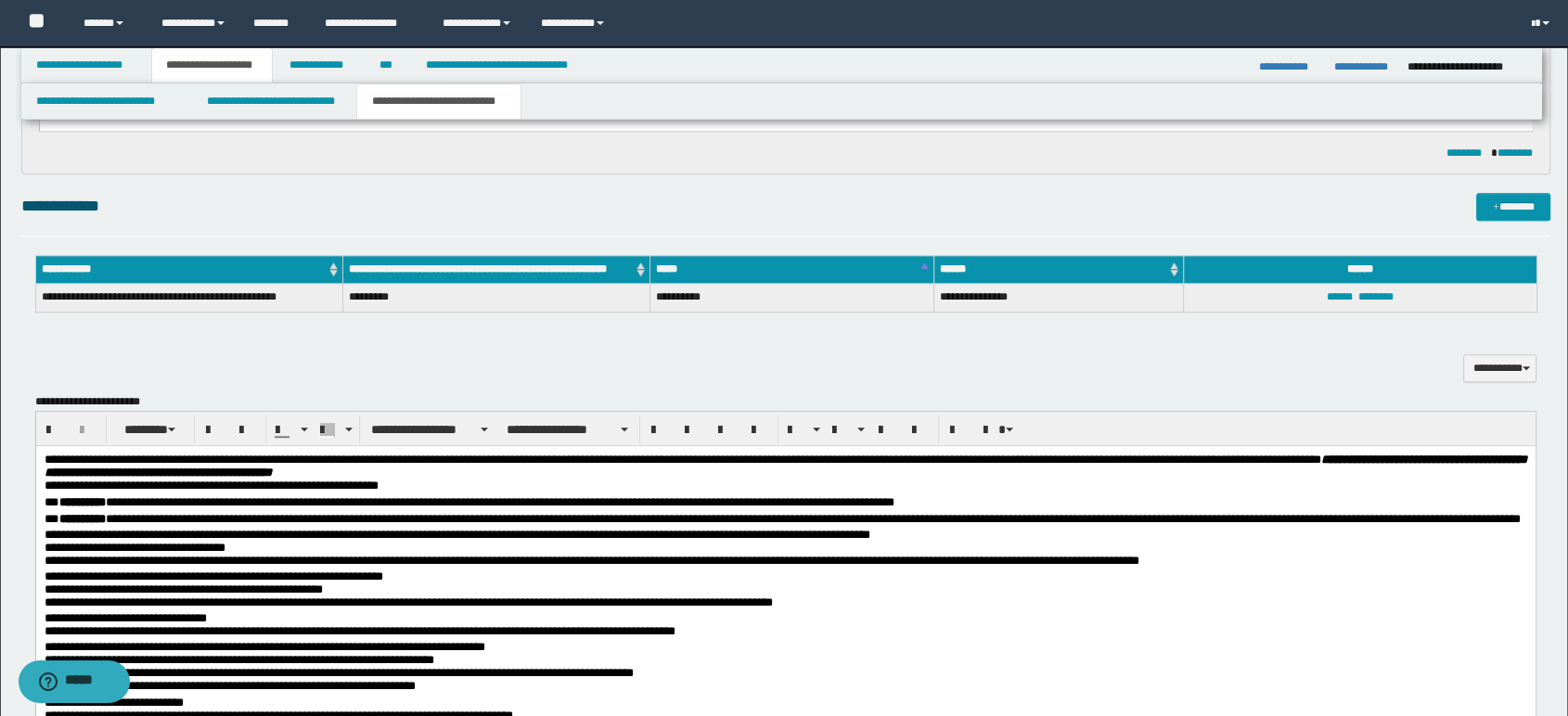 drag, startPoint x: 345, startPoint y: 2084, endPoint x: 1, endPoint y: -335, distance: 2443.337 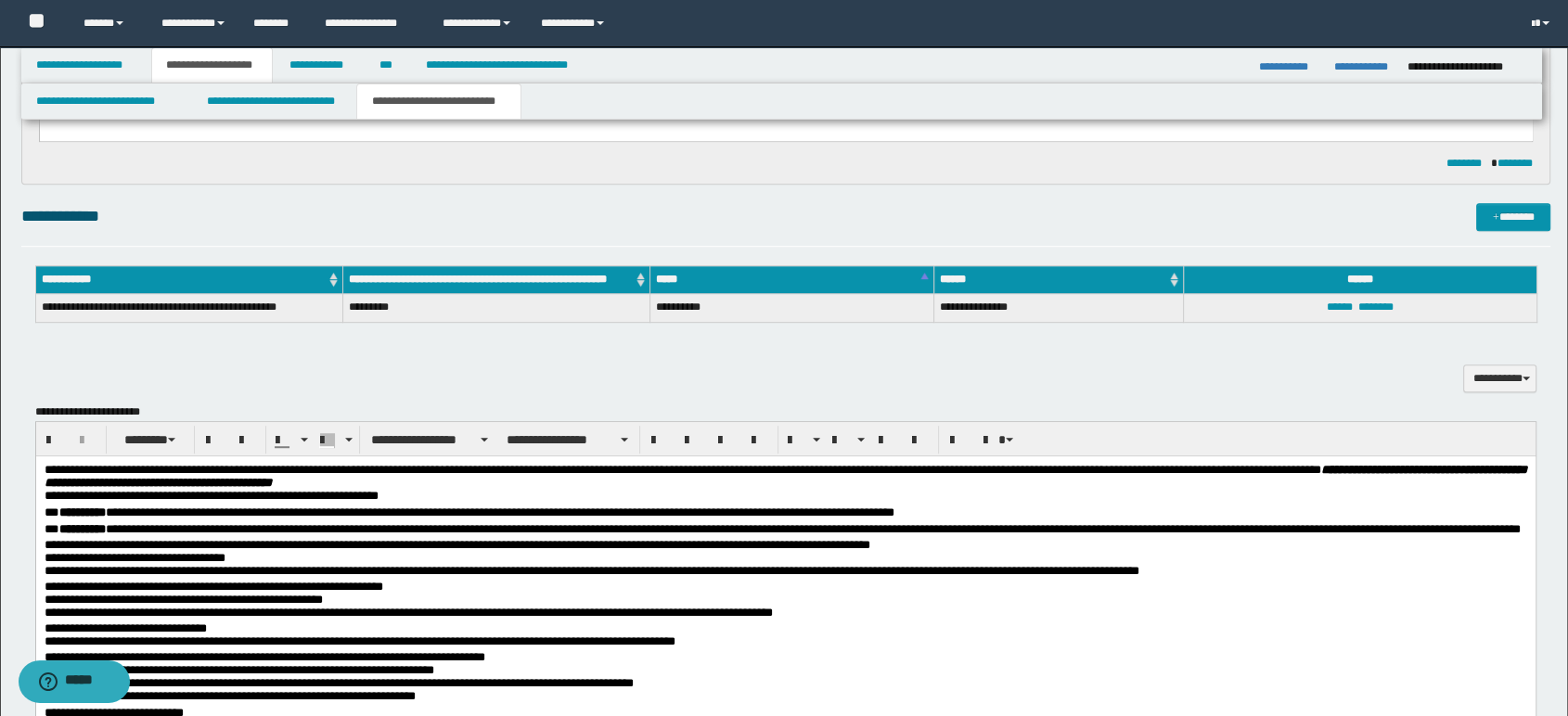 click on "[FIRST] [LAST] [ADDRESS] [CITY], [STATE] [POSTAL_CODE] [COUNTRY] [PHONE] [EMAIL] [WEBSITE] [COMPANY] [PRODUCT] [PRICE] [DATE] [TIME] [FIRST] [LAST] [ADDRESS] [ADDRESS] [ADDRESS] [ADDRESS]" at bounding box center [785, 1323] 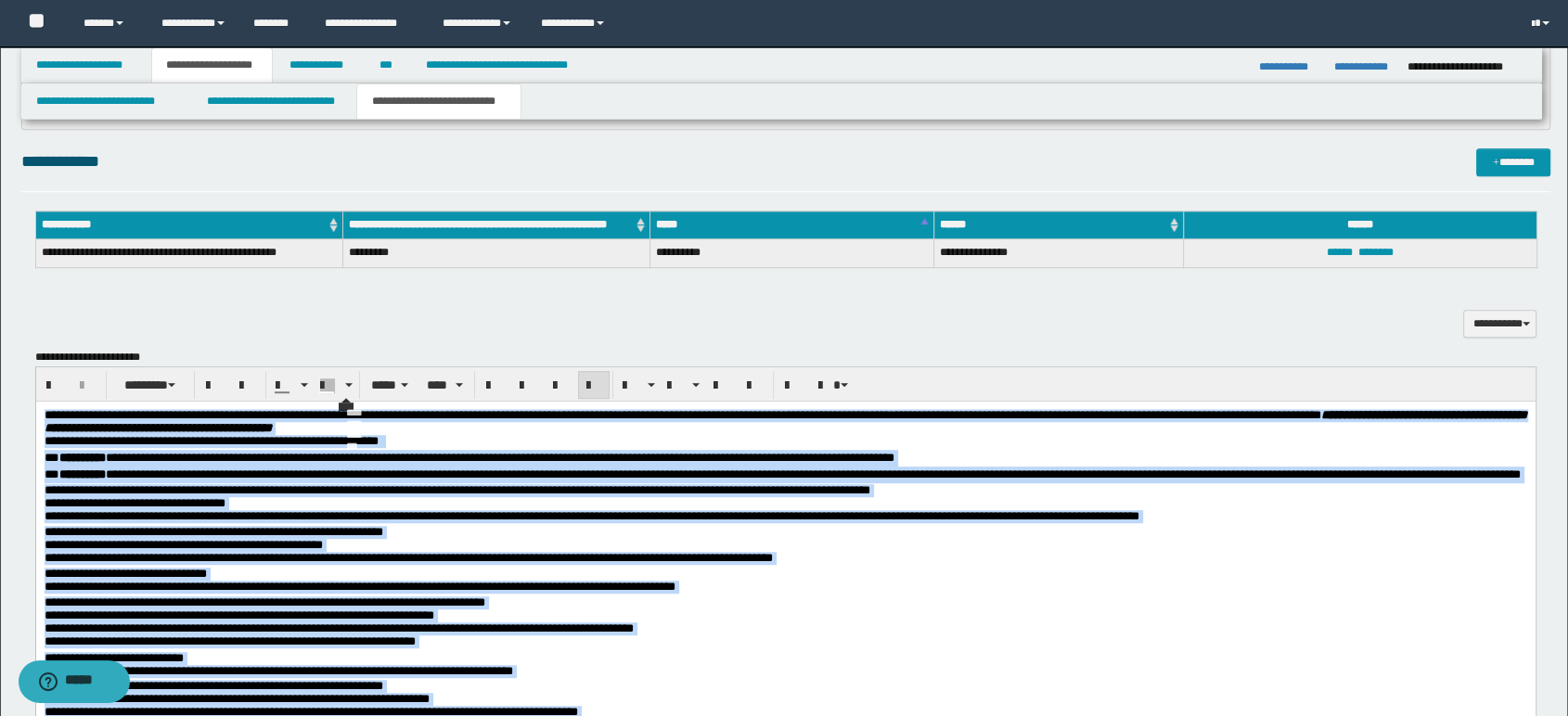 scroll, scrollTop: 1130, scrollLeft: 0, axis: vertical 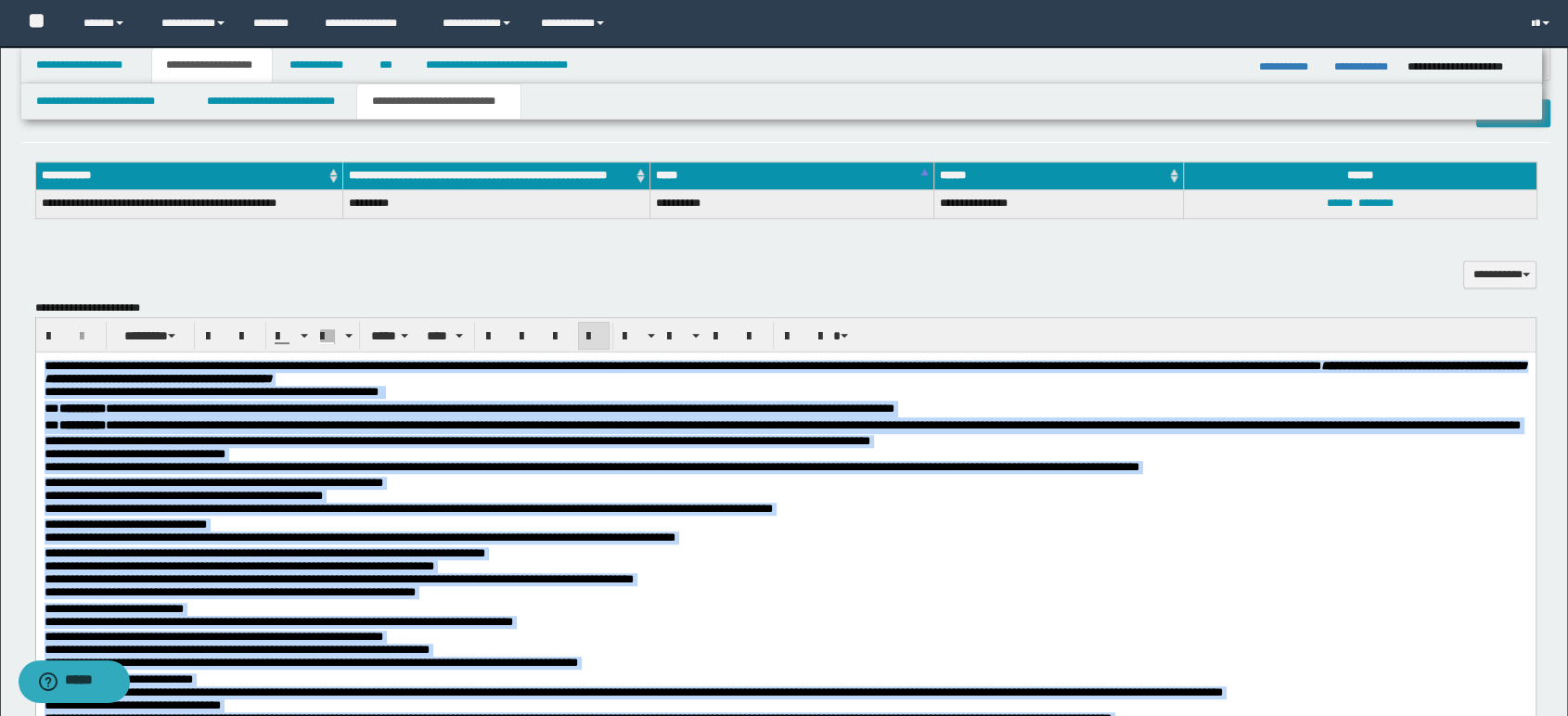 type 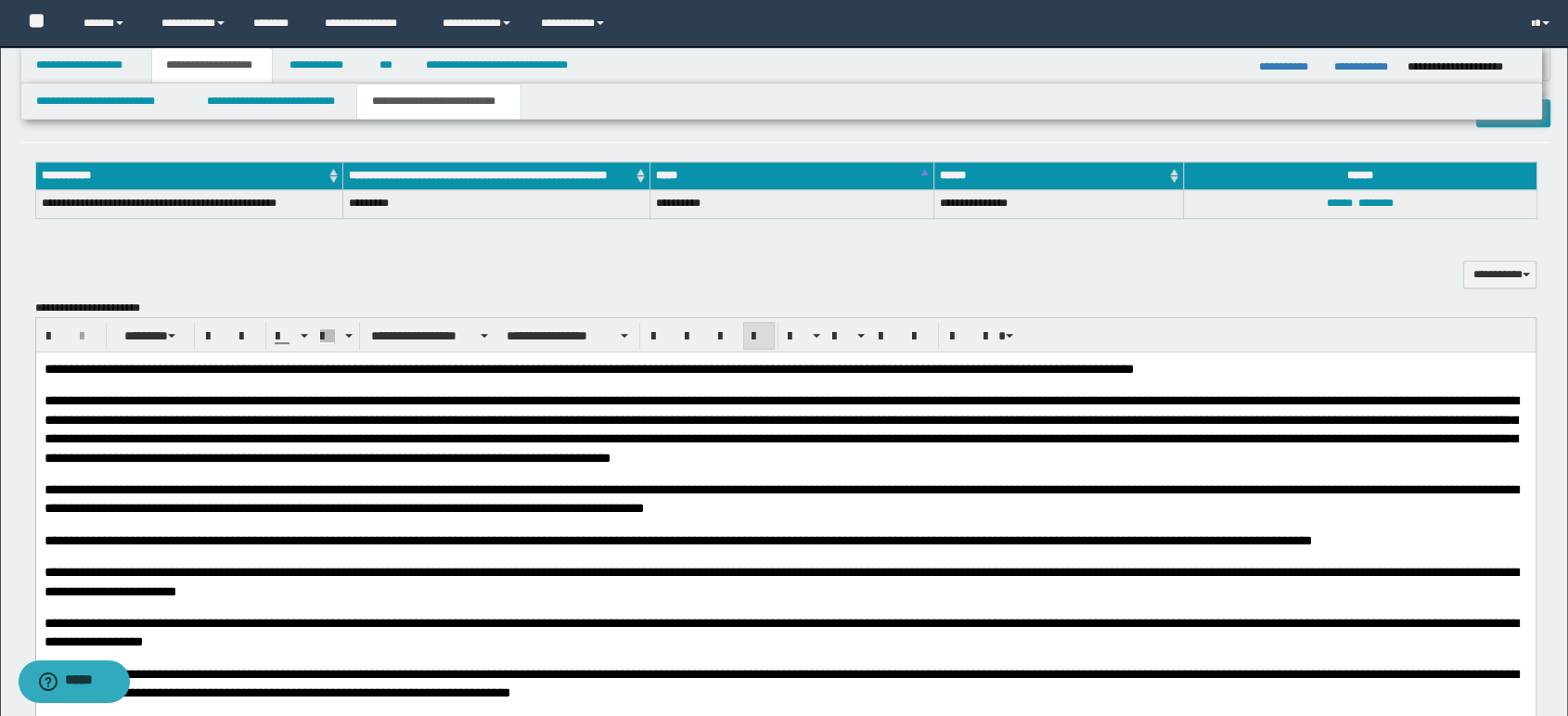 click on "**********" at bounding box center [786, 335] 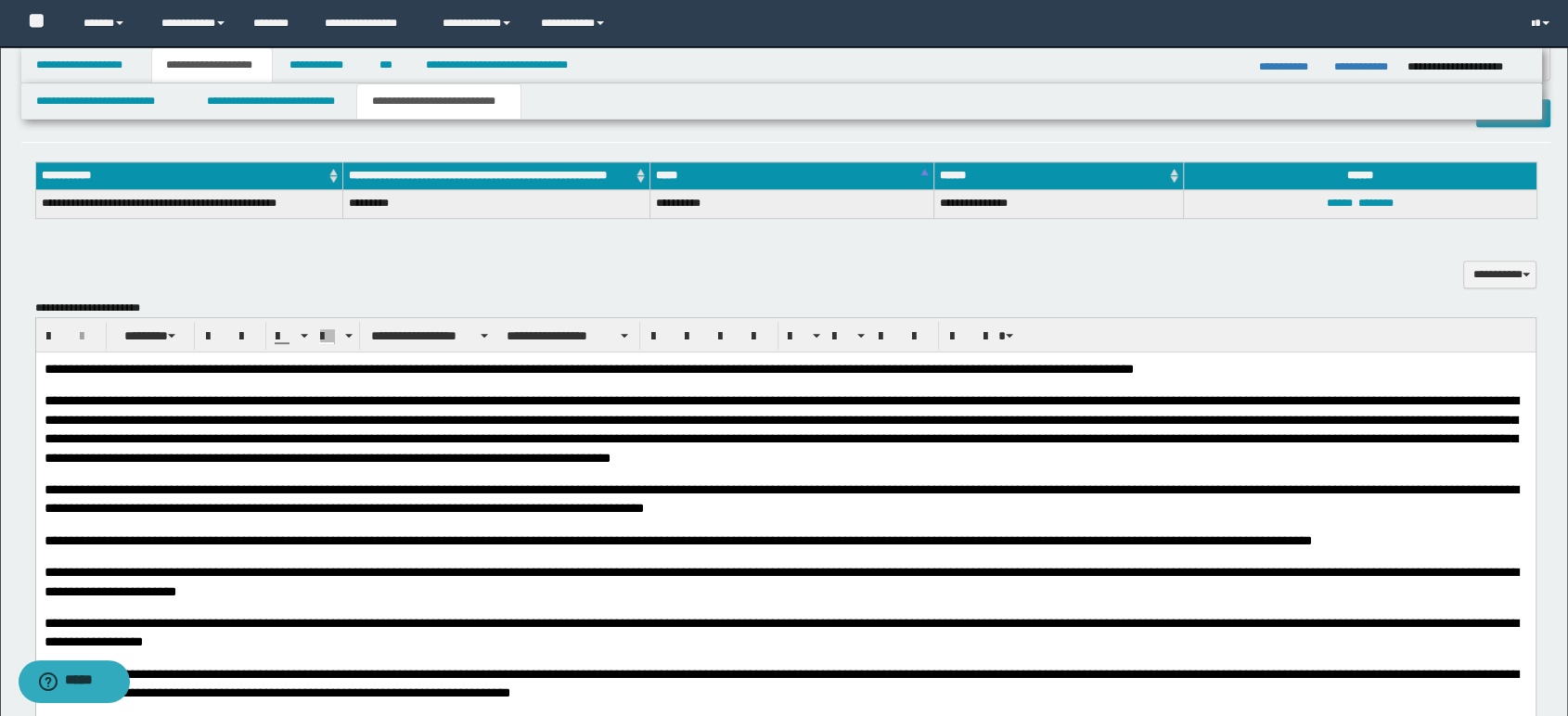 click on "**********" at bounding box center (785, 368) 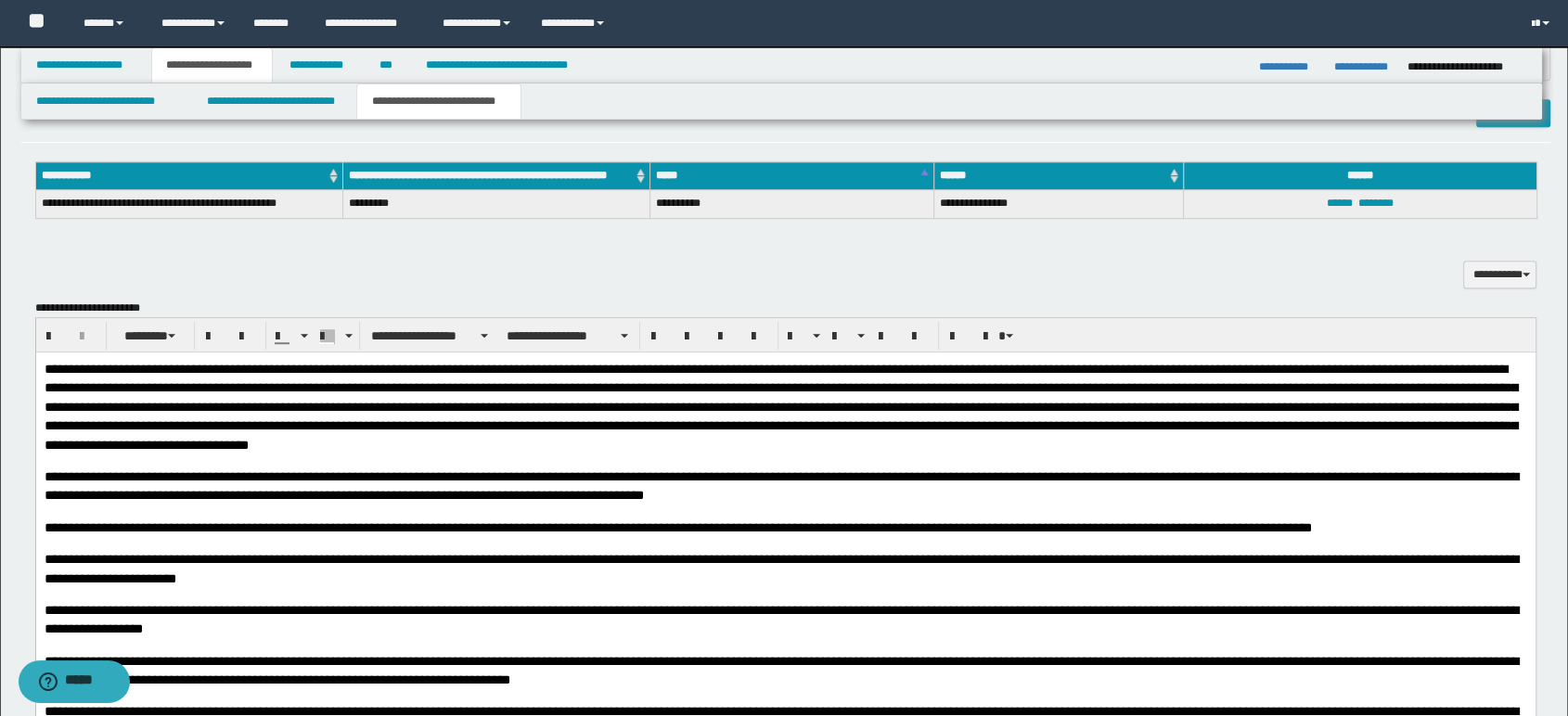 click on "**********" at bounding box center (785, 406) 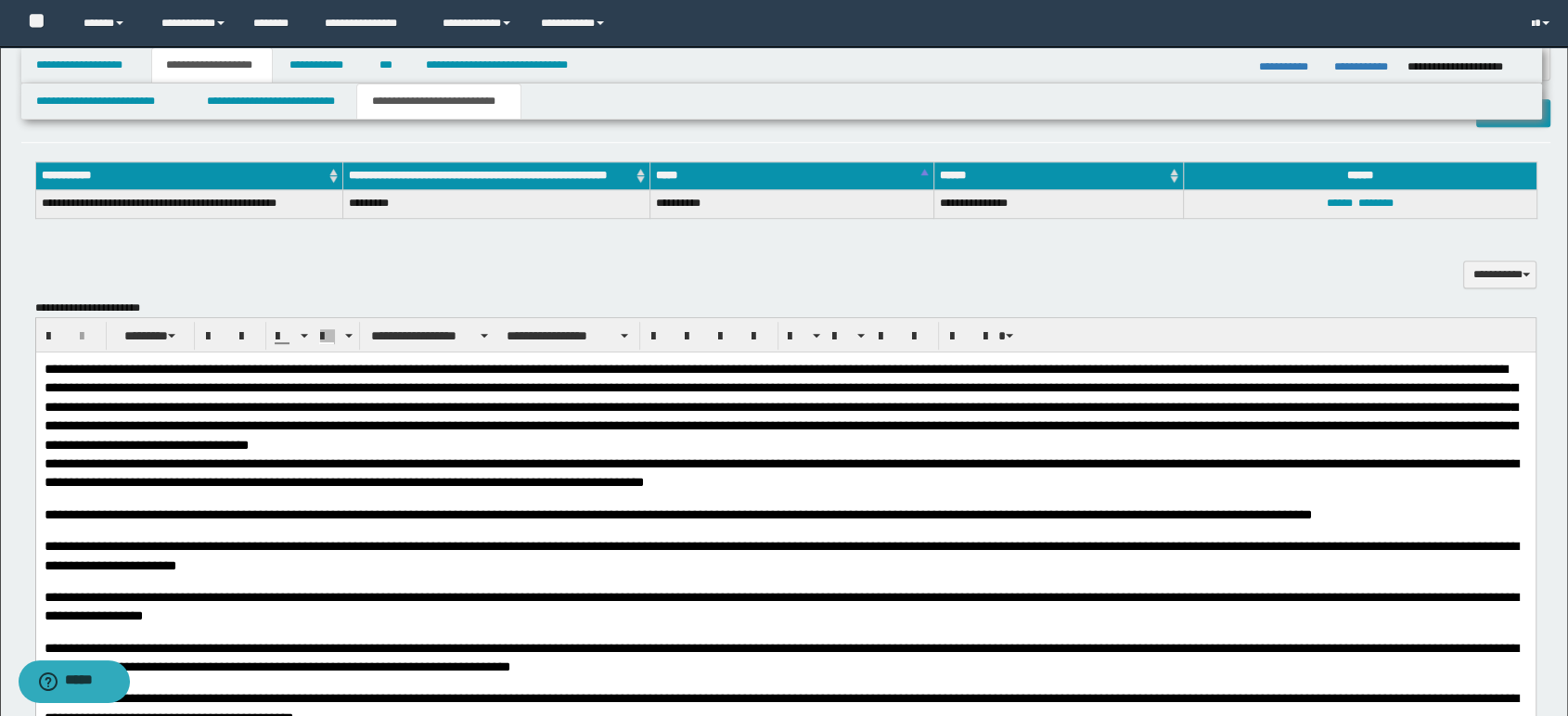 click on "**********" at bounding box center [785, 472] 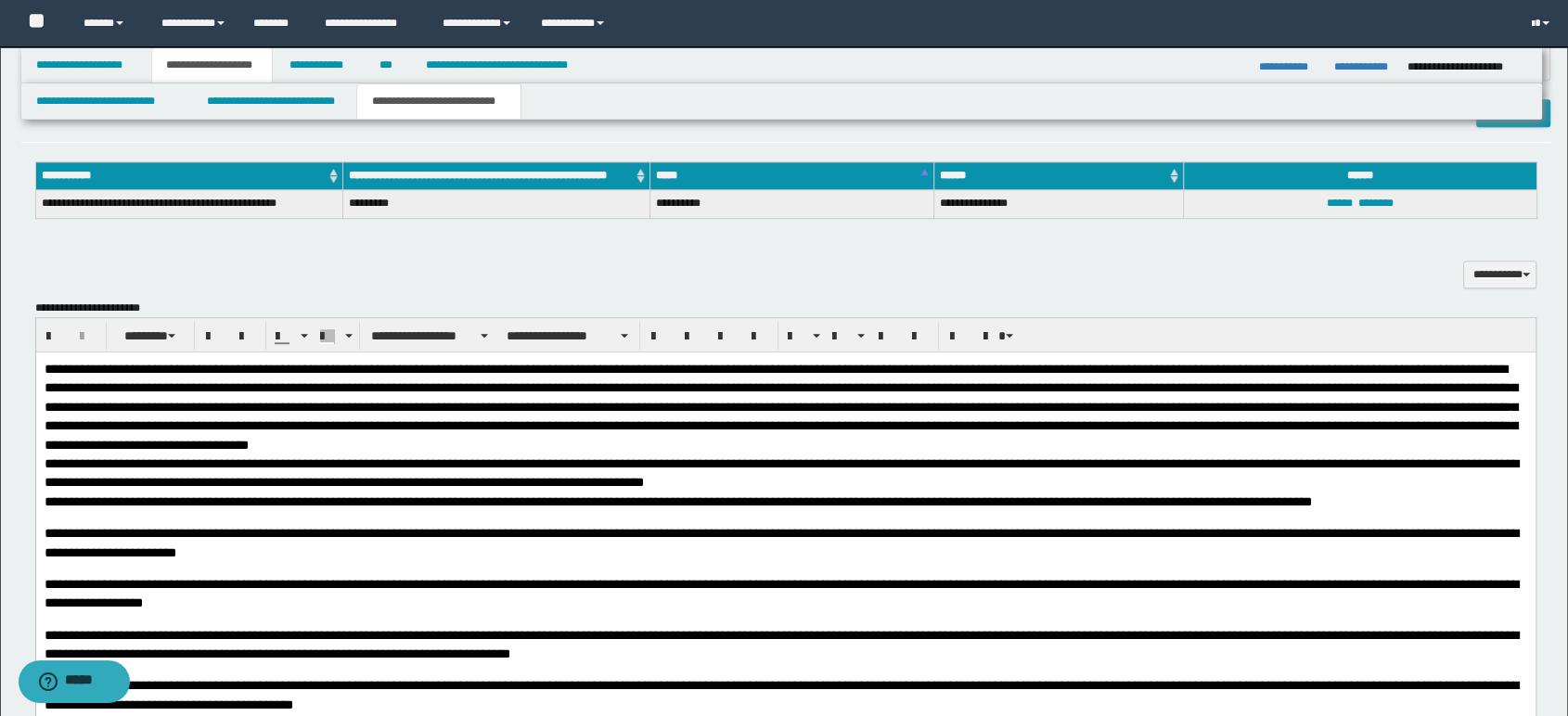 scroll, scrollTop: 1336, scrollLeft: 0, axis: vertical 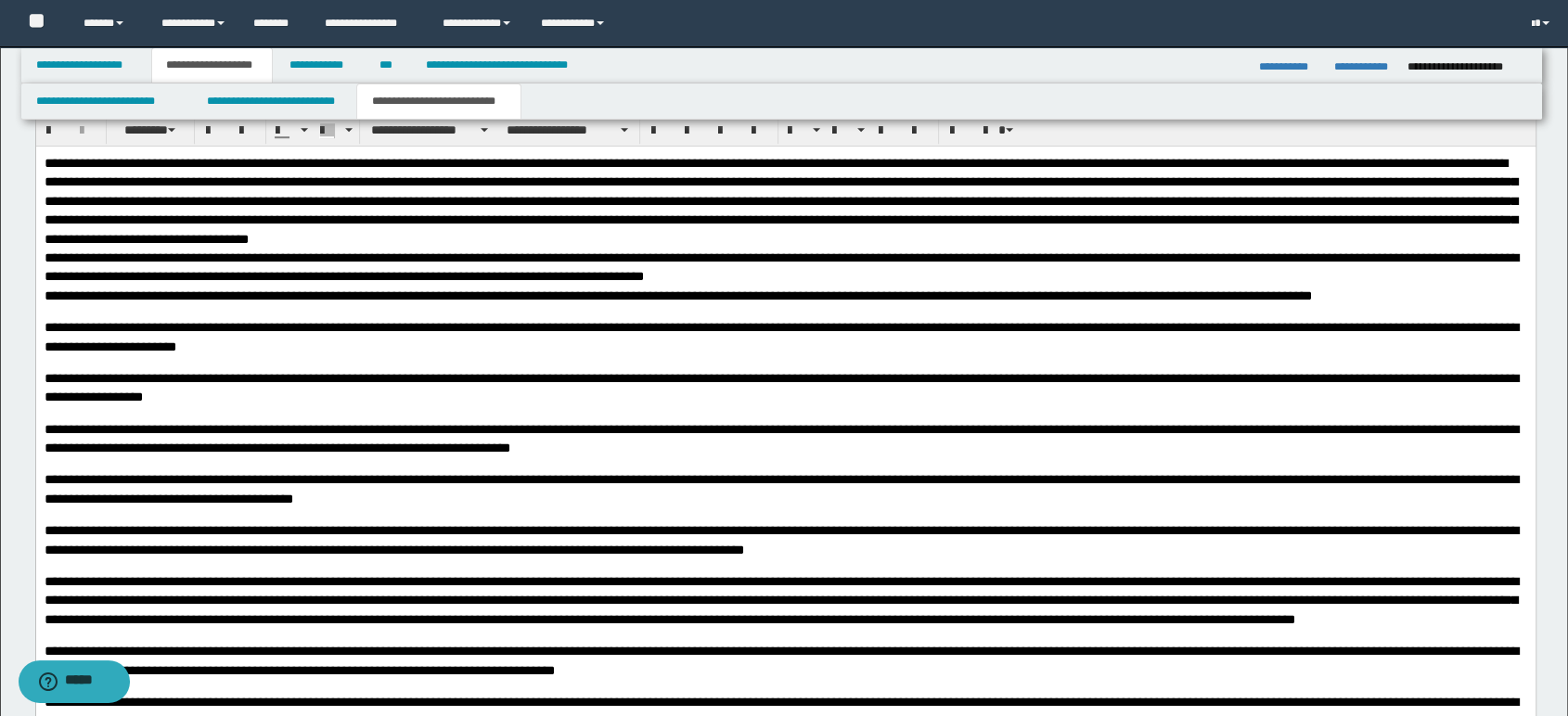 click on "**********" at bounding box center (785, 295) 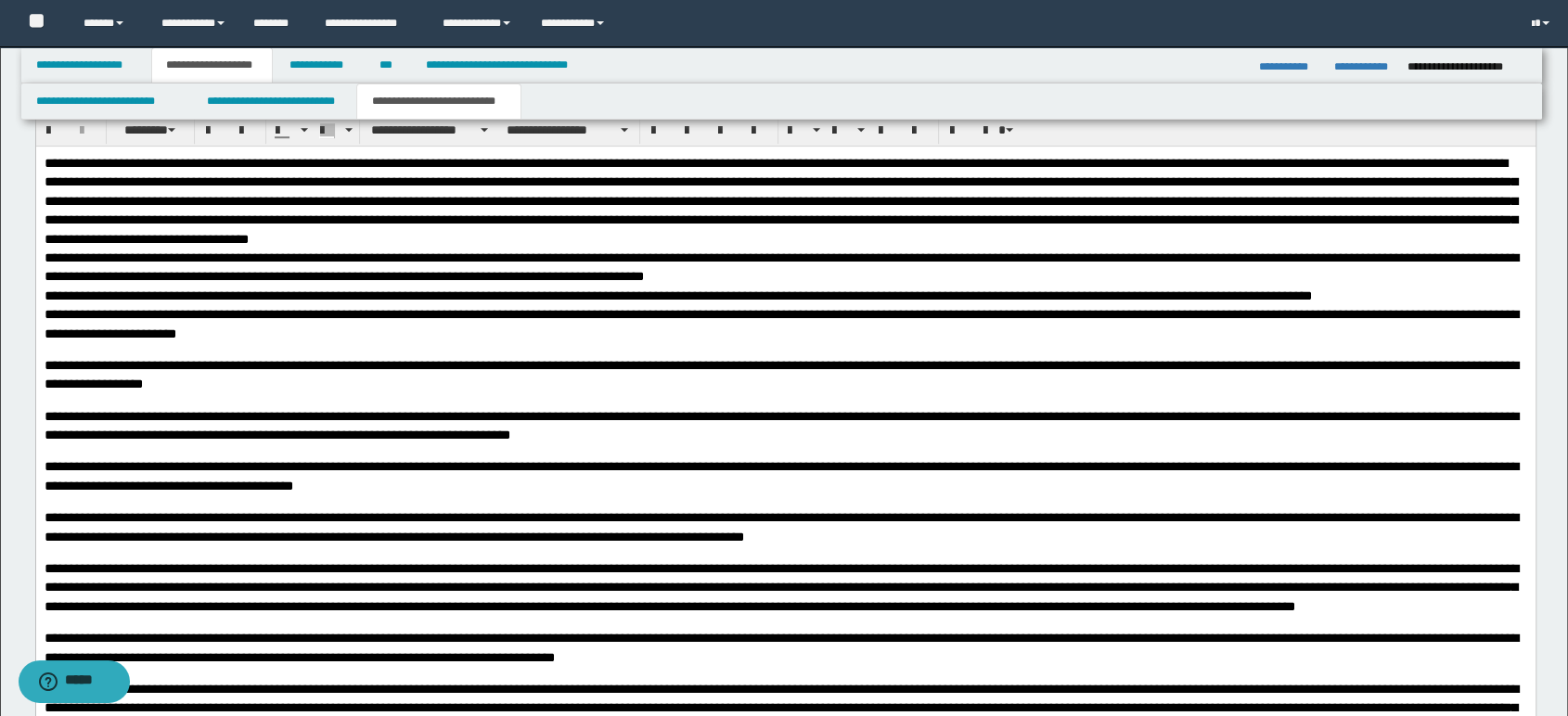 click on "**********" at bounding box center (785, 323) 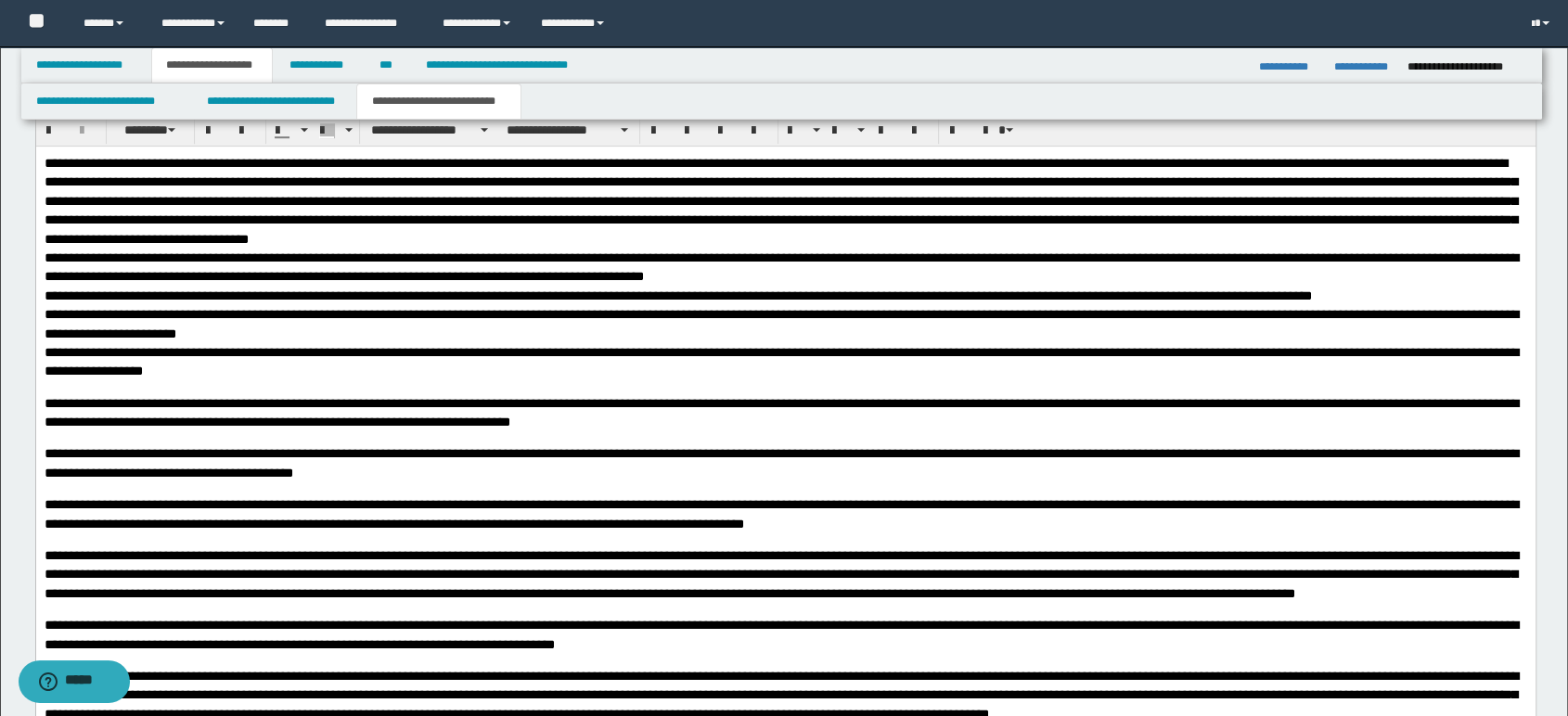 click on "**********" at bounding box center [785, 361] 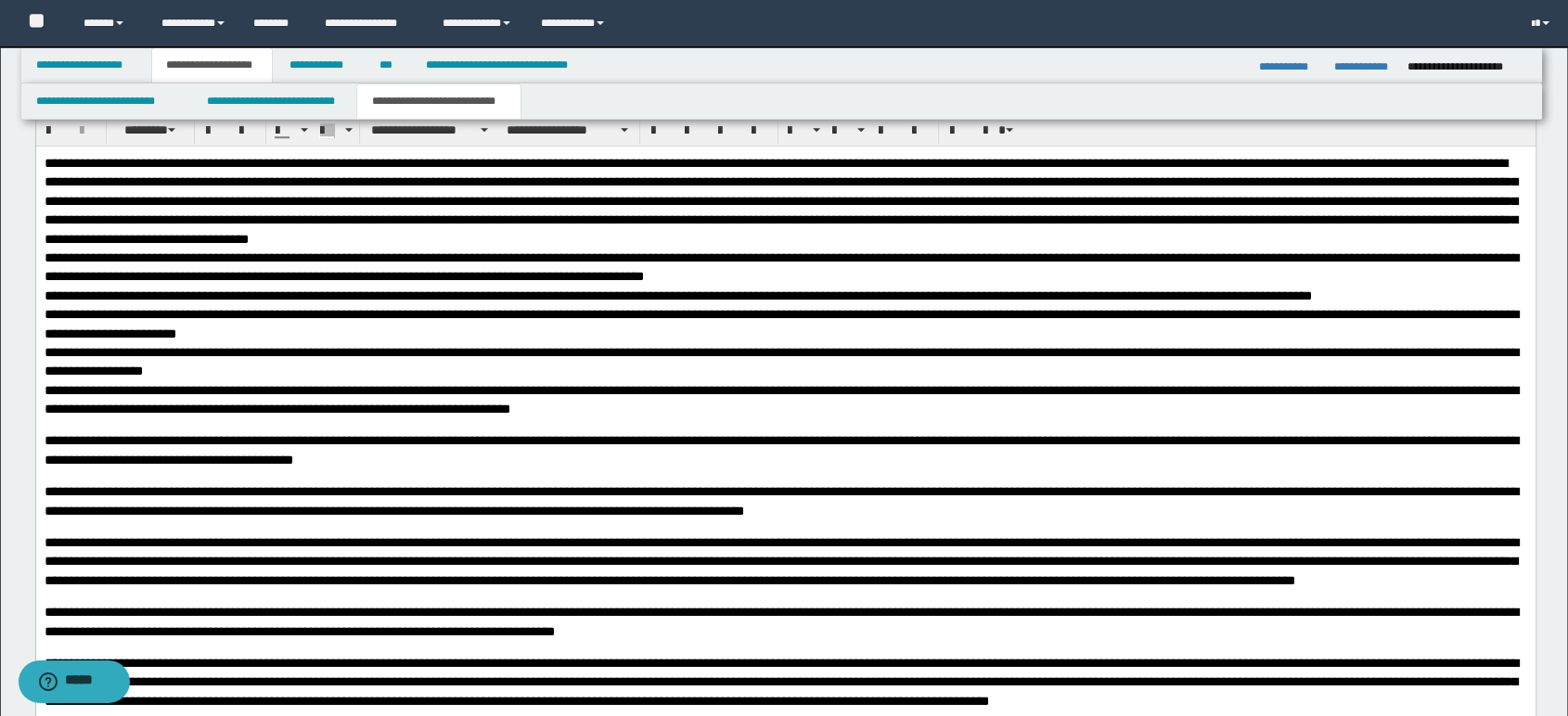click on "**********" at bounding box center (785, 399) 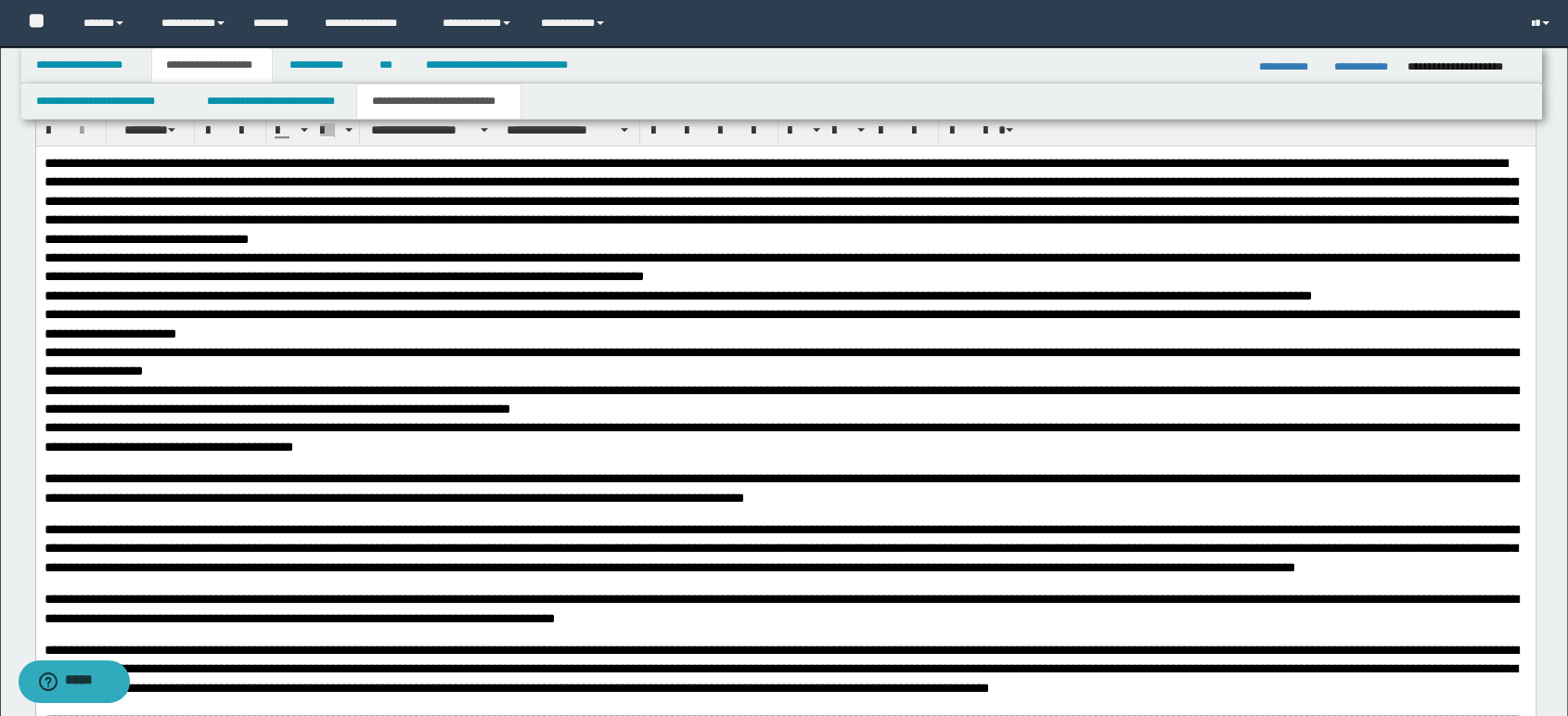 scroll, scrollTop: 1439, scrollLeft: 0, axis: vertical 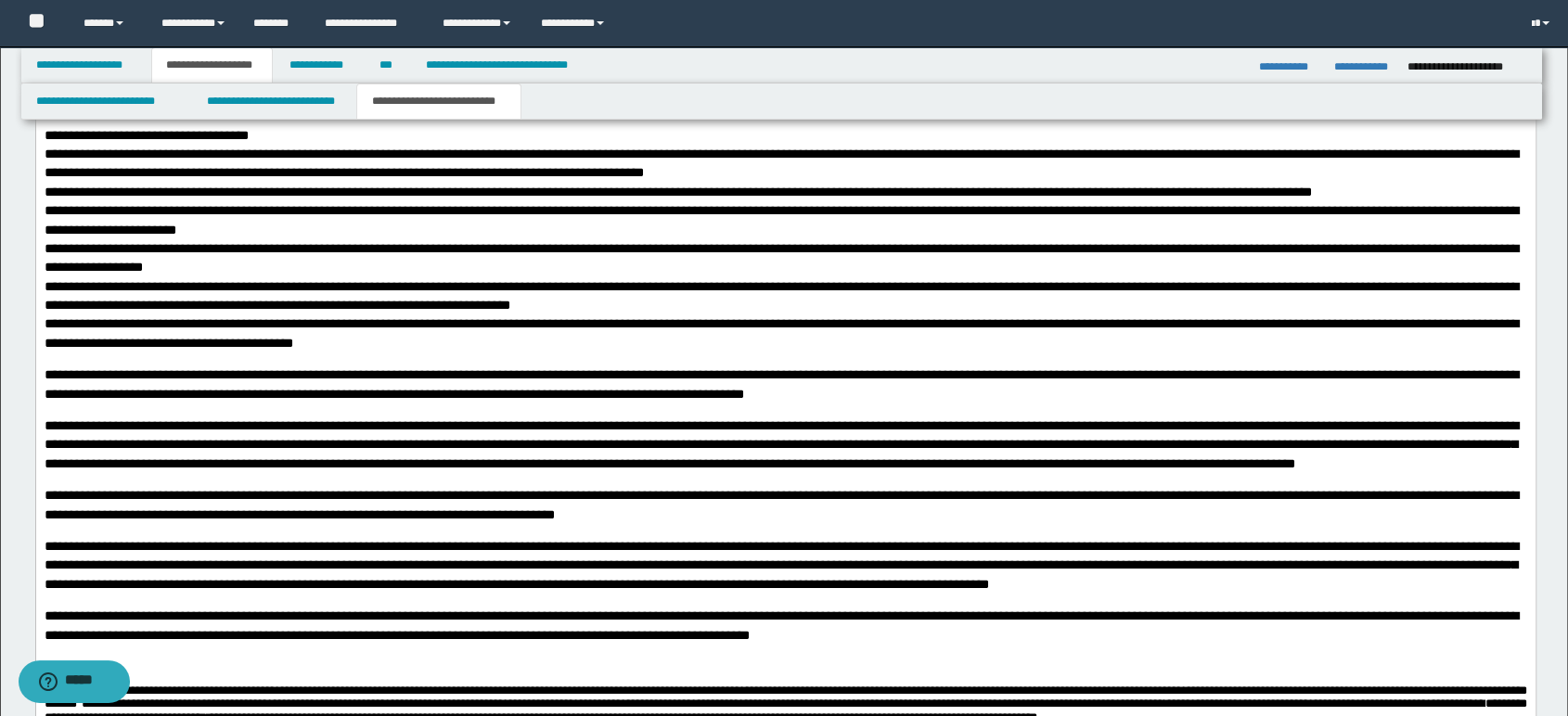 click on "**********" at bounding box center (785, 332) 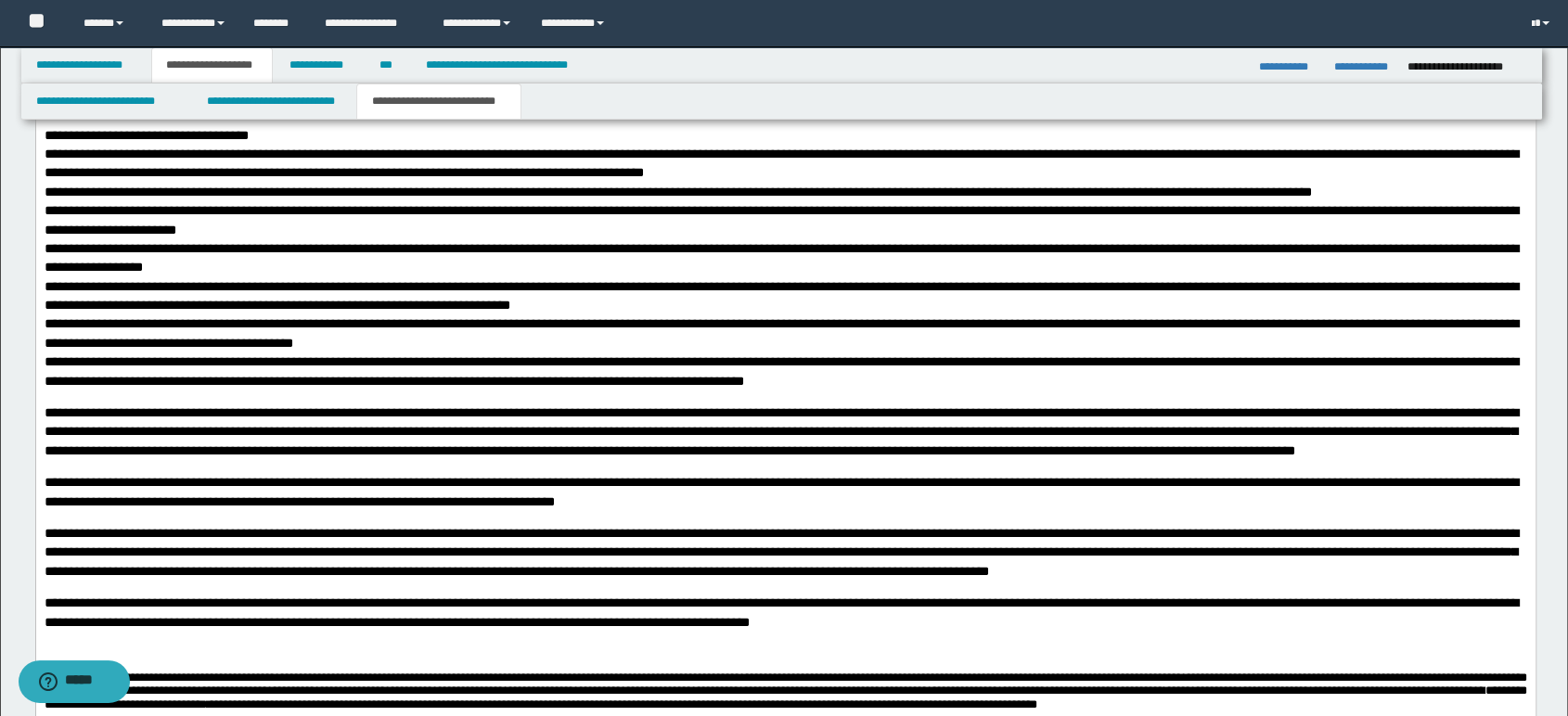 click on "**********" at bounding box center (785, 370) 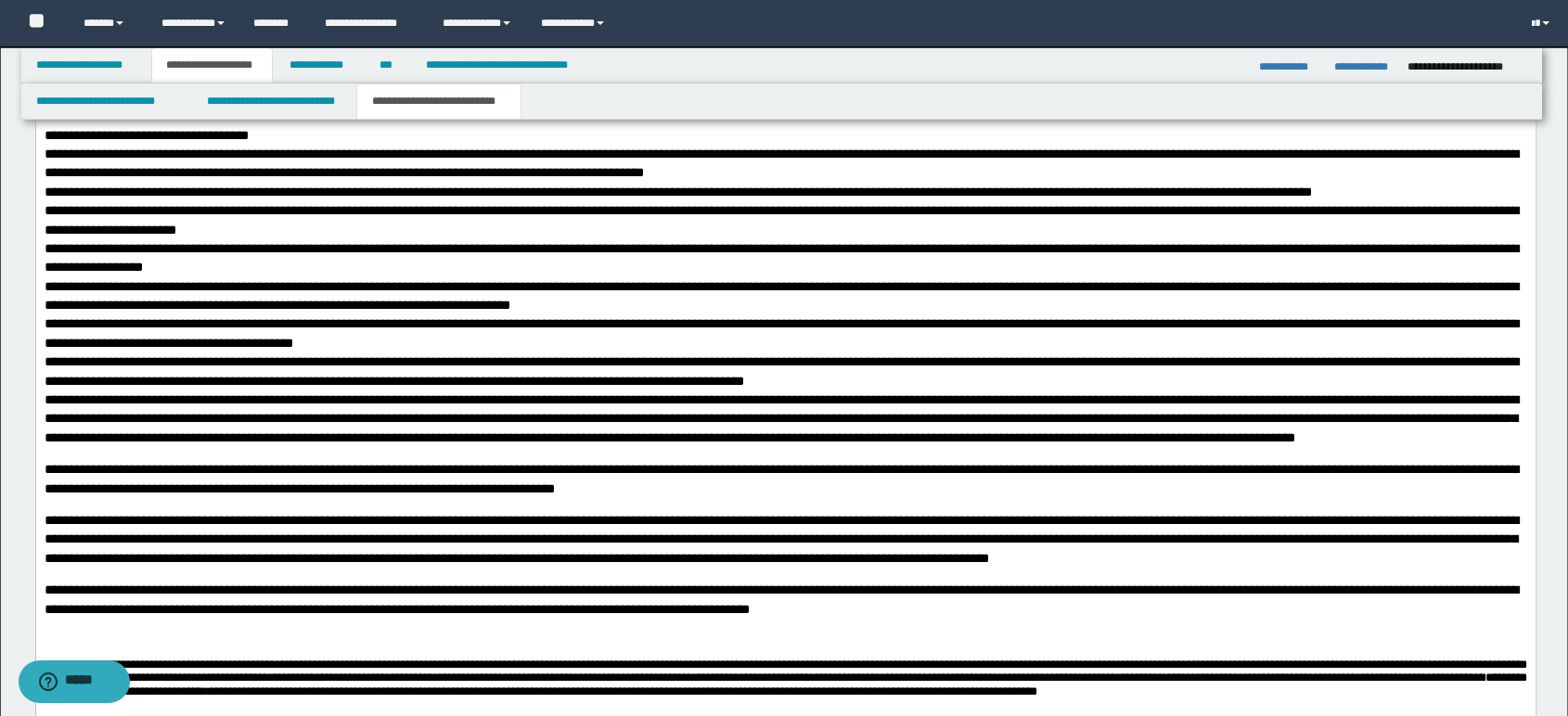 click on "**********" at bounding box center [785, 417] 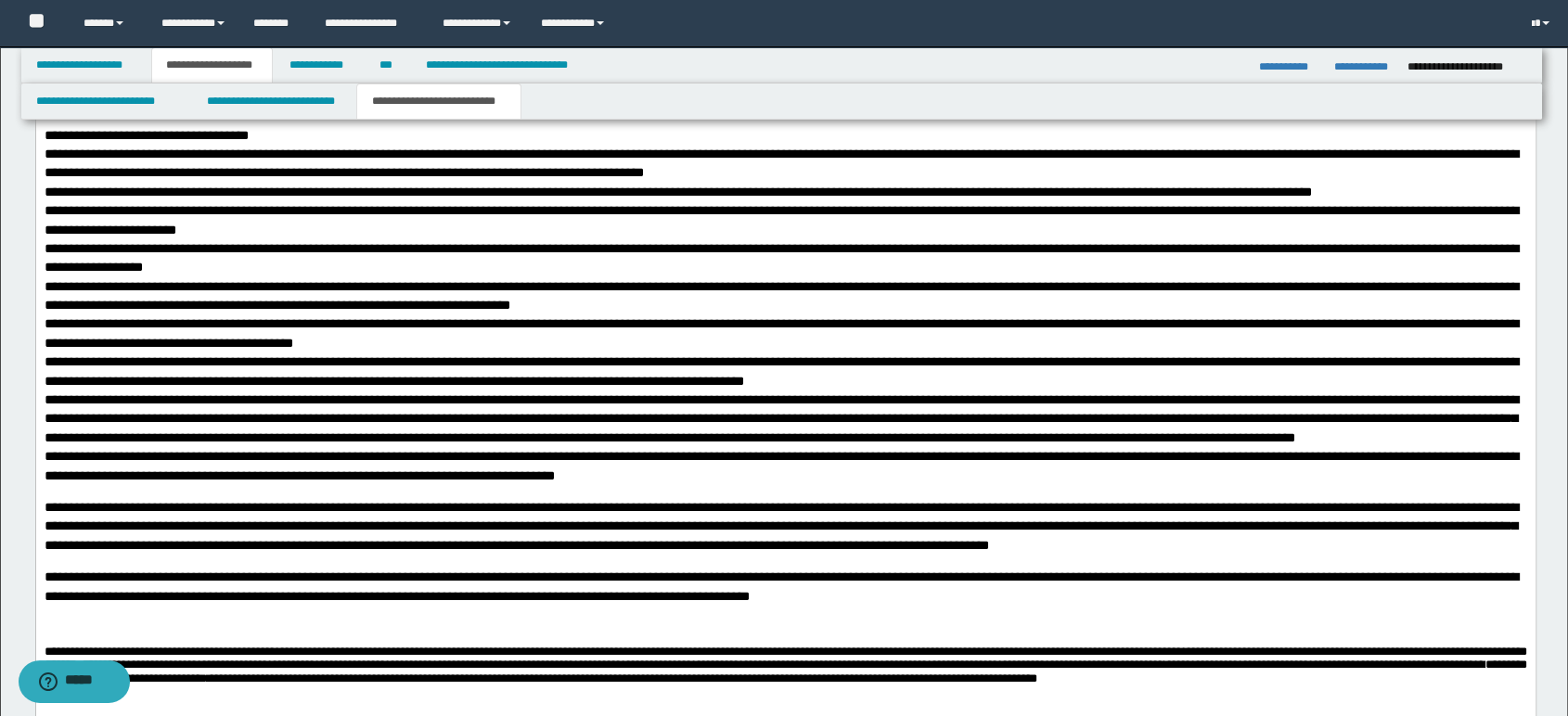 click on "**********" at bounding box center (785, 465) 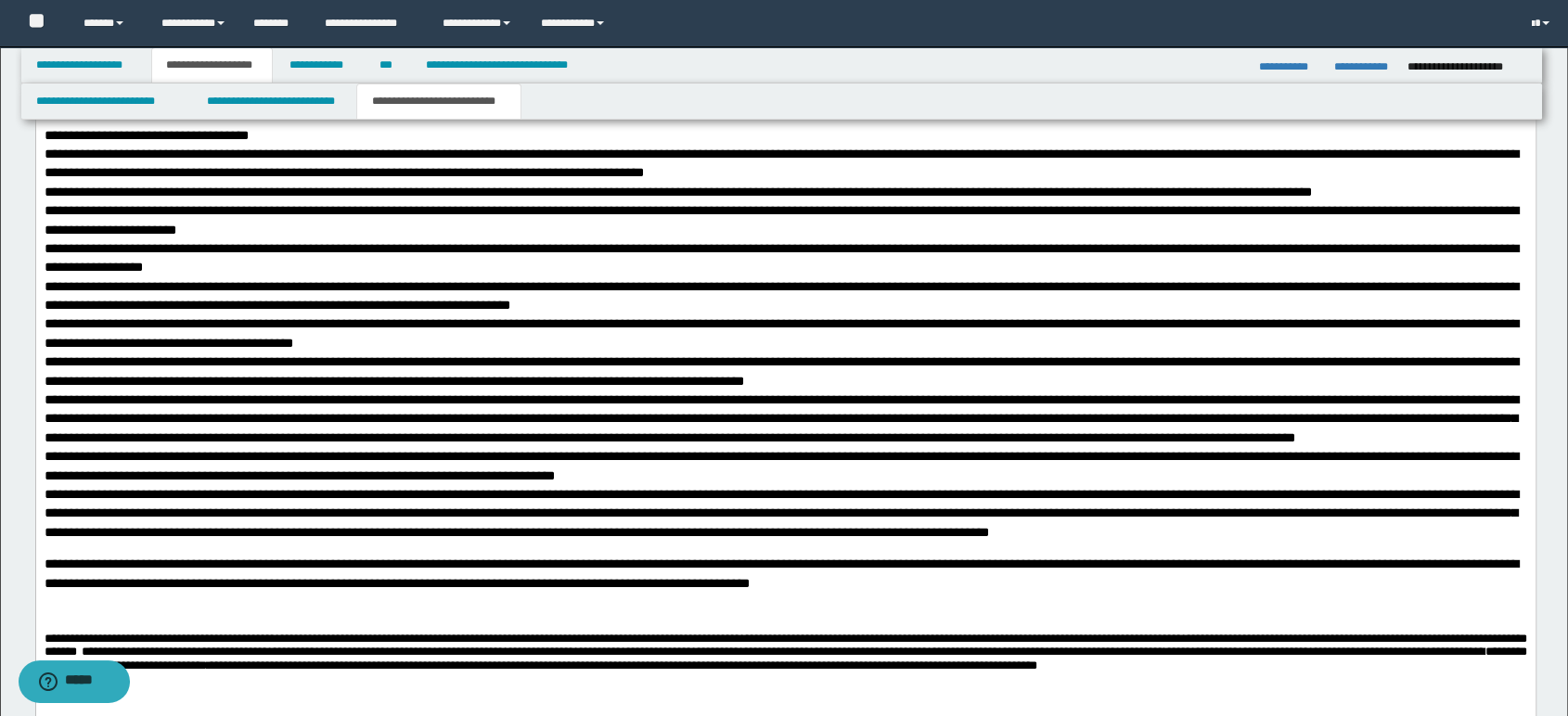 click on "**********" at bounding box center [785, 512] 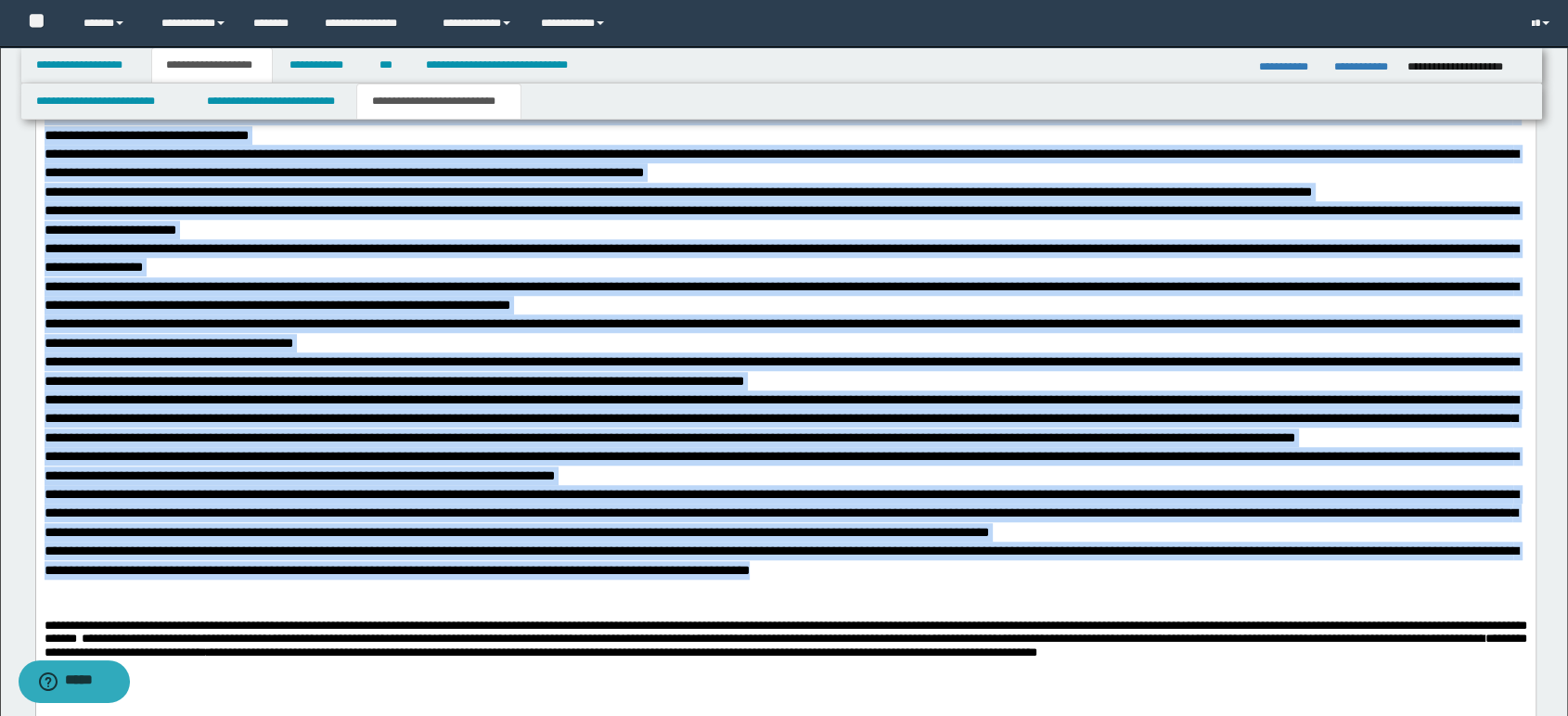 drag, startPoint x: 1009, startPoint y: 584, endPoint x: 0, endPoint y: -610, distance: 1563.2393 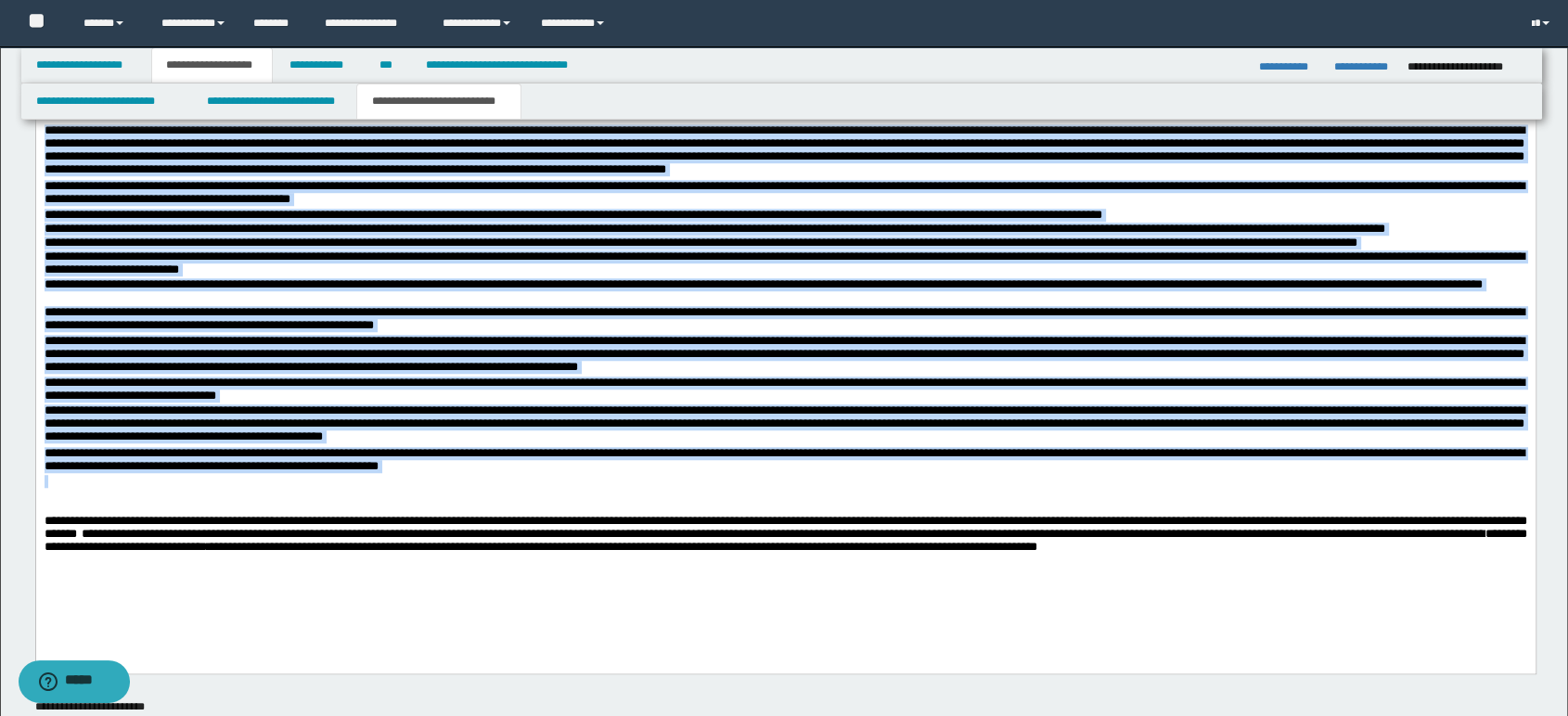 scroll, scrollTop: 867, scrollLeft: 0, axis: vertical 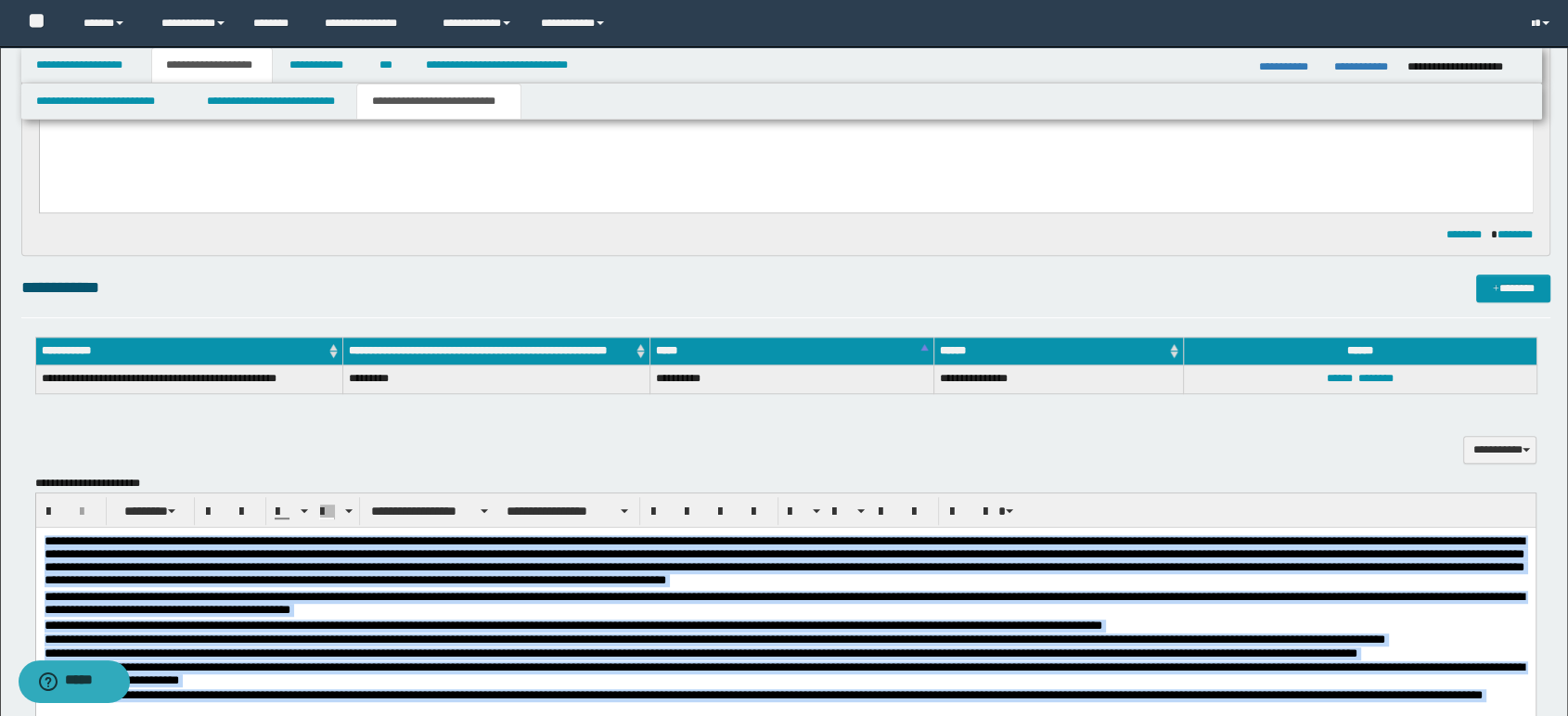 drag, startPoint x: 686, startPoint y: 893, endPoint x: -1, endPoint y: 211, distance: 968.0356 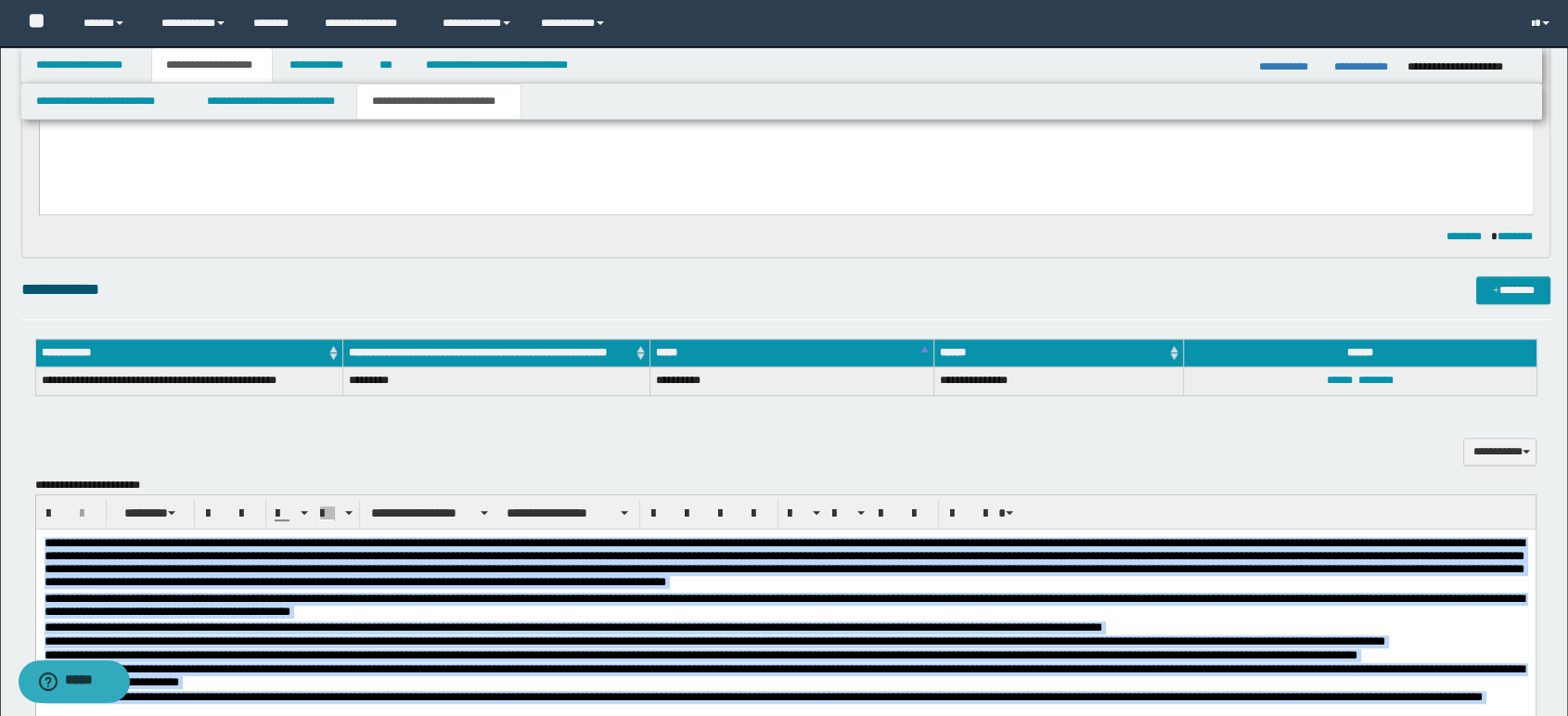 click on "[FIRST] [LAST] [ADDRESS] [CITY], [STATE] [POSTAL_CODE] [COUNTRY] [PHONE] [EMAIL] [WEBSITE] [COMPANY] [PRODUCT] [PRICE] [DATE] [TIME] [CITY] [STATE] [POSTAL_CODE]" at bounding box center [785, 774] 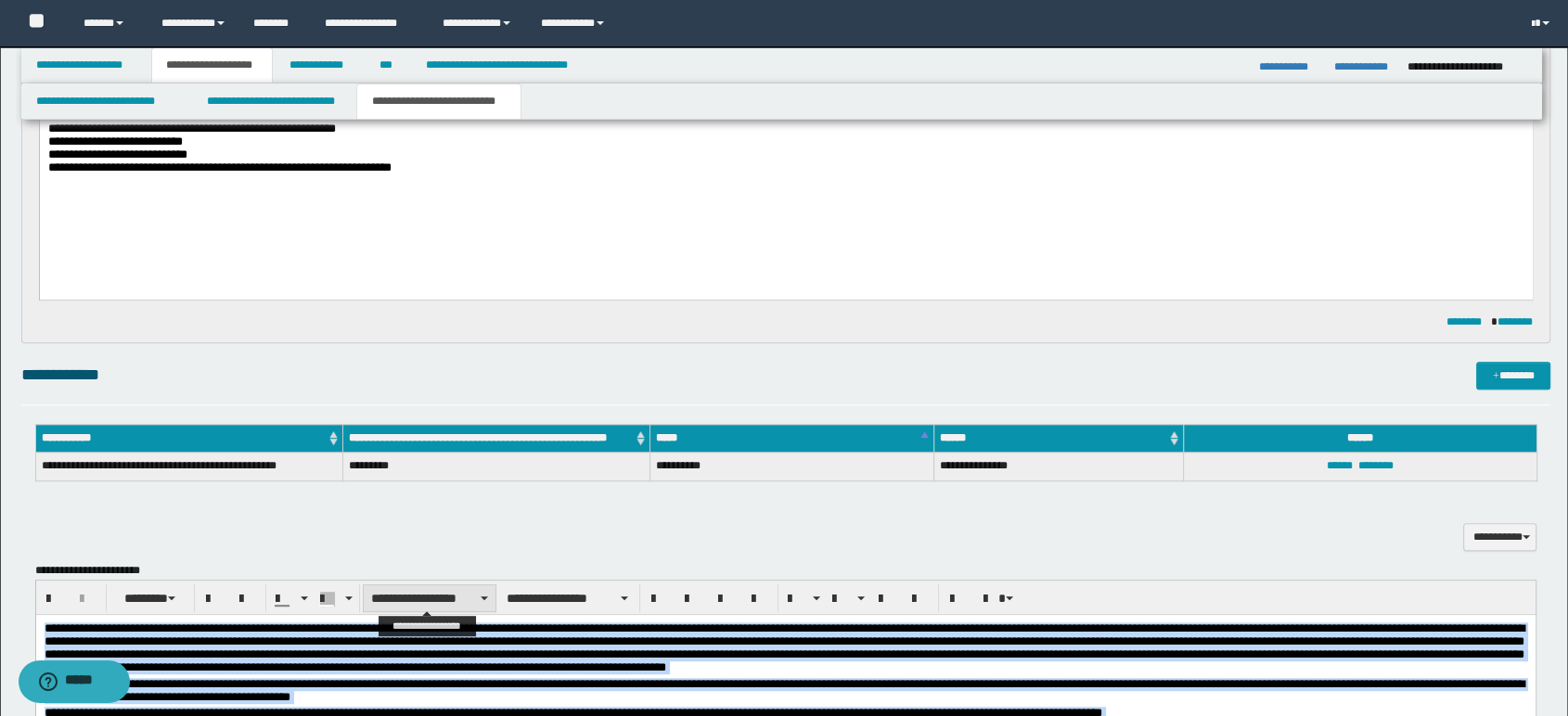 click on "**********" at bounding box center (430, 598) 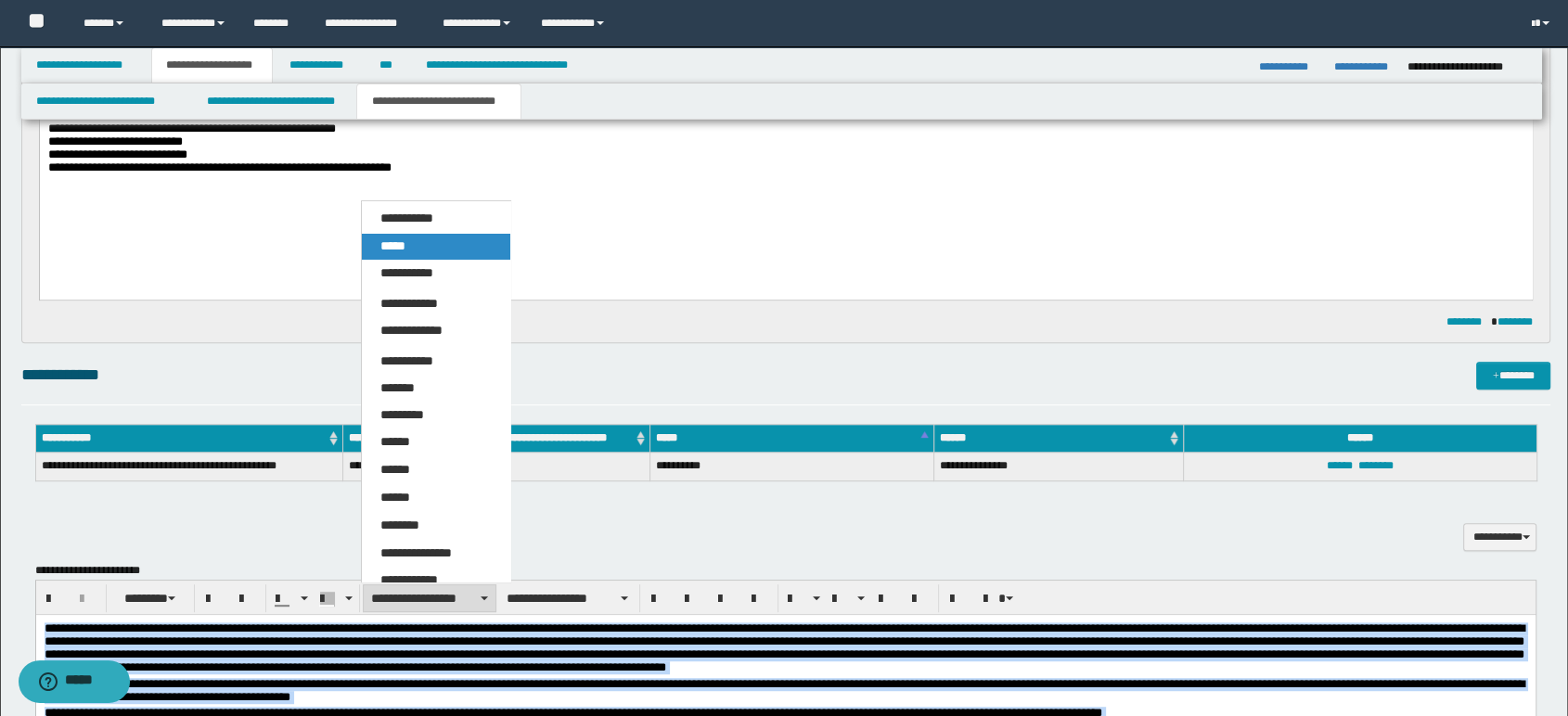 drag, startPoint x: 429, startPoint y: 251, endPoint x: 440, endPoint y: 456, distance: 205.29491 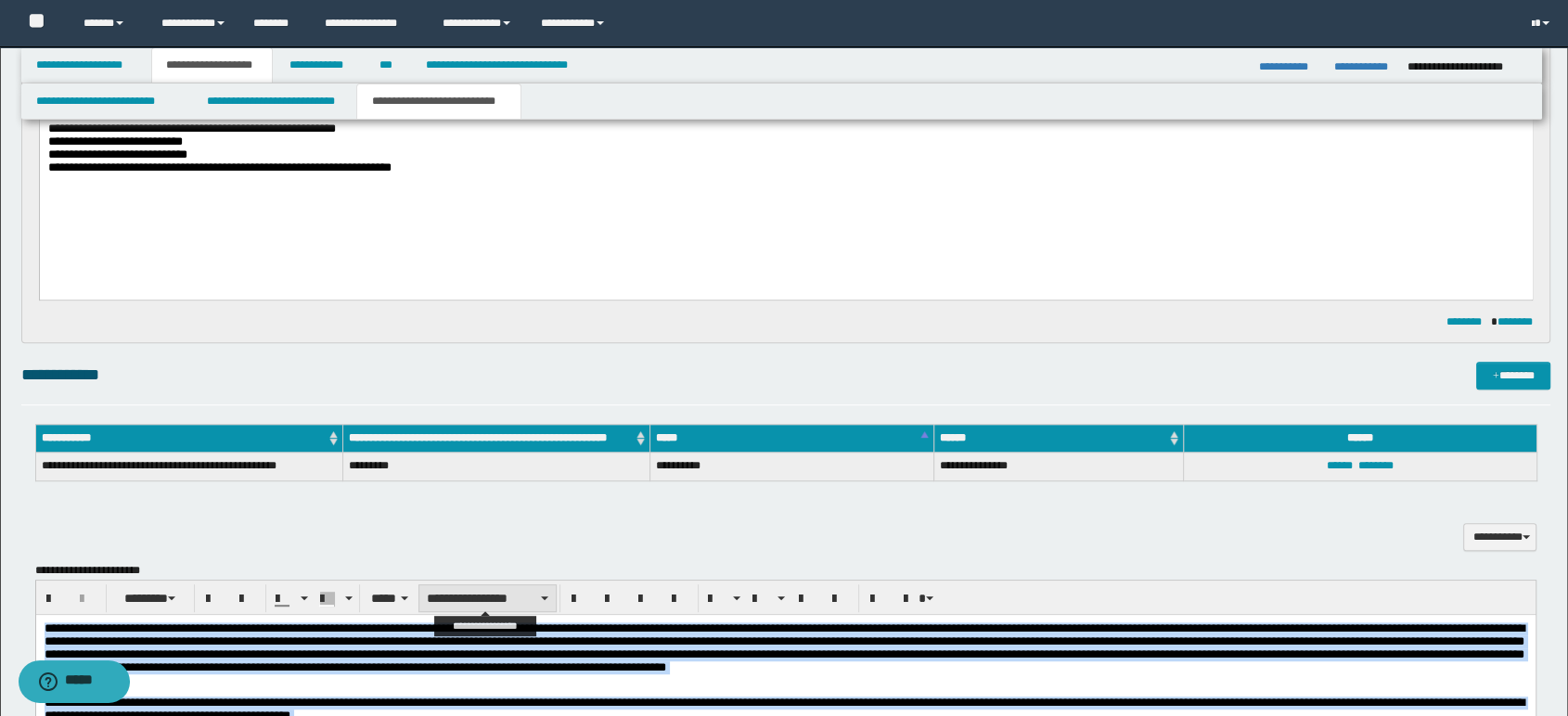click on "**********" at bounding box center [487, 598] 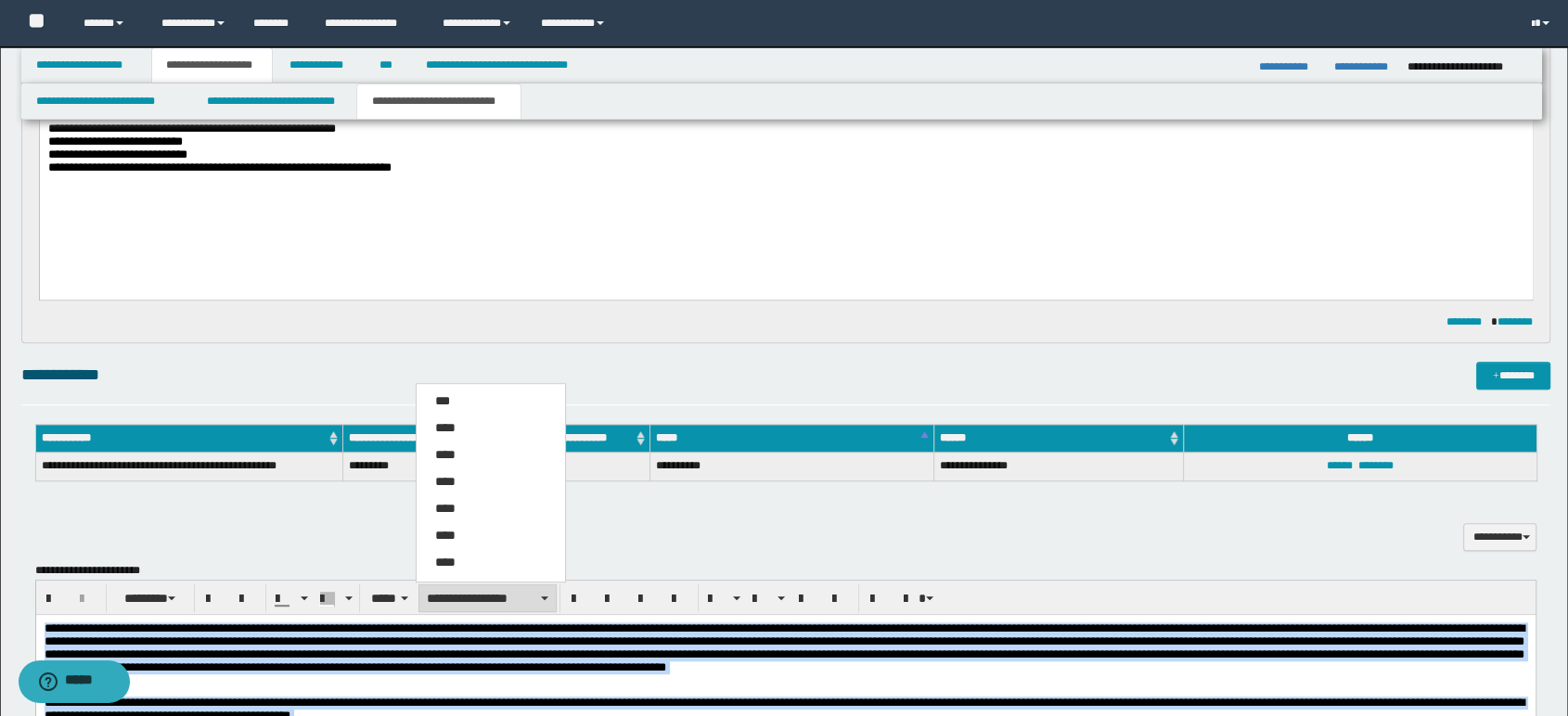 drag, startPoint x: 453, startPoint y: 428, endPoint x: 499, endPoint y: 446, distance: 49.396356 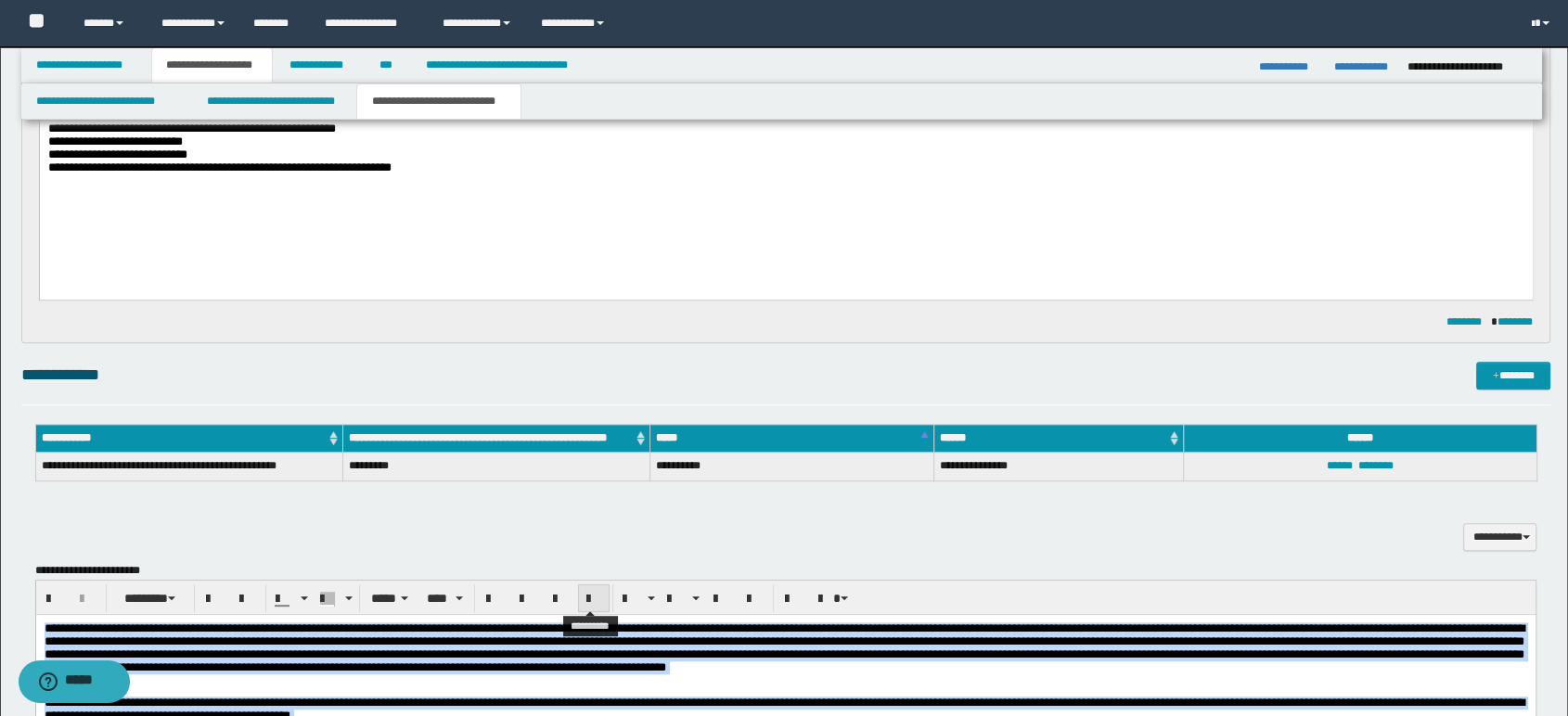 click at bounding box center (594, 599) 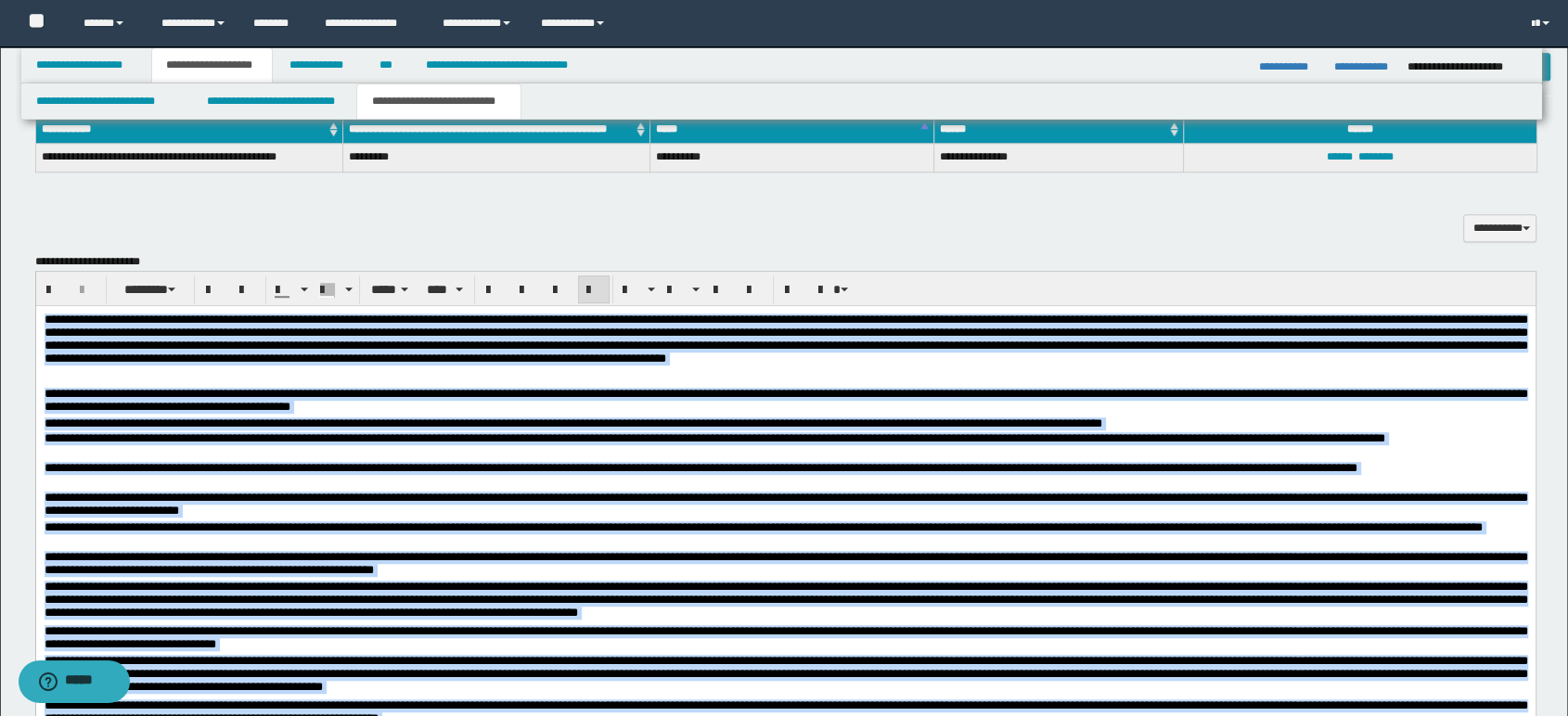 scroll, scrollTop: 1485, scrollLeft: 0, axis: vertical 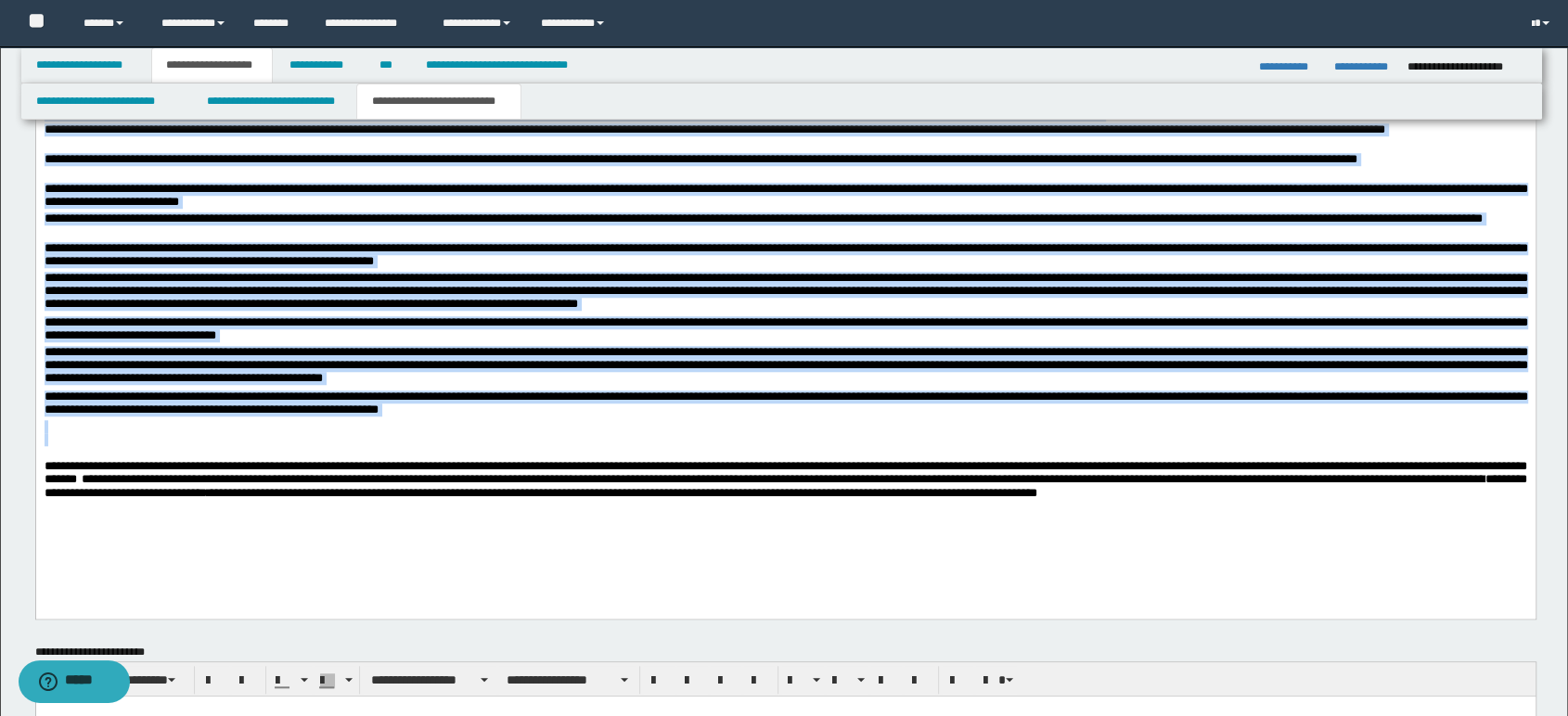 click on "**********" at bounding box center (785, 403) 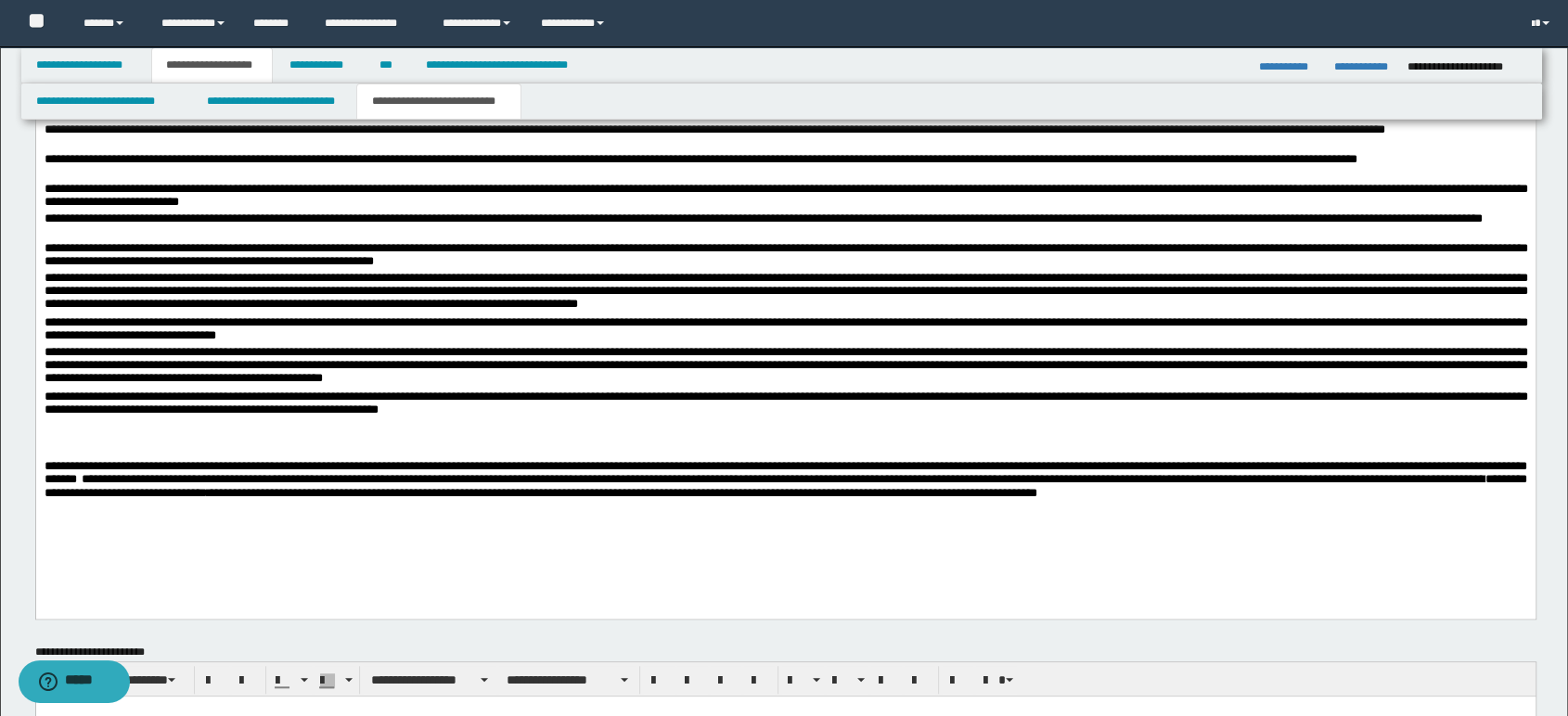 click on "**********" at bounding box center [785, 405] 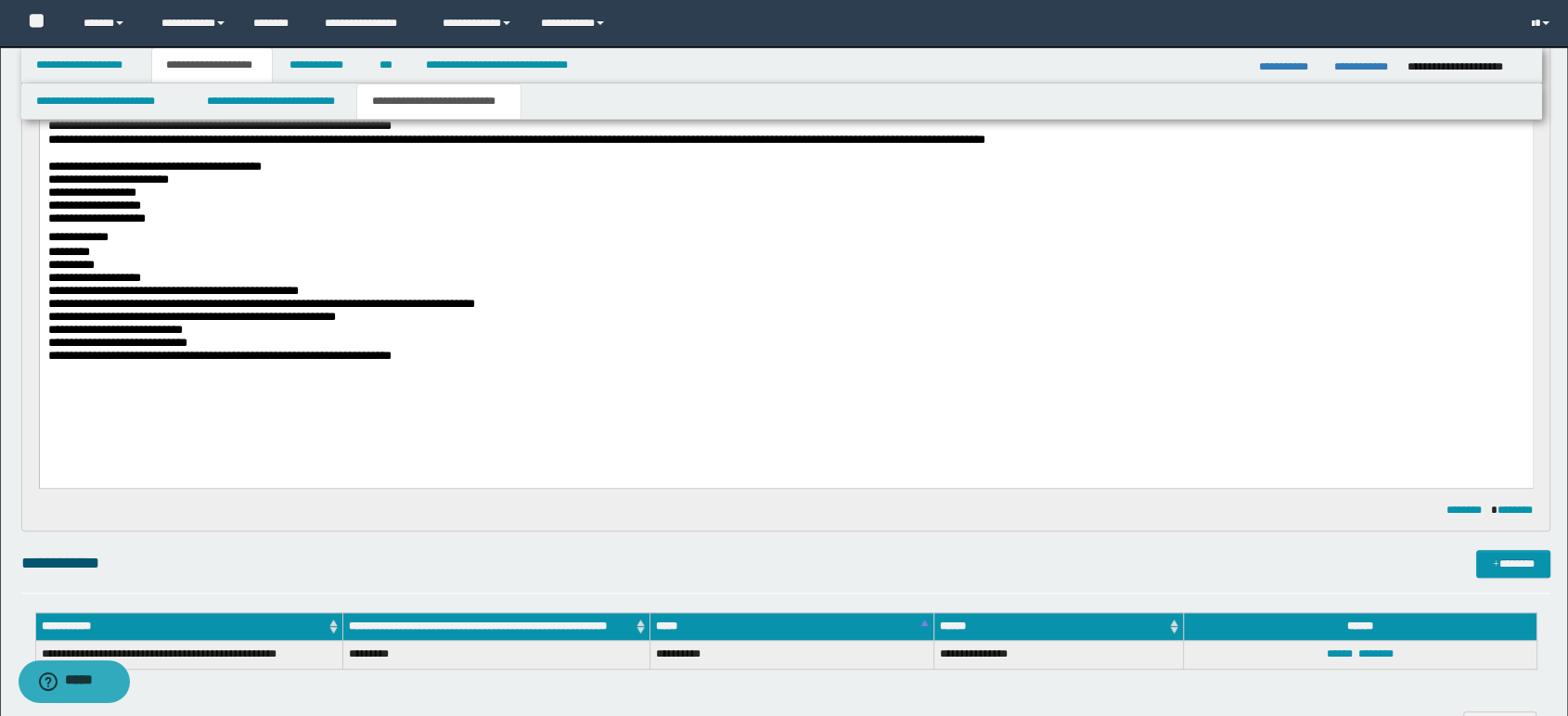 scroll, scrollTop: 557, scrollLeft: 0, axis: vertical 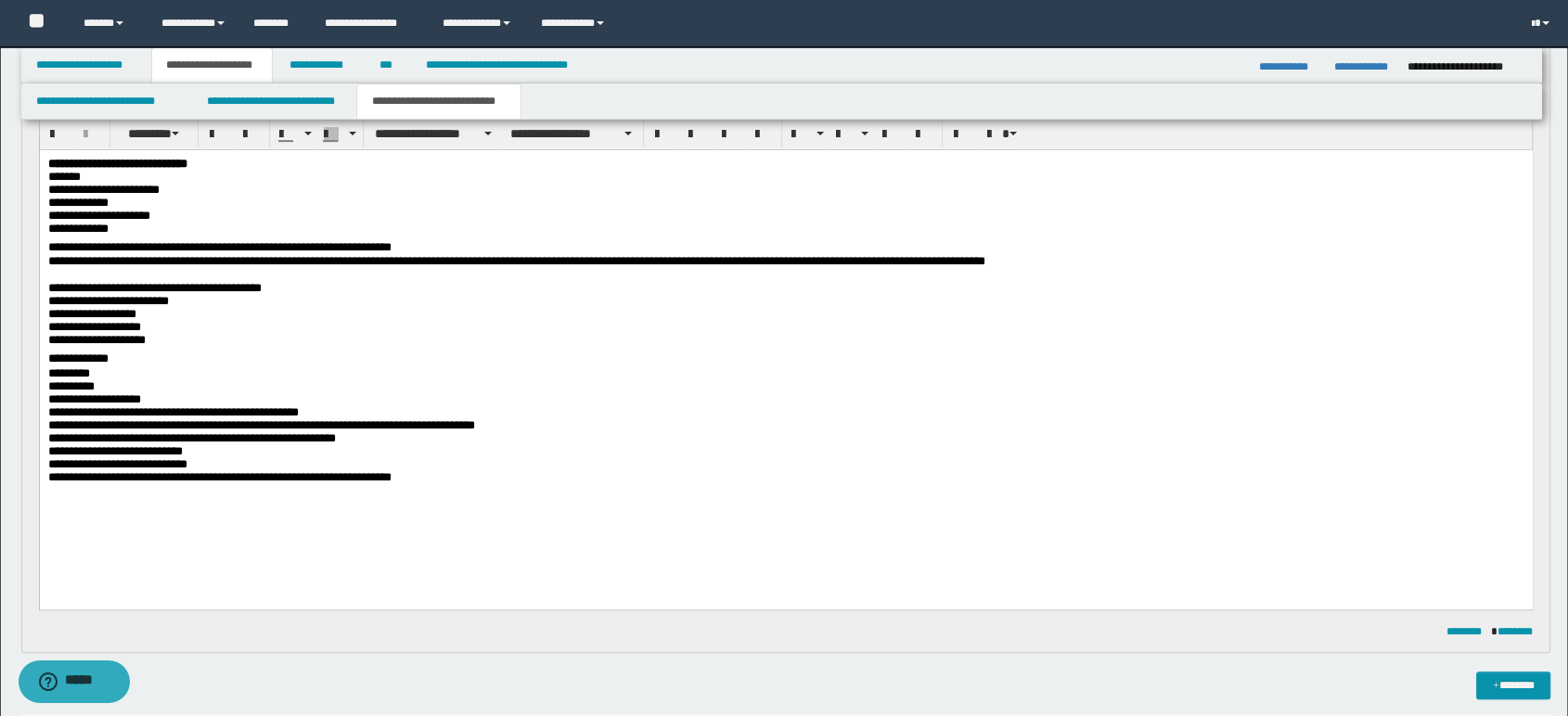 click on "**********" at bounding box center (785, 248) 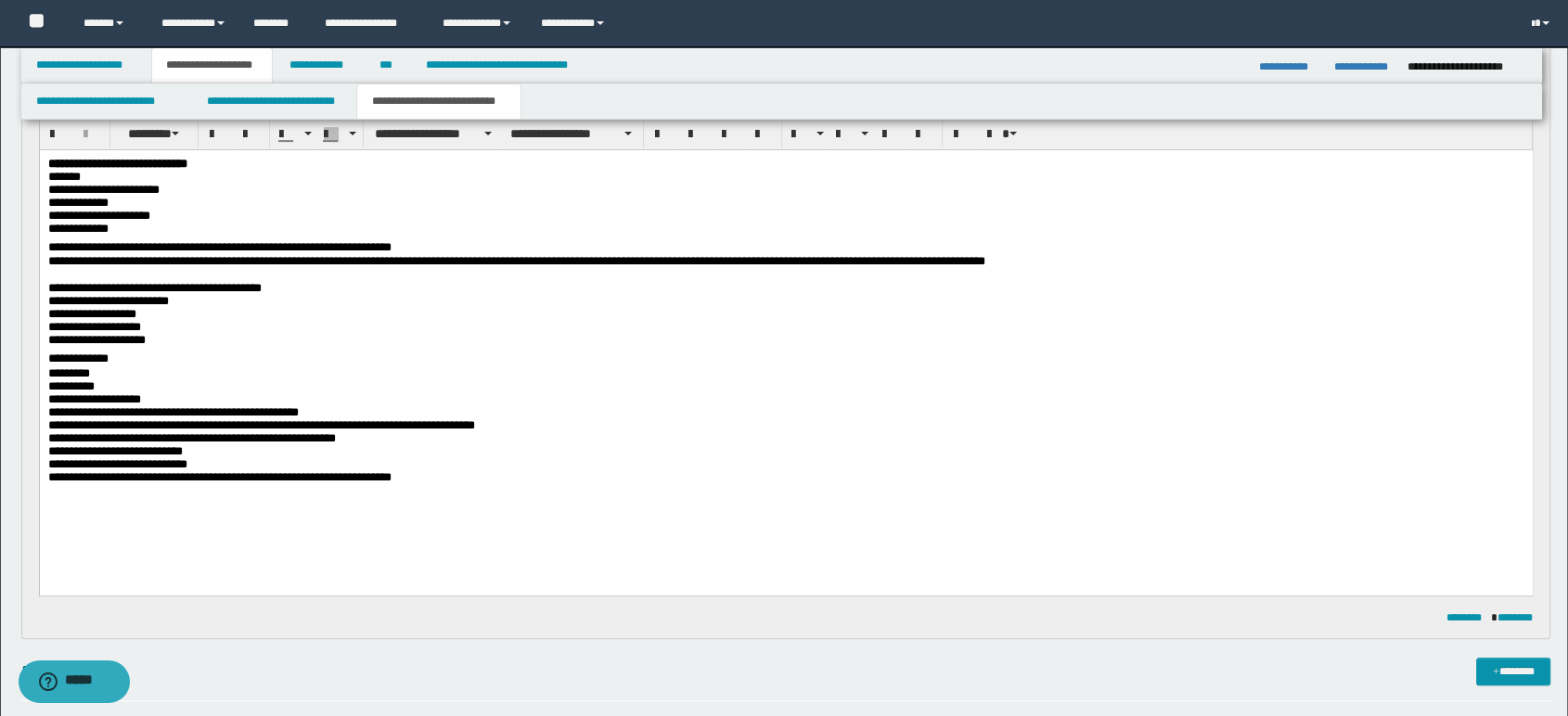 type 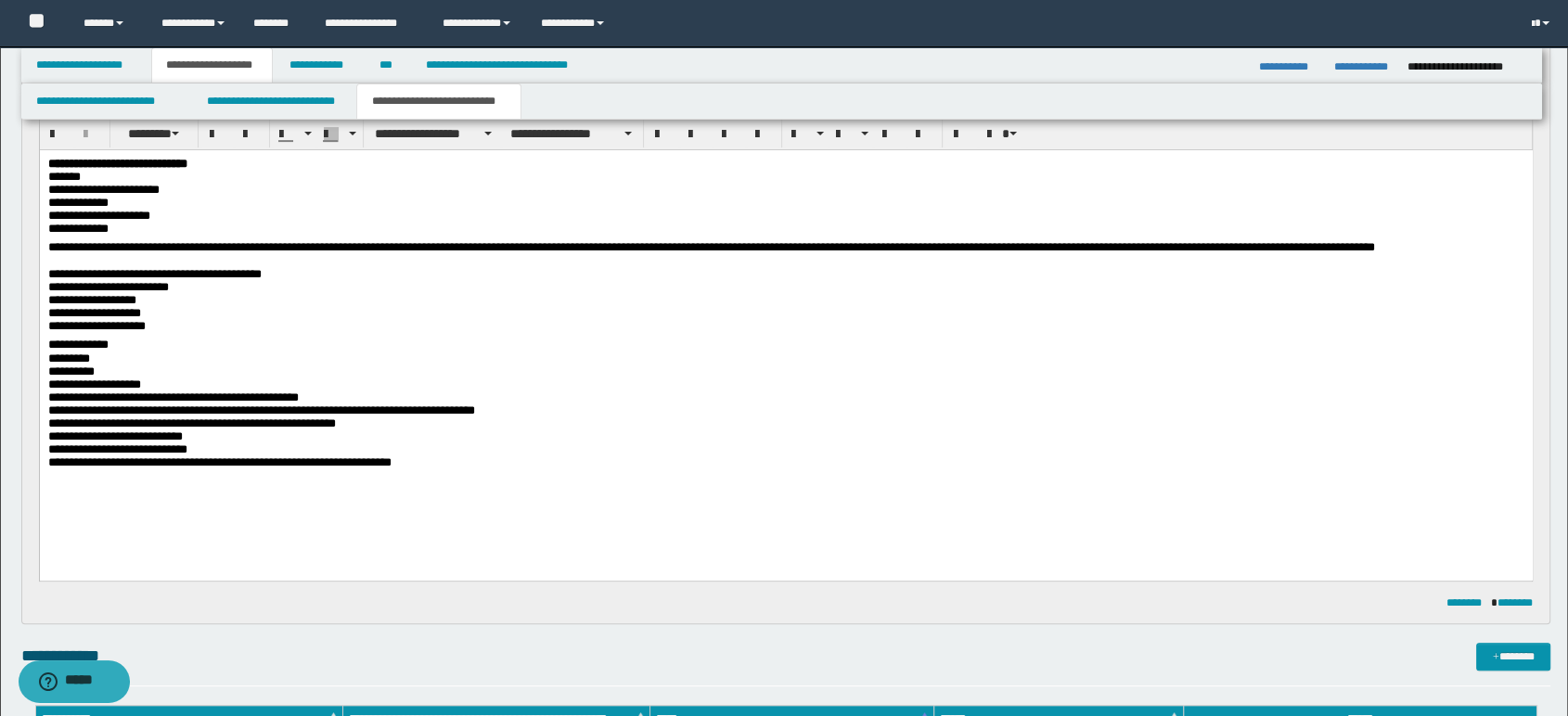 click on "**********" at bounding box center [785, 297] 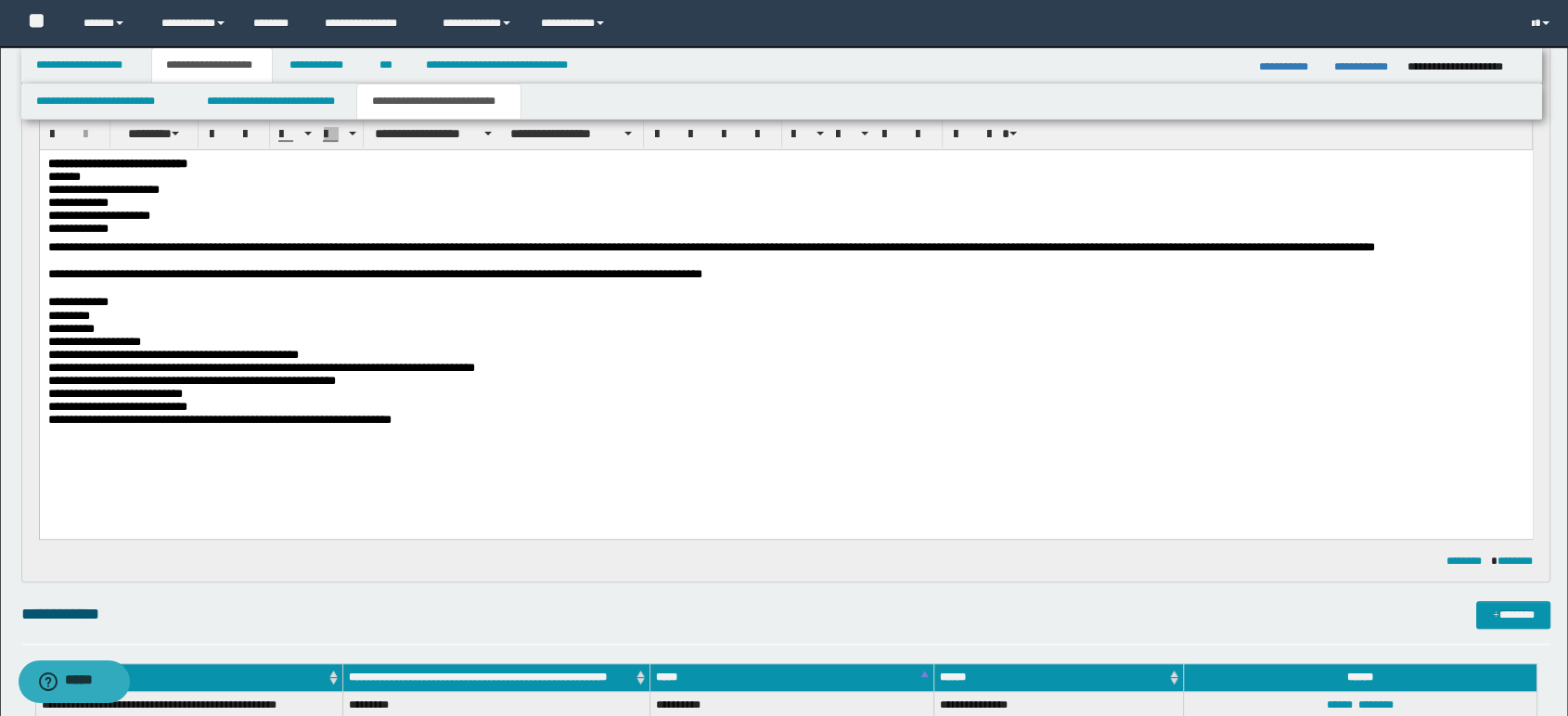 click on "**********" at bounding box center (785, 373) 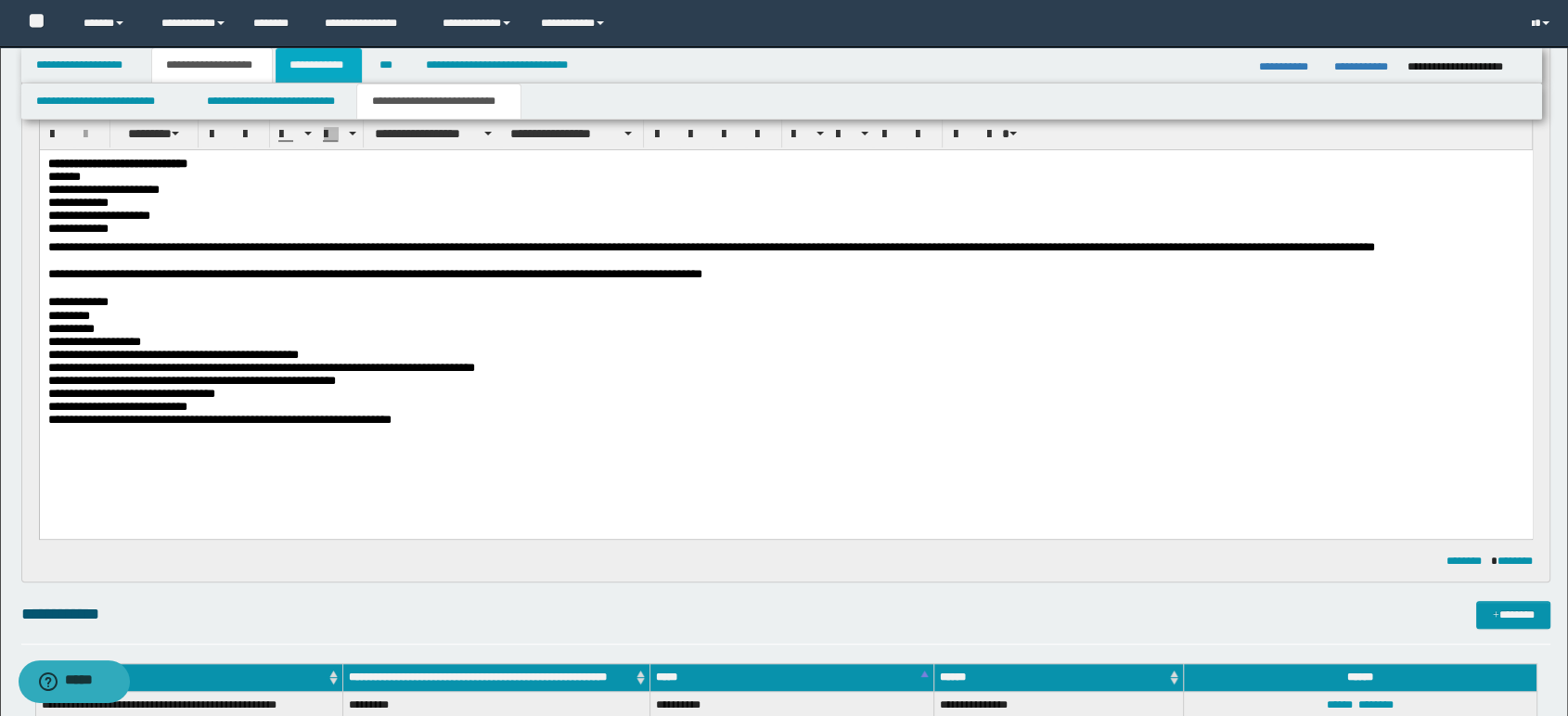 click on "**********" at bounding box center [318, 65] 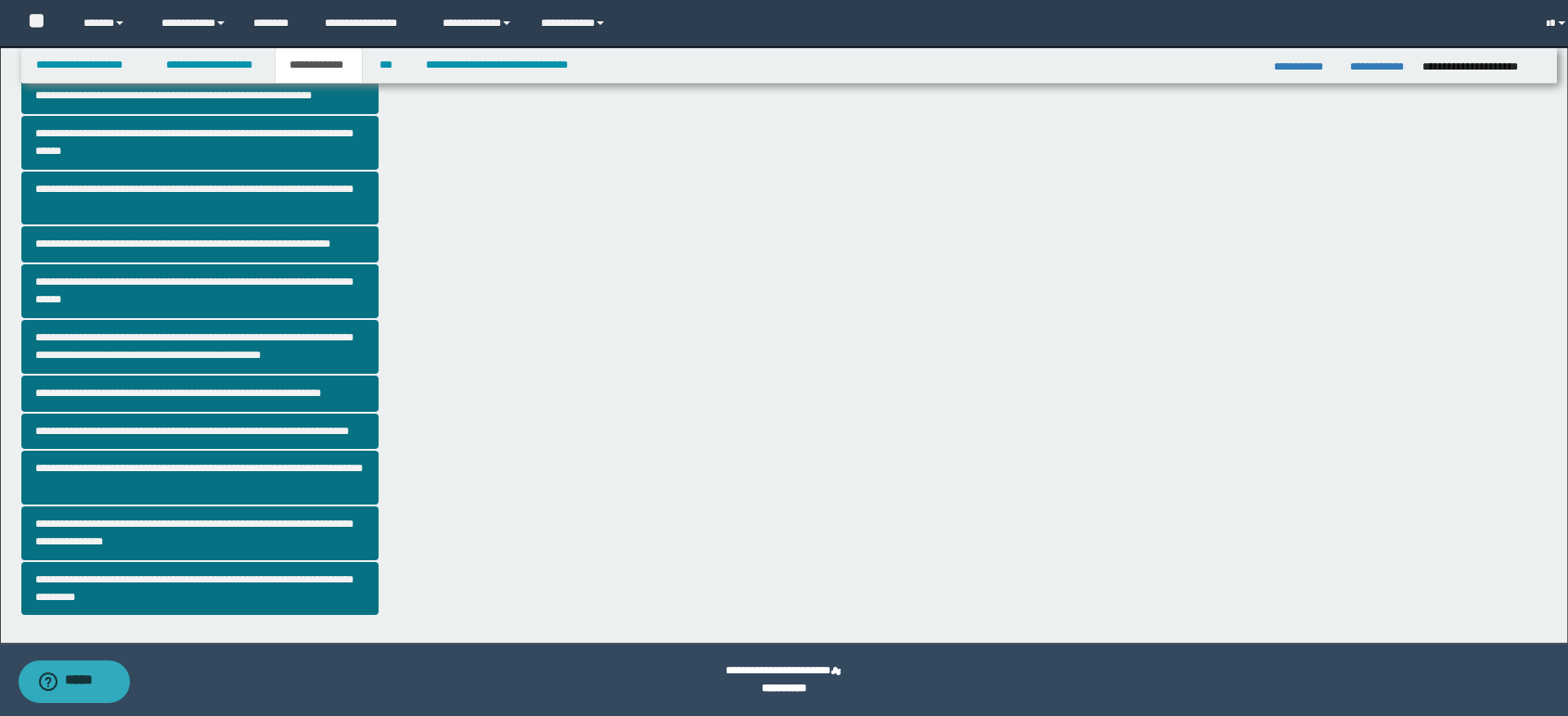 scroll, scrollTop: 209, scrollLeft: 0, axis: vertical 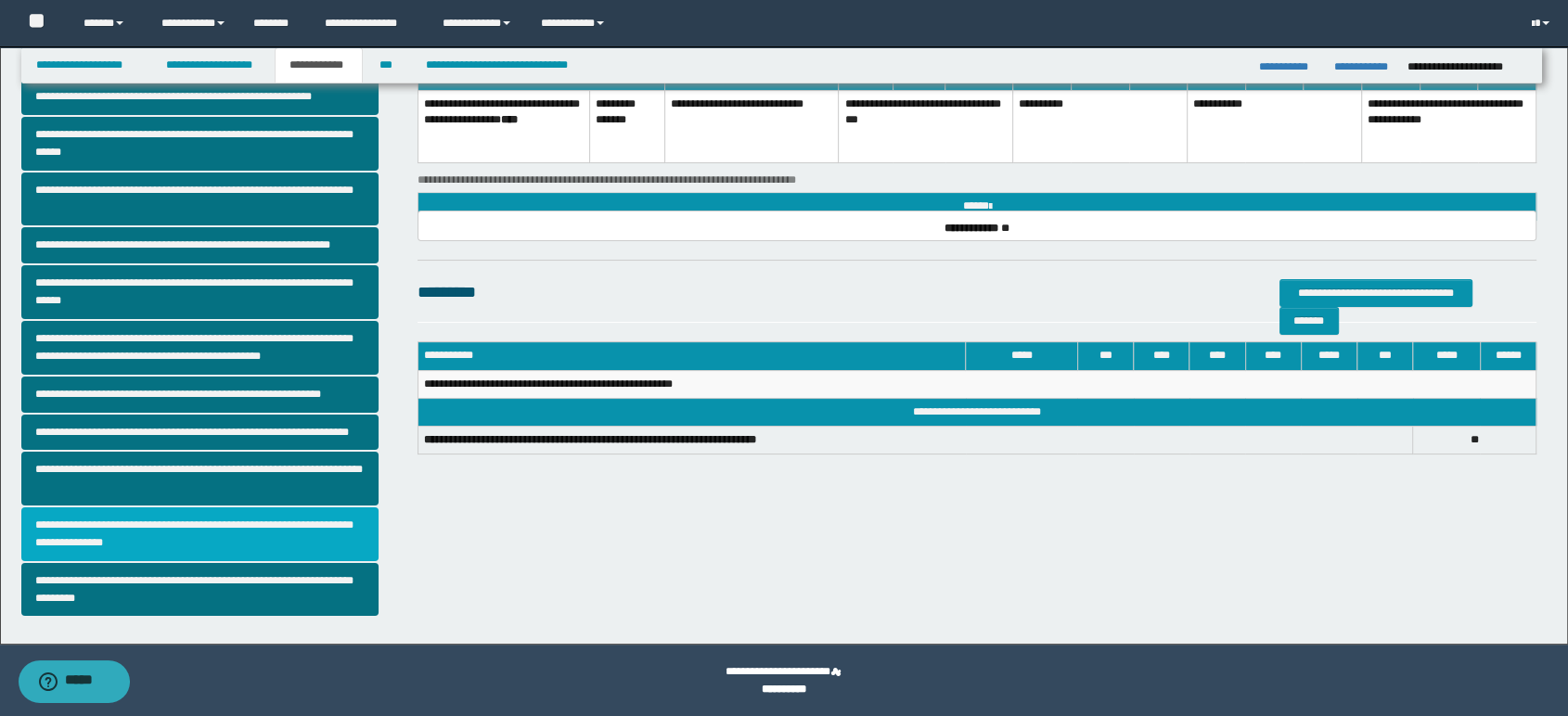 click on "**********" at bounding box center [199, 534] 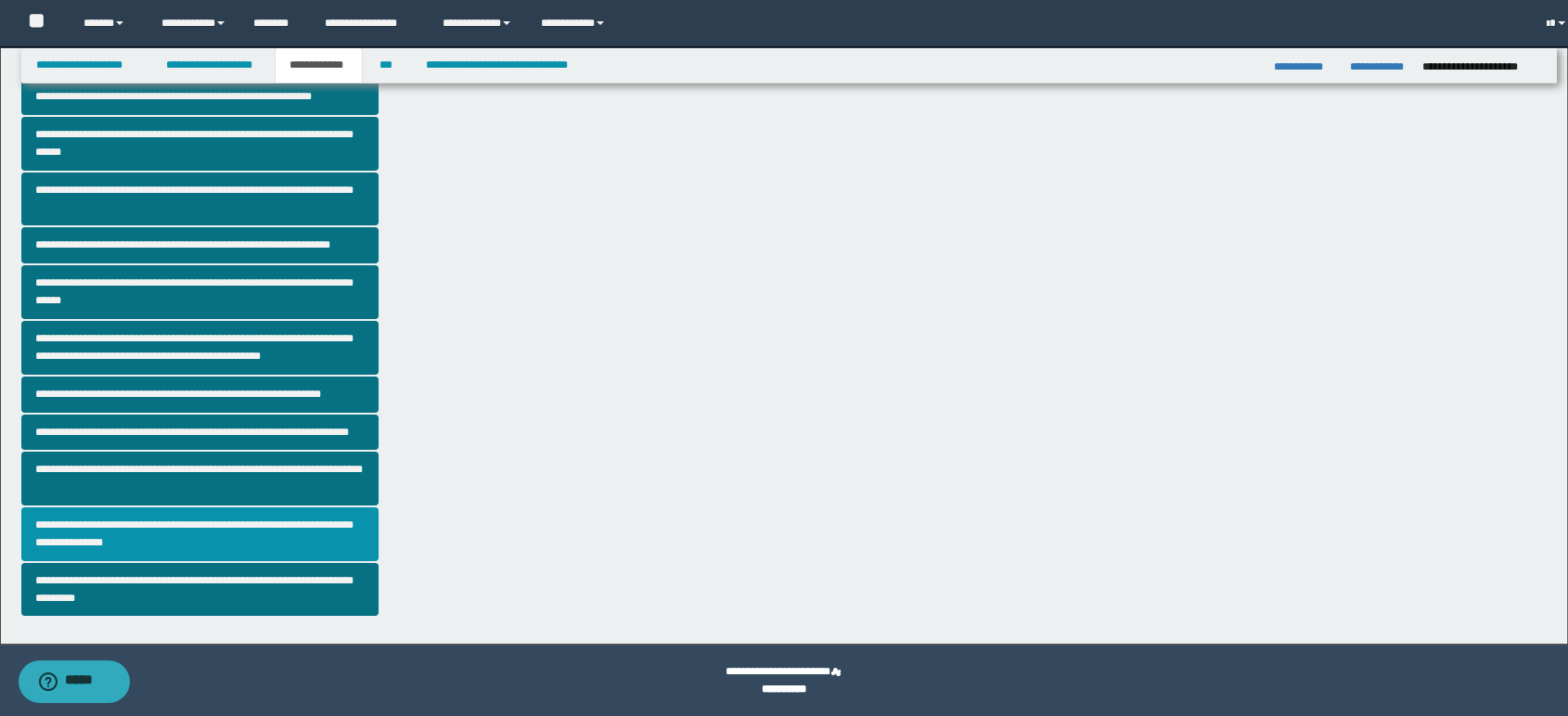scroll, scrollTop: 0, scrollLeft: 0, axis: both 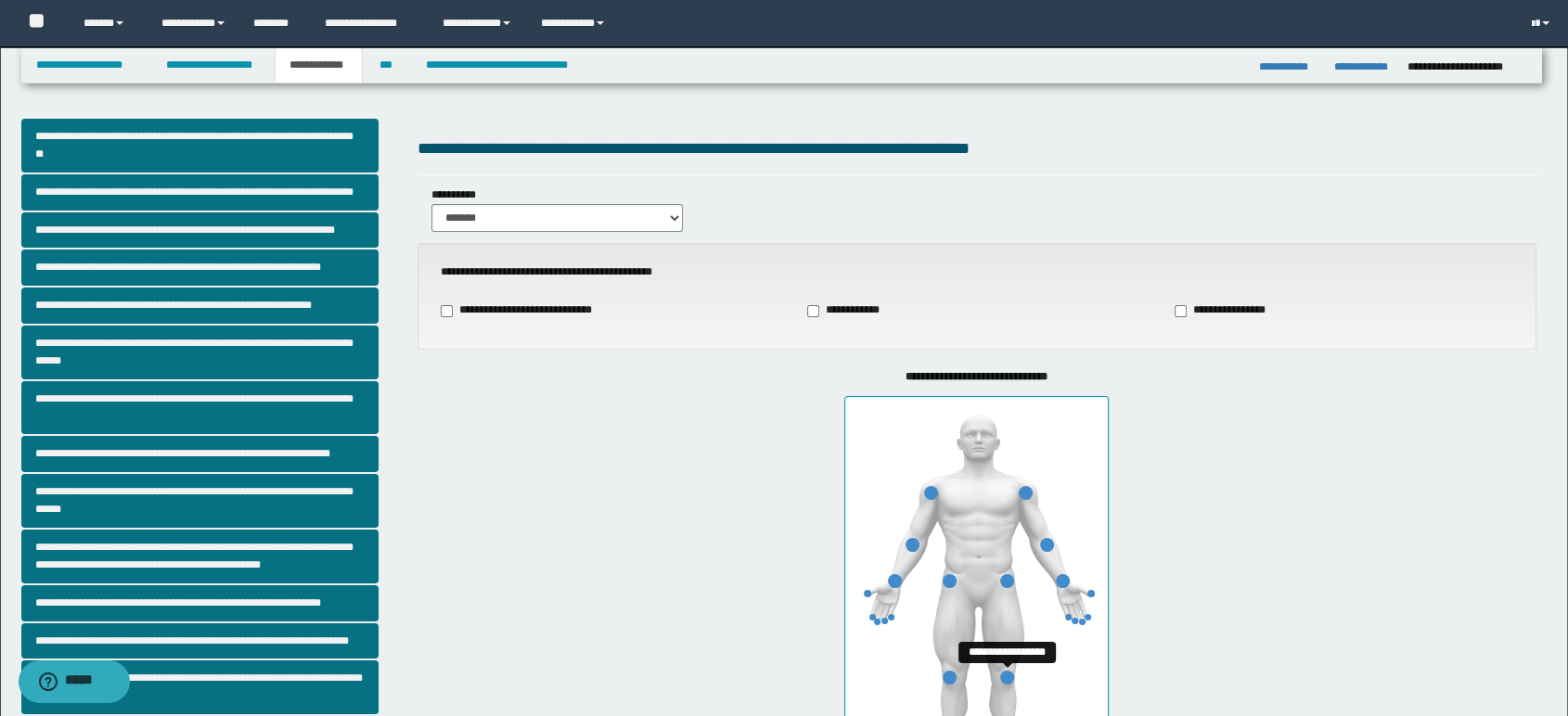 click at bounding box center (1007, 677) 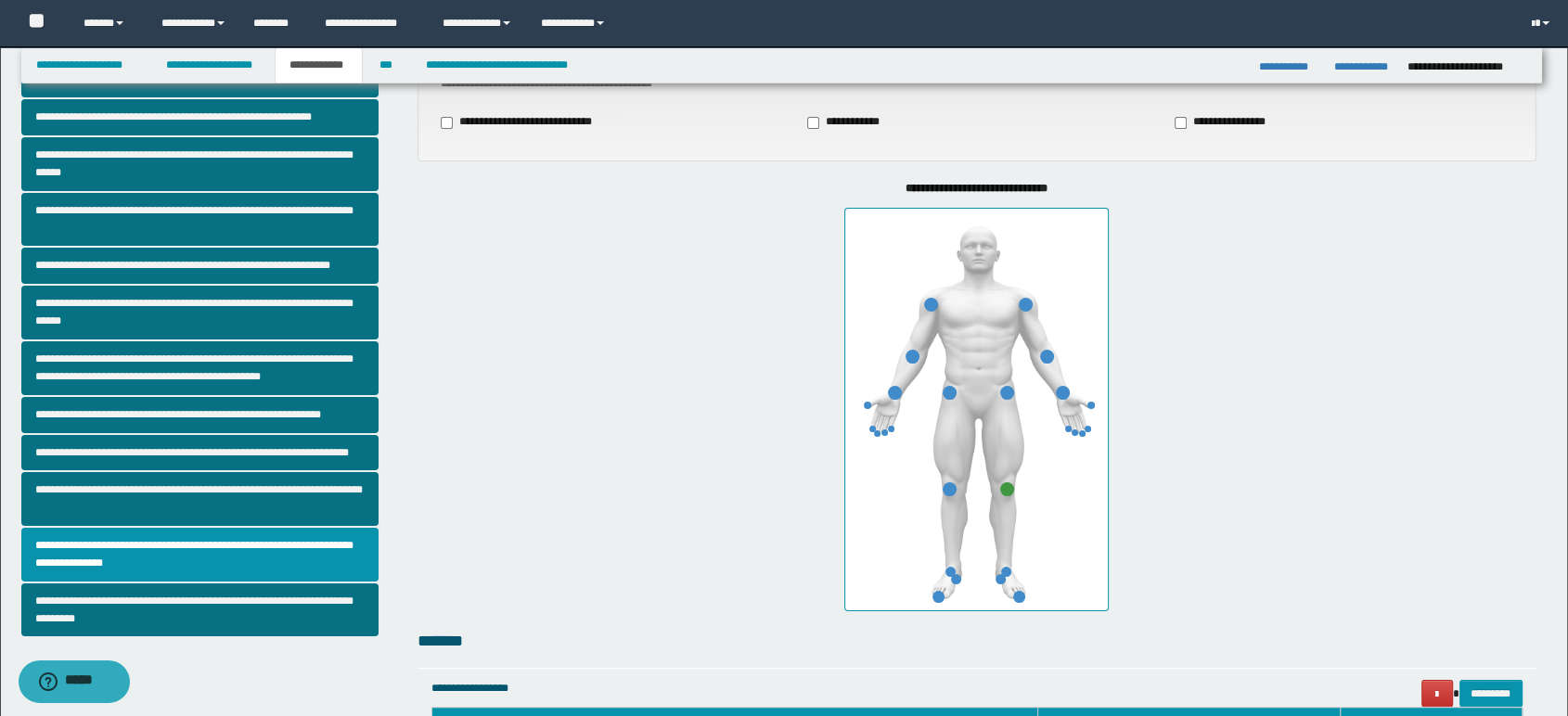 scroll, scrollTop: 309, scrollLeft: 0, axis: vertical 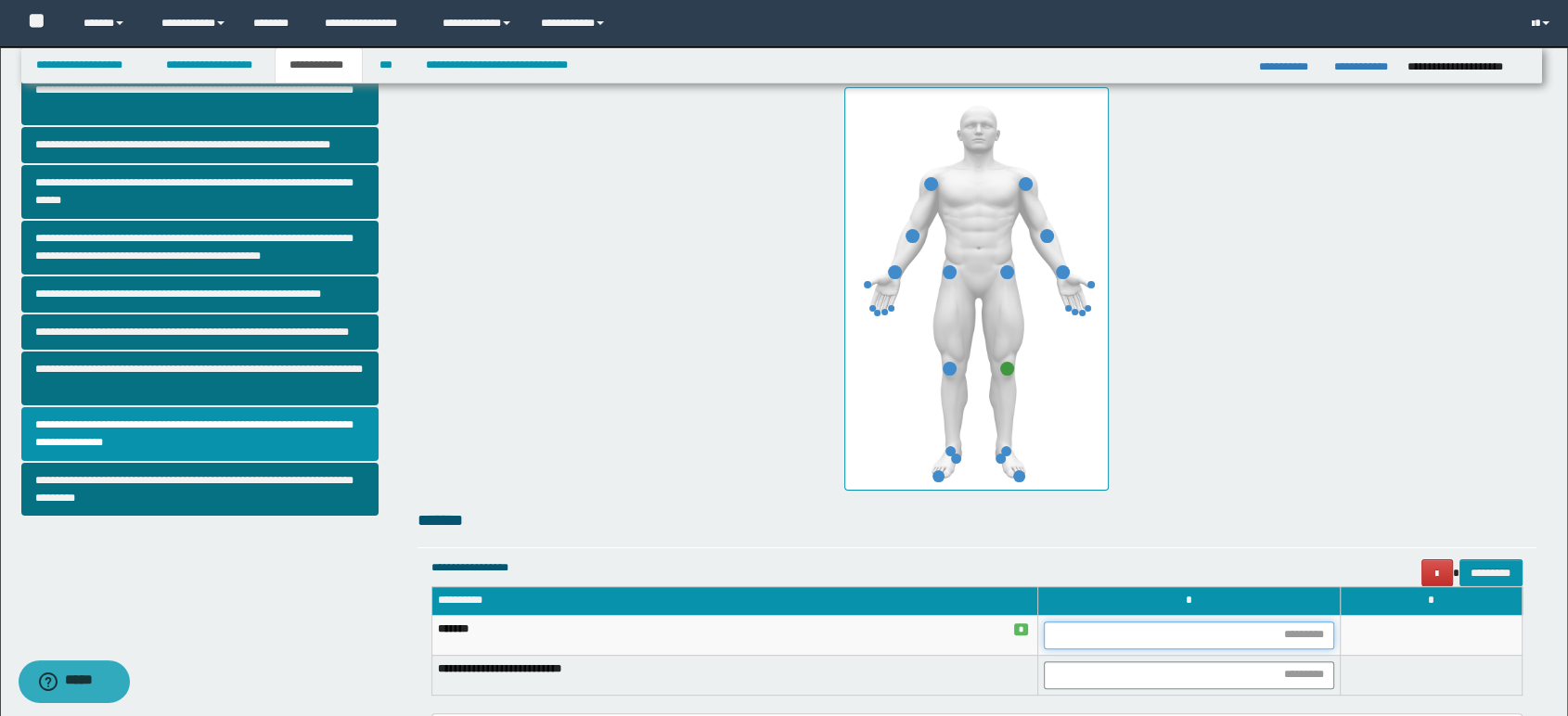 click at bounding box center (1189, 635) 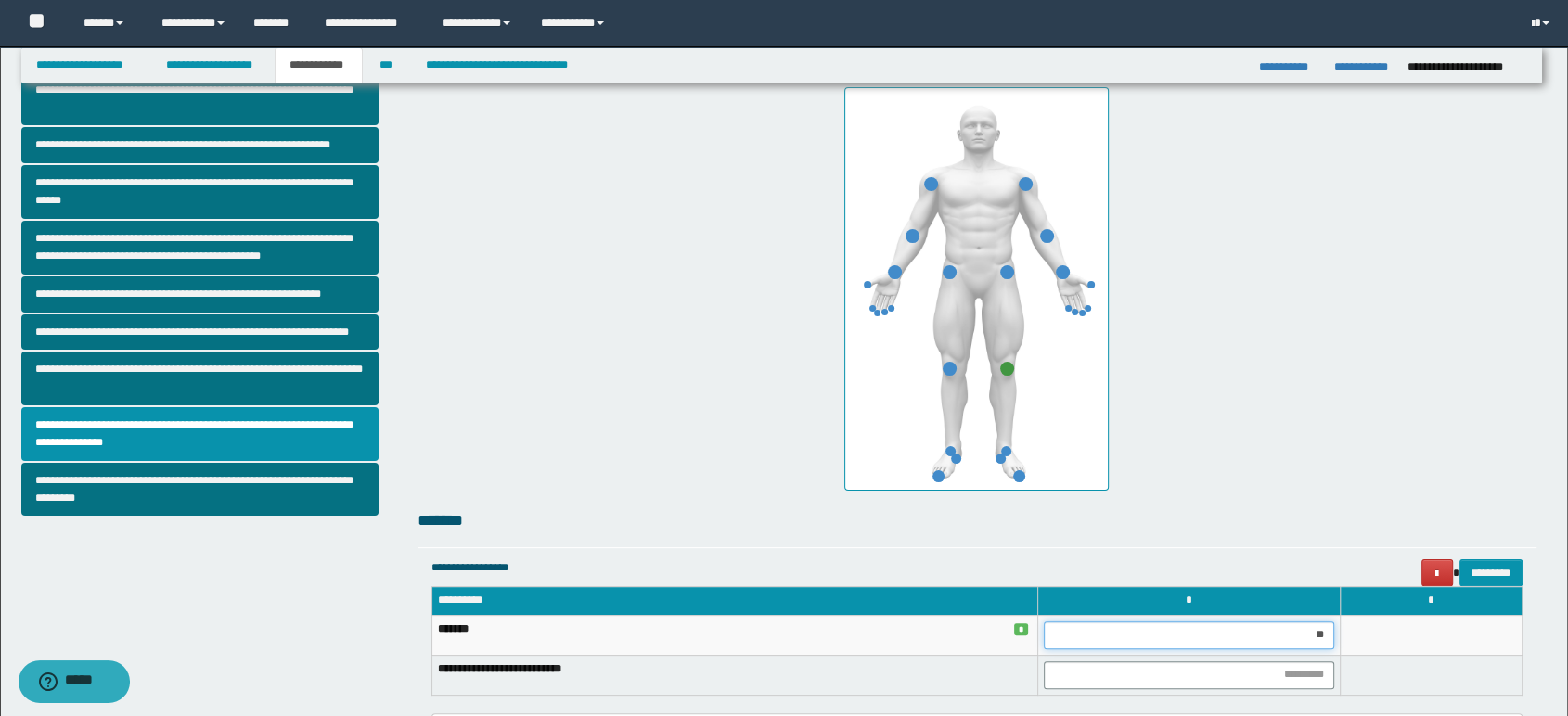 type on "***" 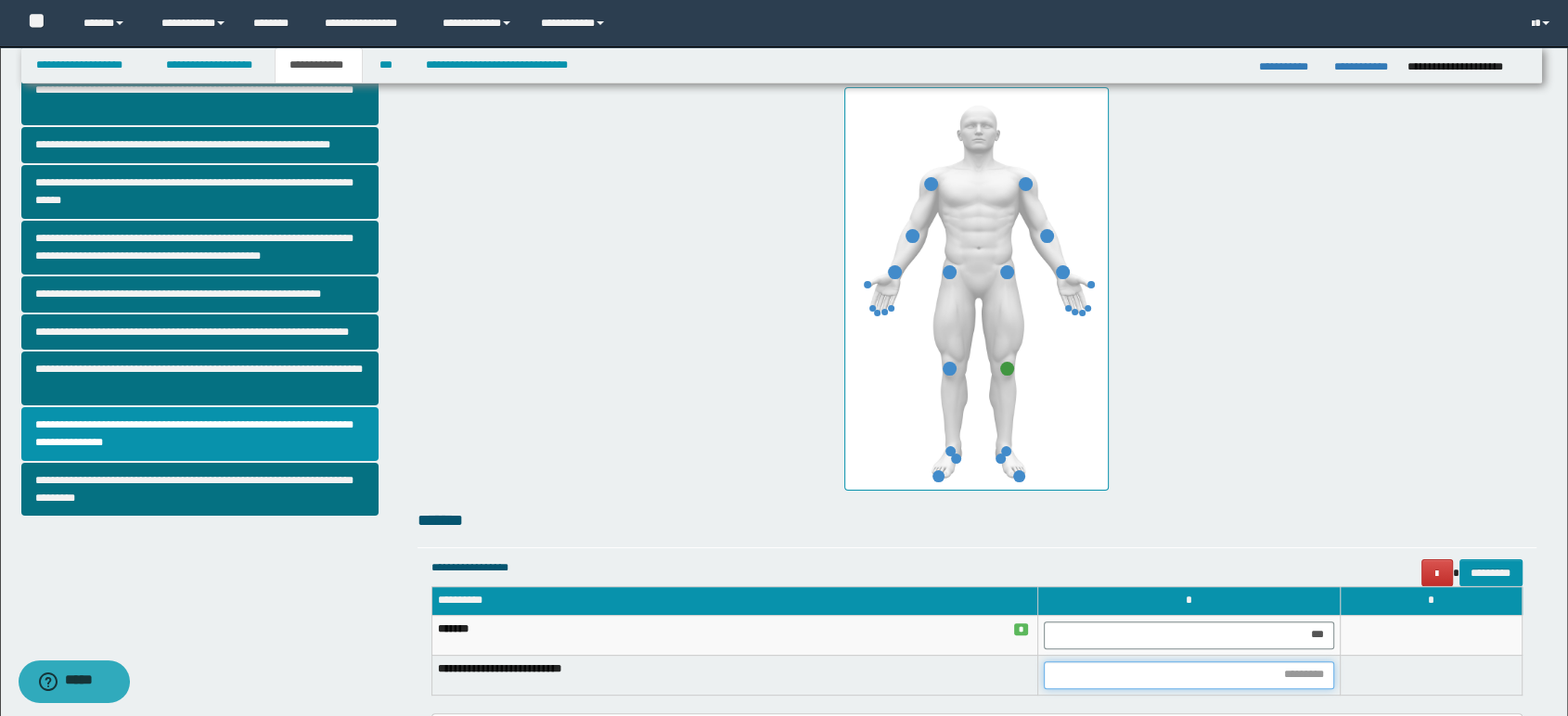 click at bounding box center [1189, 675] 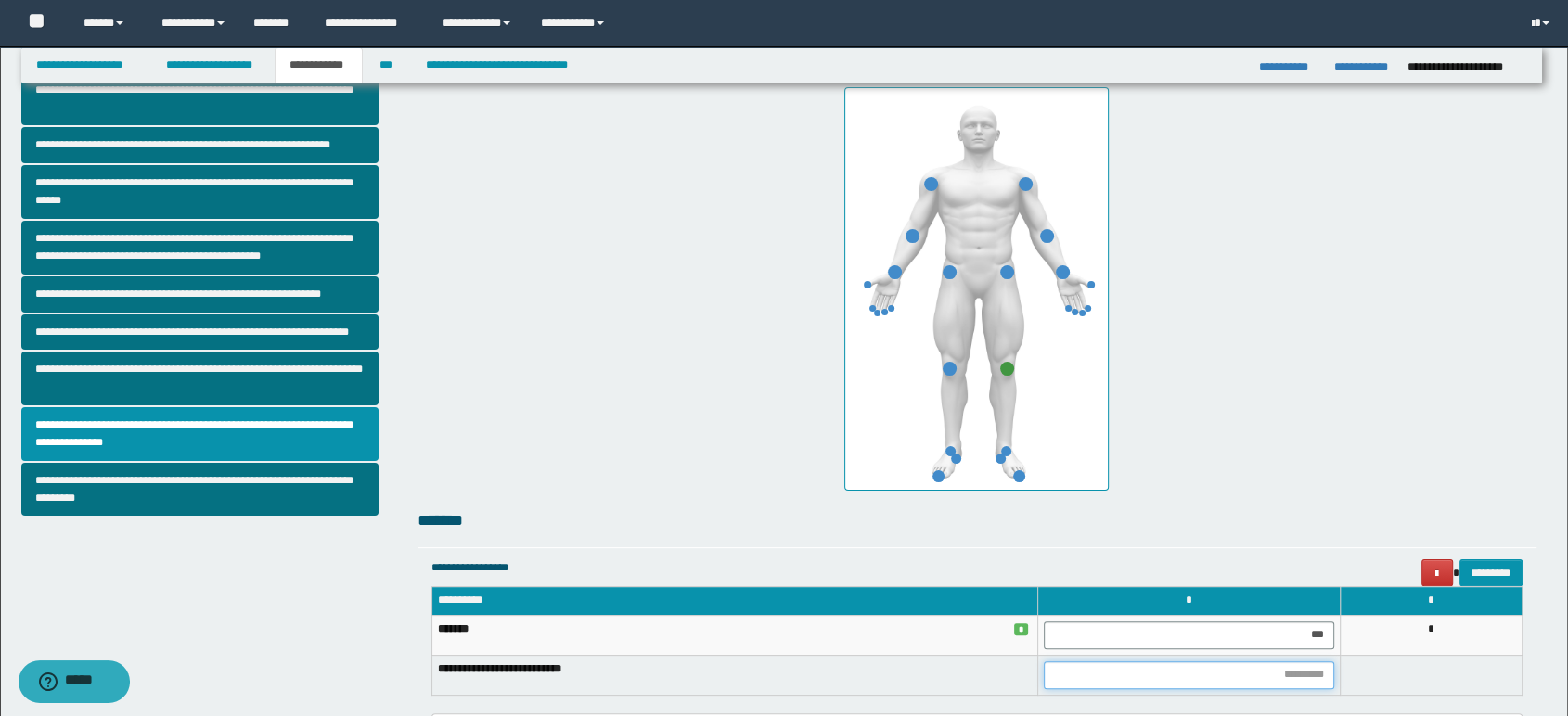 type on "*" 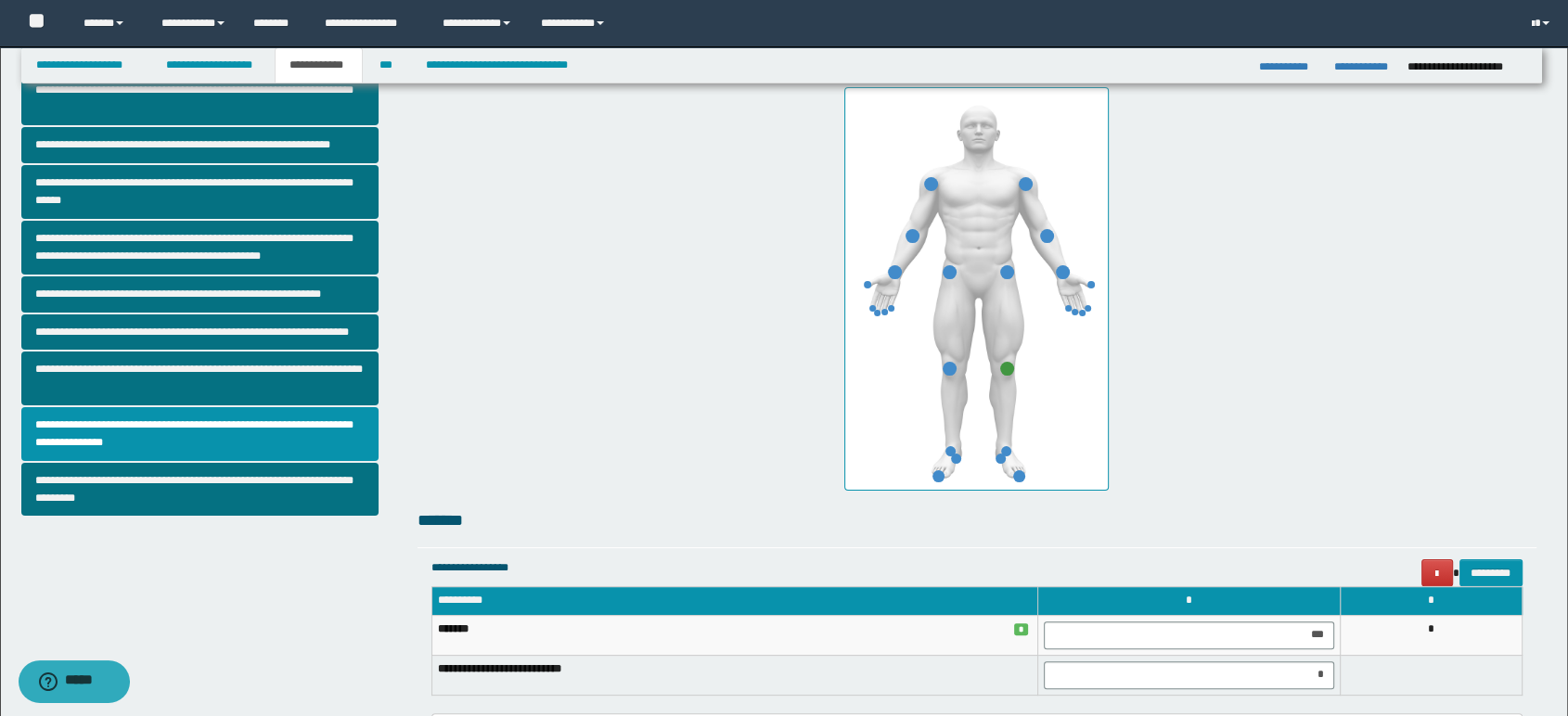 click on "**********" at bounding box center [977, 275] 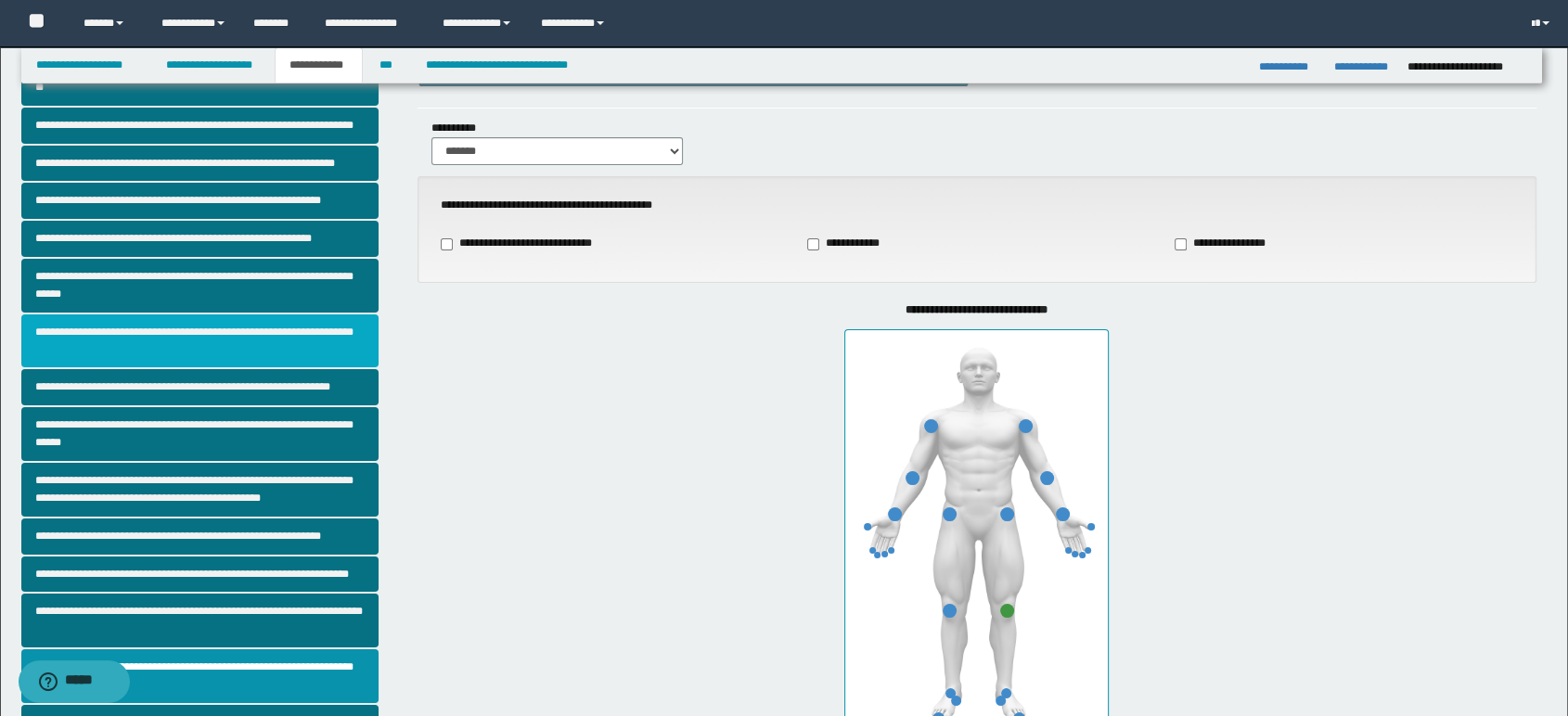 scroll, scrollTop: 103, scrollLeft: 0, axis: vertical 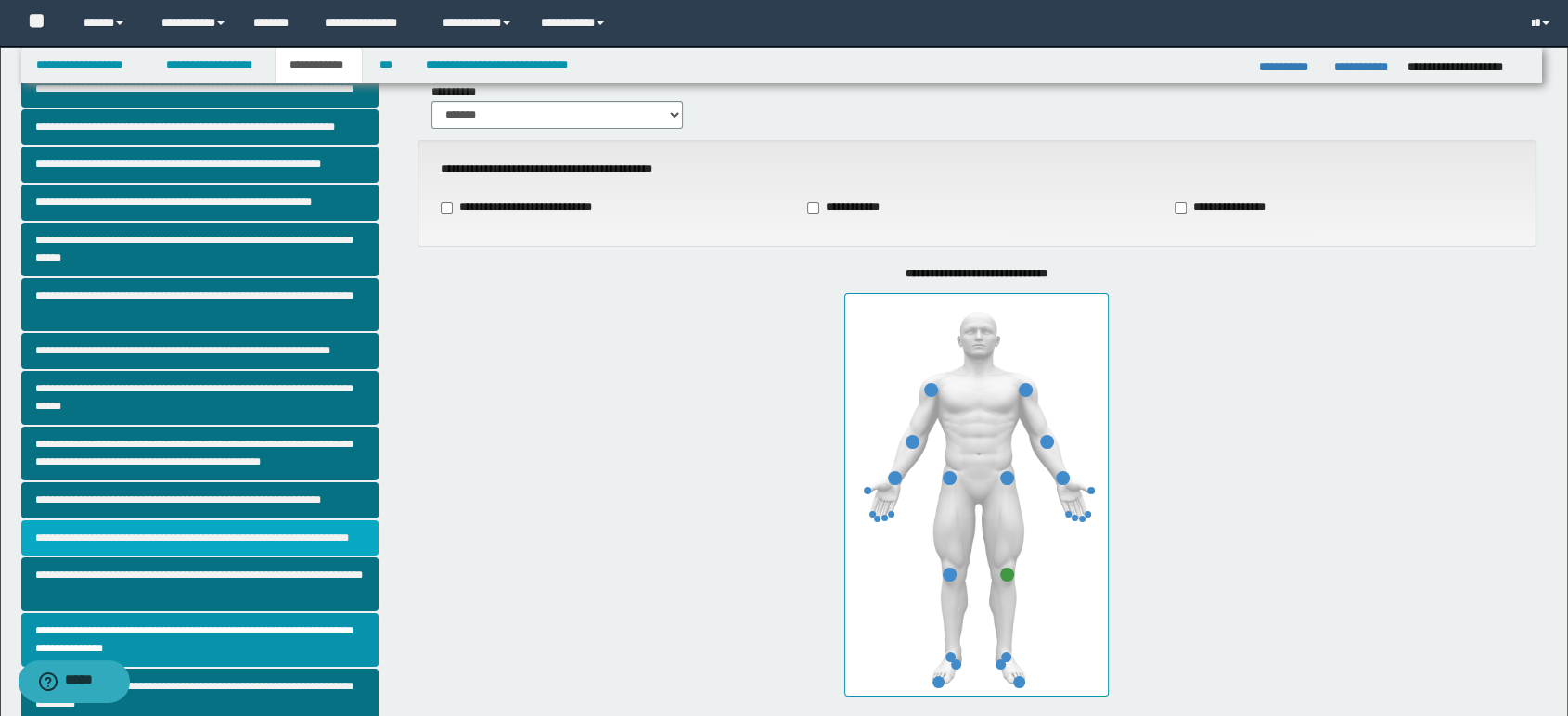click on "**********" at bounding box center [199, 538] 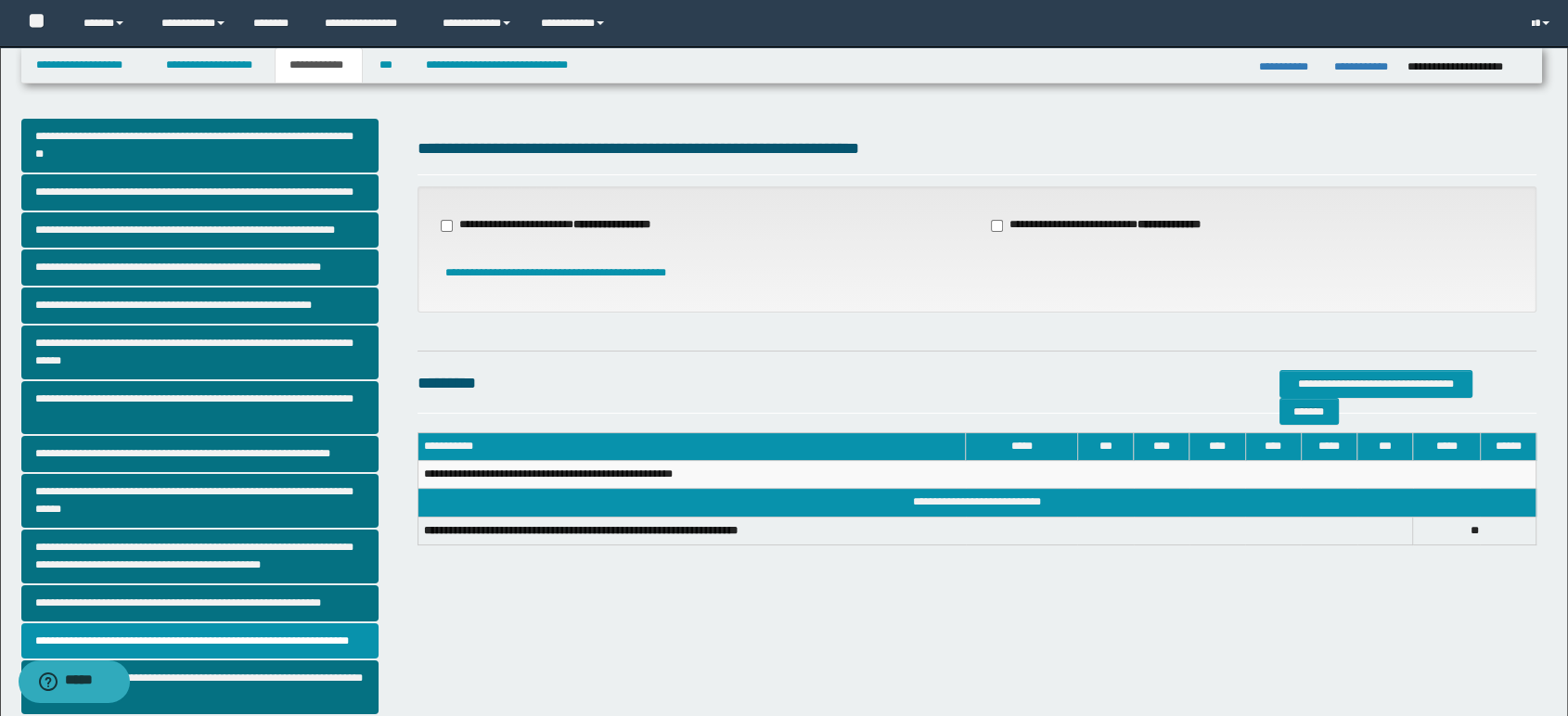 click on "**********" at bounding box center [557, 225] 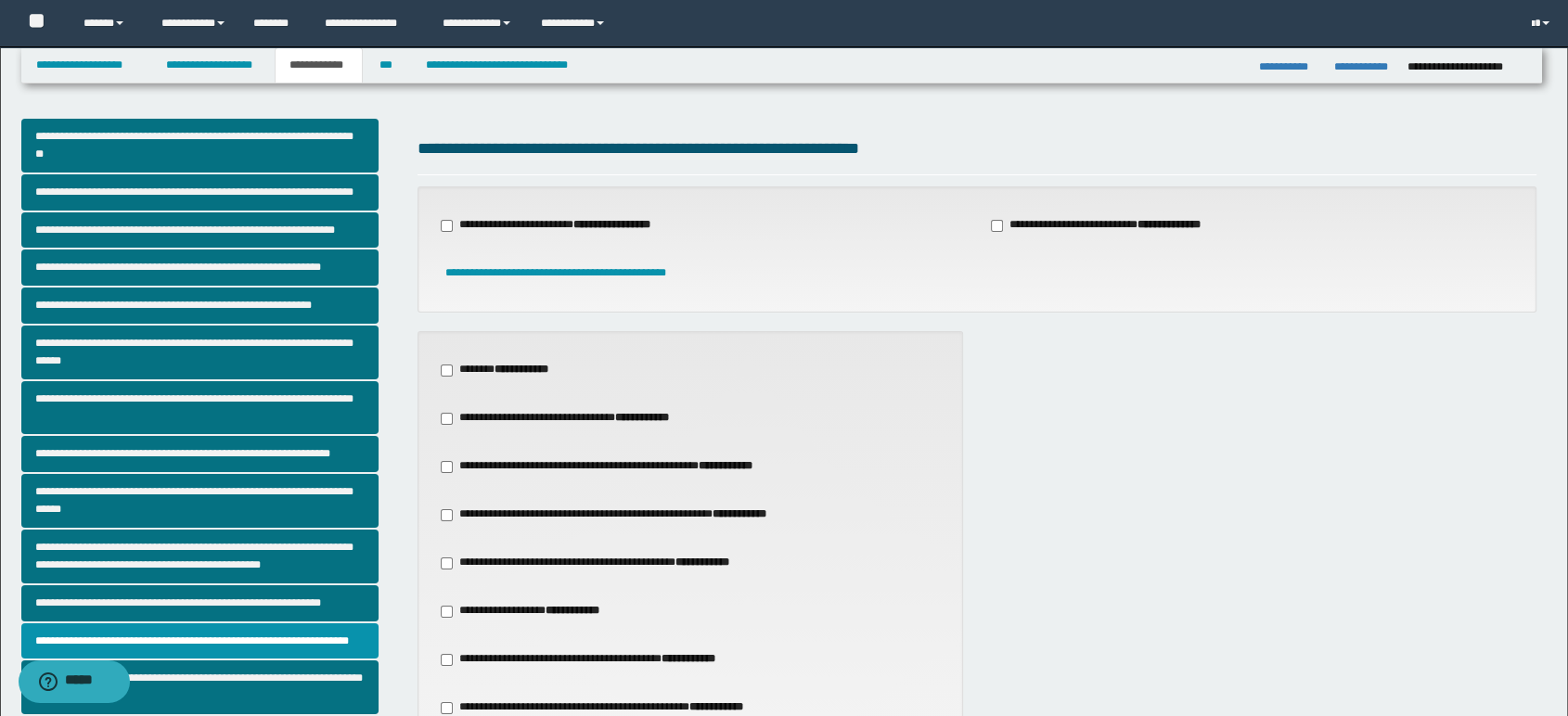 click on "**********" at bounding box center [597, 563] 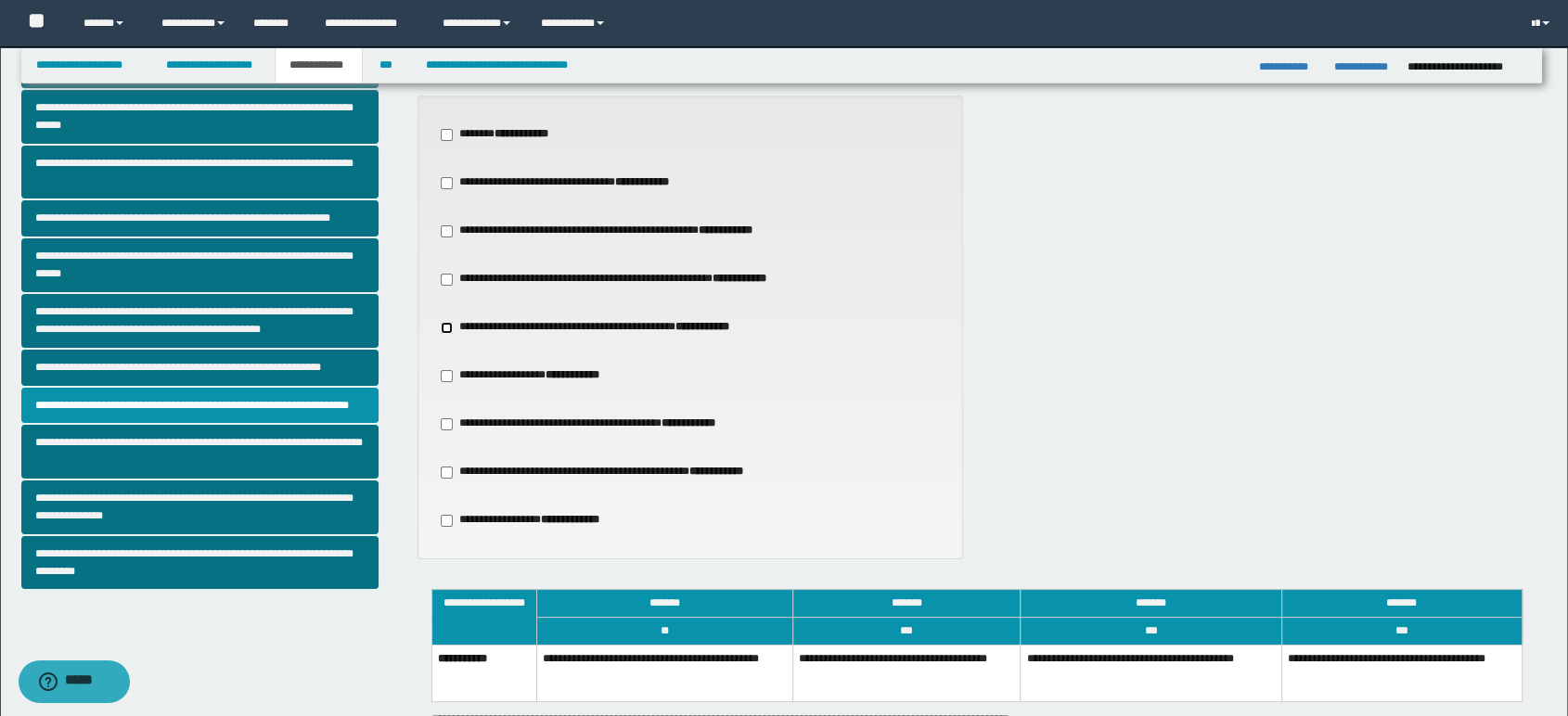 scroll, scrollTop: 614, scrollLeft: 0, axis: vertical 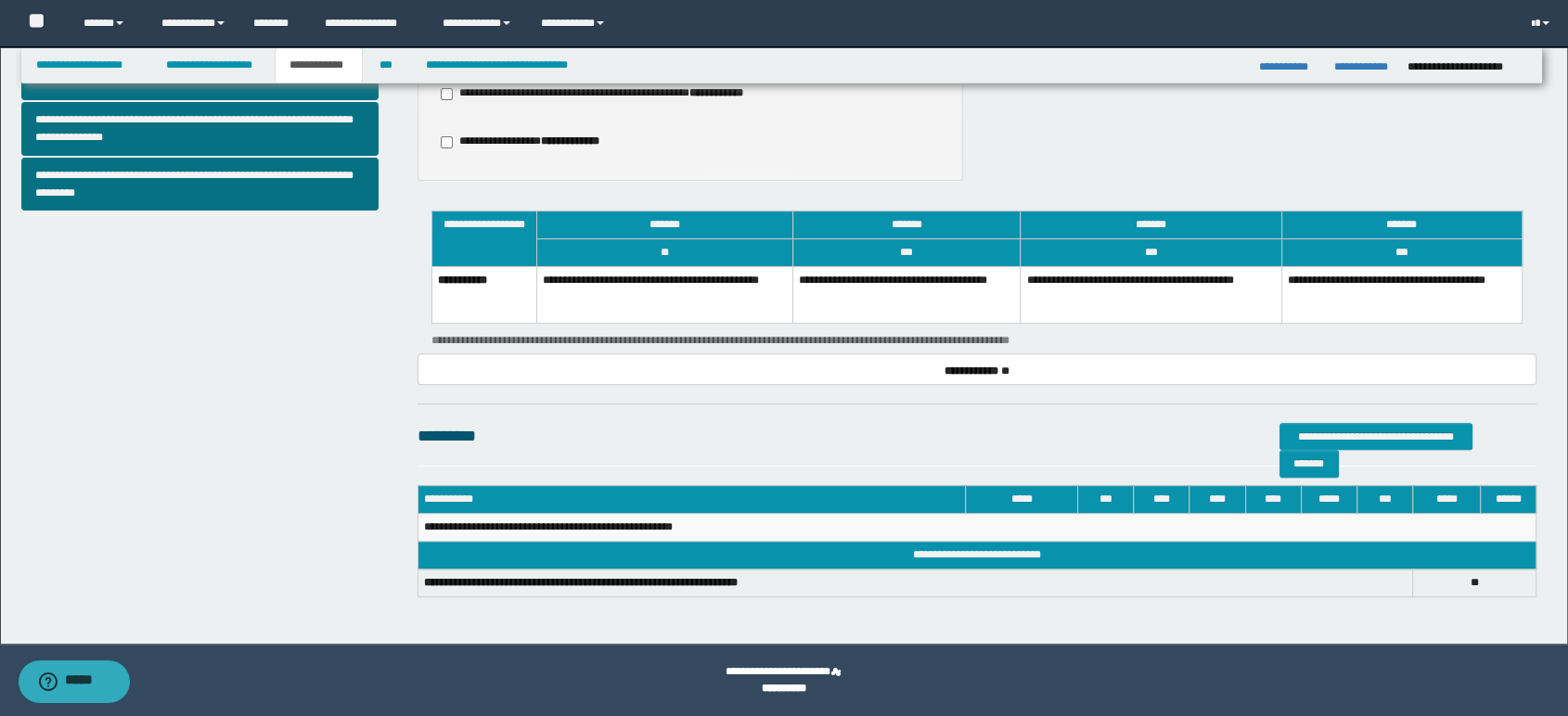 click on "**********" at bounding box center (906, 294) 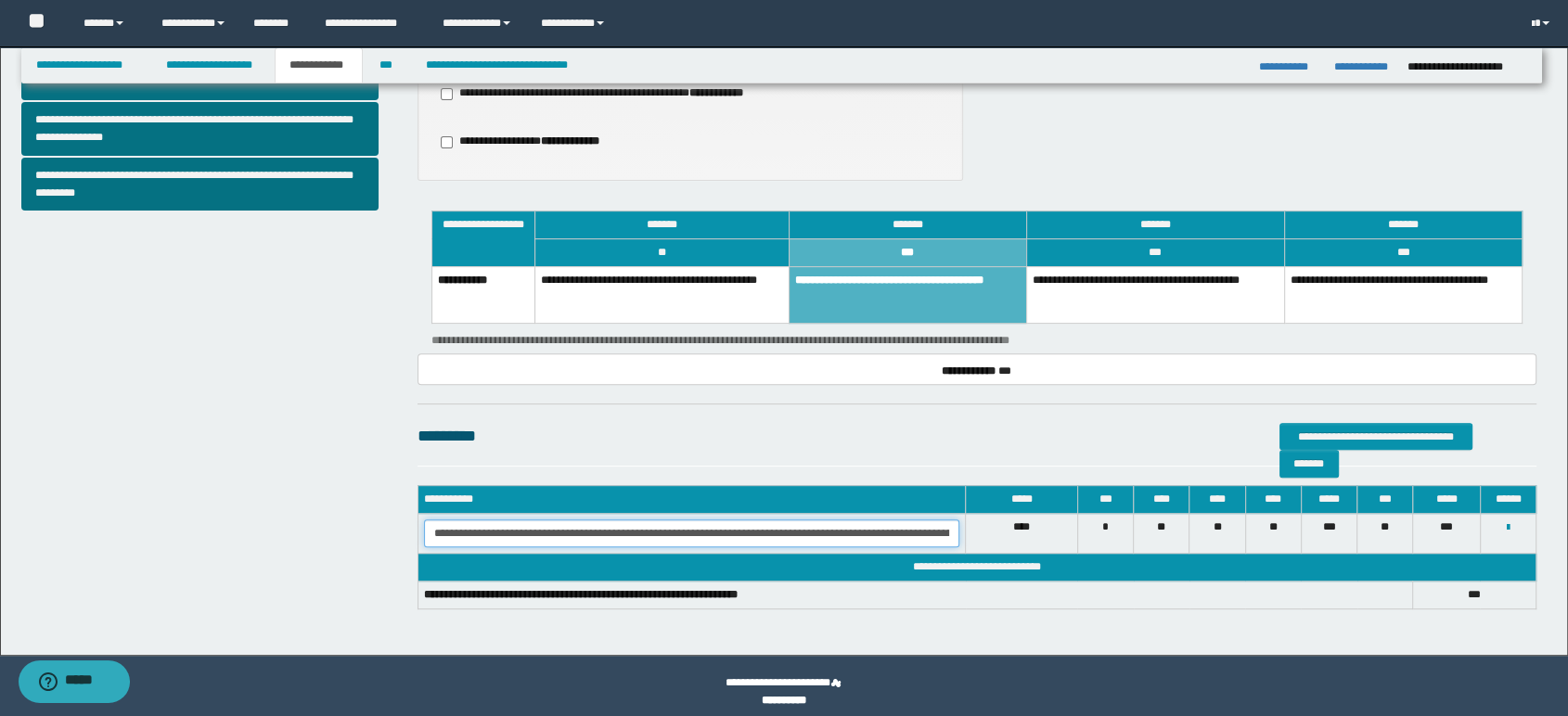 scroll, scrollTop: 0, scrollLeft: 35, axis: horizontal 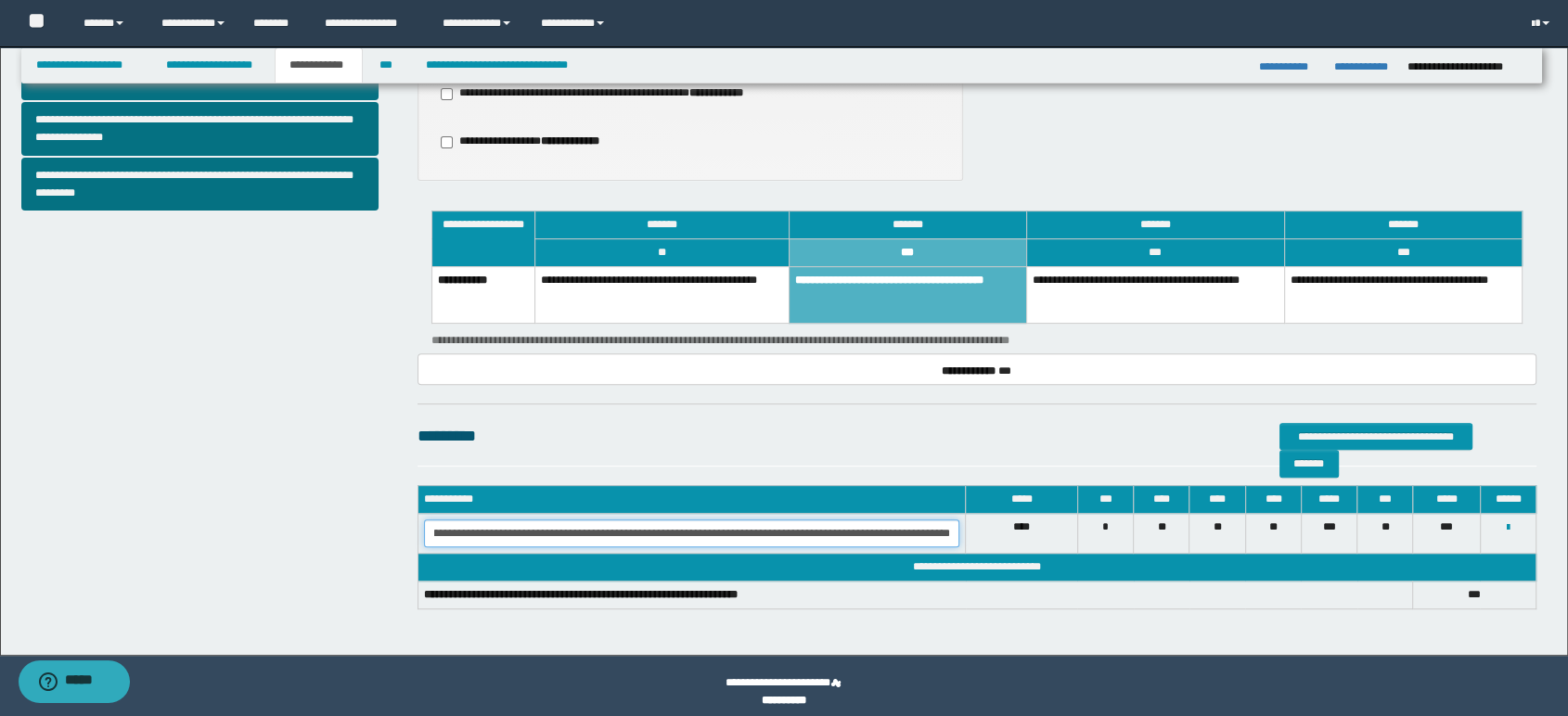 drag, startPoint x: 510, startPoint y: 536, endPoint x: 834, endPoint y: 540, distance: 324.02469 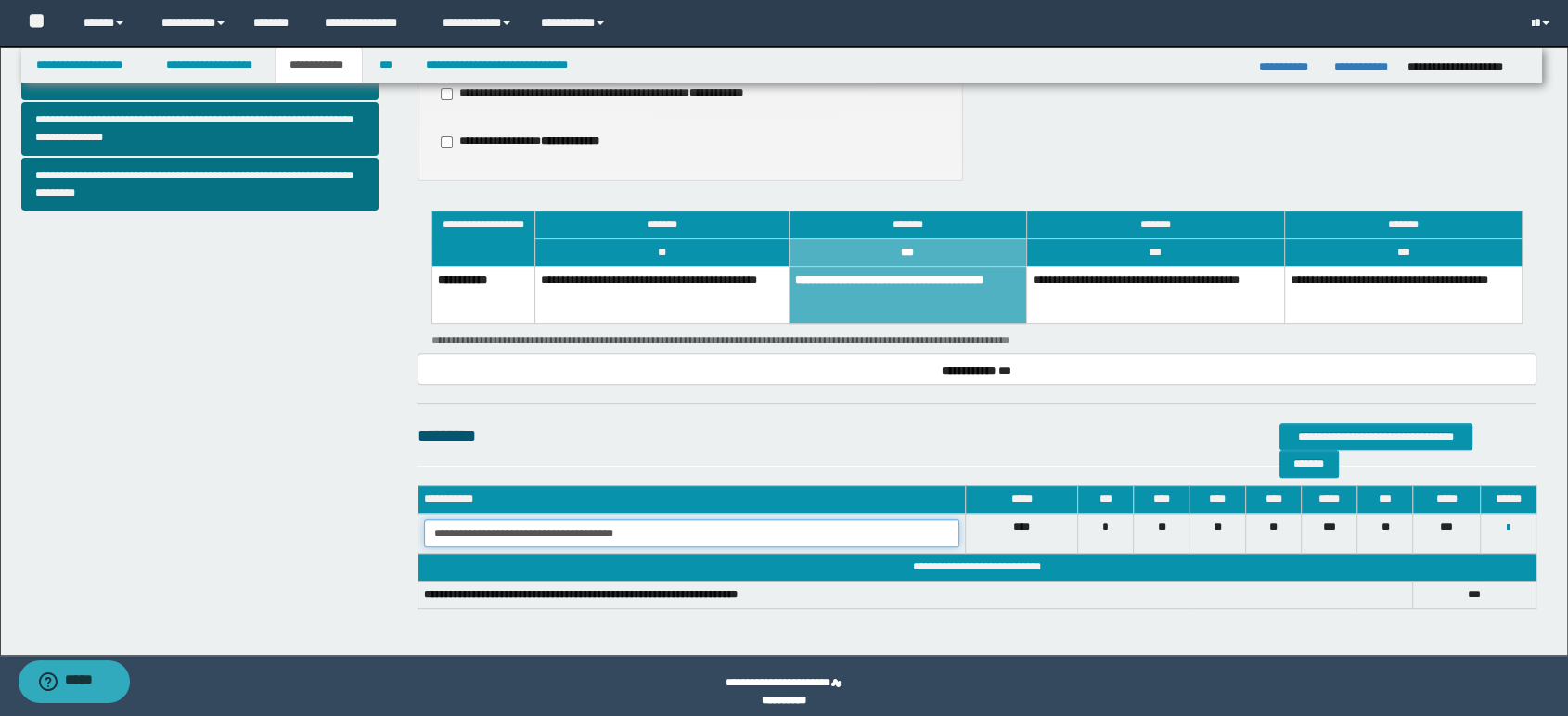 scroll, scrollTop: 0, scrollLeft: 0, axis: both 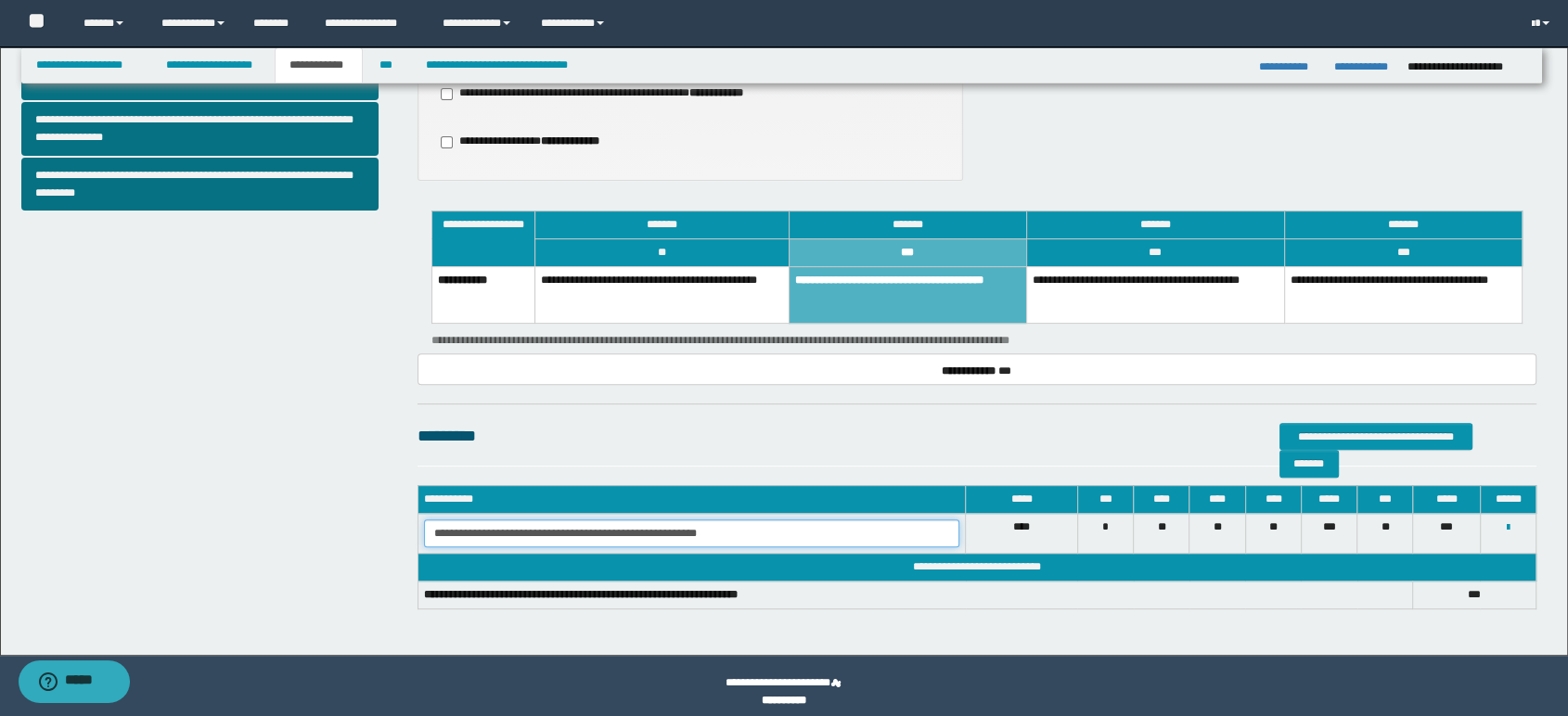 click on "**********" at bounding box center [692, 533] 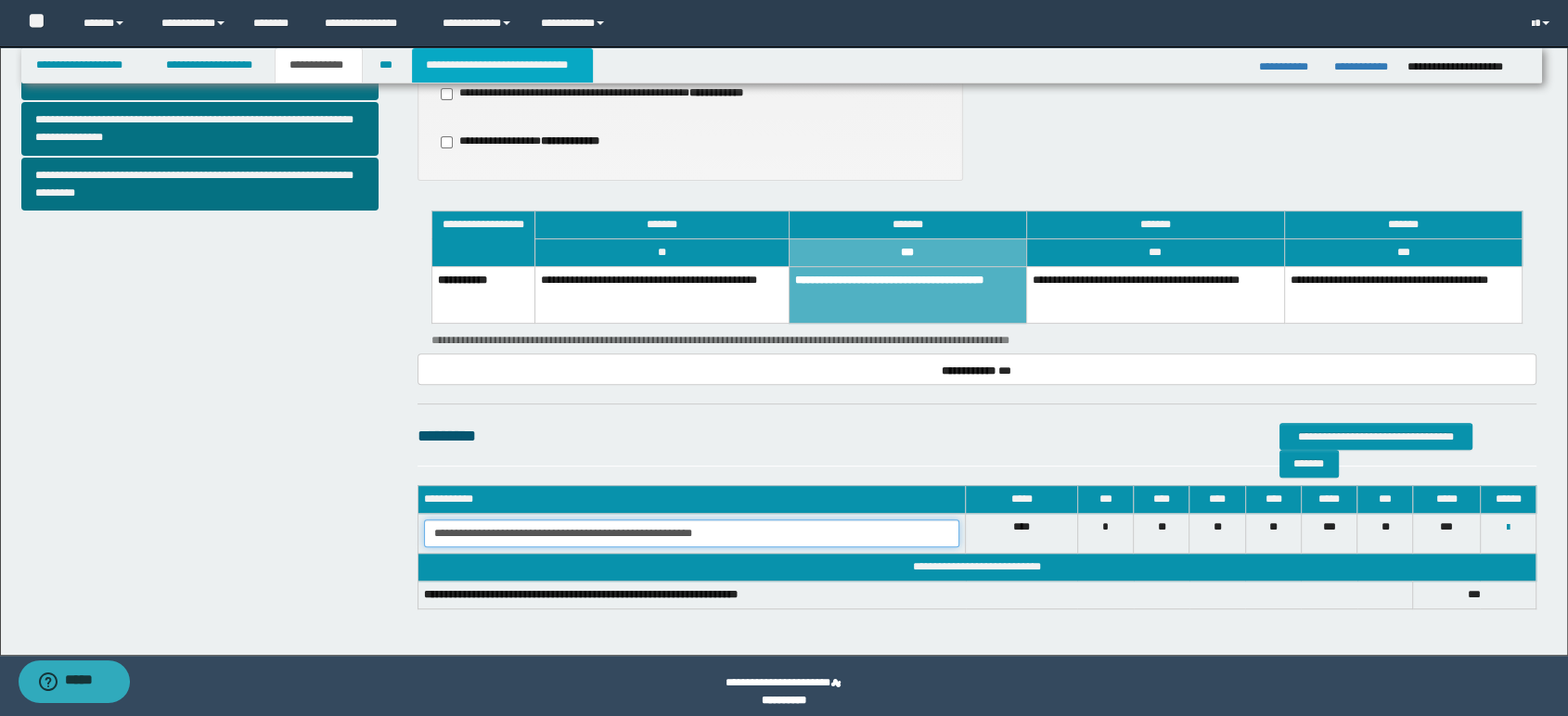type on "**********" 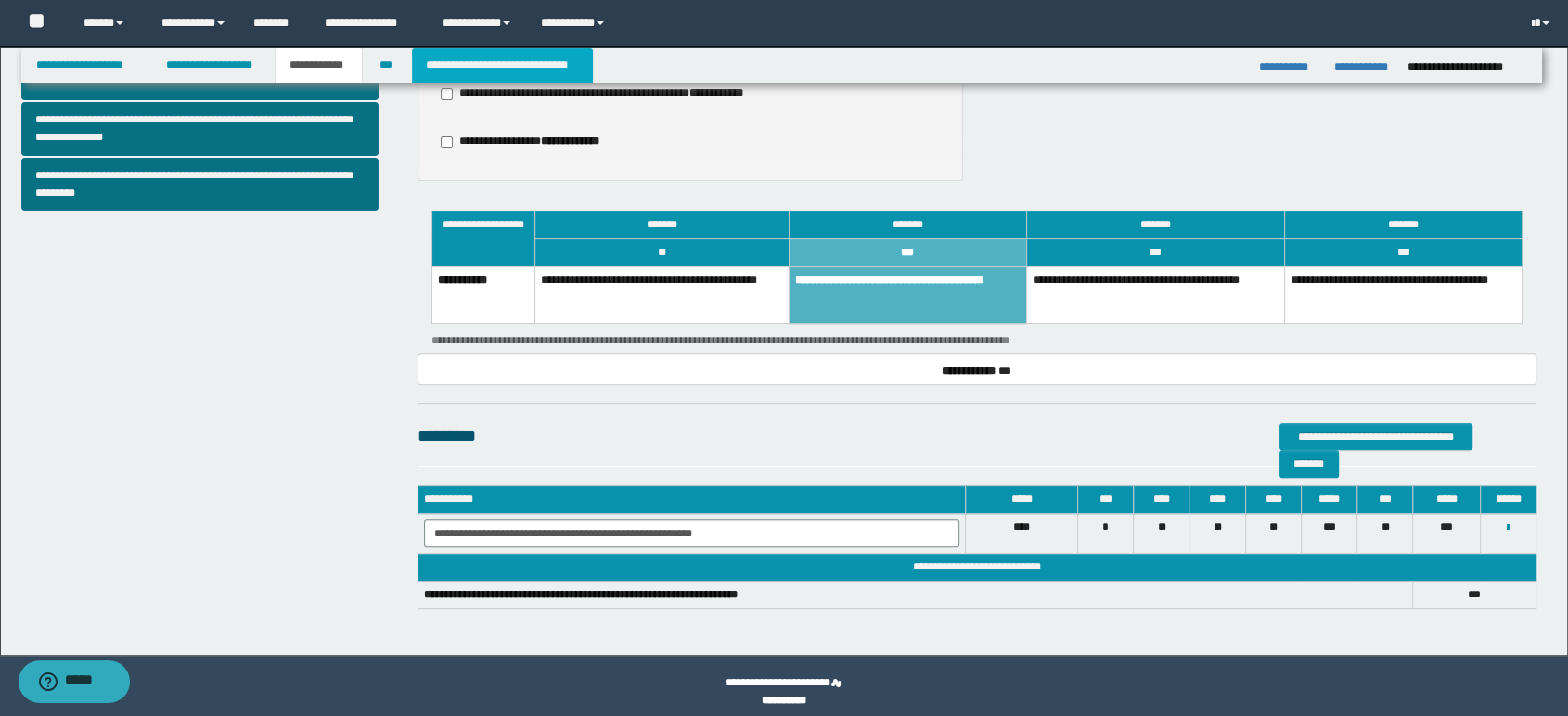 click on "**********" at bounding box center [502, 65] 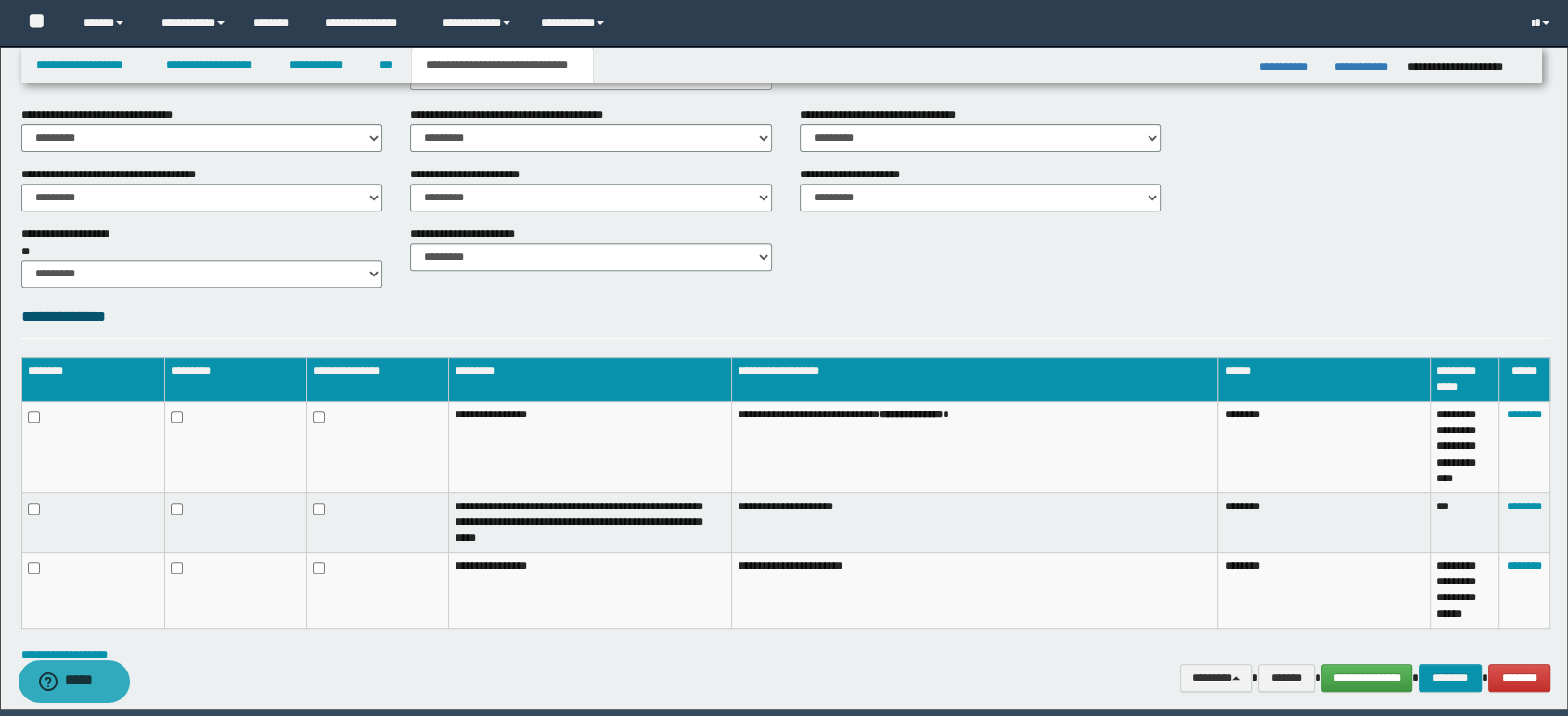 scroll, scrollTop: 770, scrollLeft: 0, axis: vertical 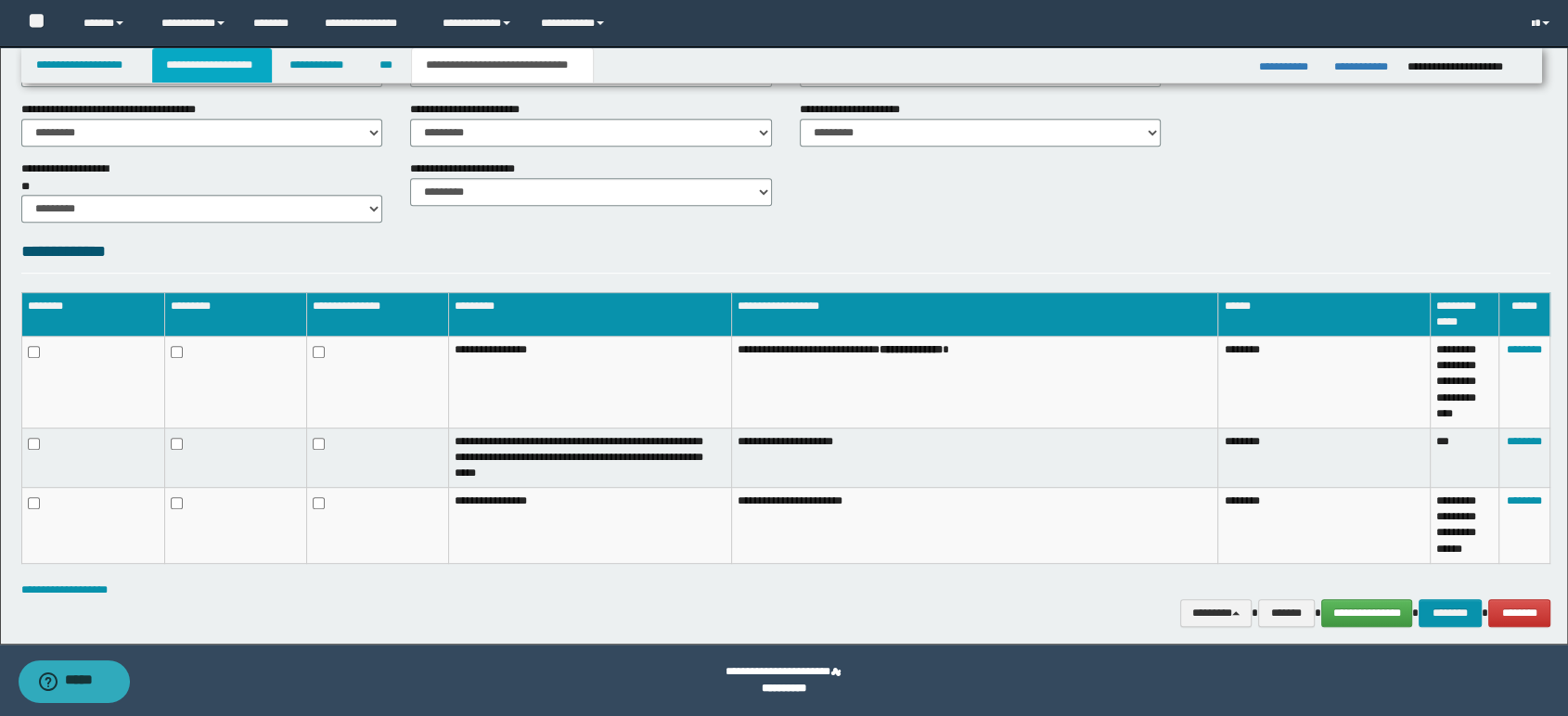 click on "**********" at bounding box center [212, 65] 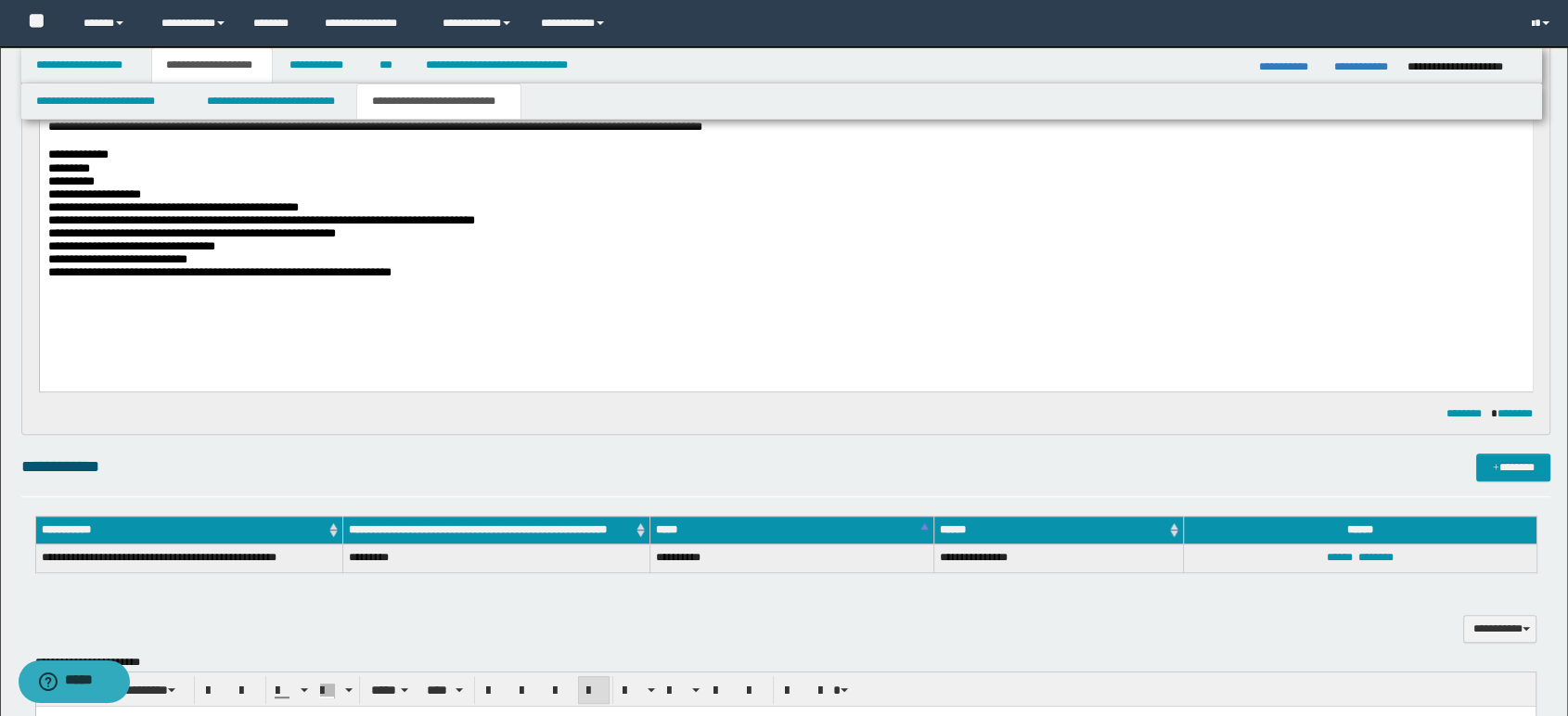 scroll, scrollTop: 593, scrollLeft: 0, axis: vertical 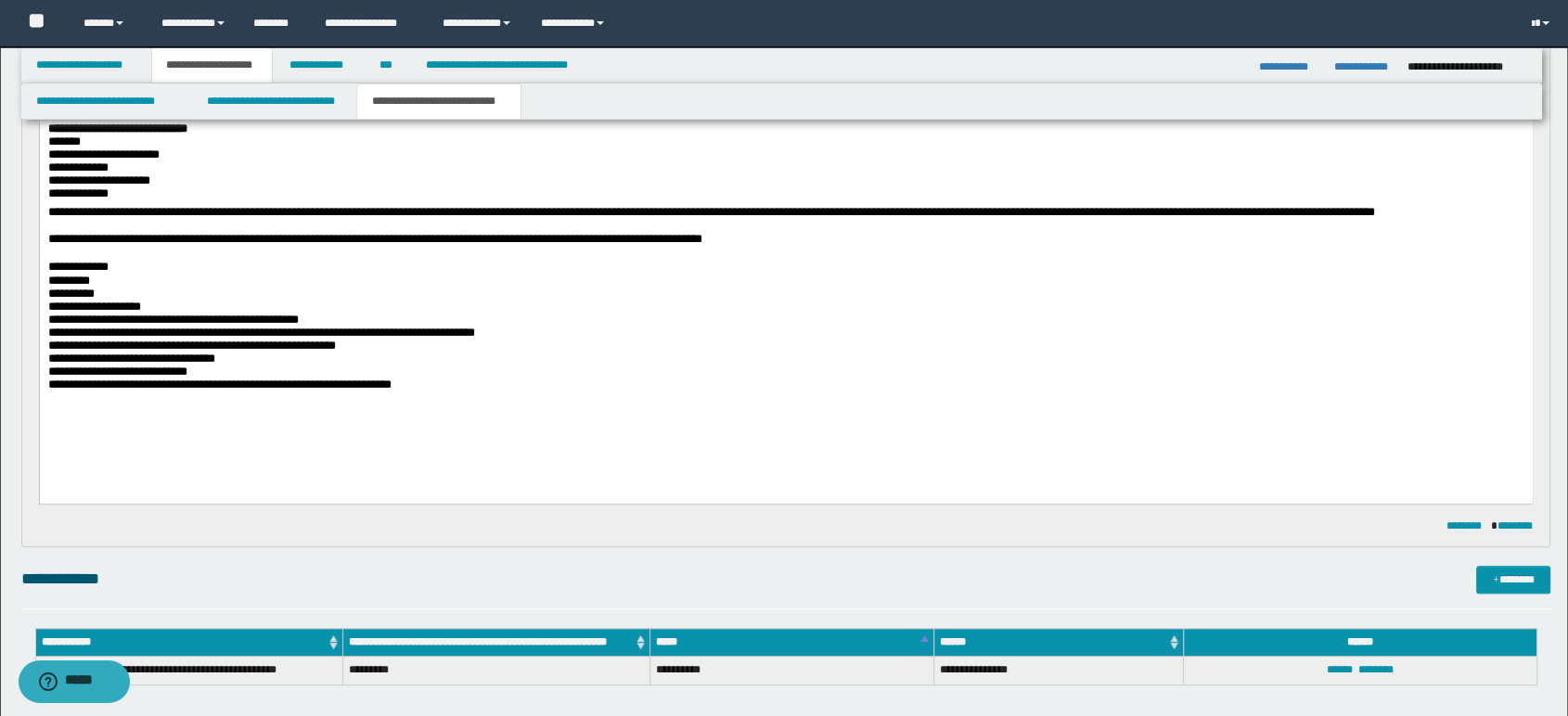 click on "[FIRST] [LAST] [ADDRESS] [CITY], [STATE] [POSTAL_CODE] [COUNTRY] [PHONE] [EMAIL] [WEBSITE] [COMPANY] [PRODUCT] [PRICE] [DATE] [TIME]" at bounding box center [785, 338] 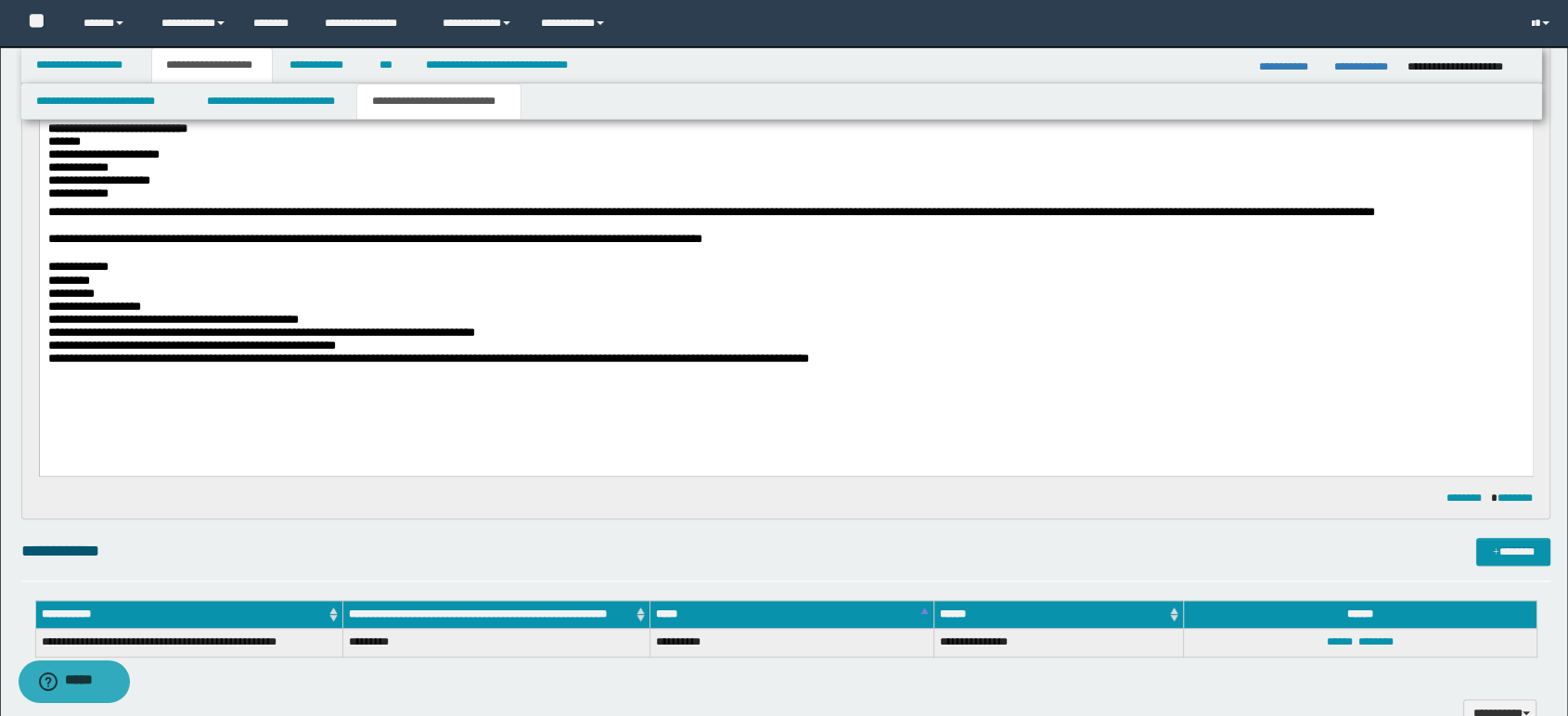 scroll, scrollTop: 386, scrollLeft: 0, axis: vertical 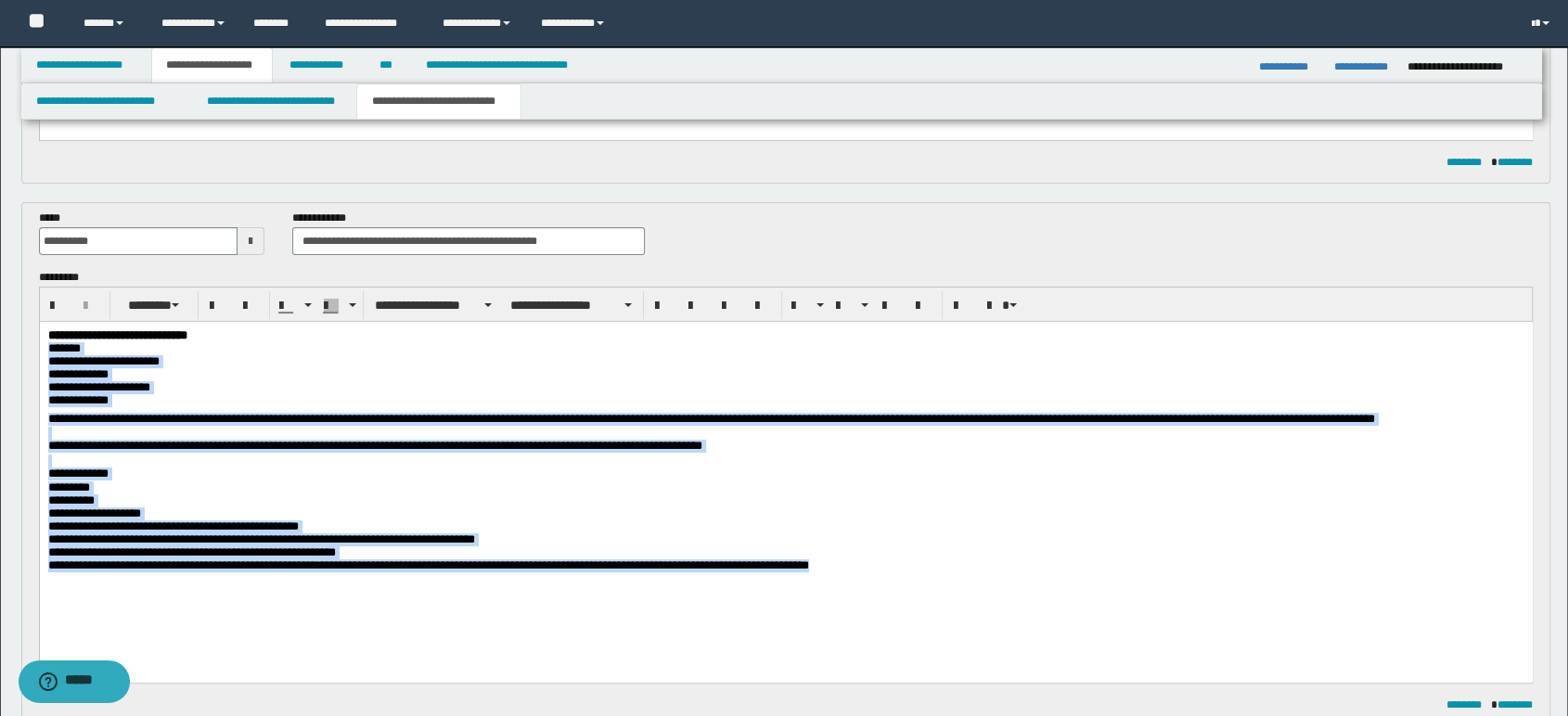 drag, startPoint x: 916, startPoint y: 596, endPoint x: 70, endPoint y: 674, distance: 849.5881 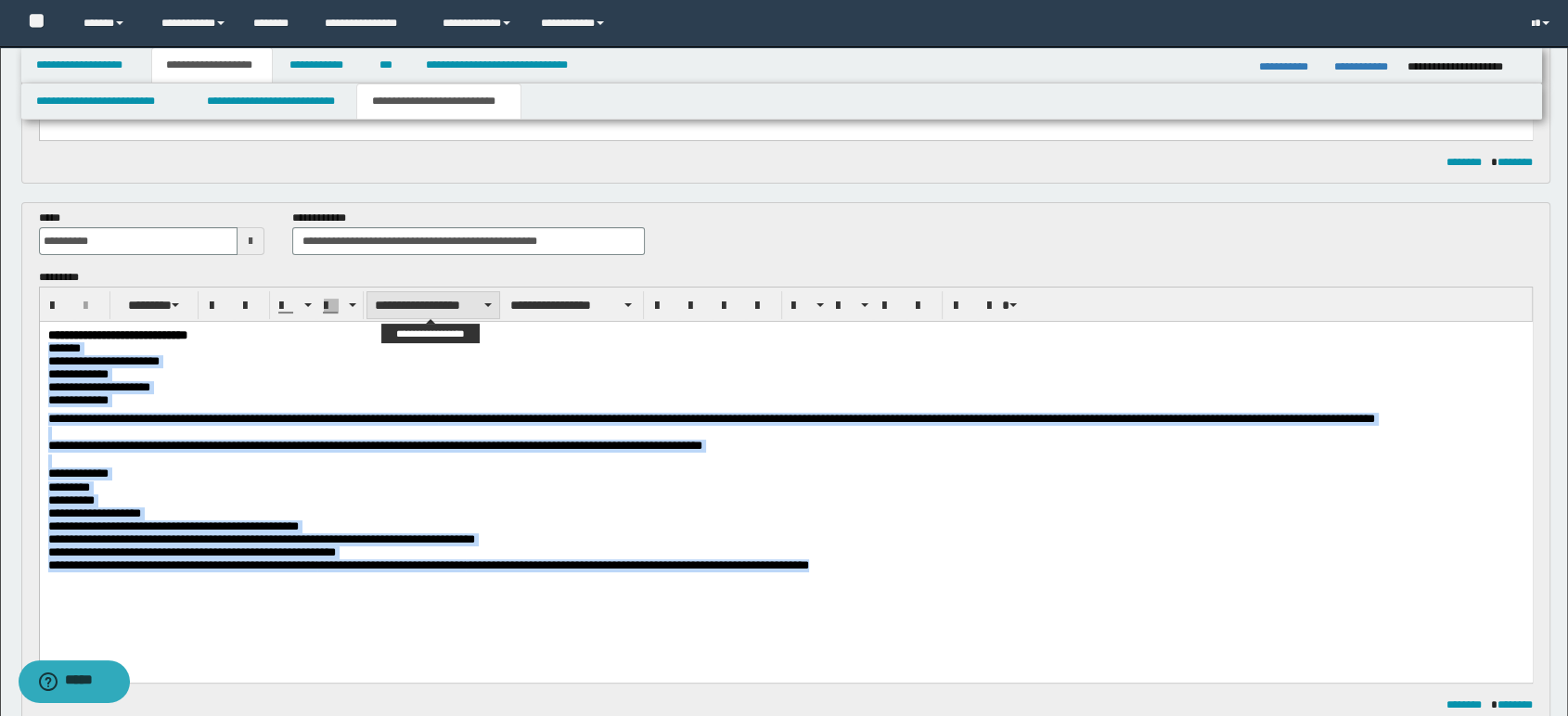 click on "**********" at bounding box center (433, 305) 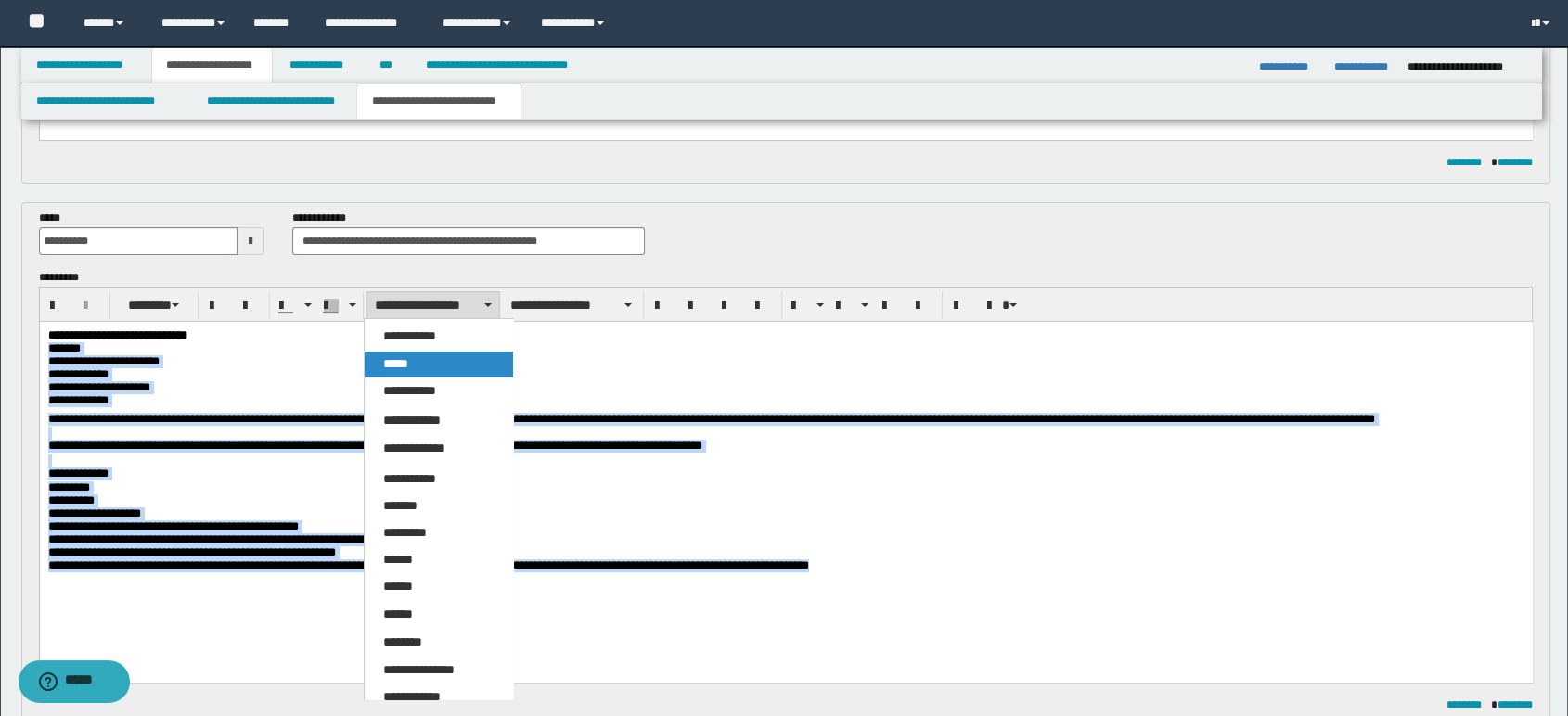 click on "*****" at bounding box center [395, 364] 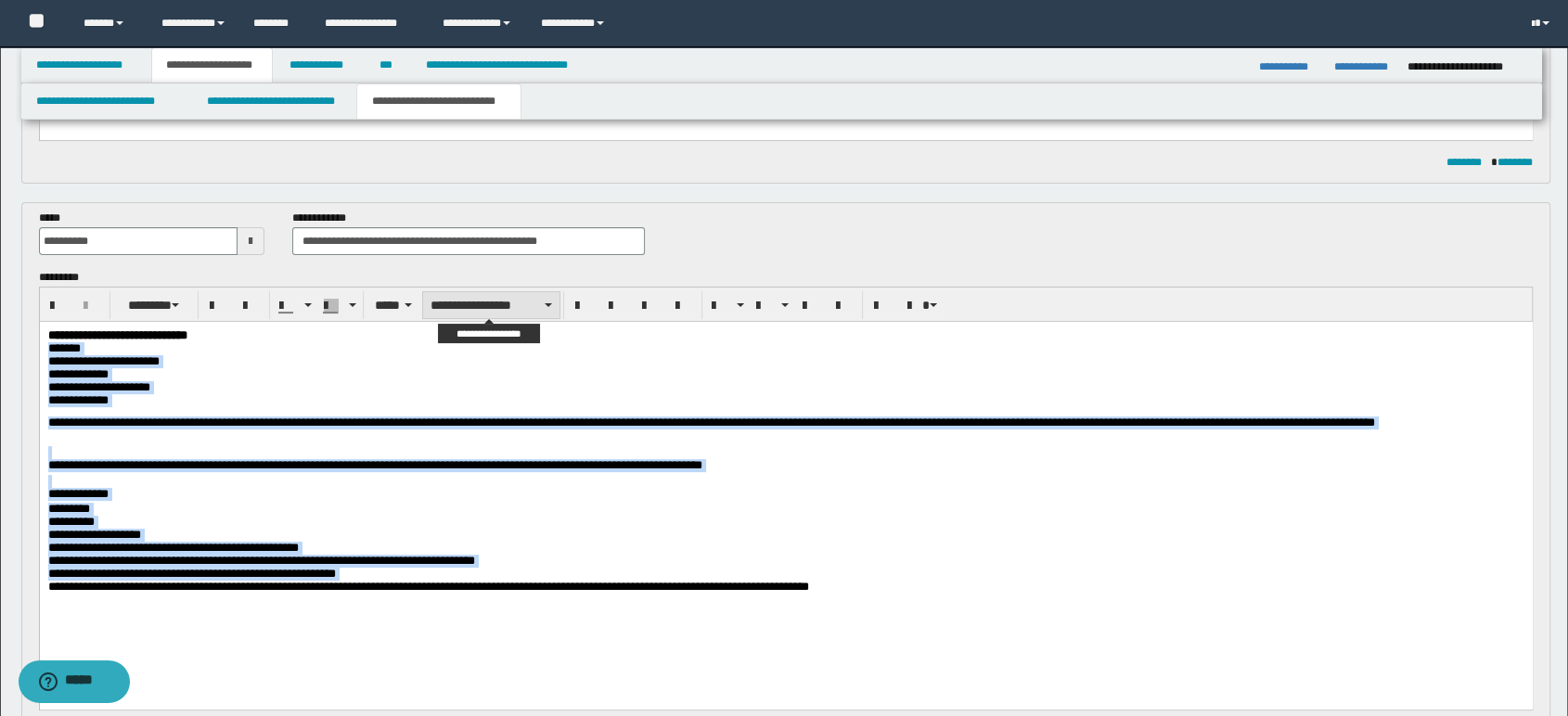 click on "**********" at bounding box center [491, 305] 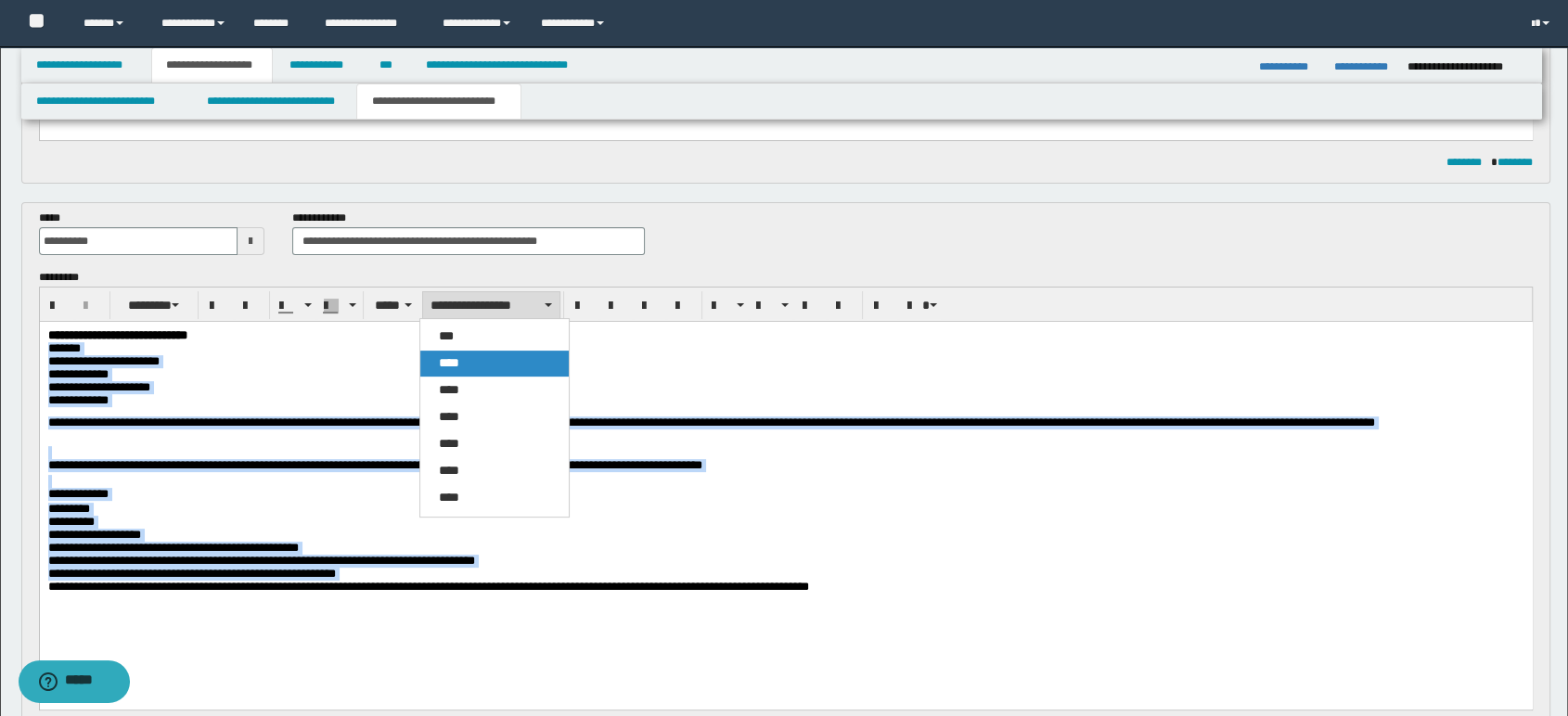 click on "****" at bounding box center (495, 364) 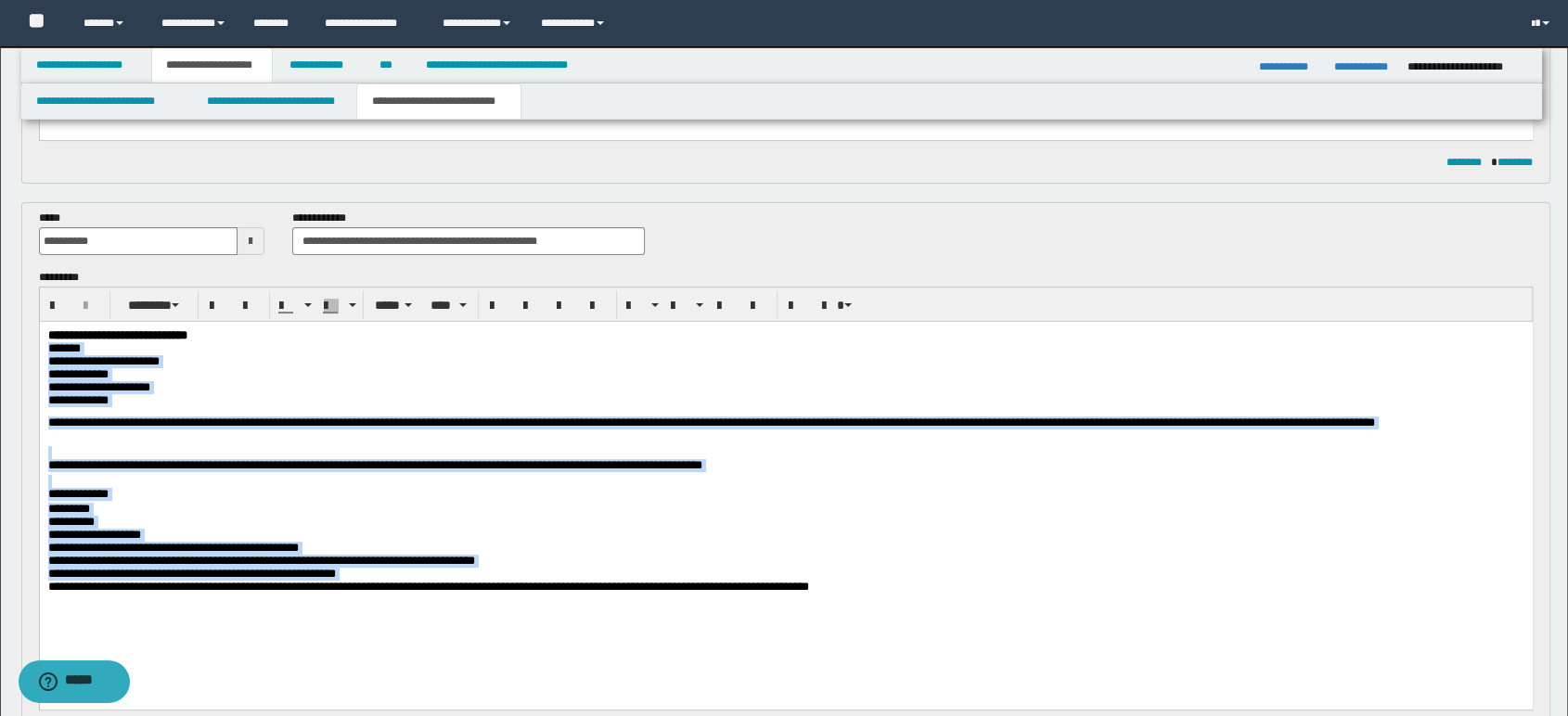 click on "**********" at bounding box center (785, 379) 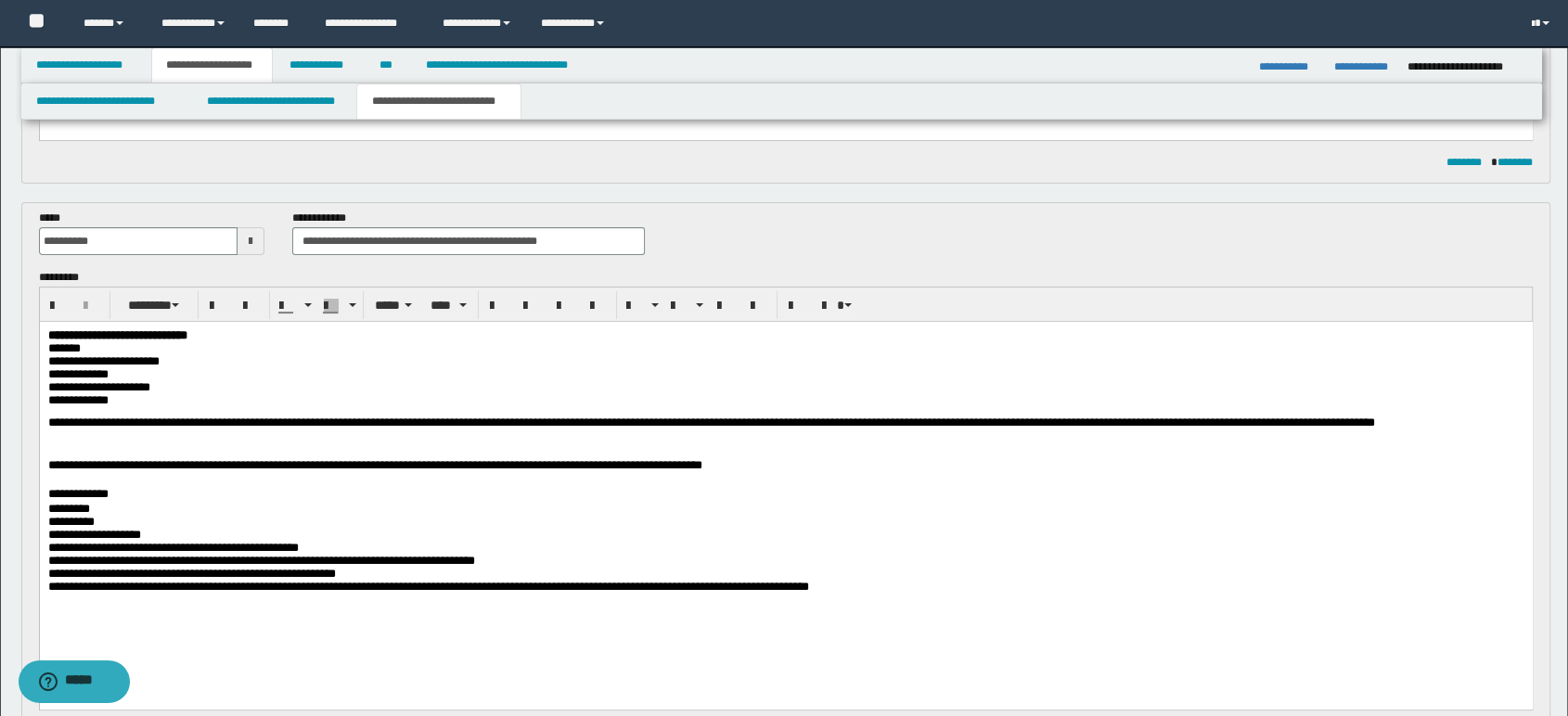 click on "**********" at bounding box center (374, 465) 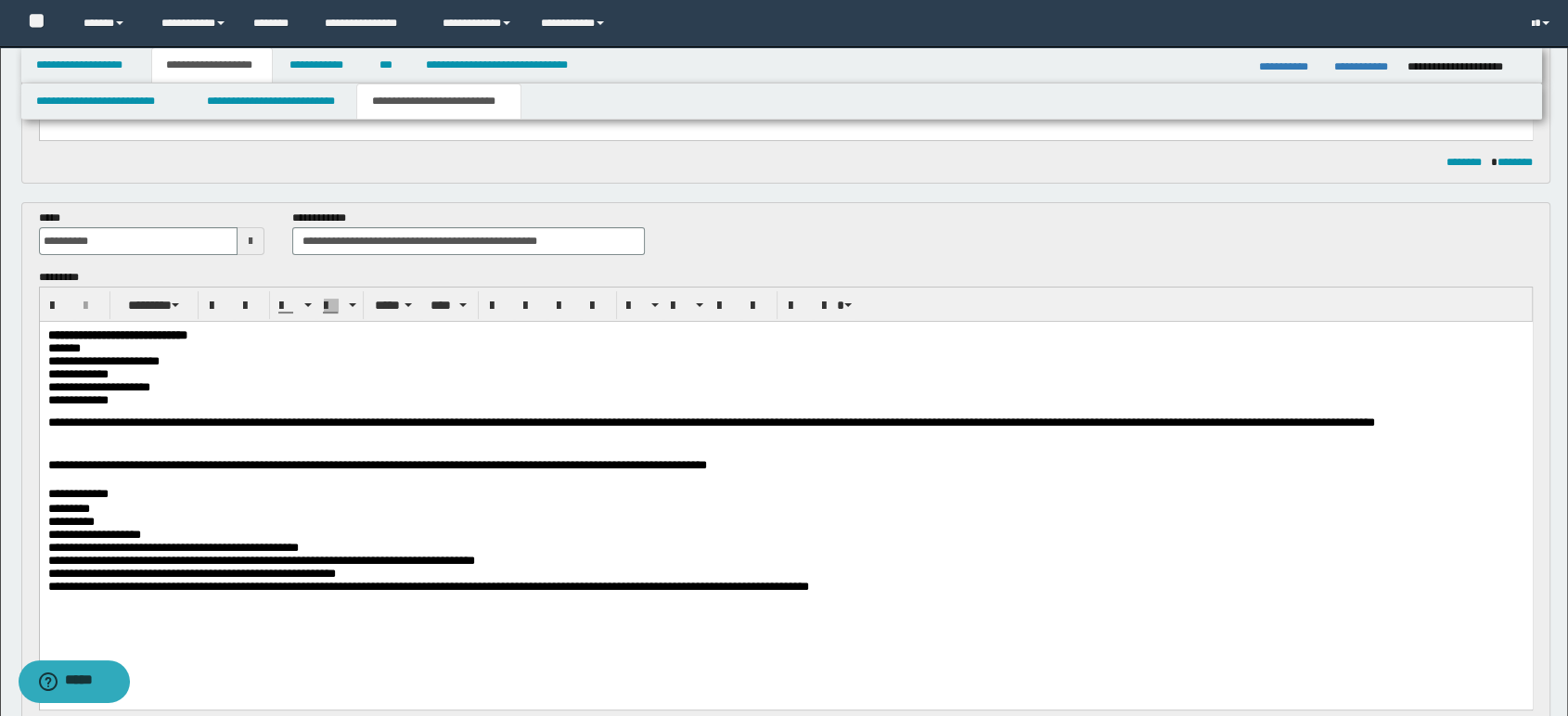 click on "**********" at bounding box center [785, 495] 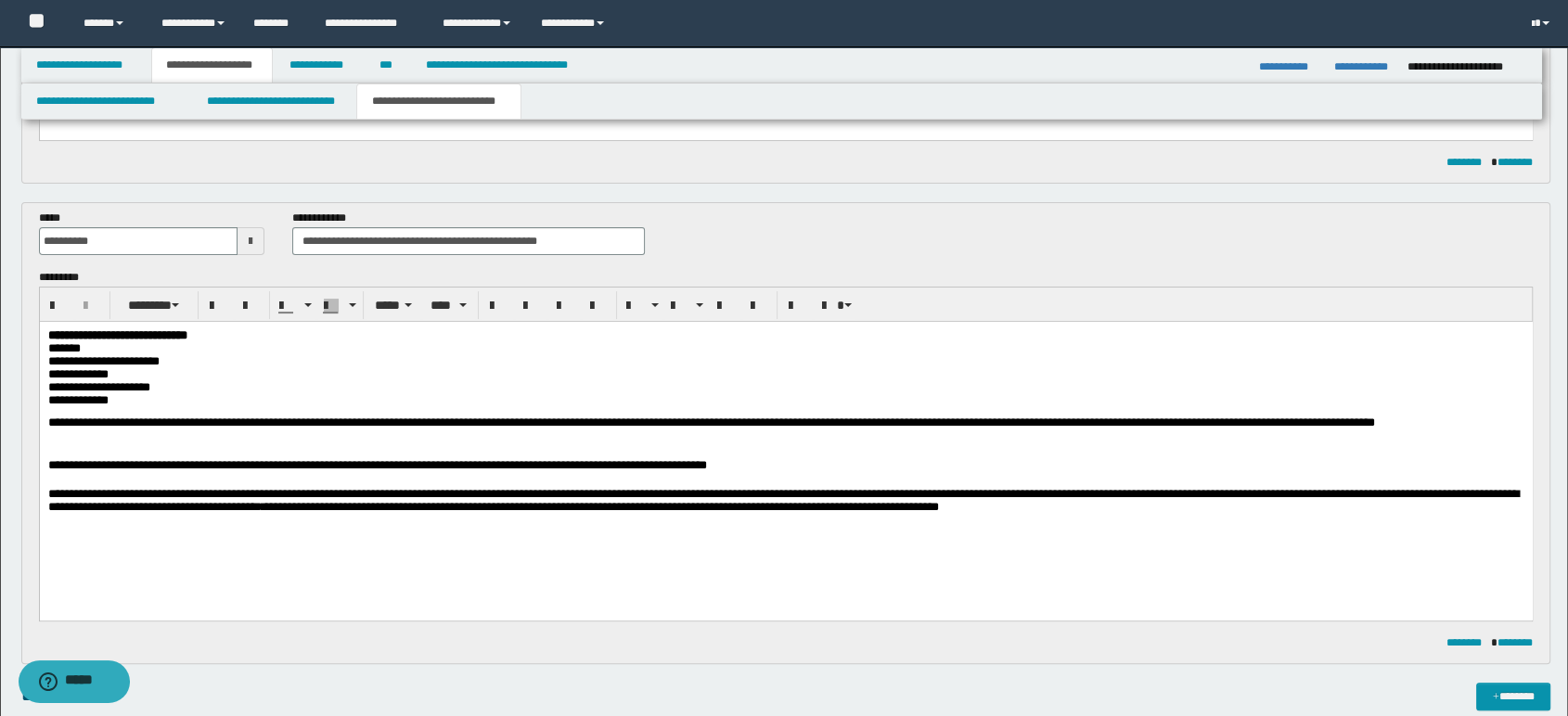 click on "[FIRST] [LAST] [ADDRESS] [CITY], [STATE] [POSTAL_CODE]" at bounding box center [785, 503] 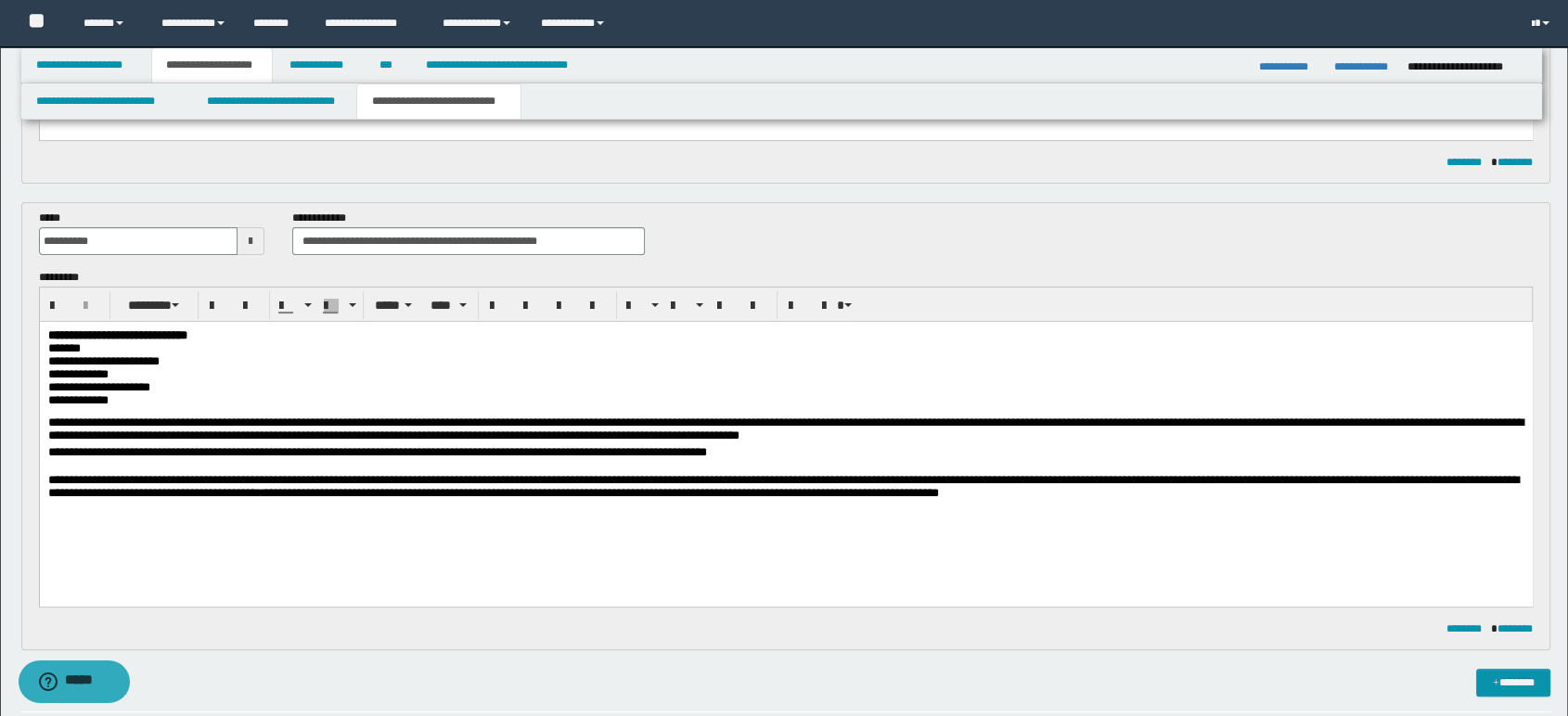 click on "**********" at bounding box center [785, 428] 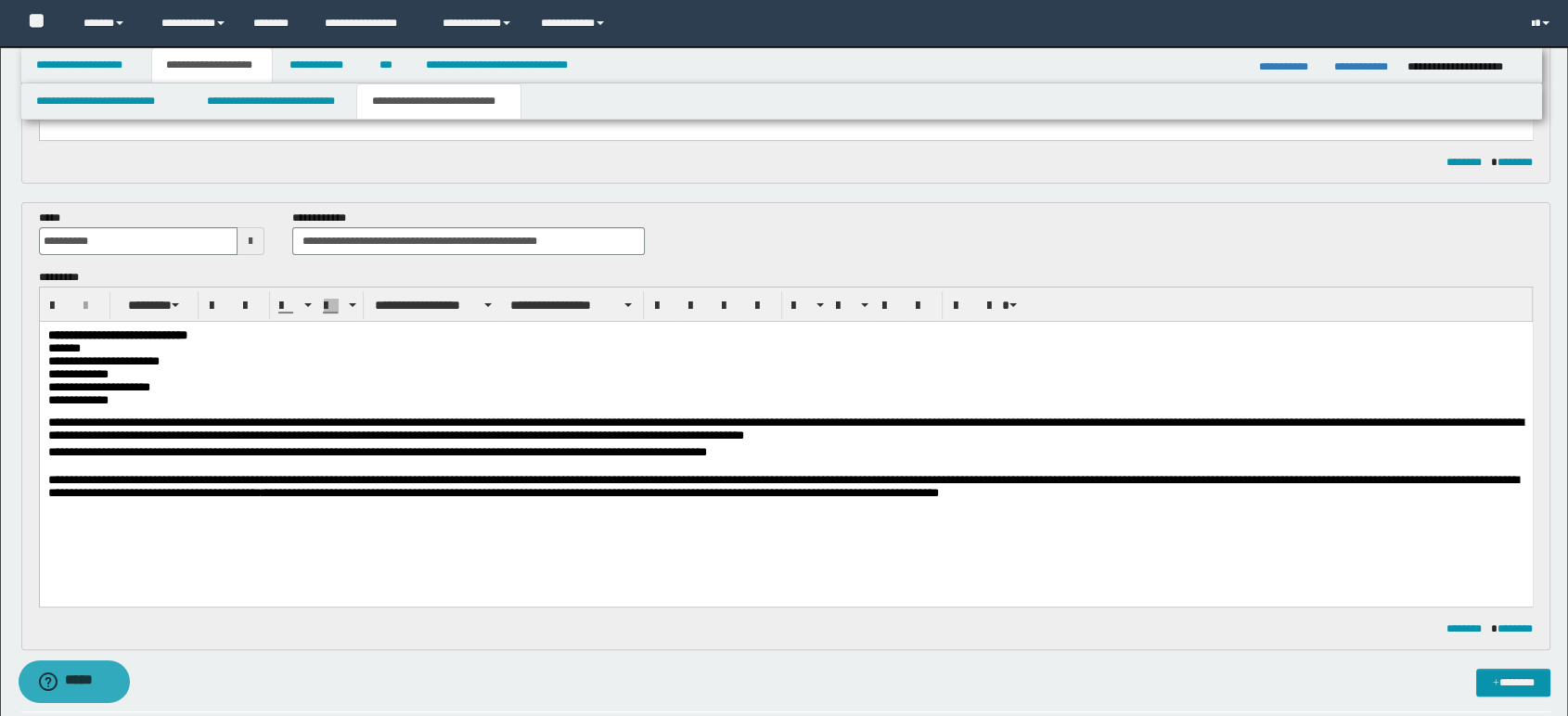 click at bounding box center [785, 467] 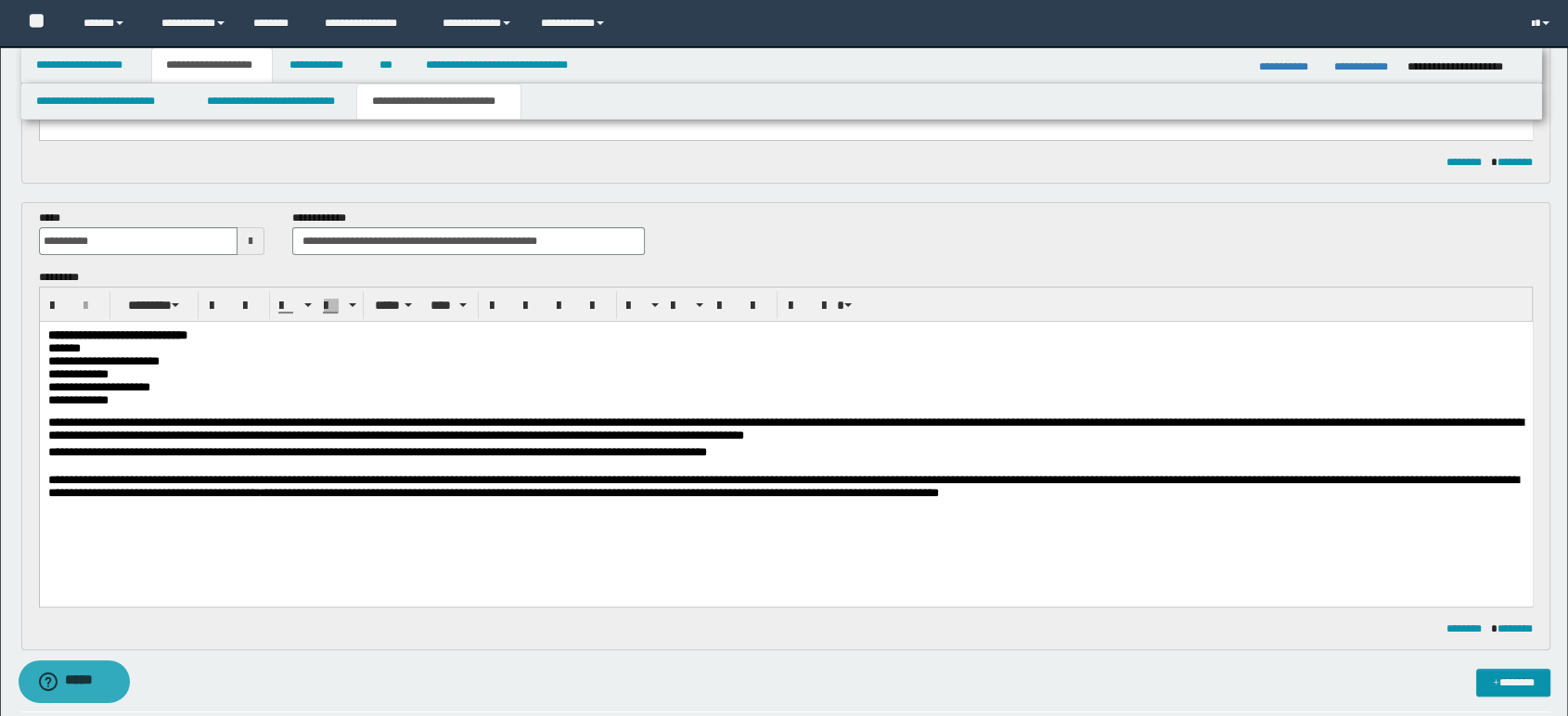 click on "**********" at bounding box center [785, 454] 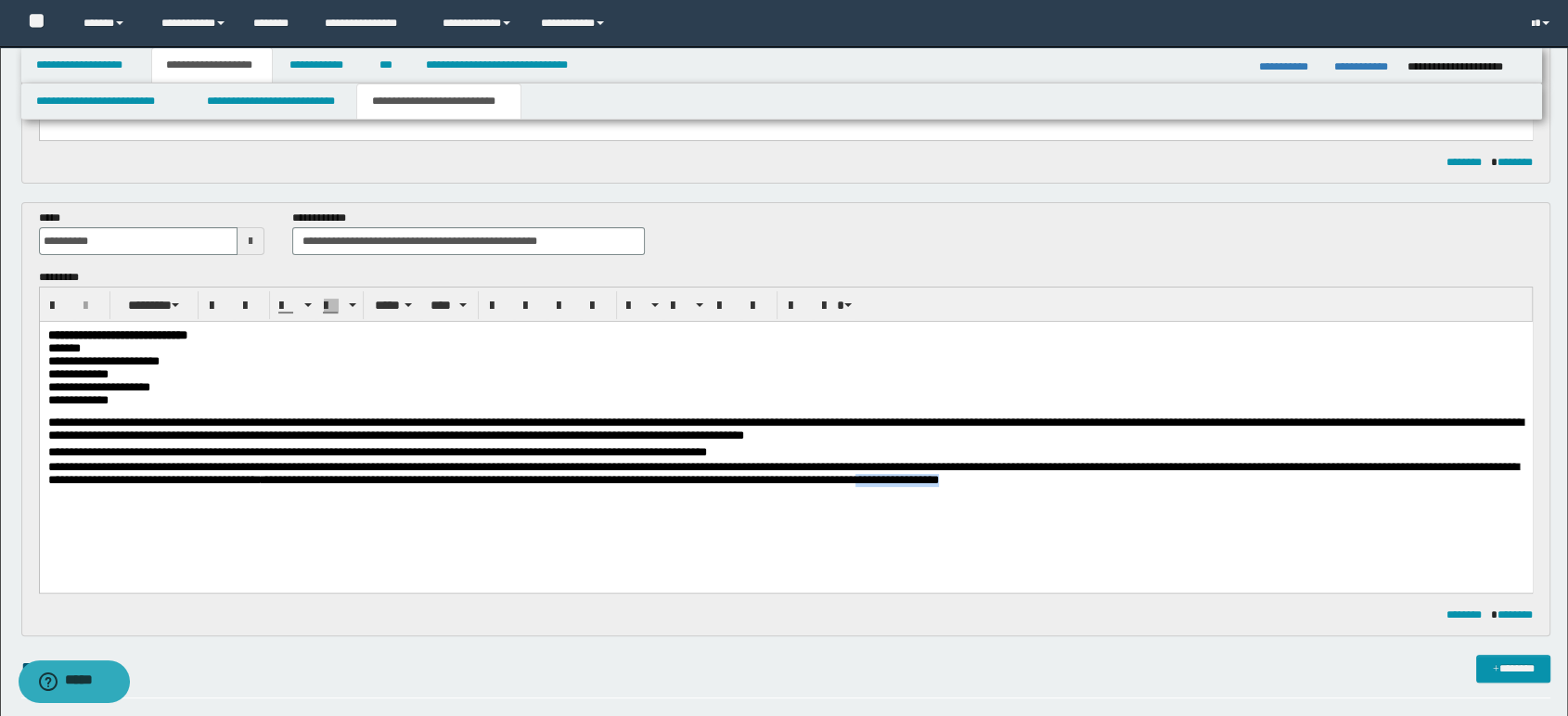 drag, startPoint x: 1320, startPoint y: 487, endPoint x: 1572, endPoint y: 810, distance: 409.67426 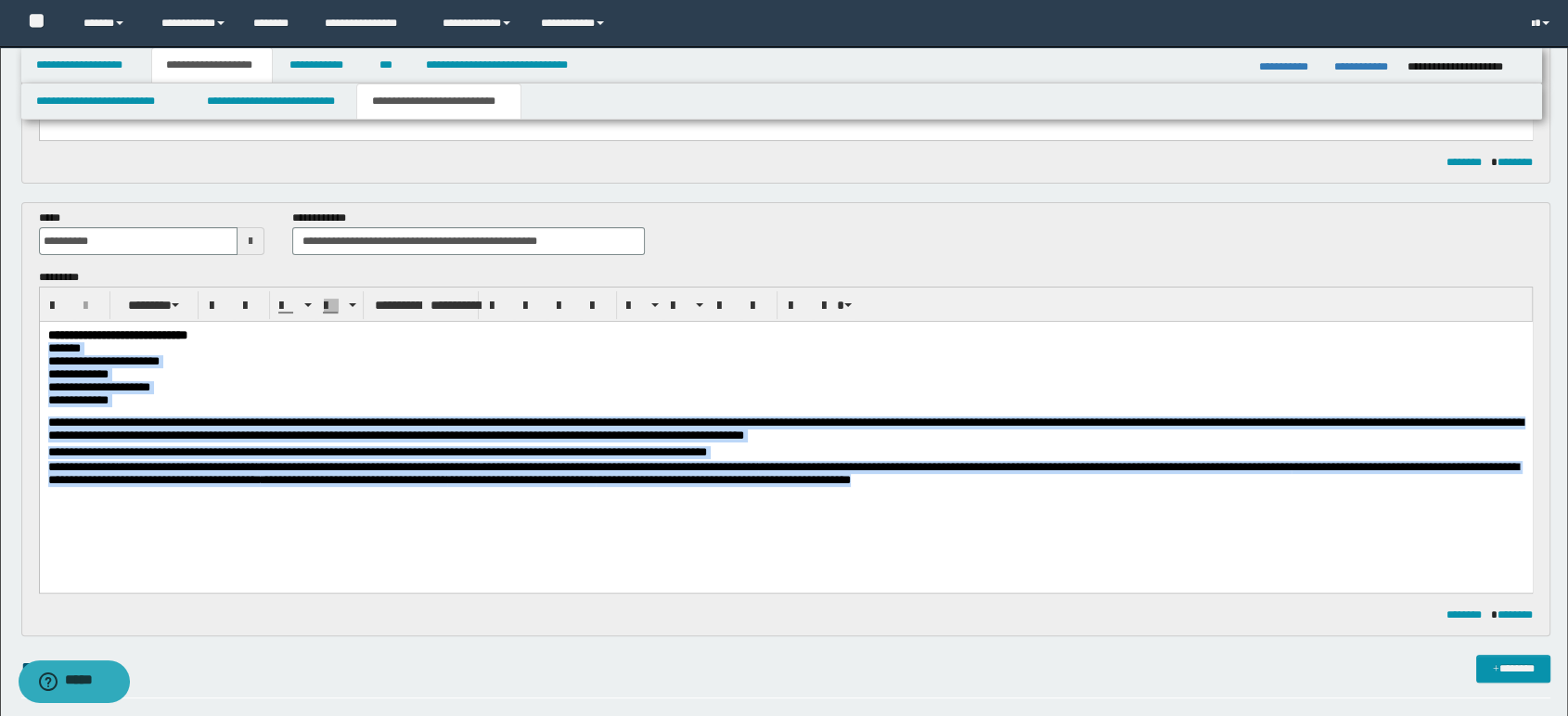 scroll, scrollTop: 237, scrollLeft: 0, axis: vertical 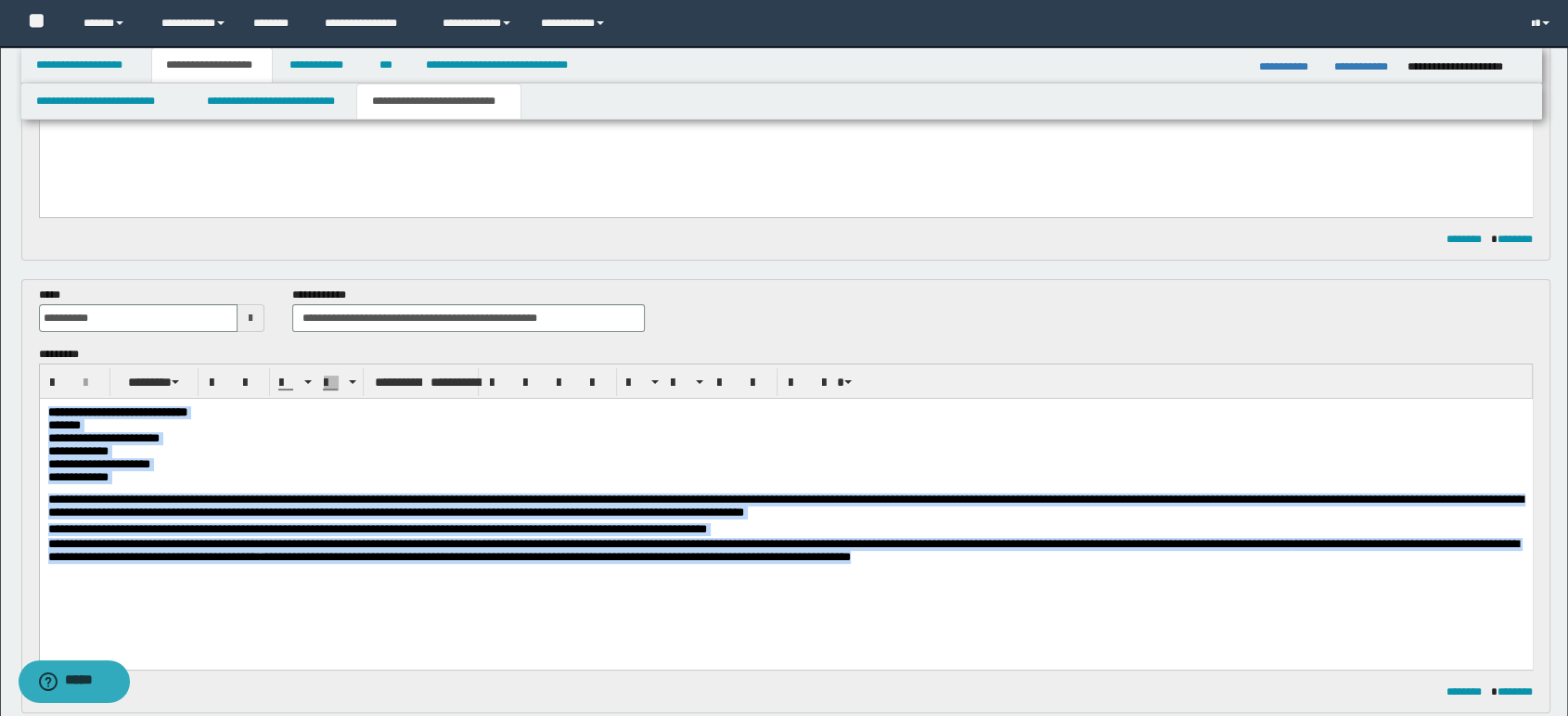 drag, startPoint x: 1370, startPoint y: 569, endPoint x: -1, endPoint y: -132, distance: 1539.8188 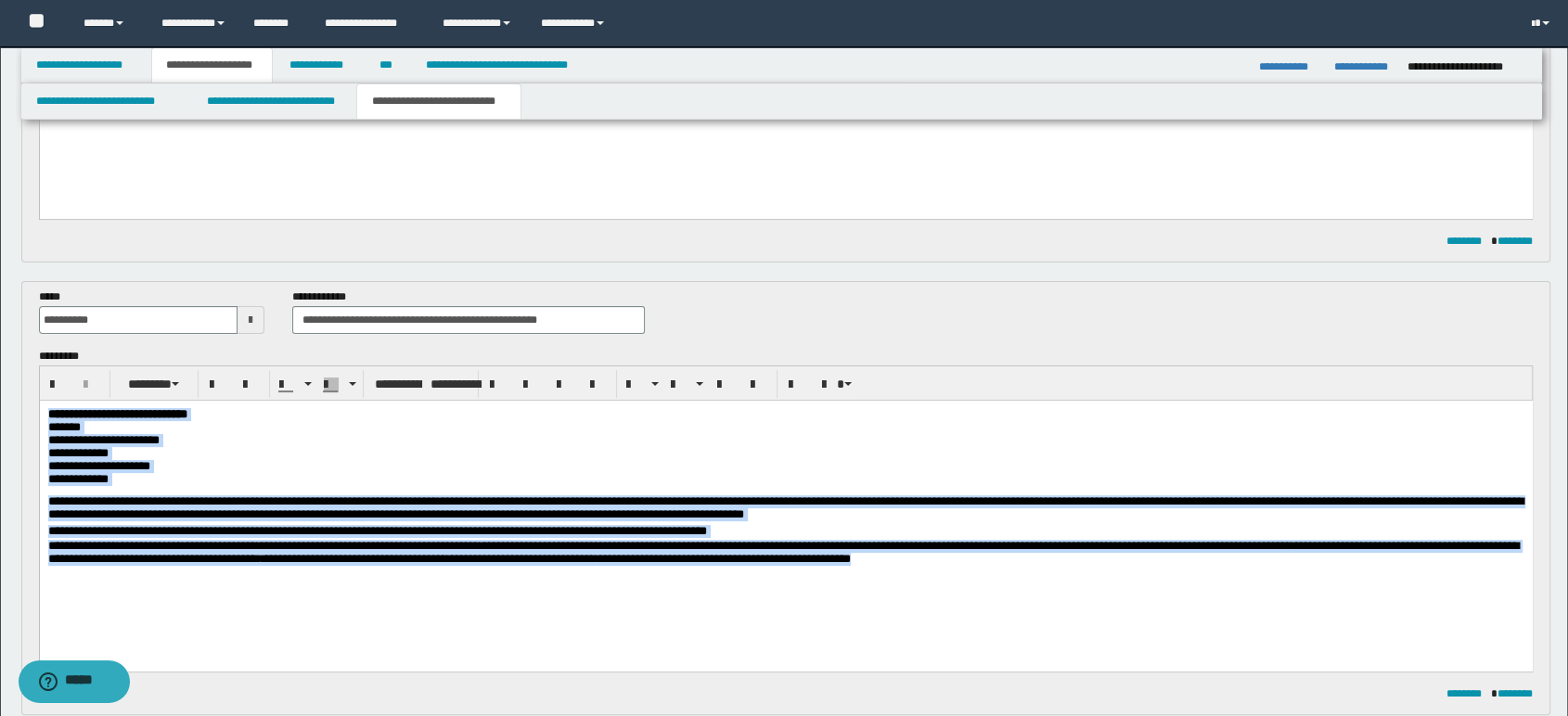 click on "[FIRST] [LAST] [ADDRESS] [CITY], [STATE] [POSTAL_CODE] [COUNTRY] [PHONE] [EMAIL] [WEBSITE] [COMPANY] [PRODUCT] [PRICE] [DATE] [TIME] [ADDRESS] [CITY], [STATE] [POSTAL_CODE]" at bounding box center [785, 512] 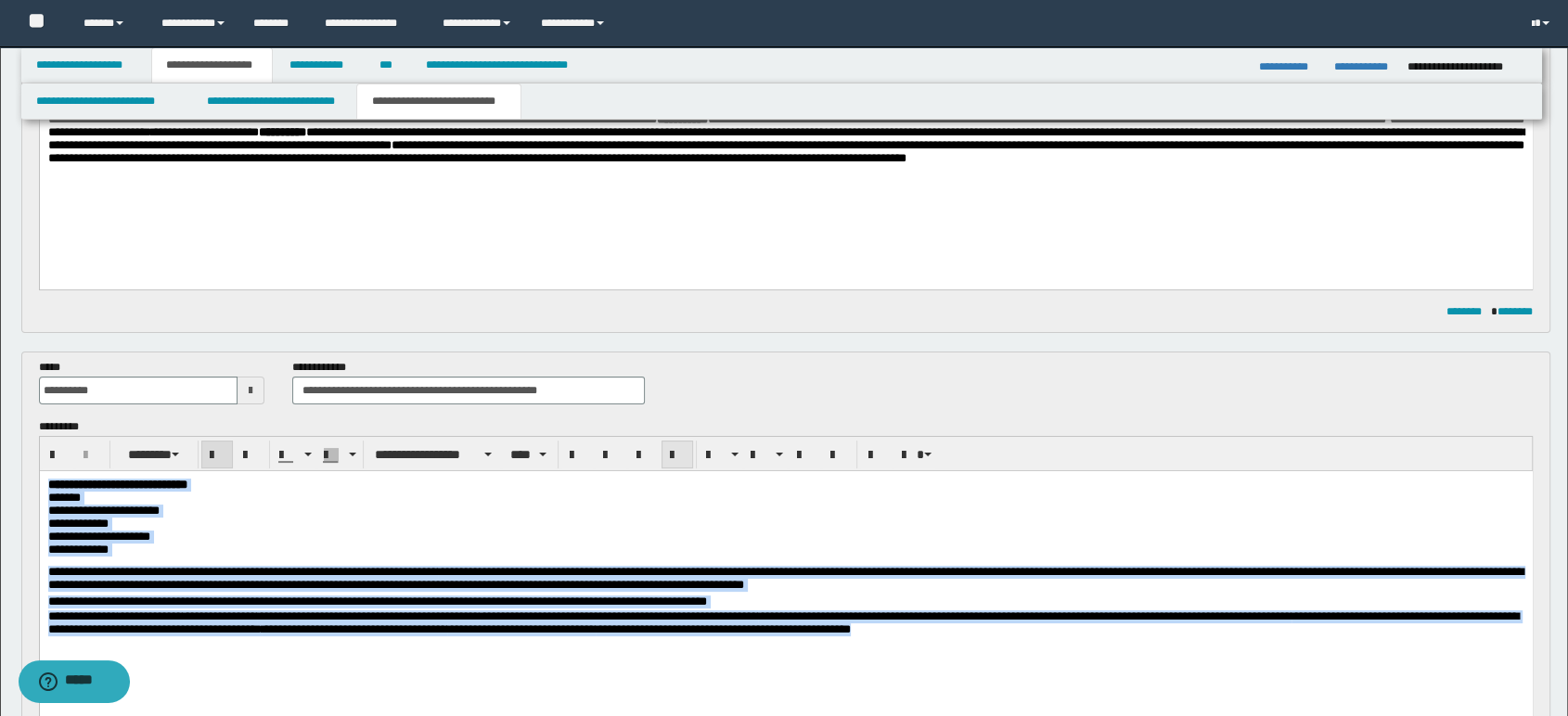 click at bounding box center (677, 455) 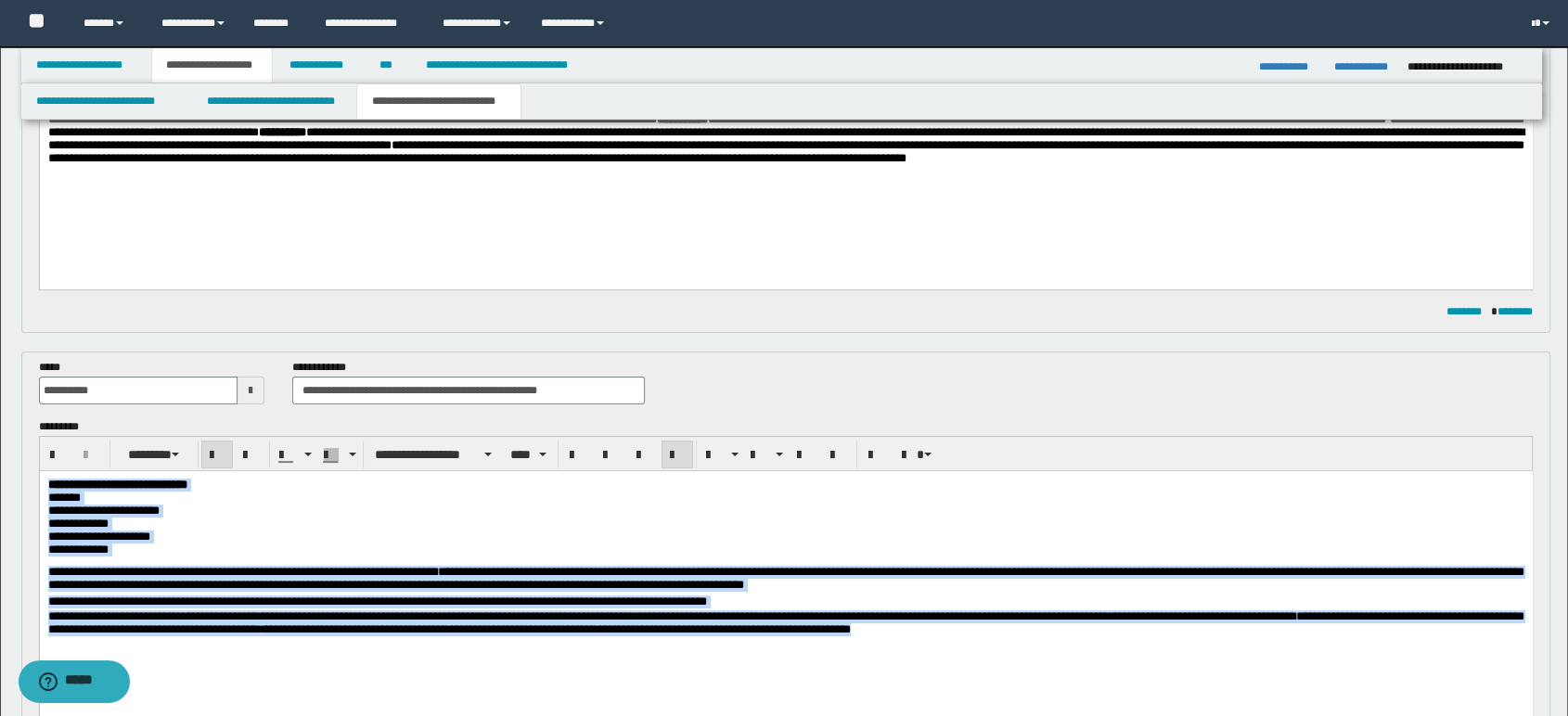 click on "**********" at bounding box center [785, 578] 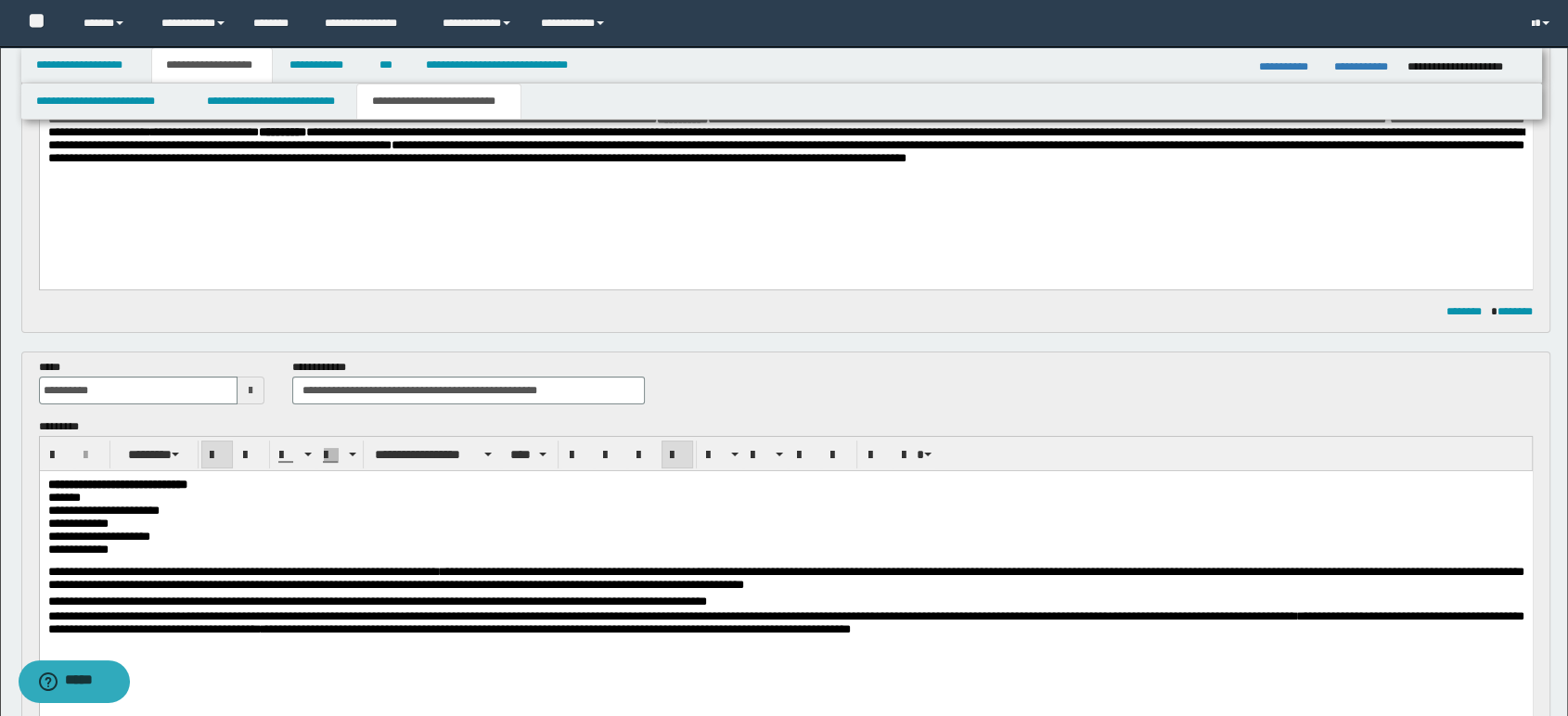 click on "**********" at bounding box center (785, 485) 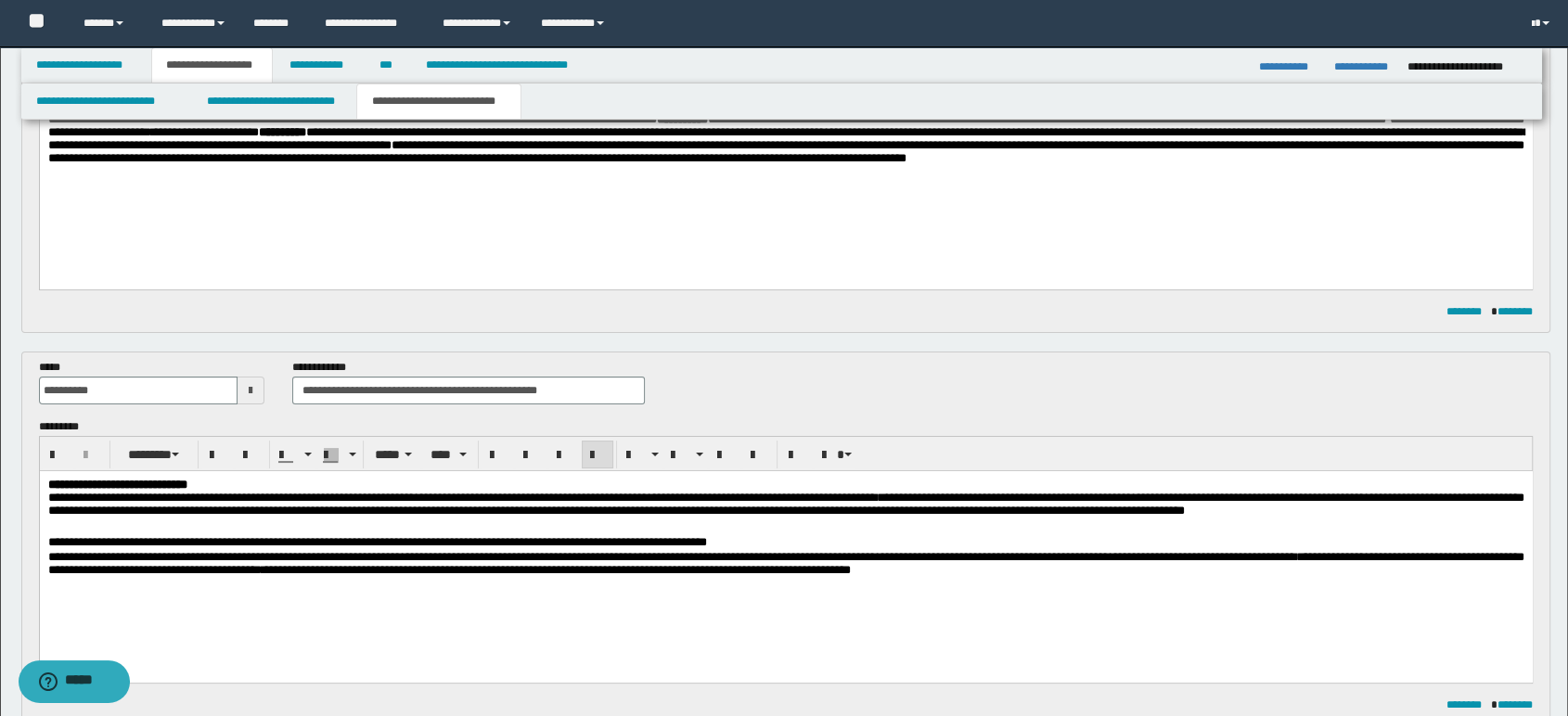 click on "**********" at bounding box center (359, 497) 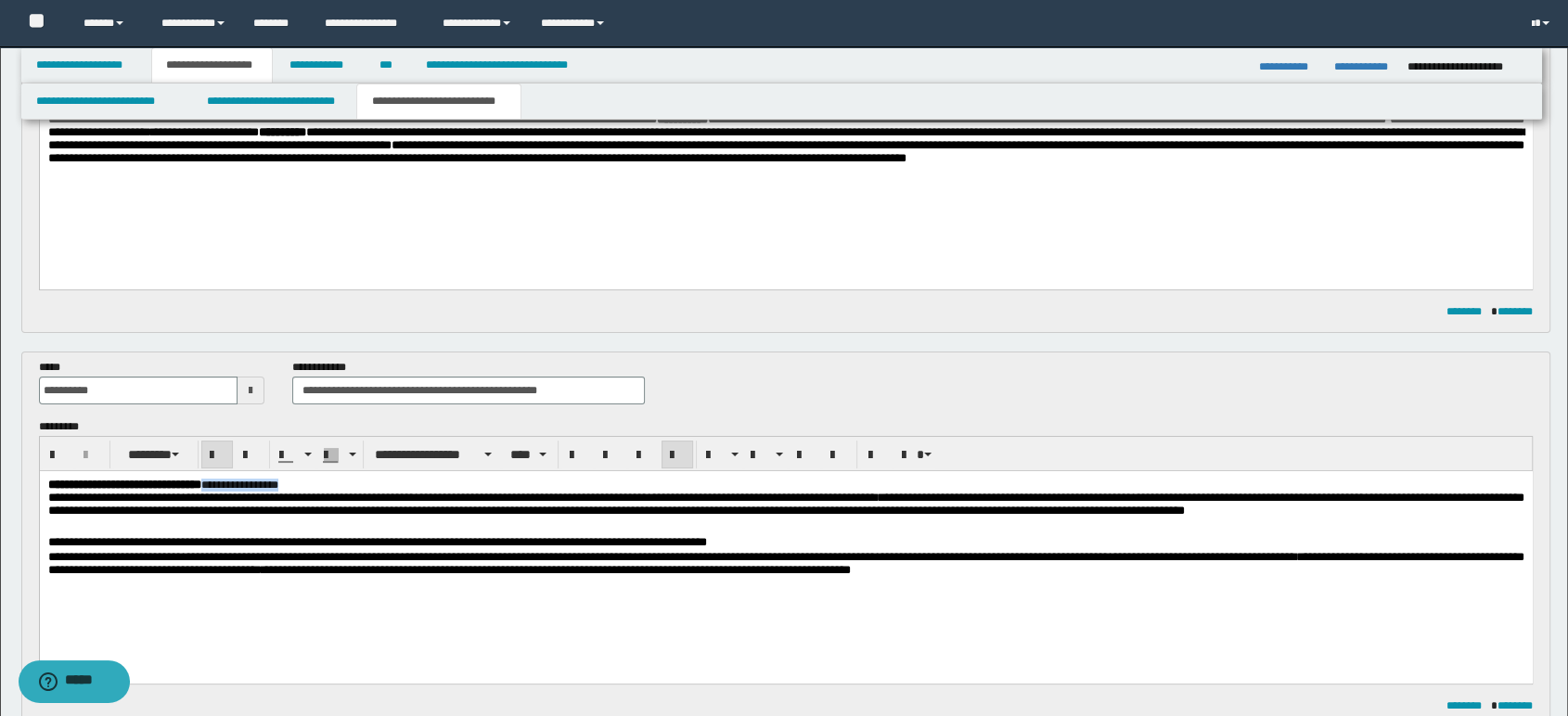 drag, startPoint x: 276, startPoint y: 482, endPoint x: 393, endPoint y: 479, distance: 117.03846 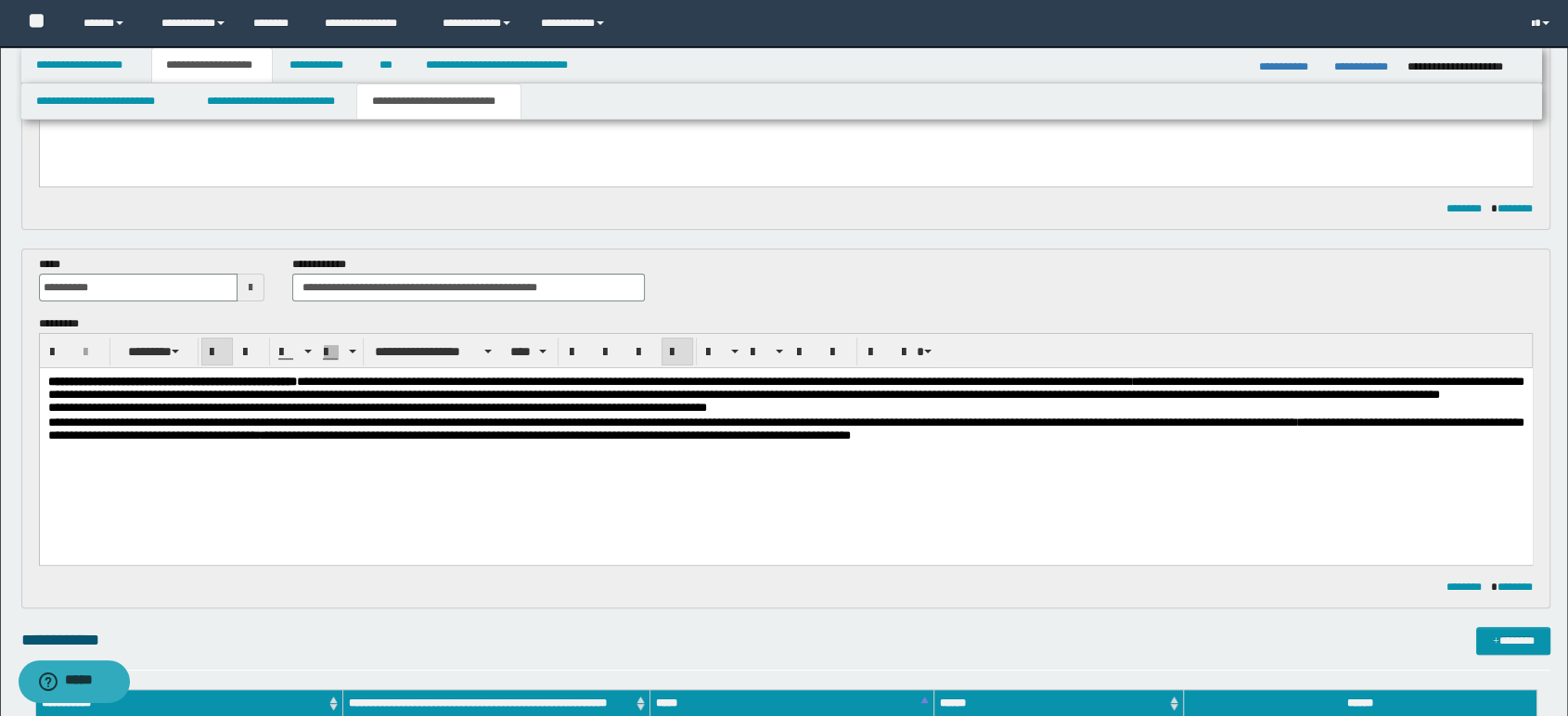 scroll, scrollTop: 442, scrollLeft: 0, axis: vertical 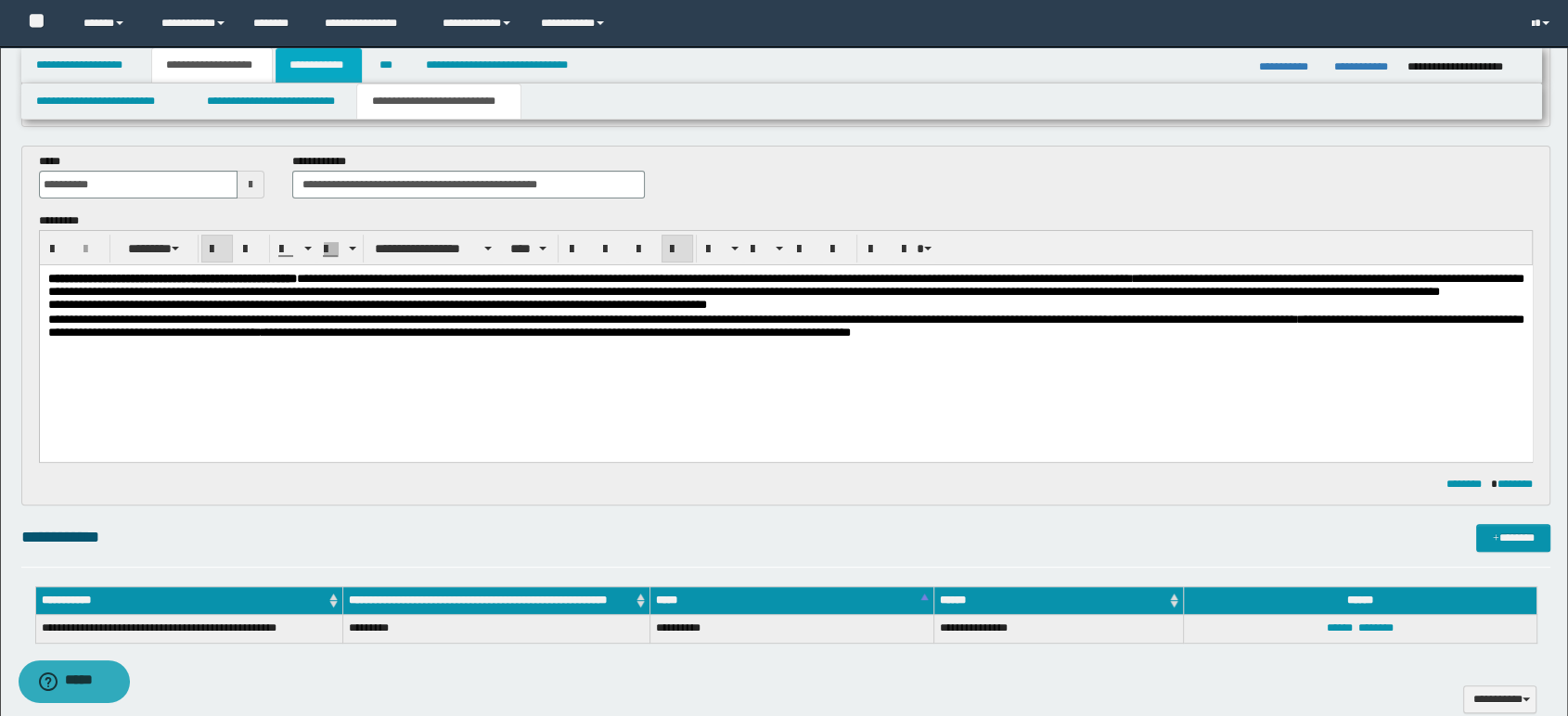 click on "**********" at bounding box center (318, 65) 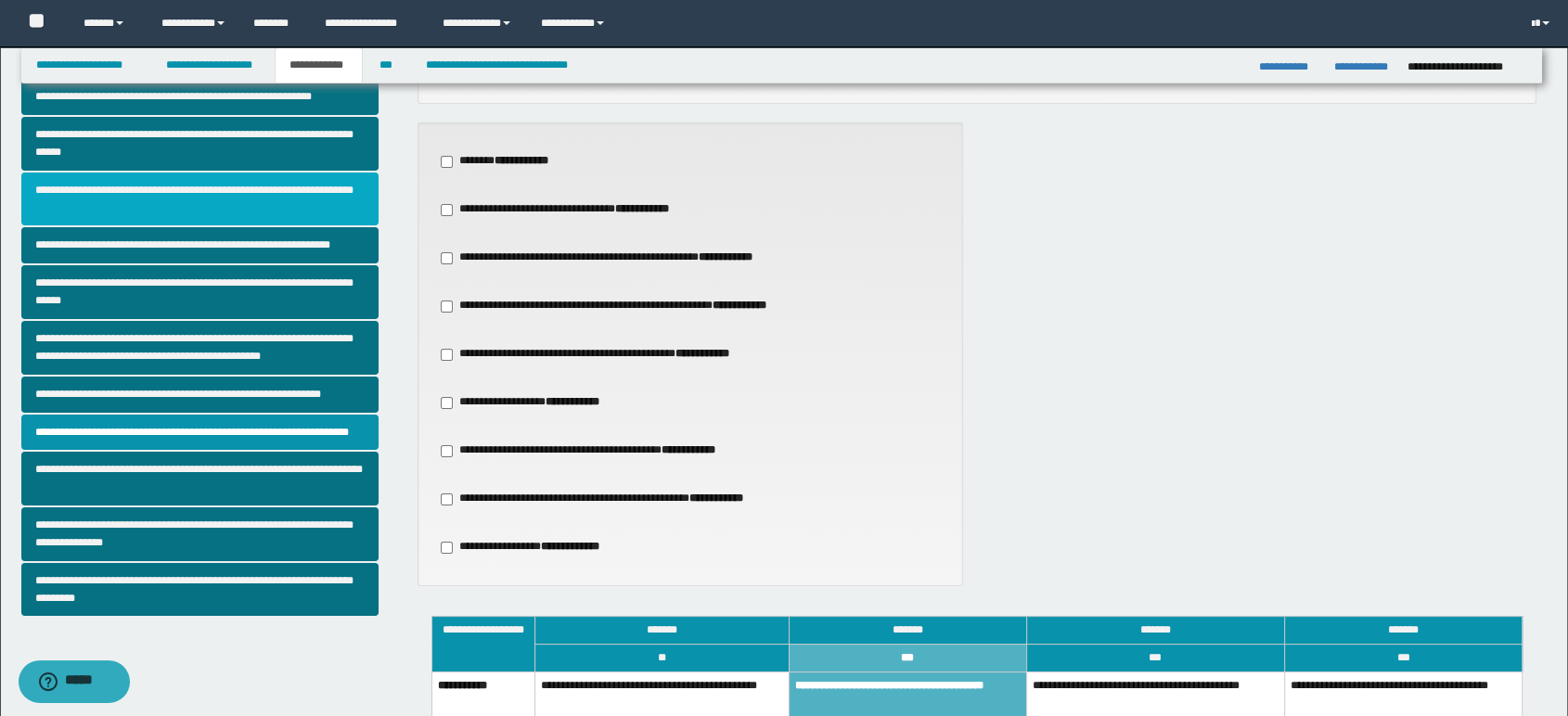 scroll, scrollTop: 208, scrollLeft: 0, axis: vertical 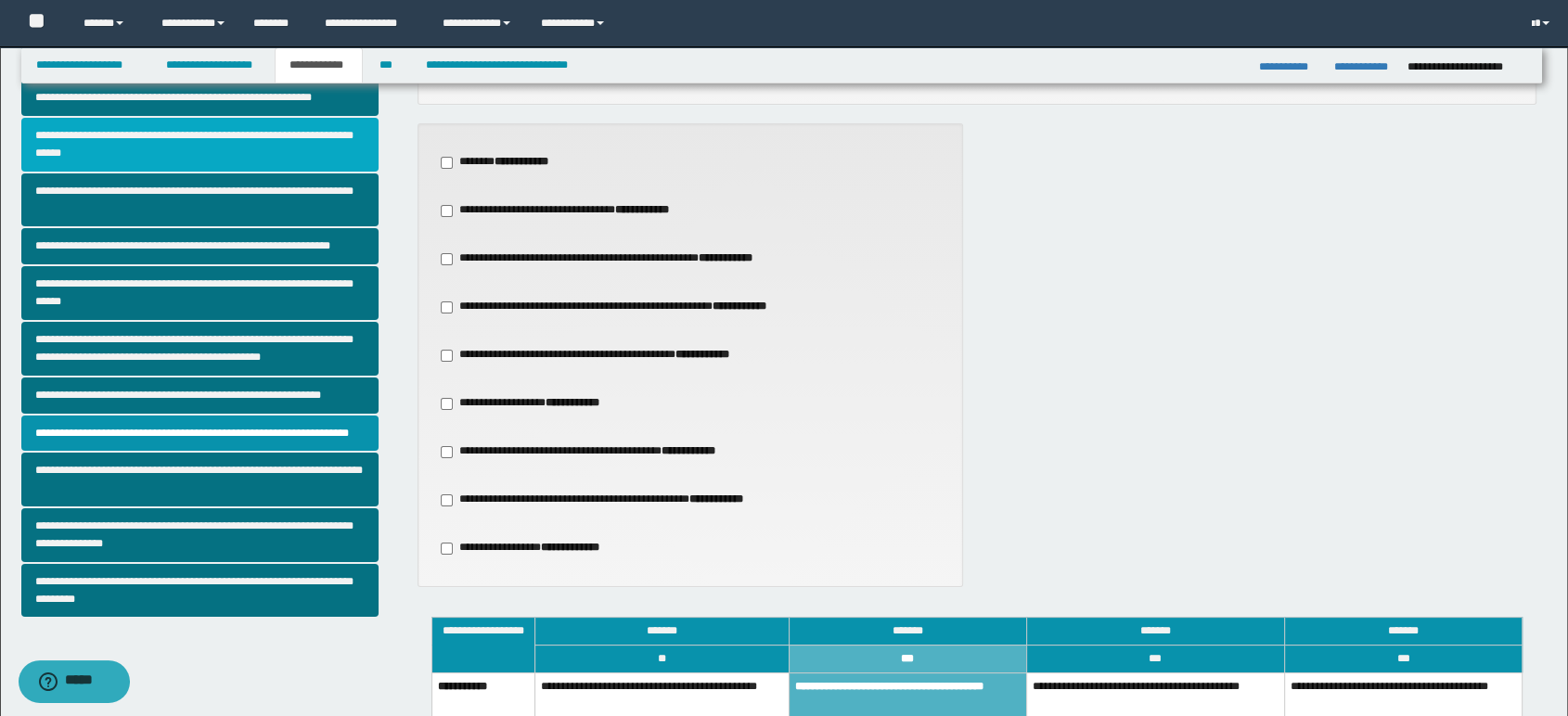 click on "**********" at bounding box center (199, 145) 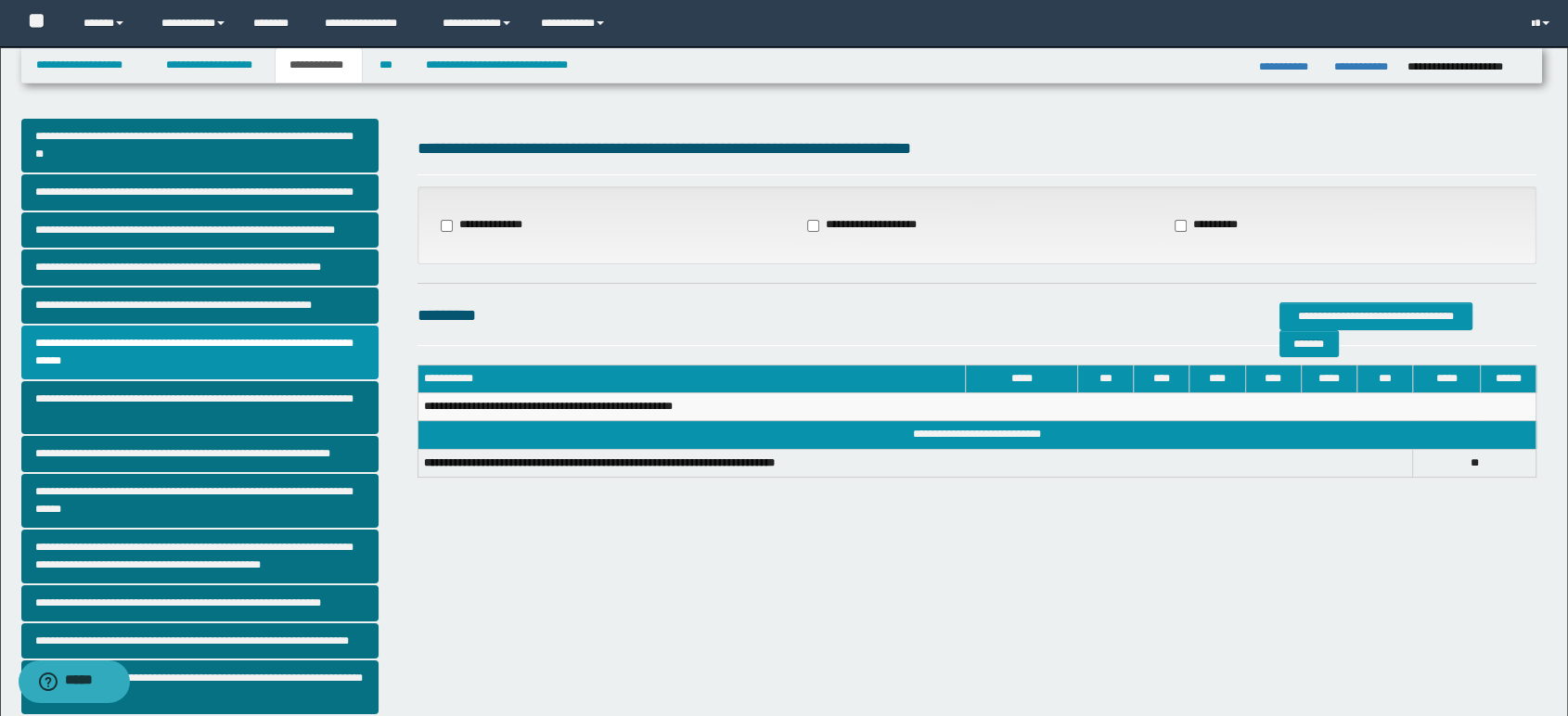 click on "**********" at bounding box center (482, 225) 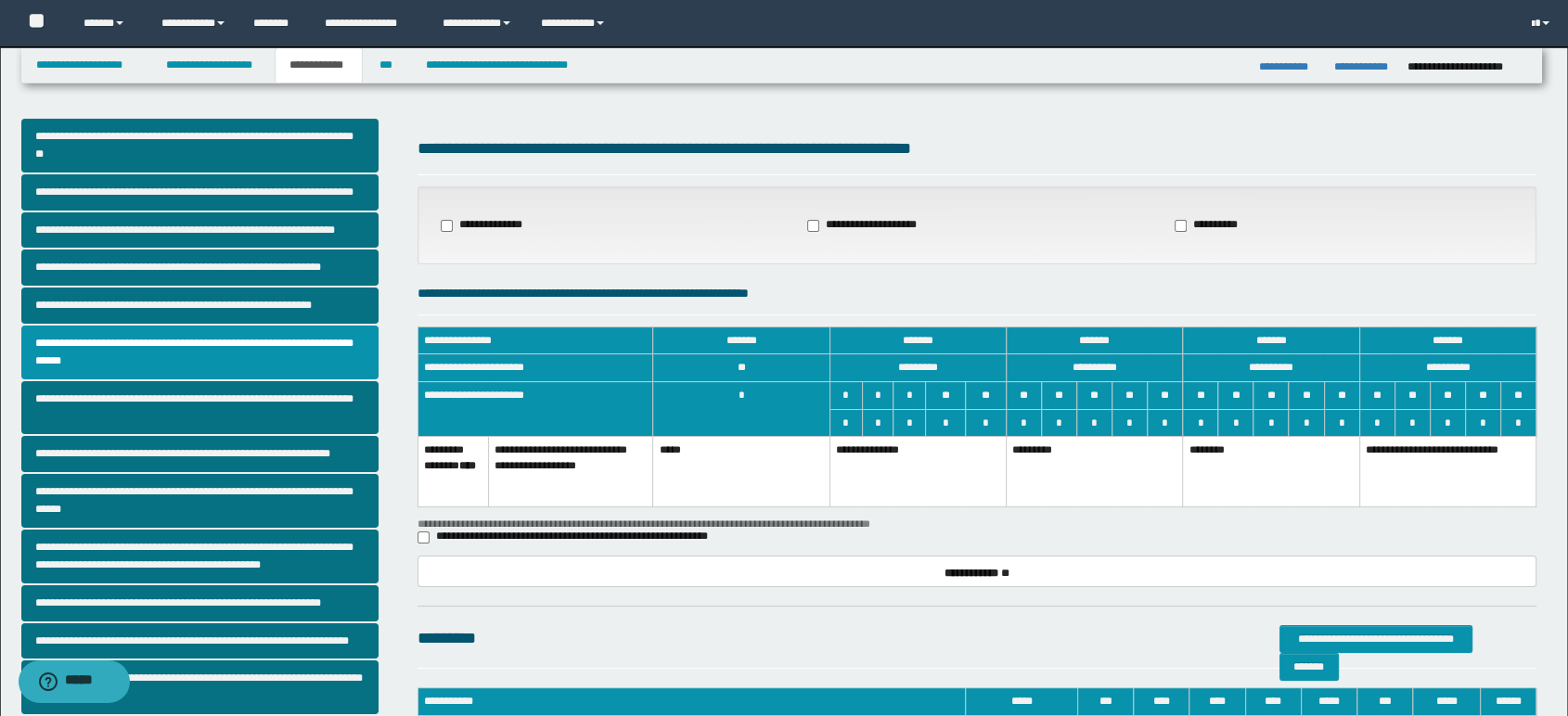 click on "**********" at bounding box center [918, 472] 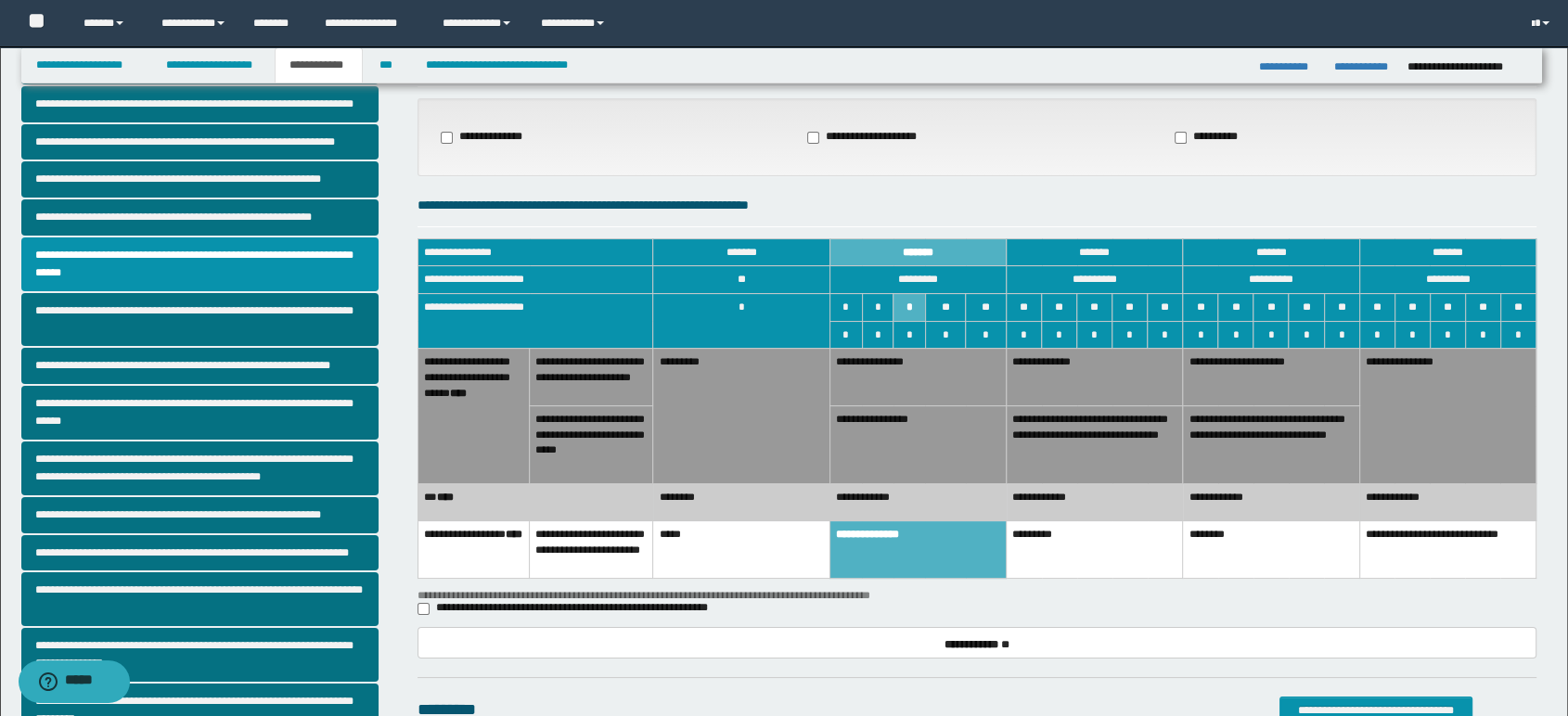 scroll, scrollTop: 206, scrollLeft: 0, axis: vertical 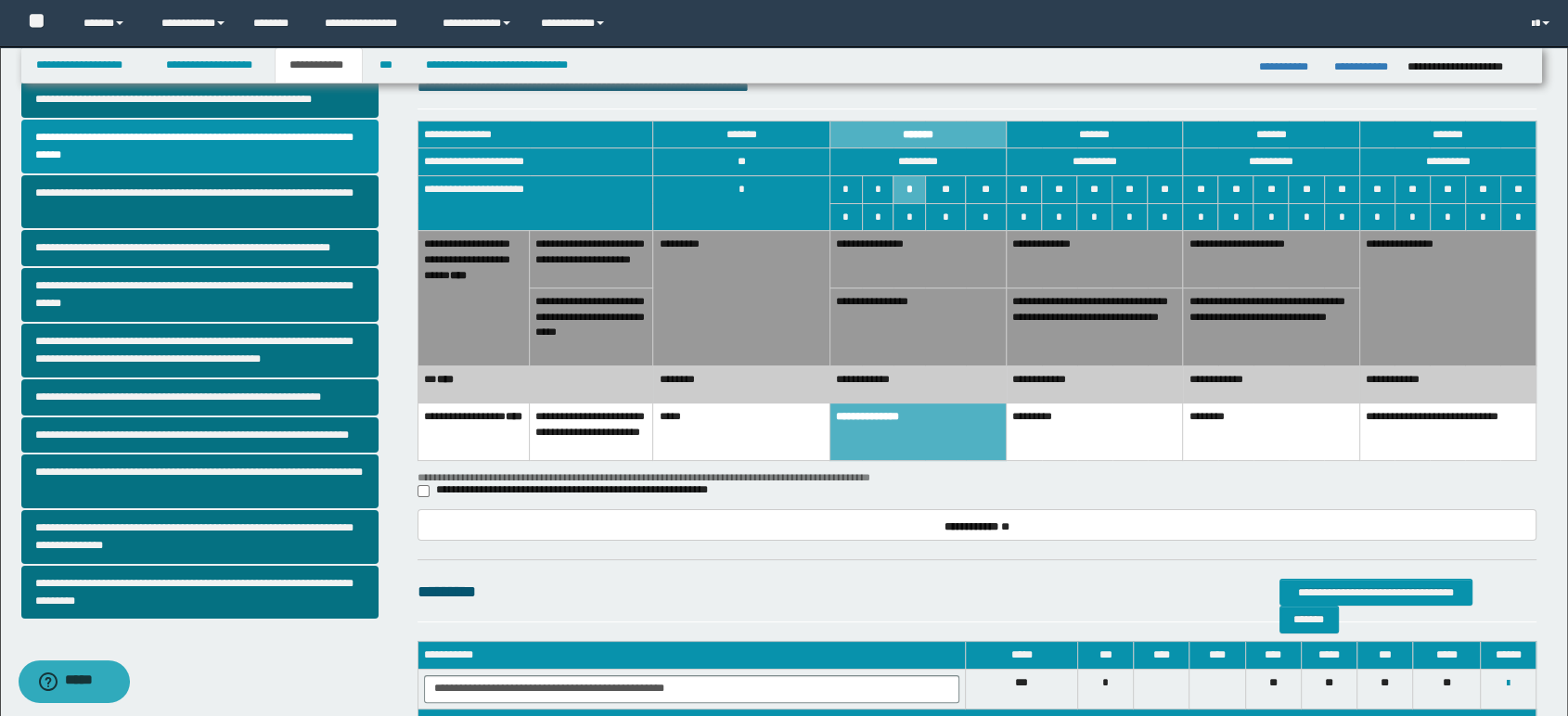 click on "**********" at bounding box center [918, 260] 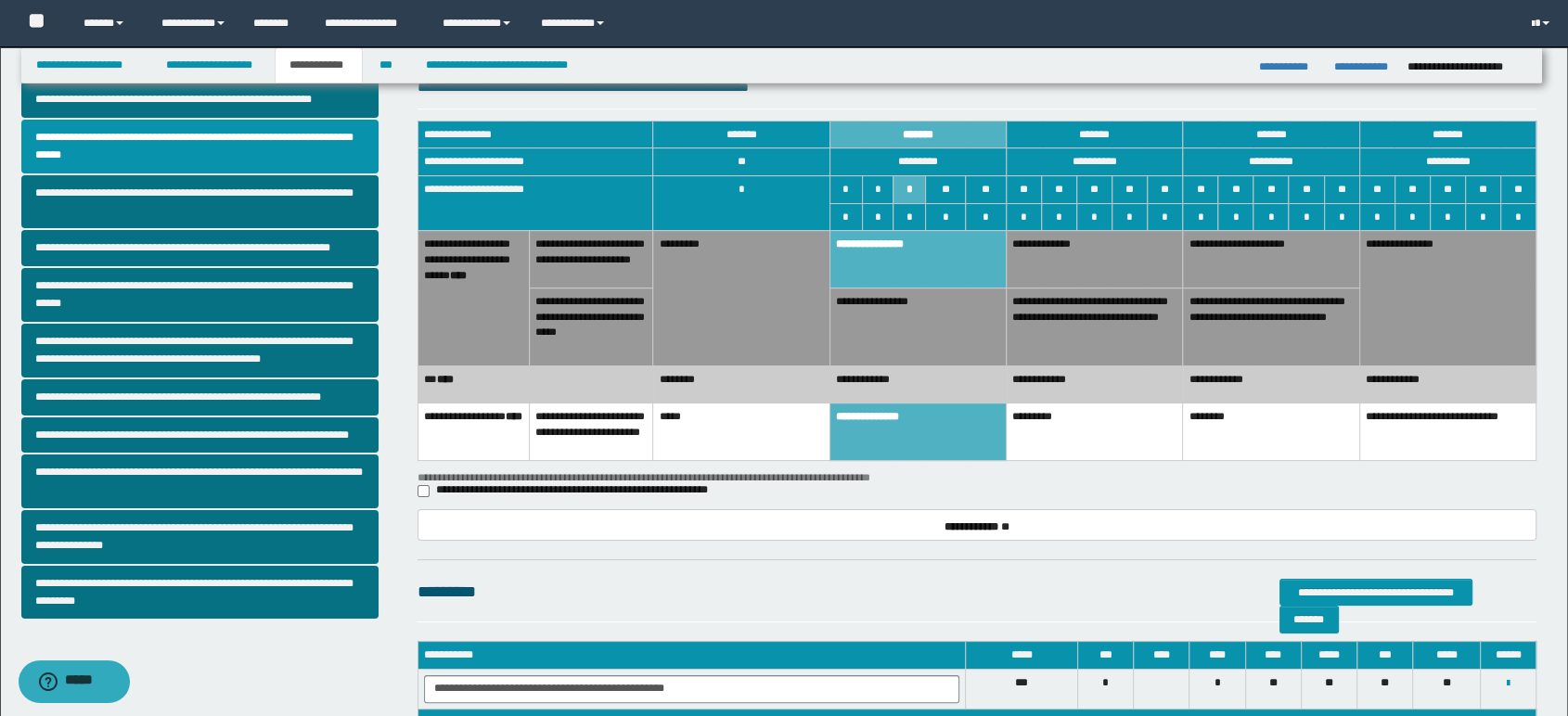click on "********" at bounding box center (741, 385) 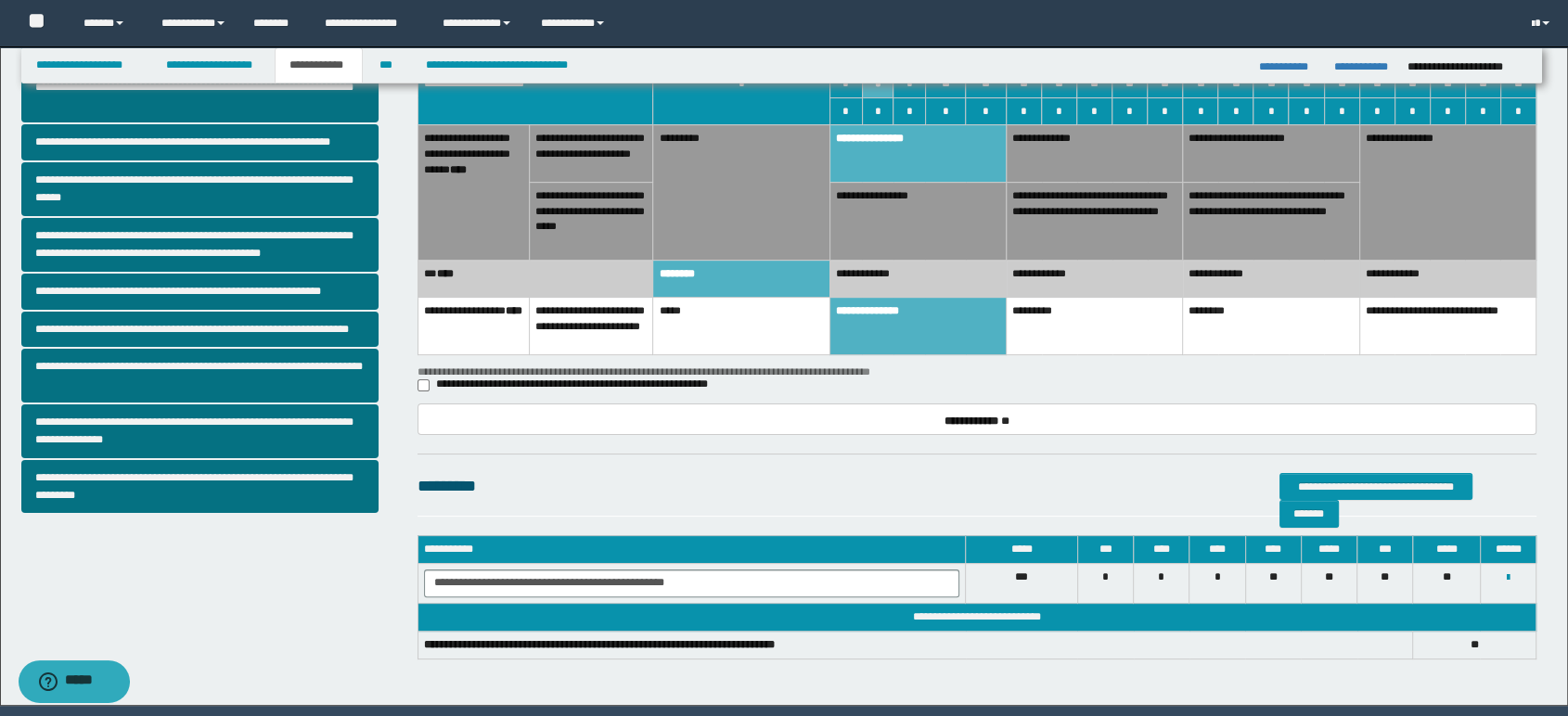 scroll, scrollTop: 373, scrollLeft: 0, axis: vertical 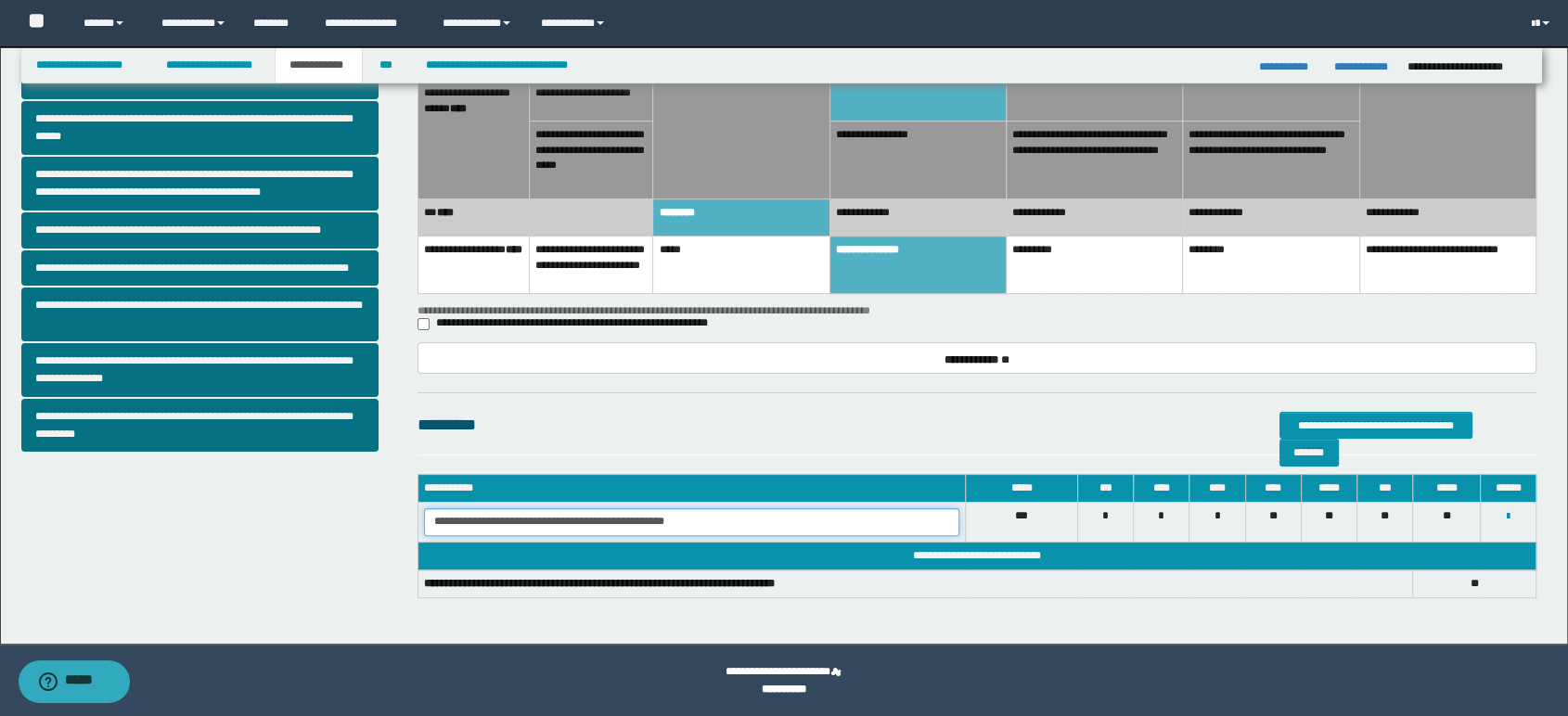 drag, startPoint x: 514, startPoint y: 521, endPoint x: 1000, endPoint y: 522, distance: 486.001 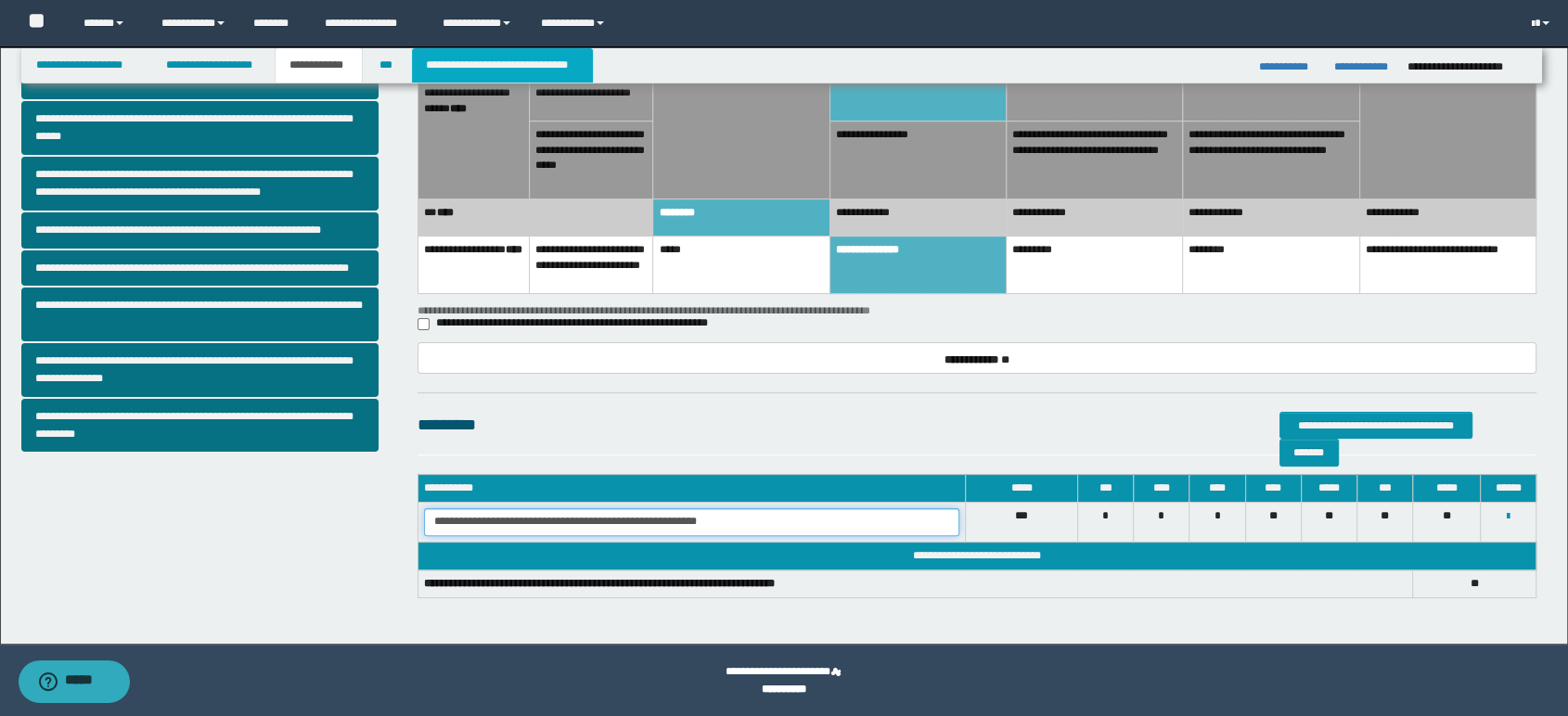 type on "**********" 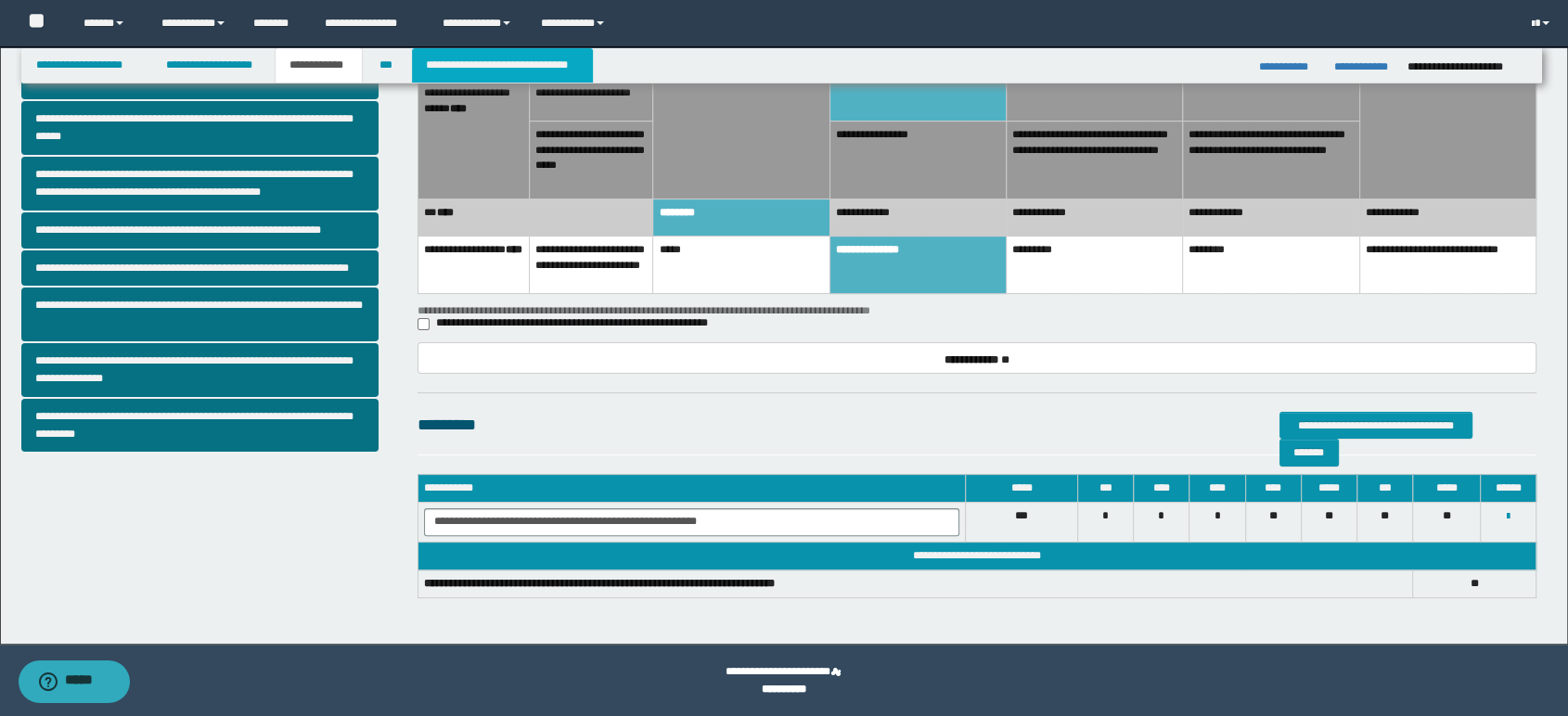 click on "**********" at bounding box center [502, 65] 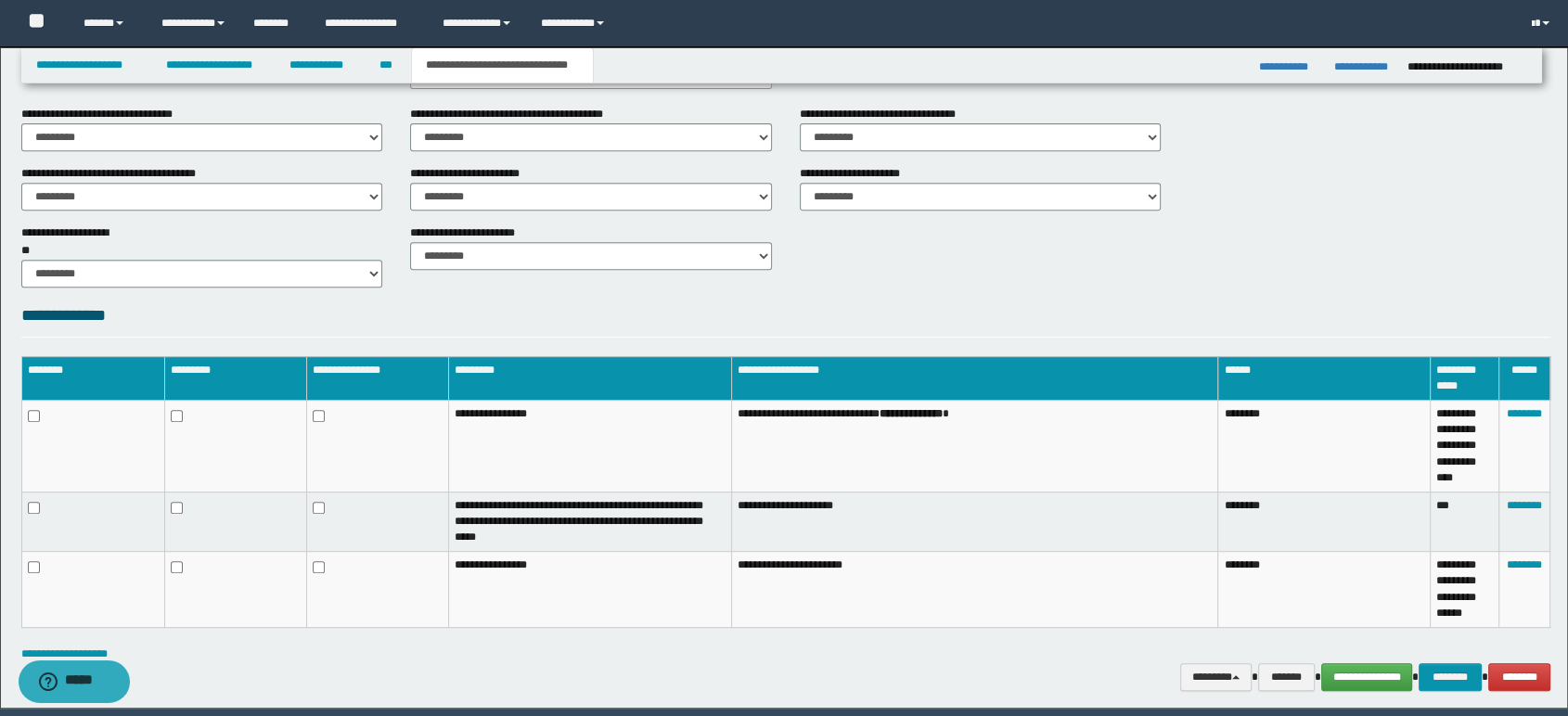 scroll, scrollTop: 797, scrollLeft: 0, axis: vertical 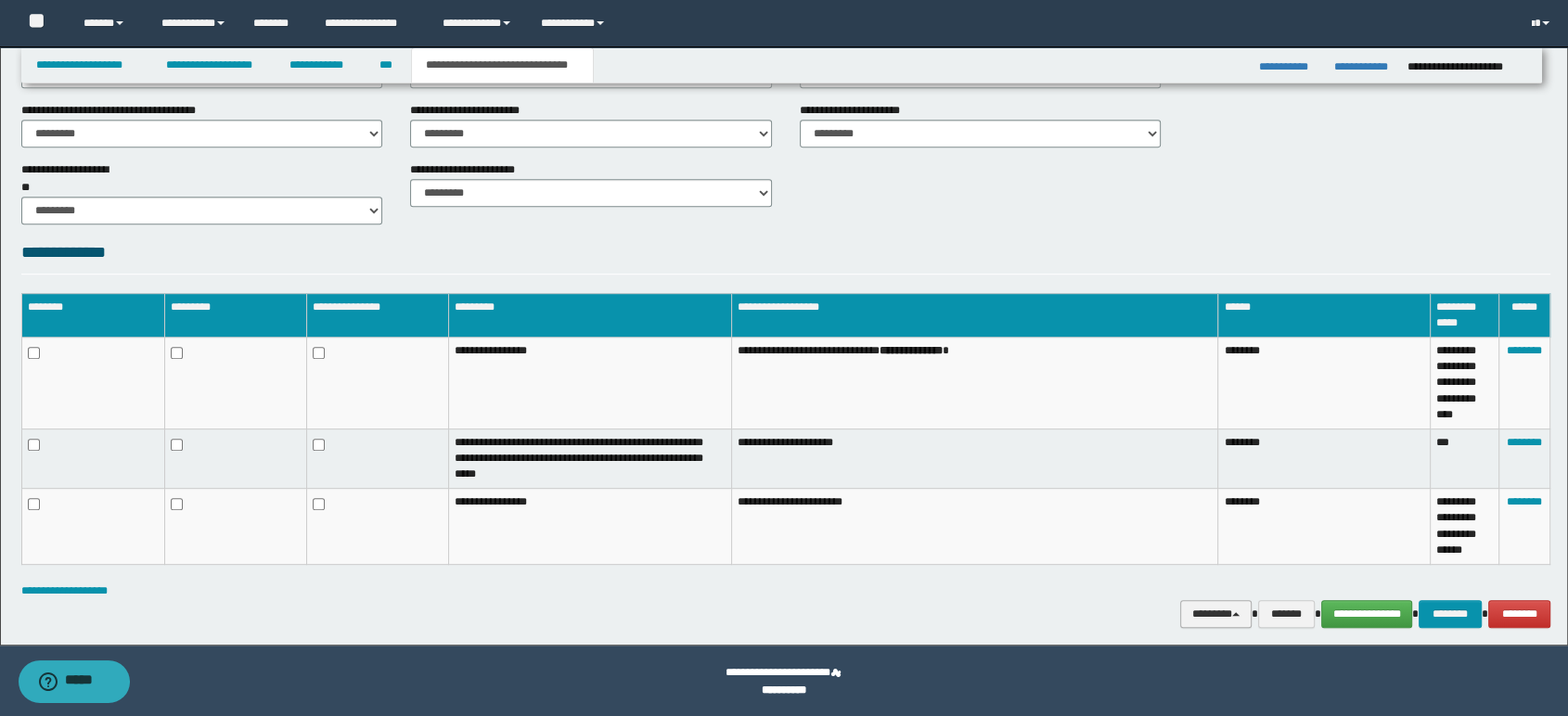 click on "********" at bounding box center [1215, 614] 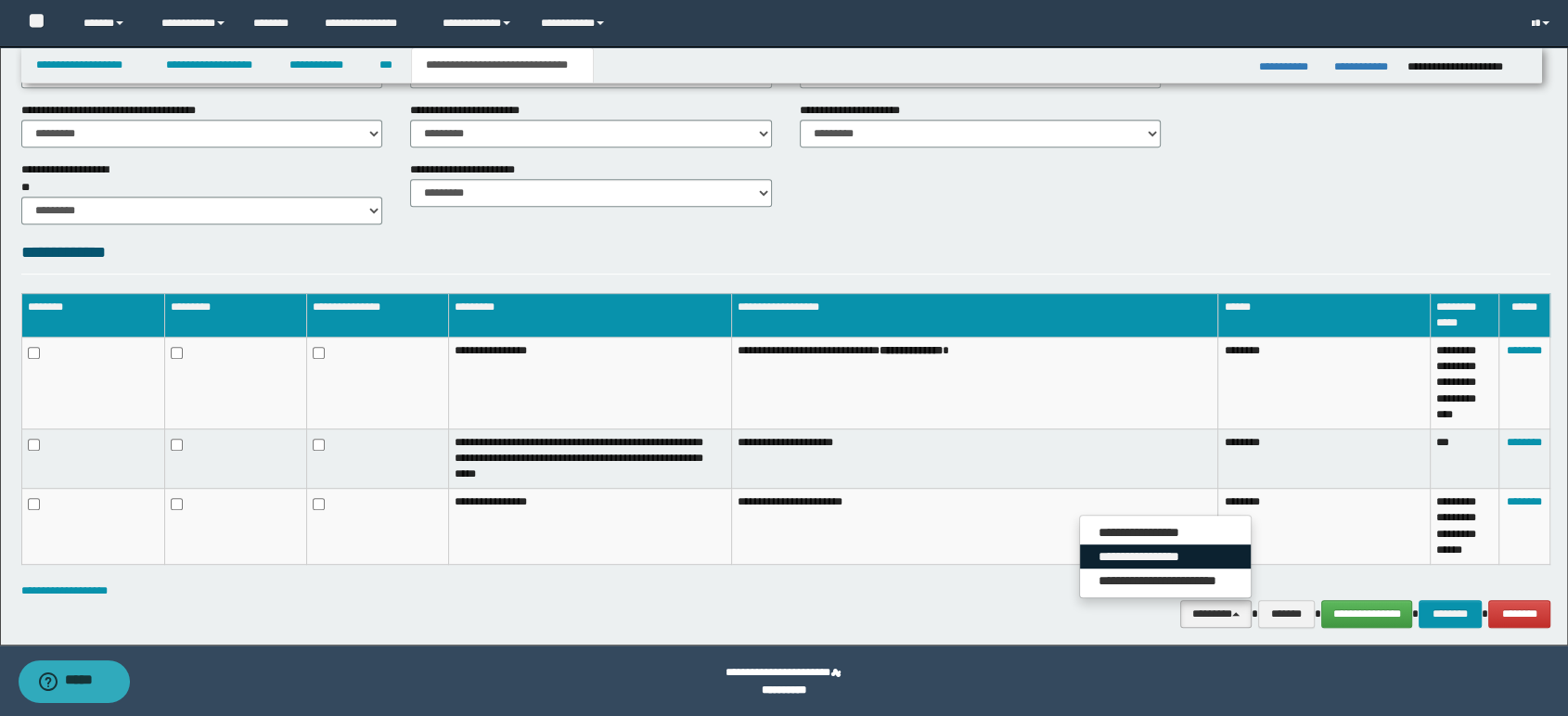 click on "**********" at bounding box center (1165, 556) 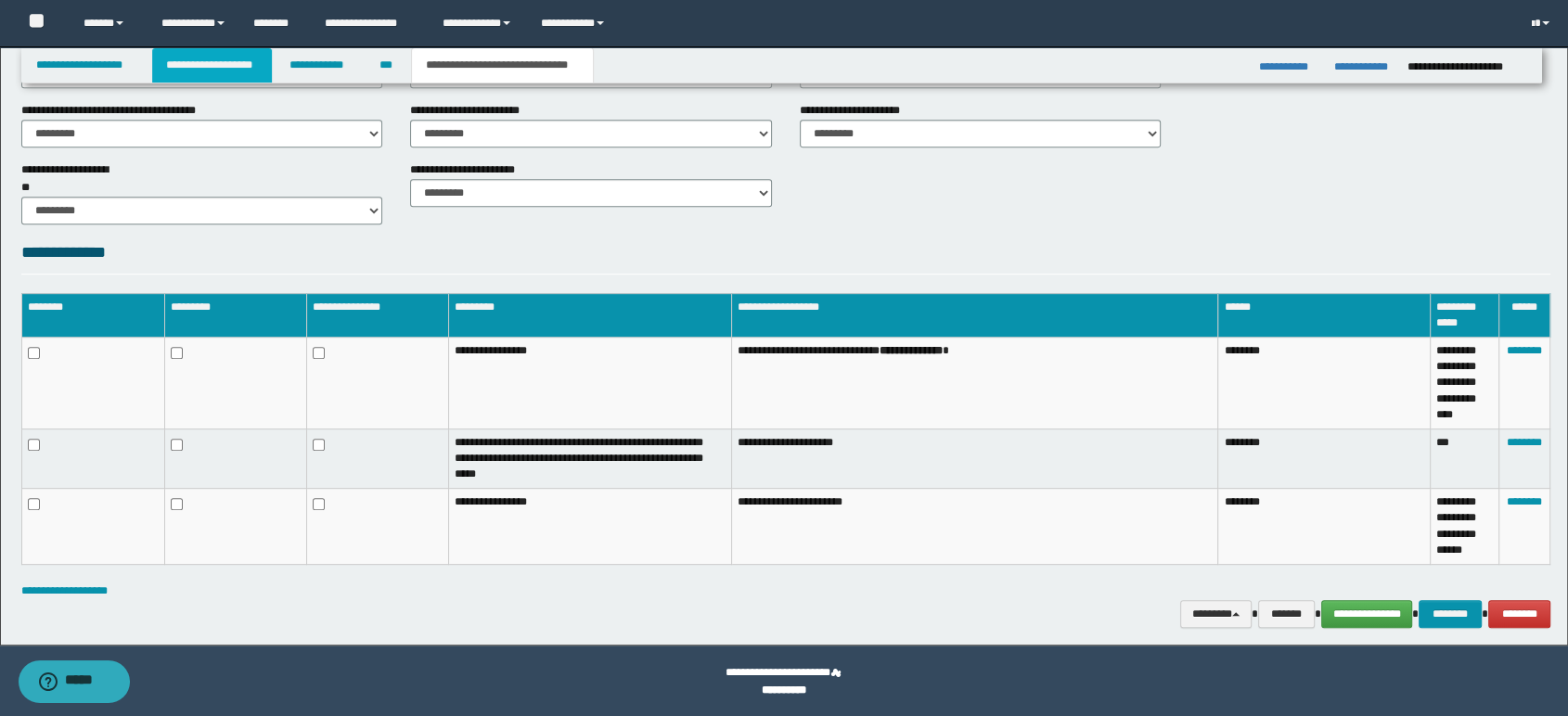 click on "**********" at bounding box center (212, 65) 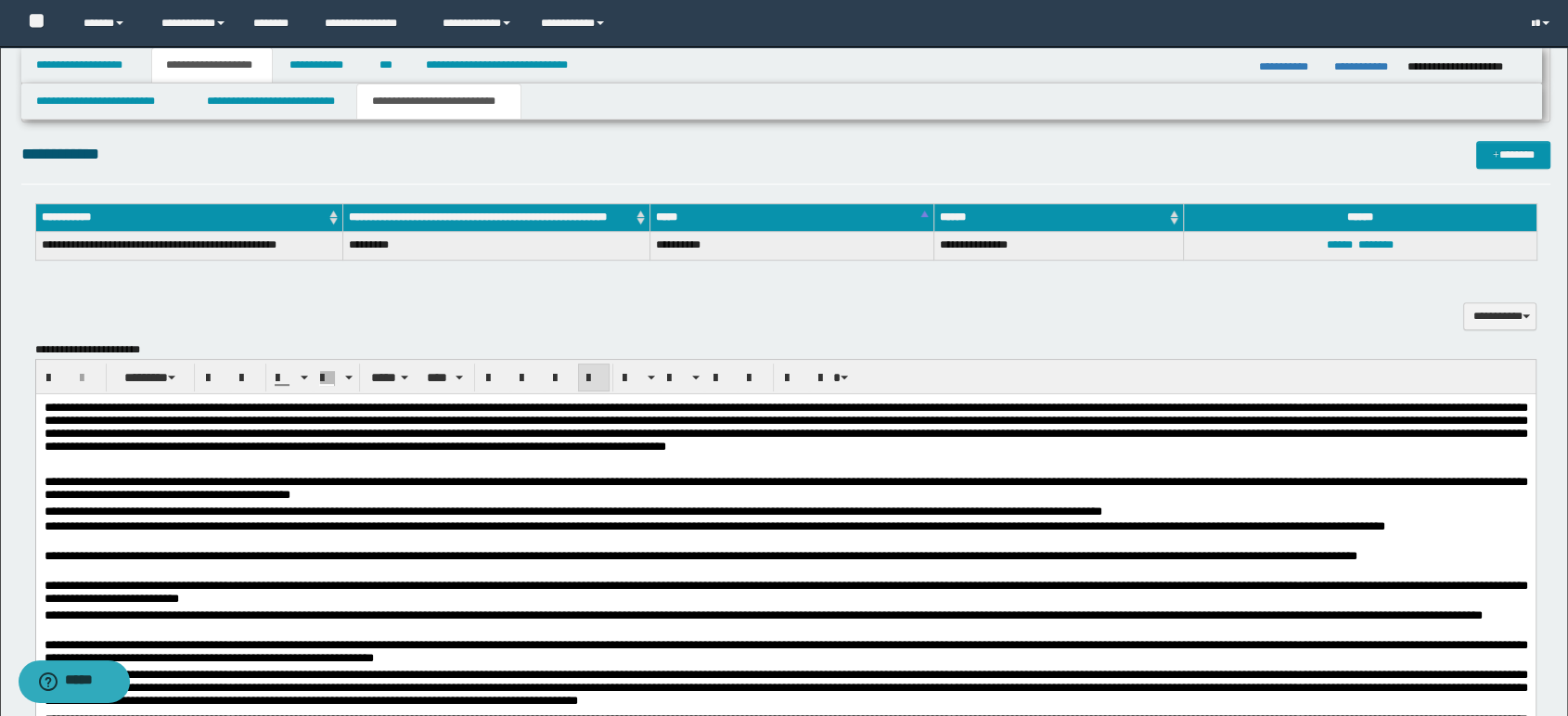 scroll, scrollTop: 517, scrollLeft: 0, axis: vertical 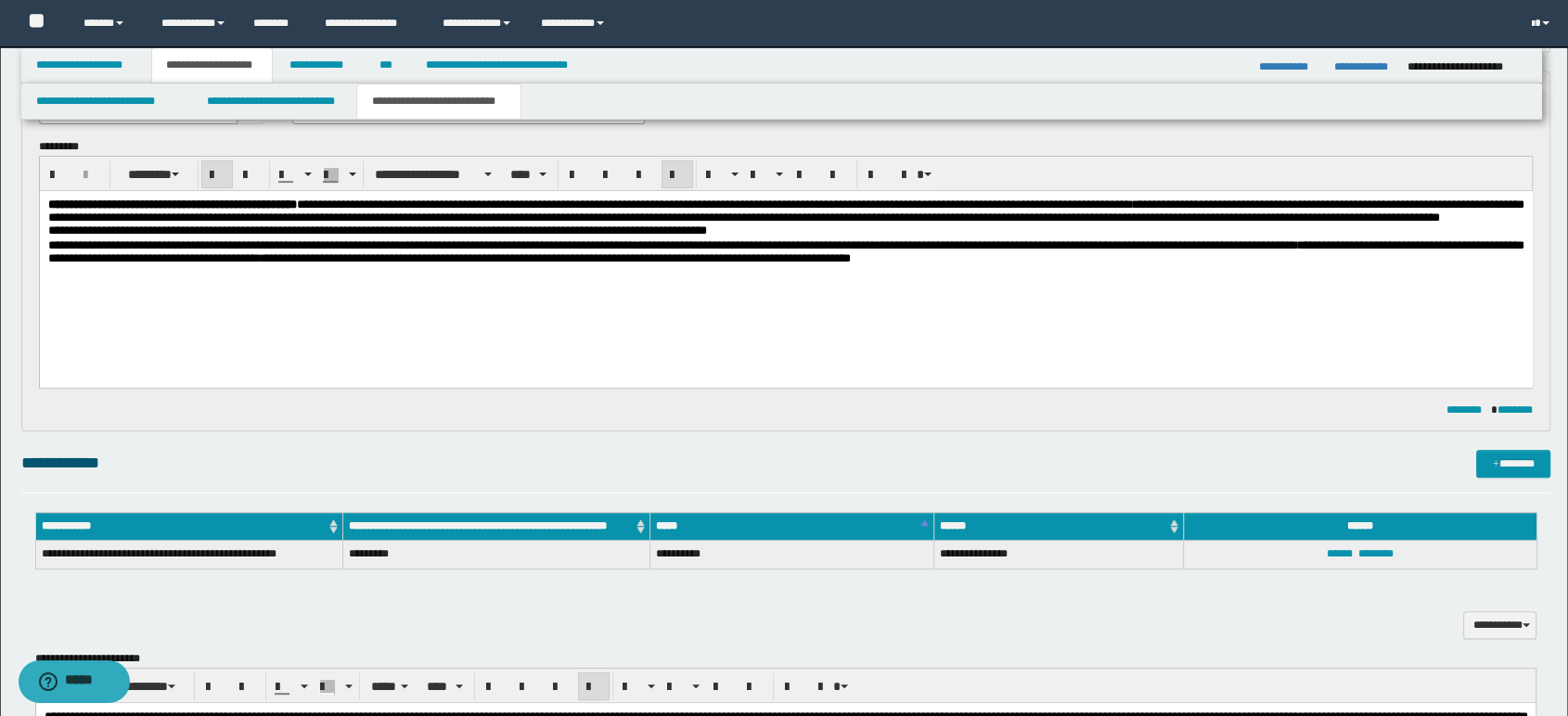 click on "**********" at bounding box center (785, 257) 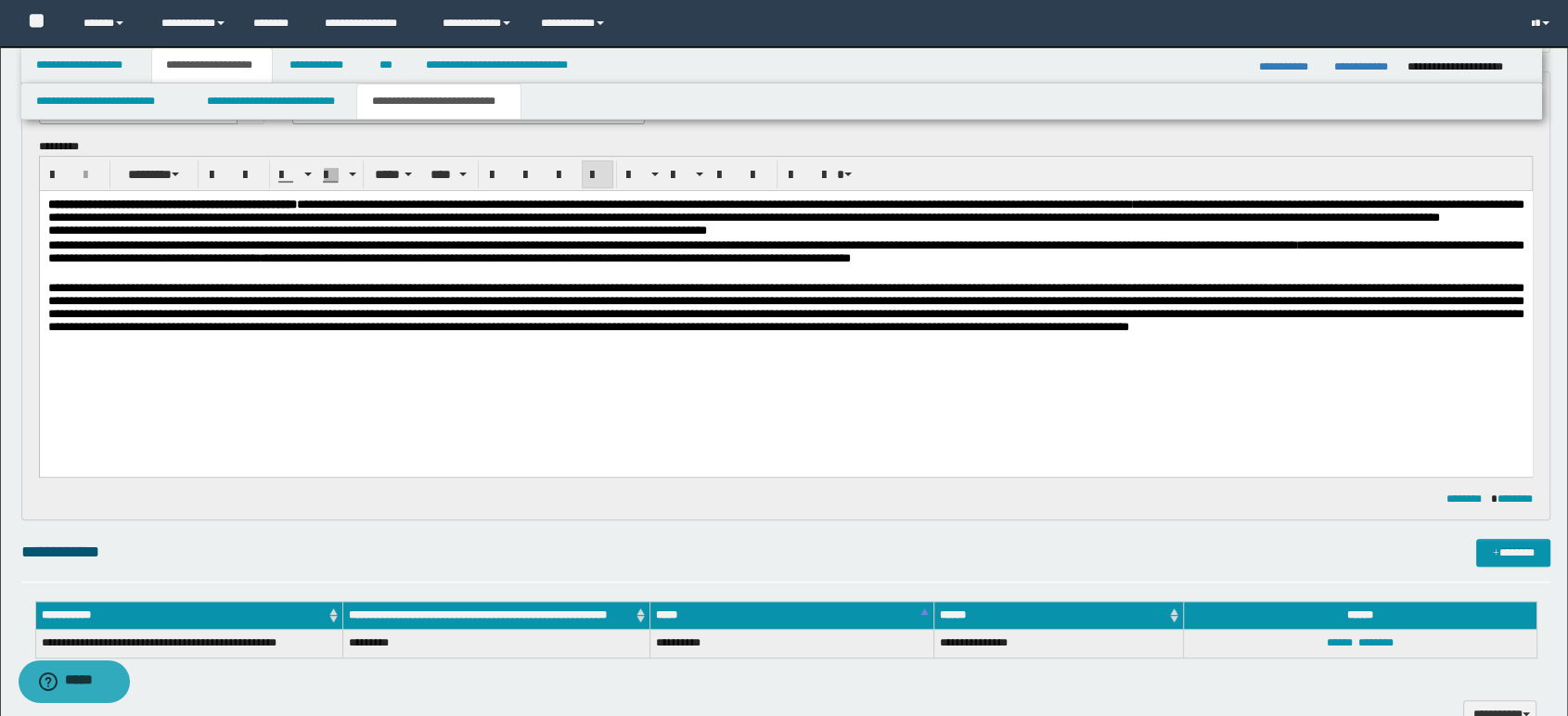 click on "**********" at bounding box center [1027, 245] 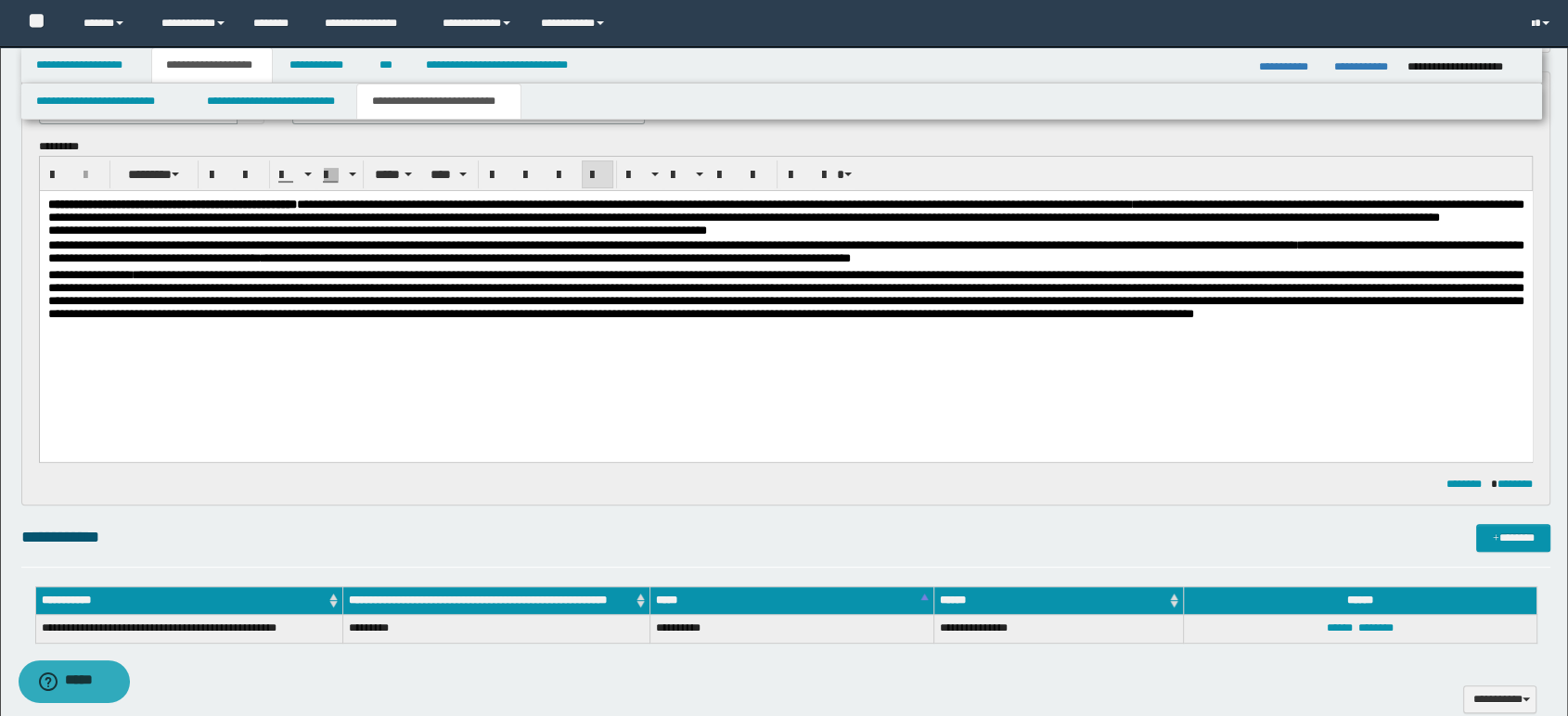 click at bounding box center [785, 294] 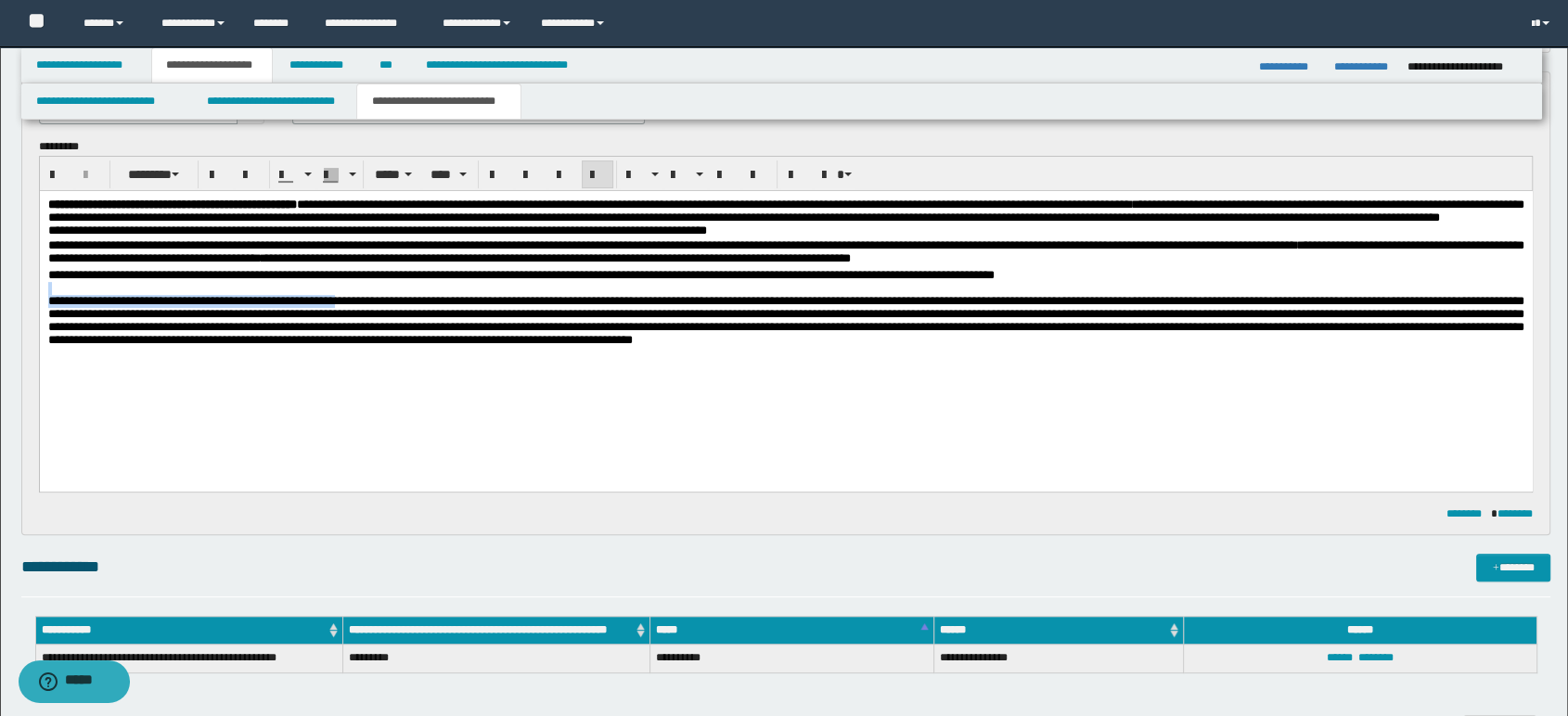 drag, startPoint x: 418, startPoint y: 317, endPoint x: 71, endPoint y: 497, distance: 390.90792 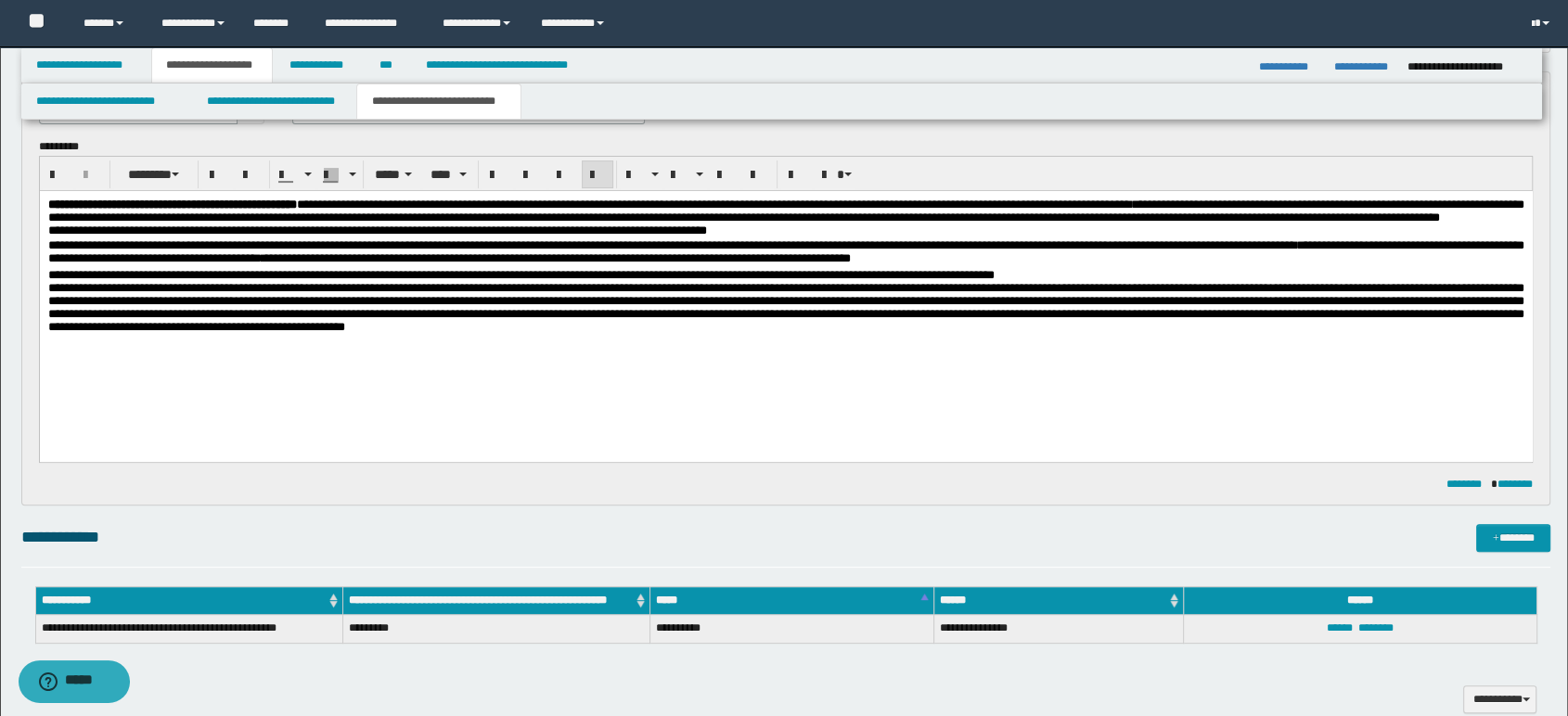 drag, startPoint x: 344, startPoint y: 310, endPoint x: 398, endPoint y: 337, distance: 60.37384 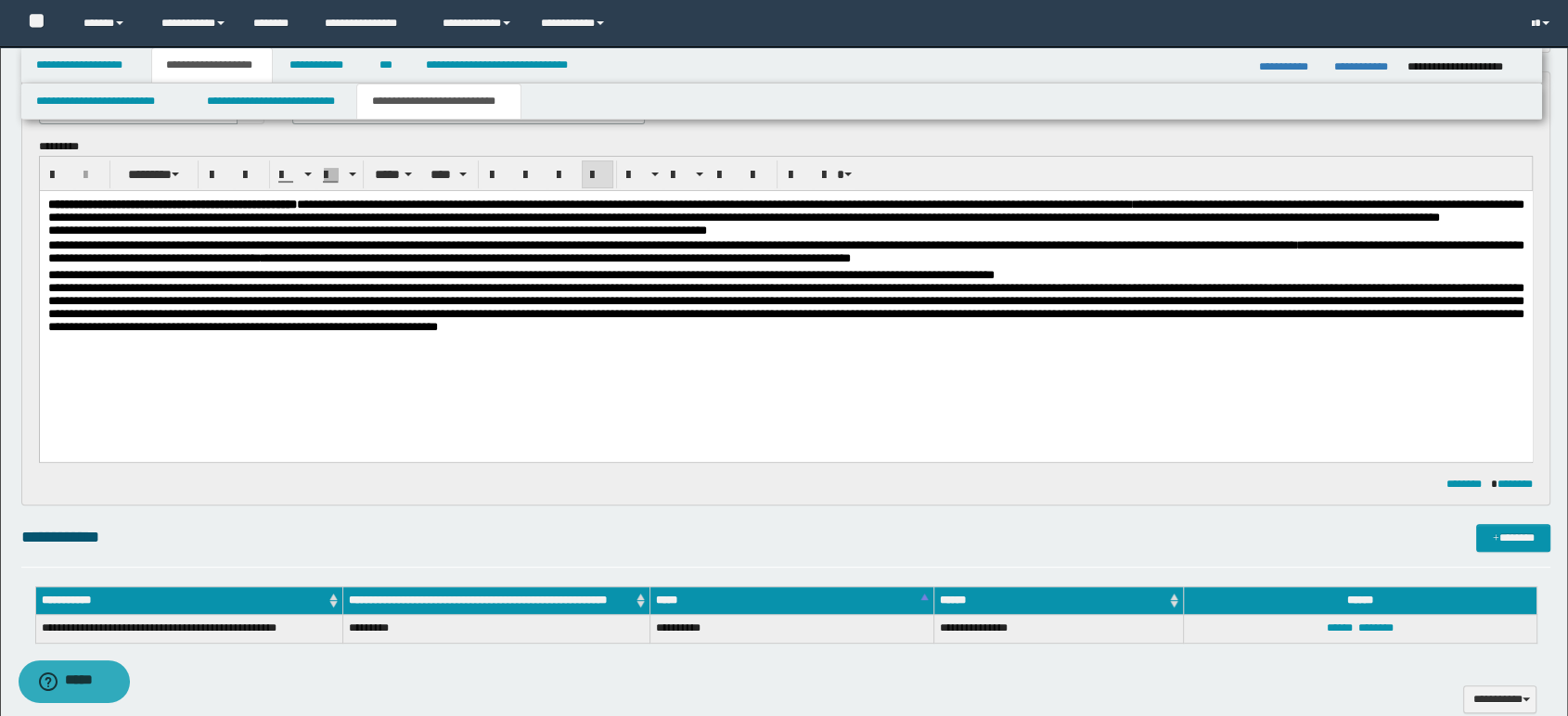 click at bounding box center (785, 307) 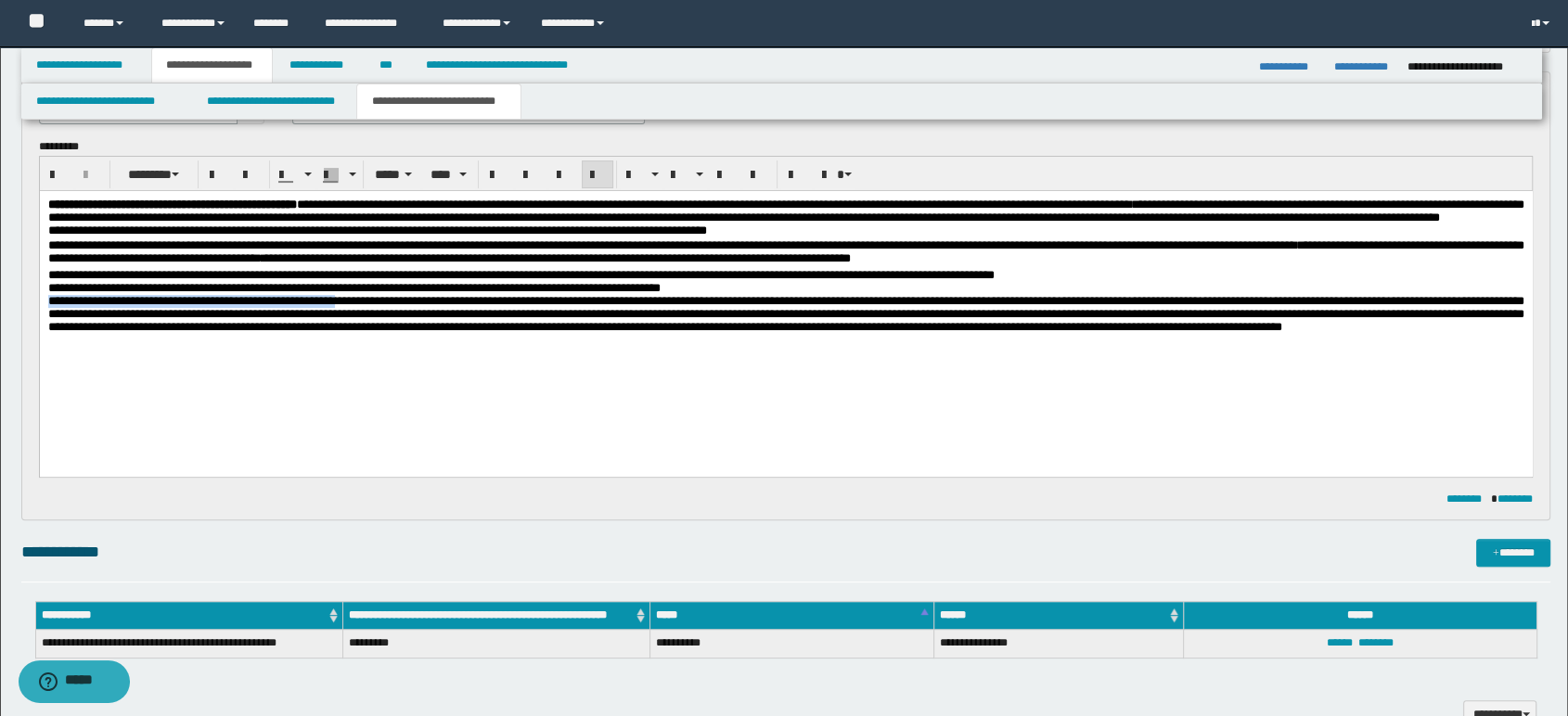 drag, startPoint x: 425, startPoint y: 325, endPoint x: -1, endPoint y: 326, distance: 426.00117 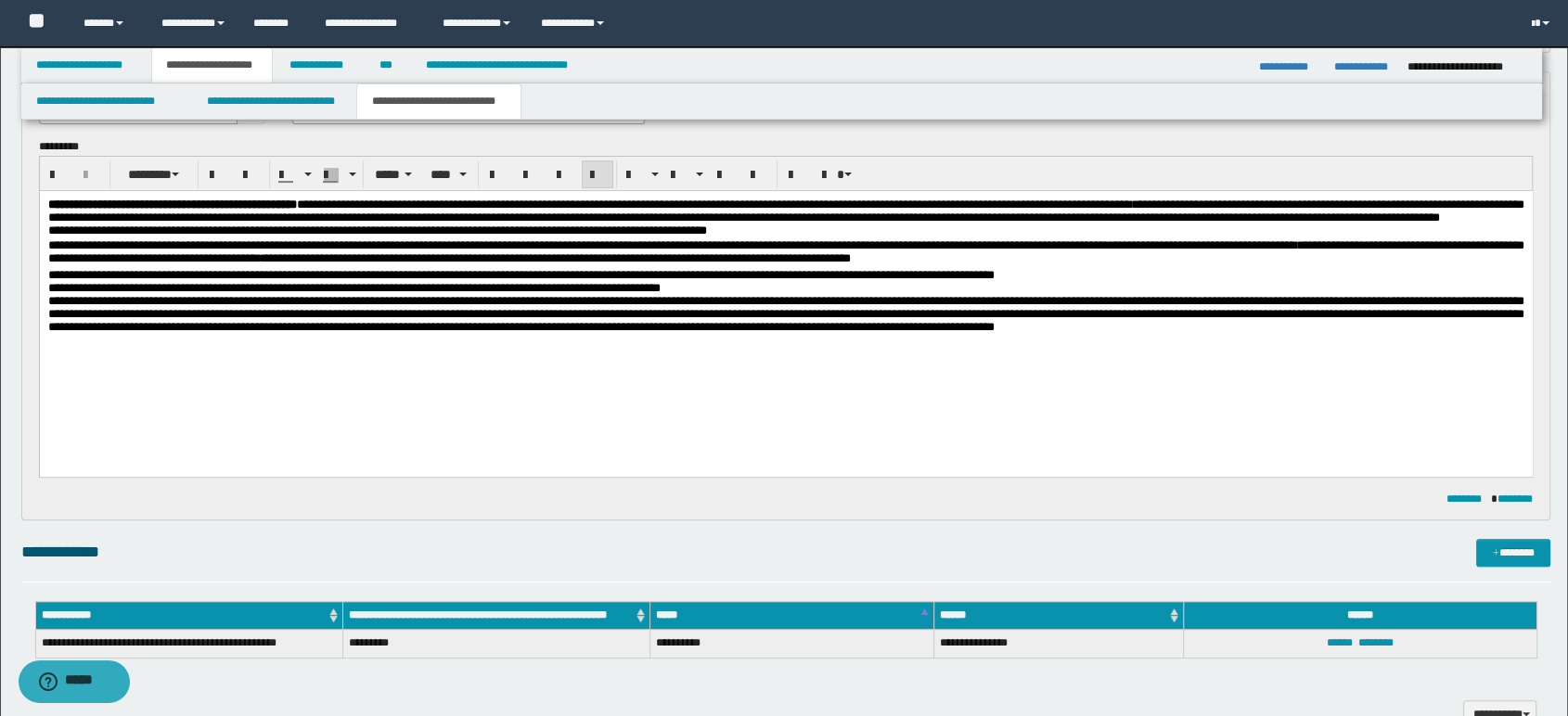 click on "**********" at bounding box center [785, 313] 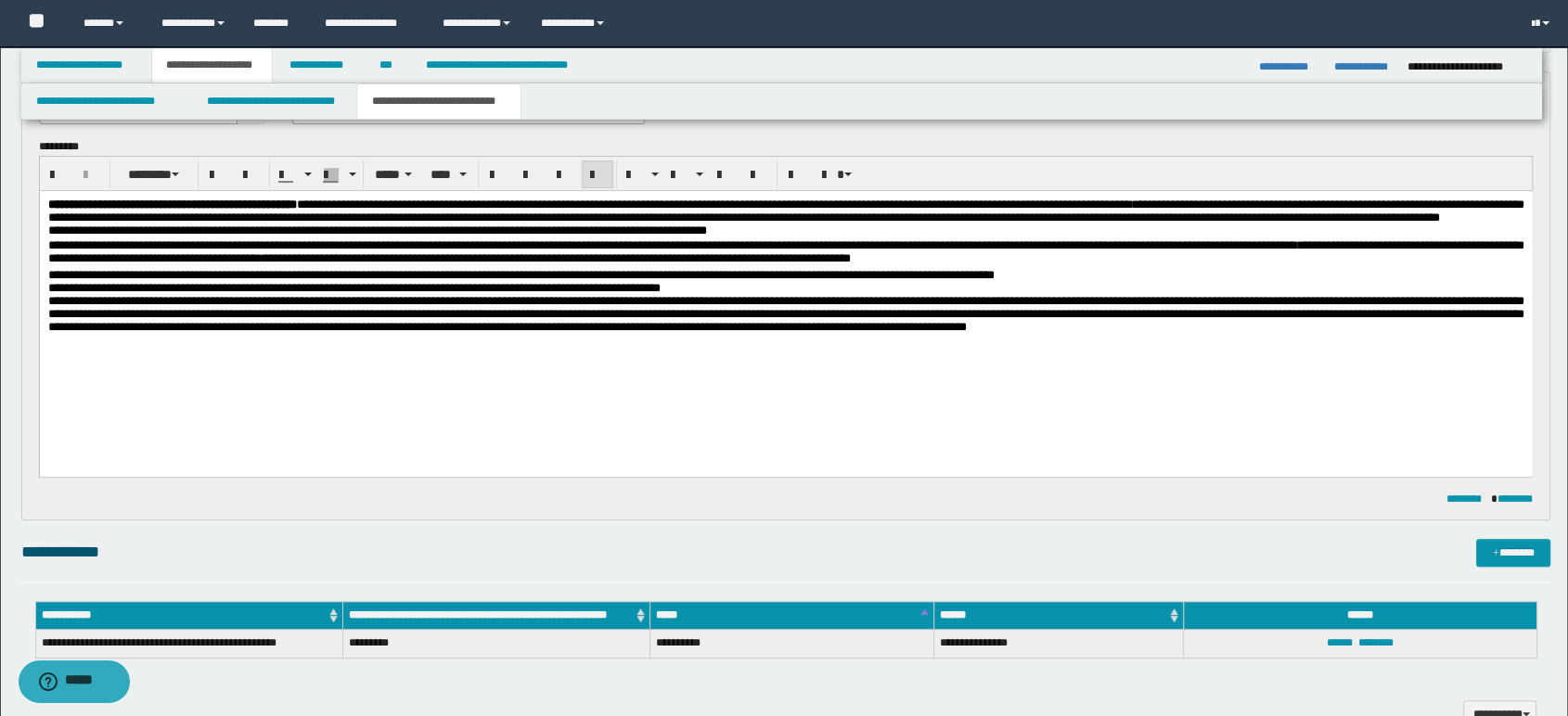 click on "**********" at bounding box center [785, 313] 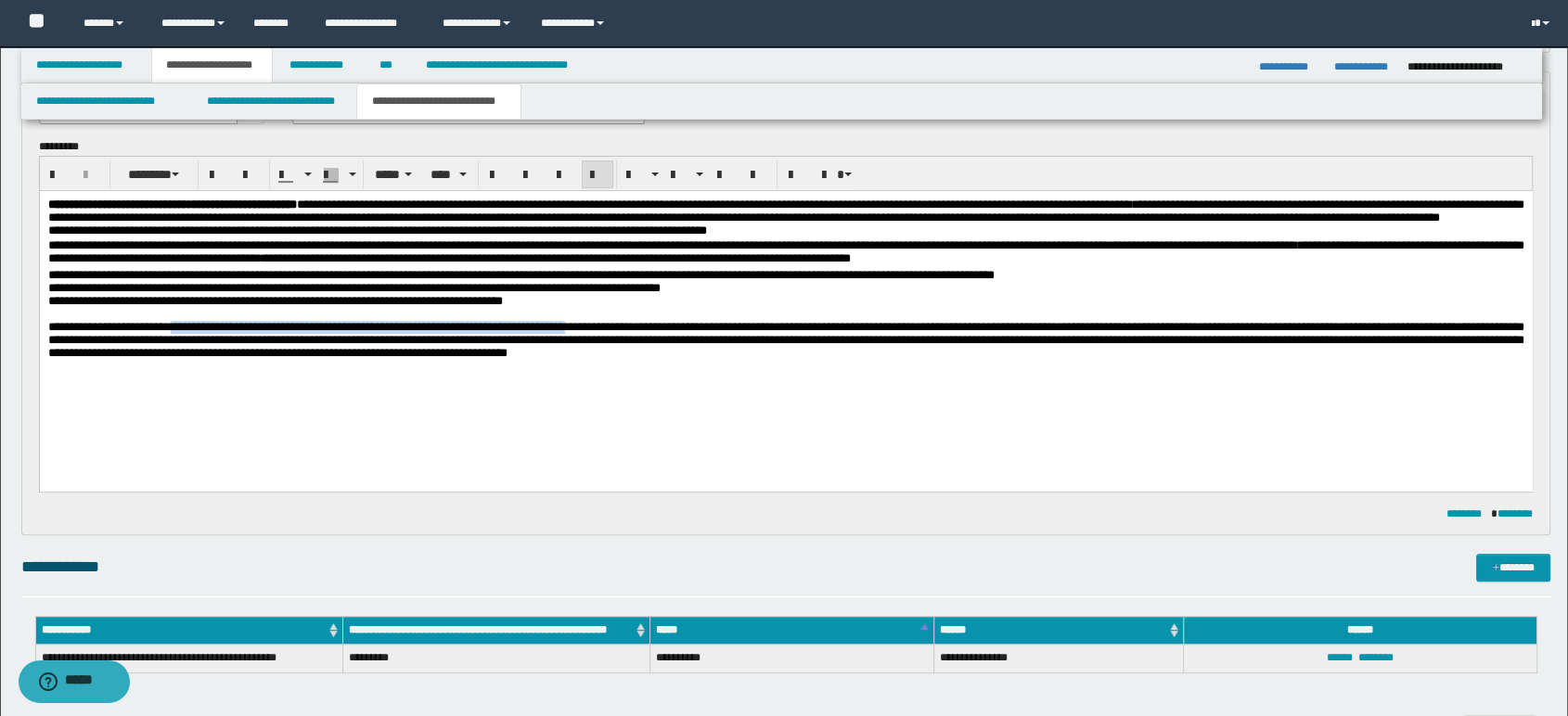 drag, startPoint x: 190, startPoint y: 352, endPoint x: 643, endPoint y: 356, distance: 453.0177 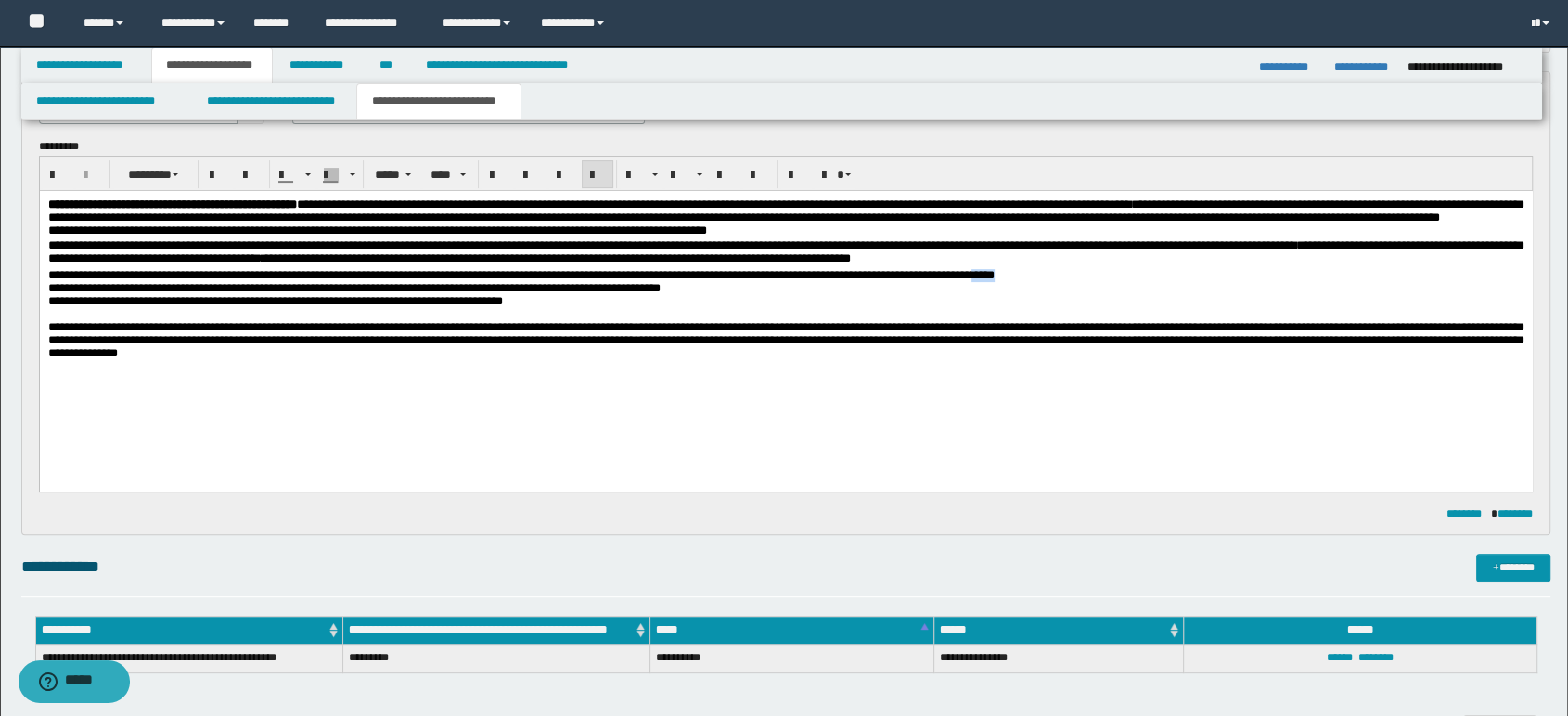 drag, startPoint x: 1112, startPoint y: 296, endPoint x: 1202, endPoint y: 296, distance: 90 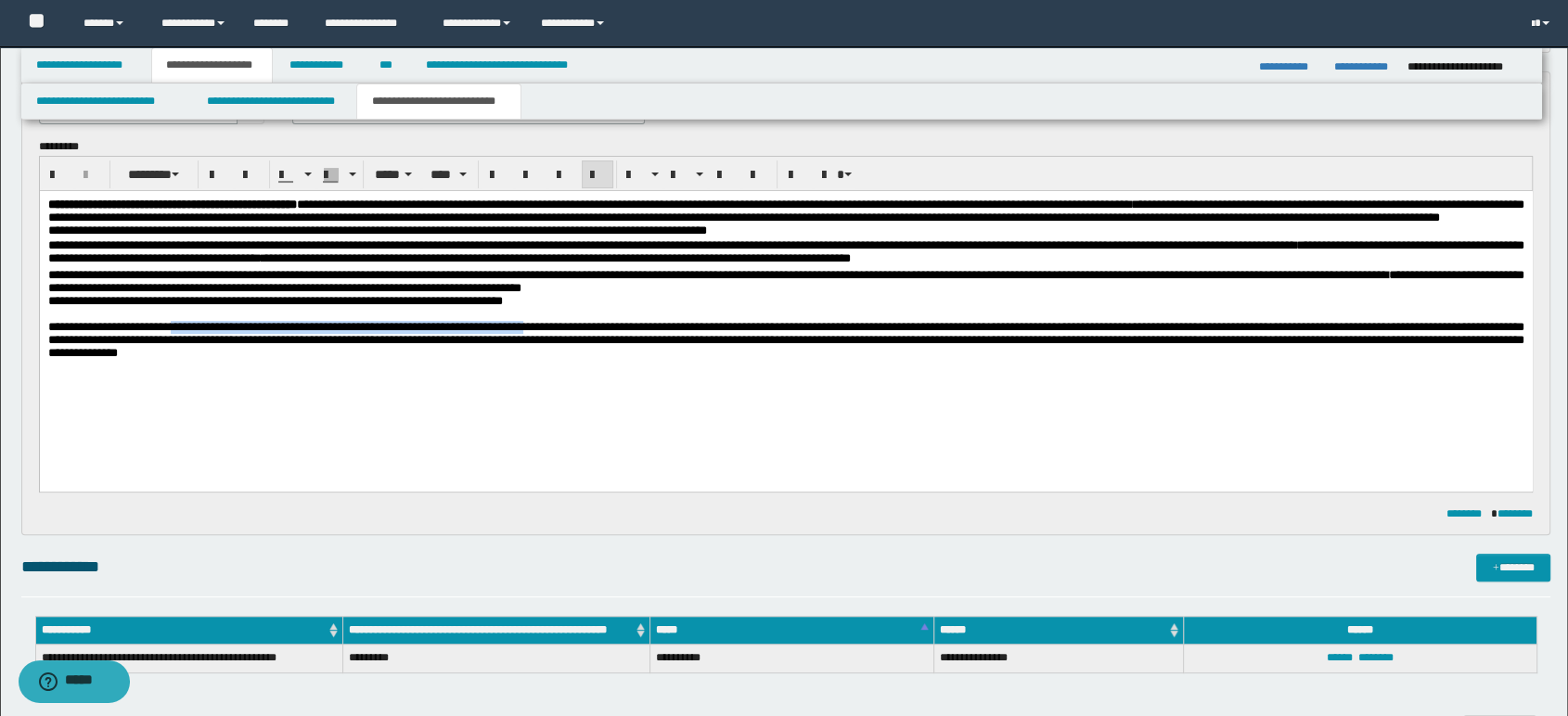 drag, startPoint x: 584, startPoint y: 354, endPoint x: 192, endPoint y: 355, distance: 392.0013 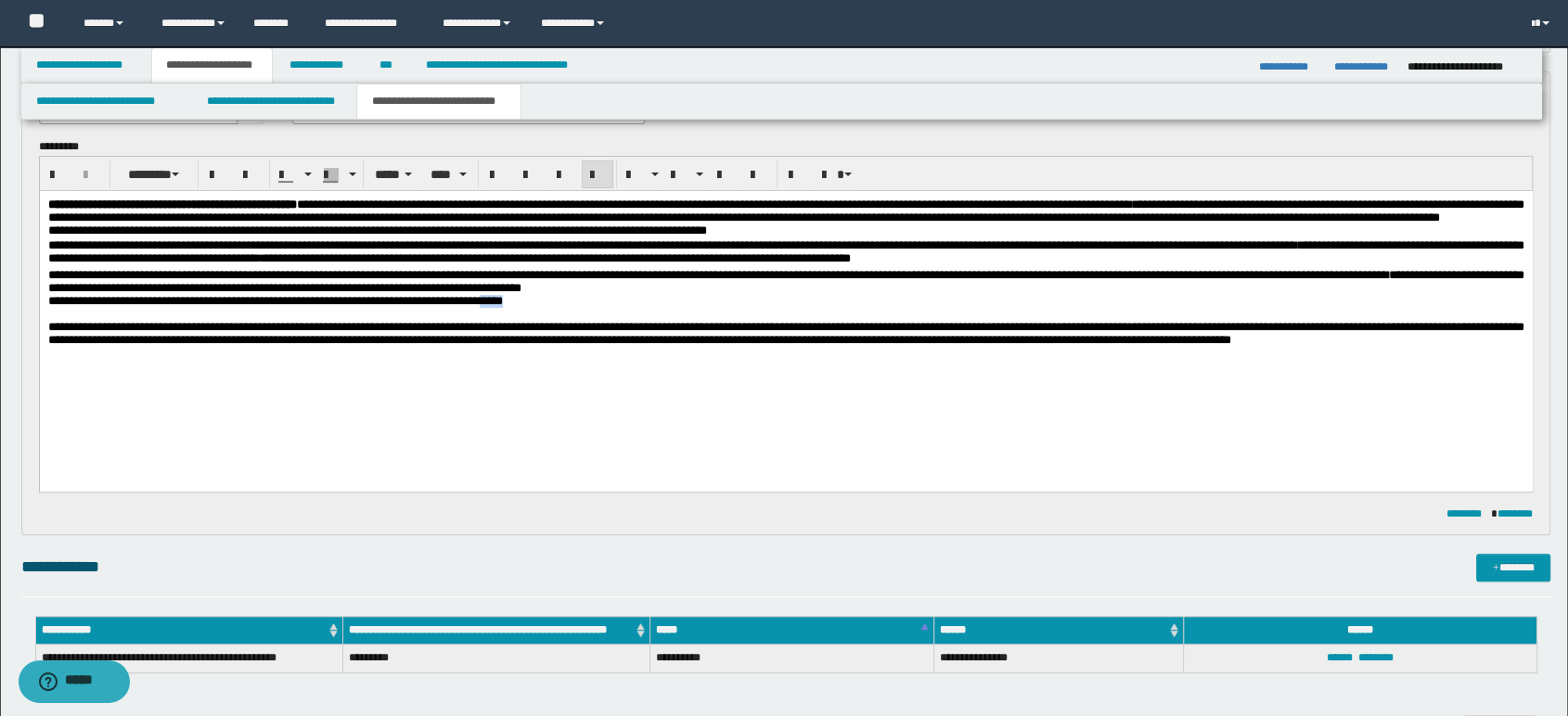 drag, startPoint x: 564, startPoint y: 325, endPoint x: 629, endPoint y: 325, distance: 65 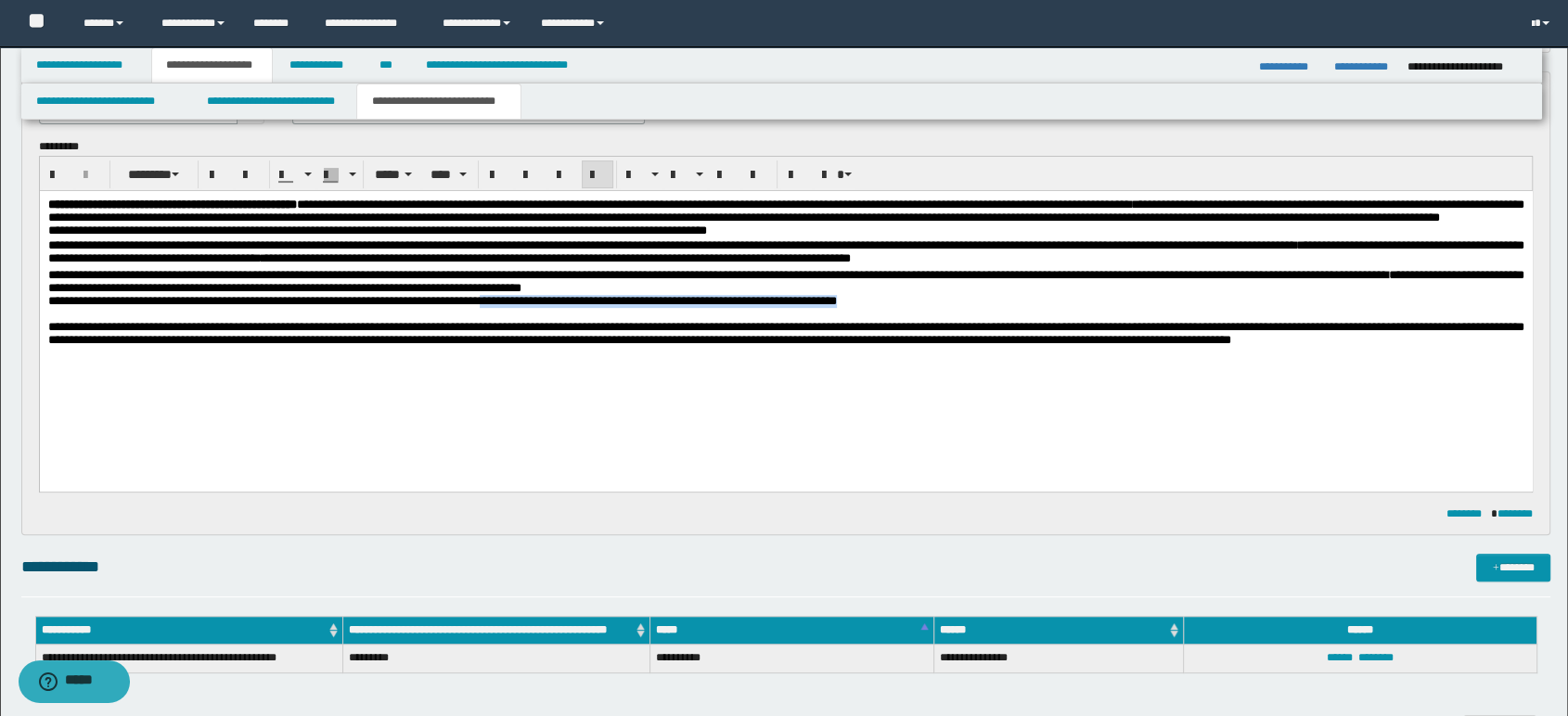 drag, startPoint x: 566, startPoint y: 325, endPoint x: 1038, endPoint y: 334, distance: 472.0858 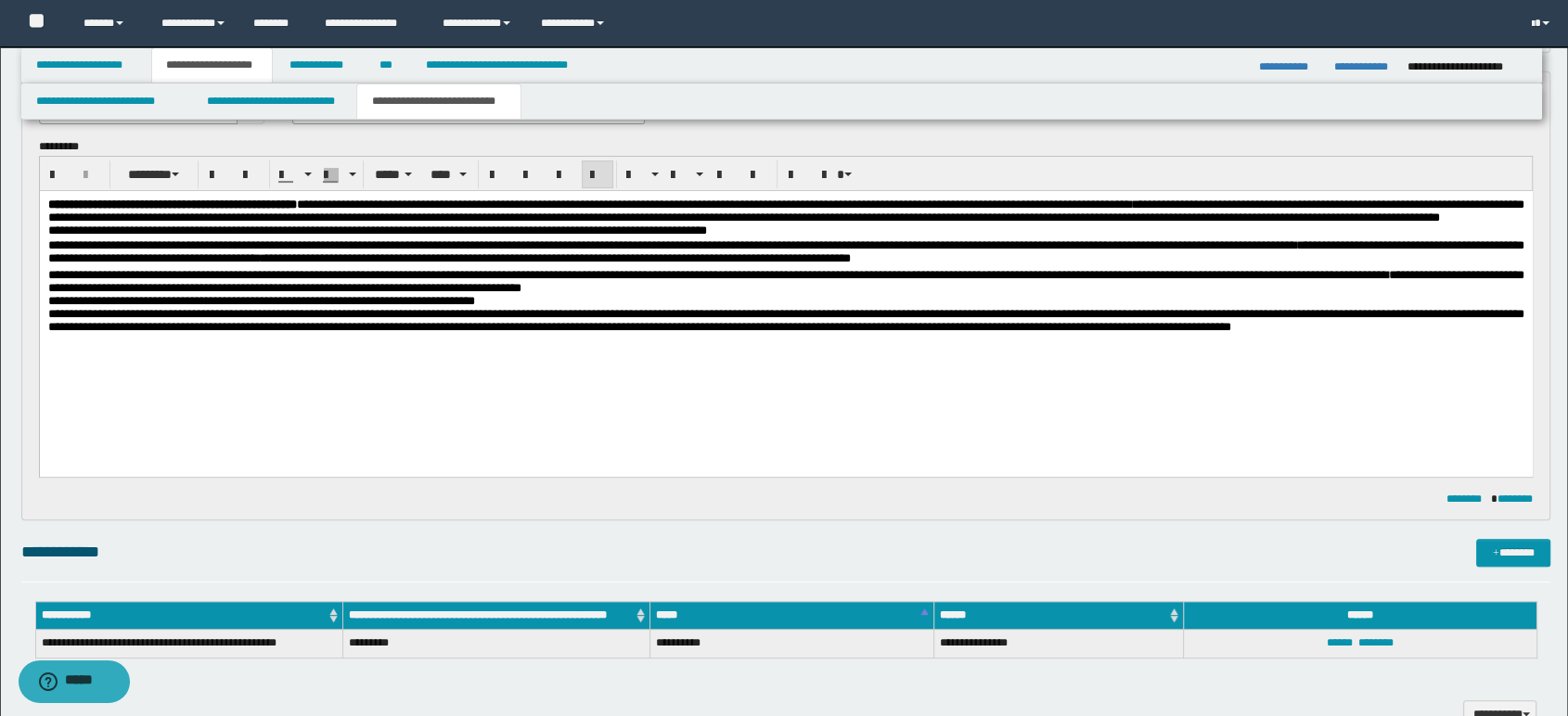 click on "**********" at bounding box center [785, 281] 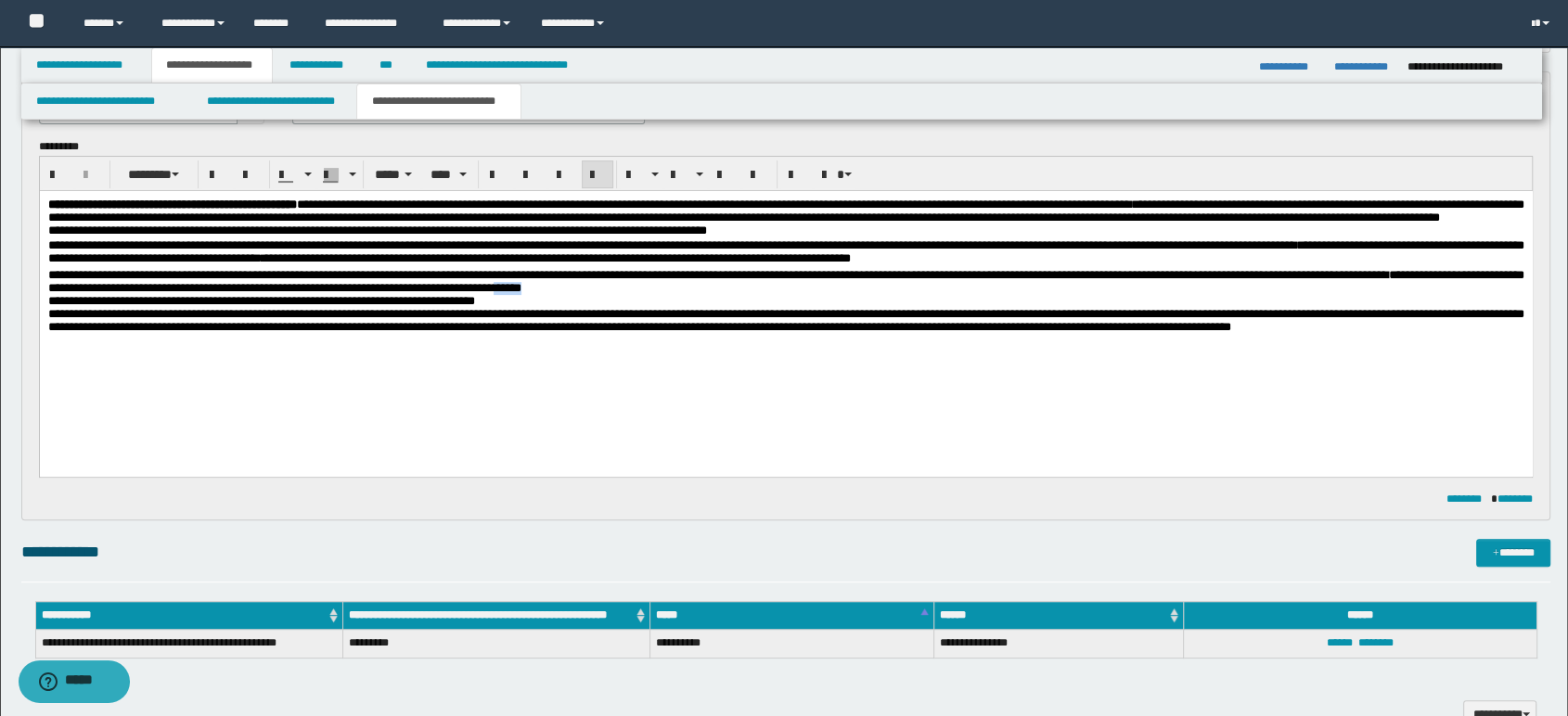 drag, startPoint x: 780, startPoint y: 305, endPoint x: 851, endPoint y: 311, distance: 71.25307 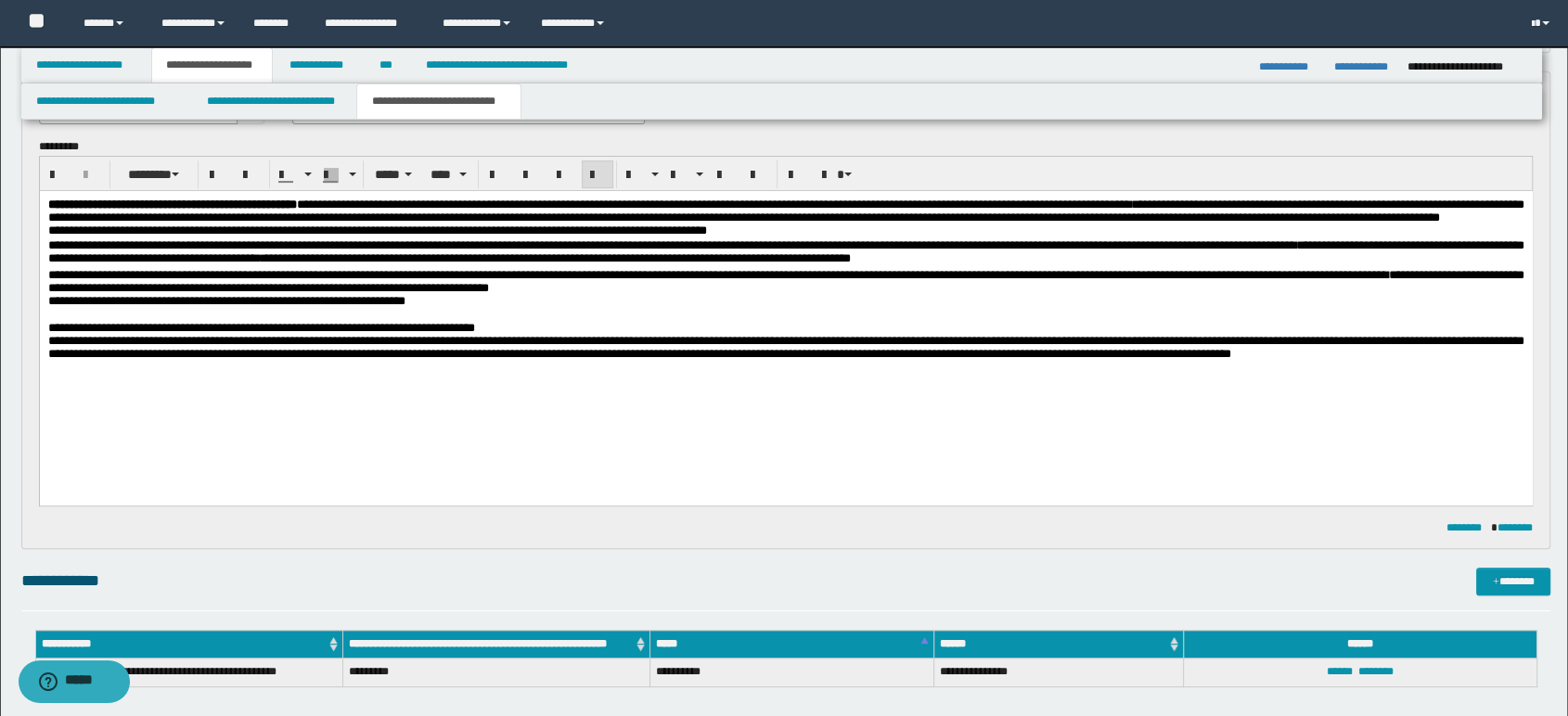 click on "[FIRST] [LAST] [ADDRESS] [CITY], [STATE] [POSTAL_CODE] [COUNTRY] [PHONE] [EMAIL] [WEBSITE] [COMPANY] [PRODUCT] [PRICE] [DATE] [TIME]" at bounding box center [785, 282] 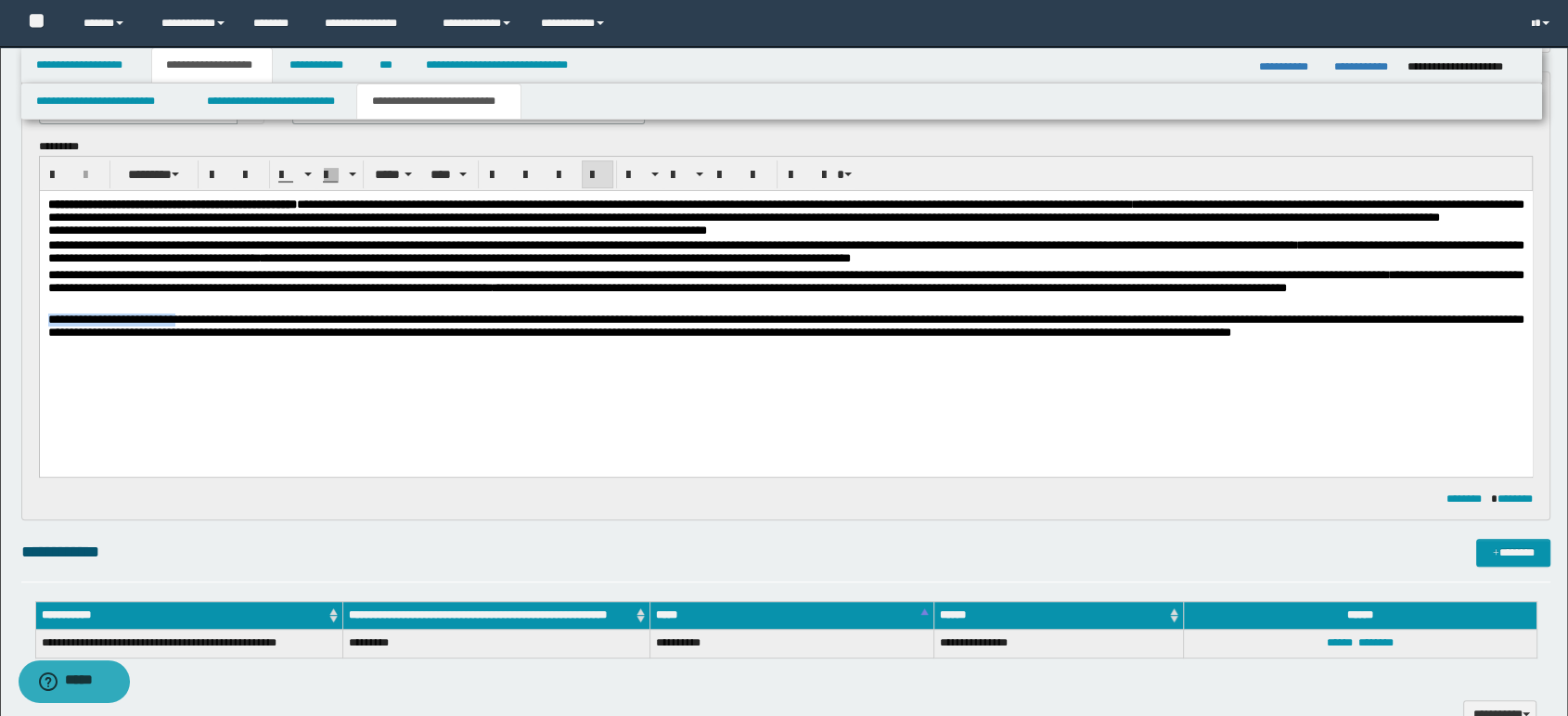 drag, startPoint x: 194, startPoint y: 339, endPoint x: 26, endPoint y: 339, distance: 168 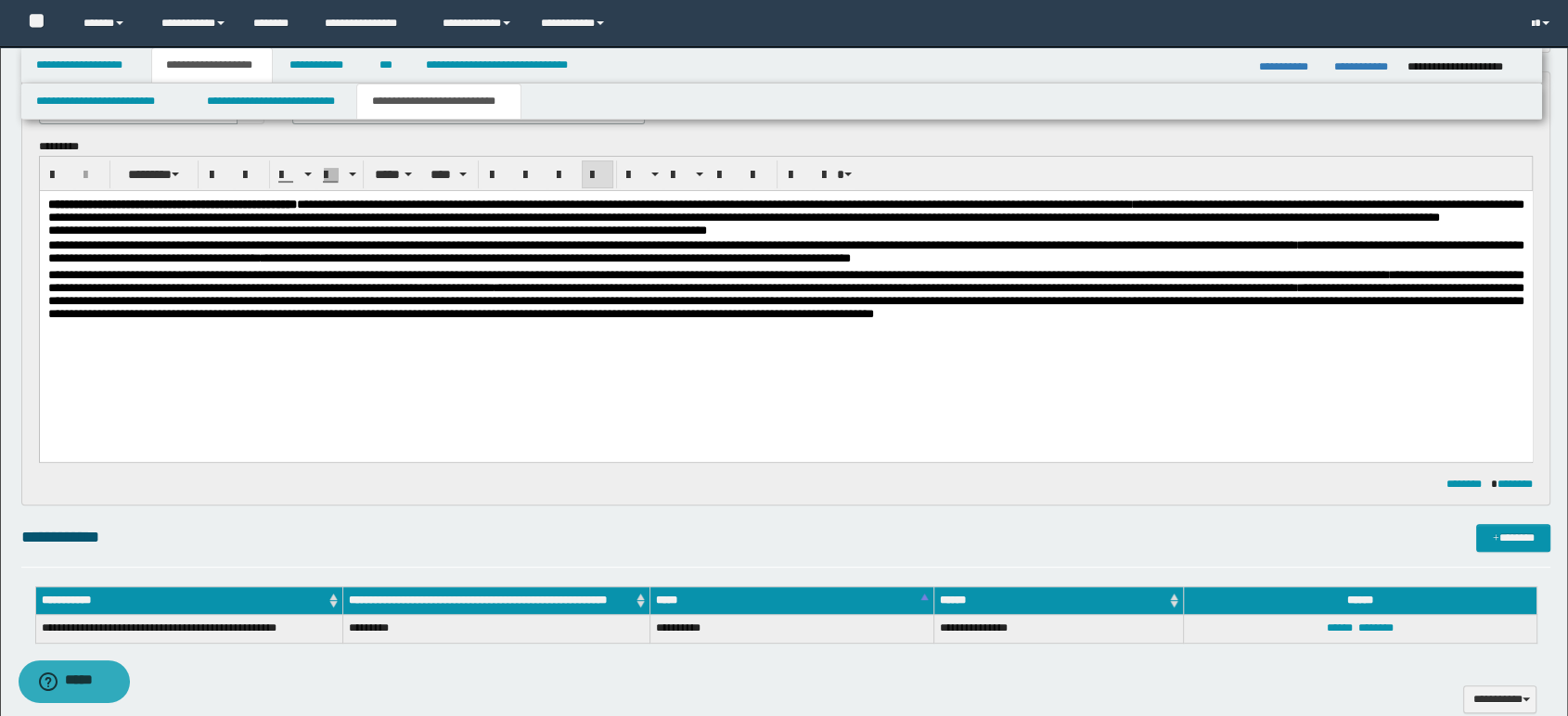 click on "**********" at bounding box center (785, 300) 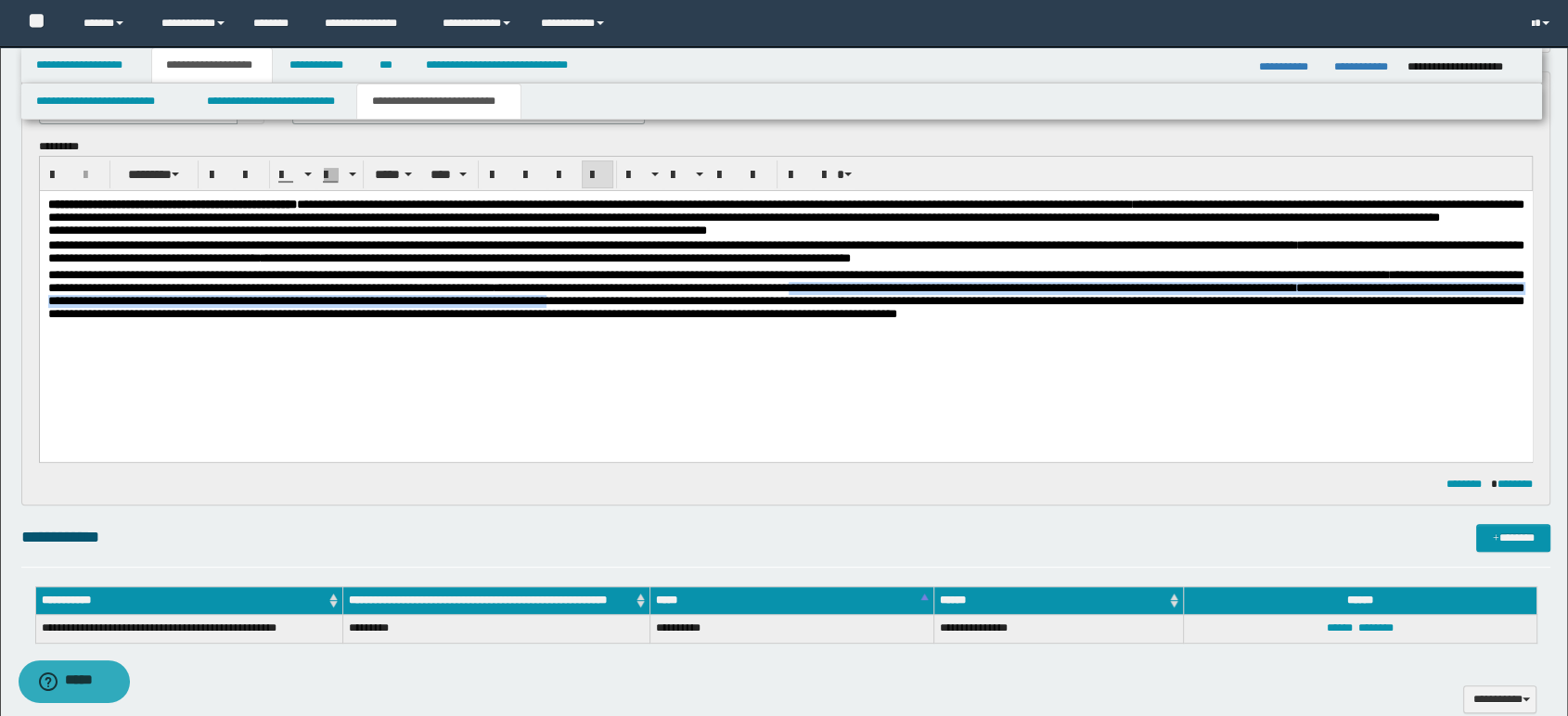 drag, startPoint x: 1111, startPoint y: 325, endPoint x: 1123, endPoint y: 313, distance: 16.970563 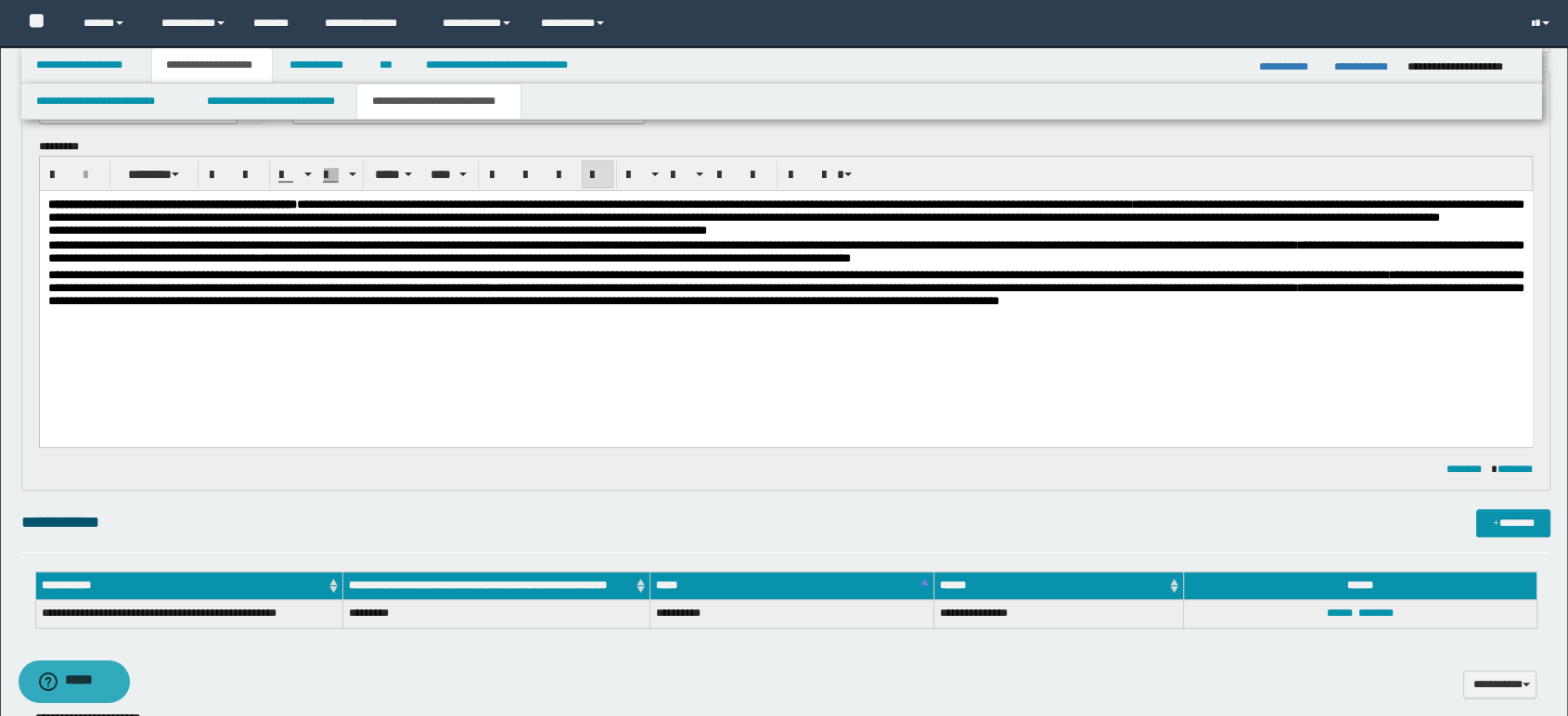 click on "**********" at bounding box center (785, 294) 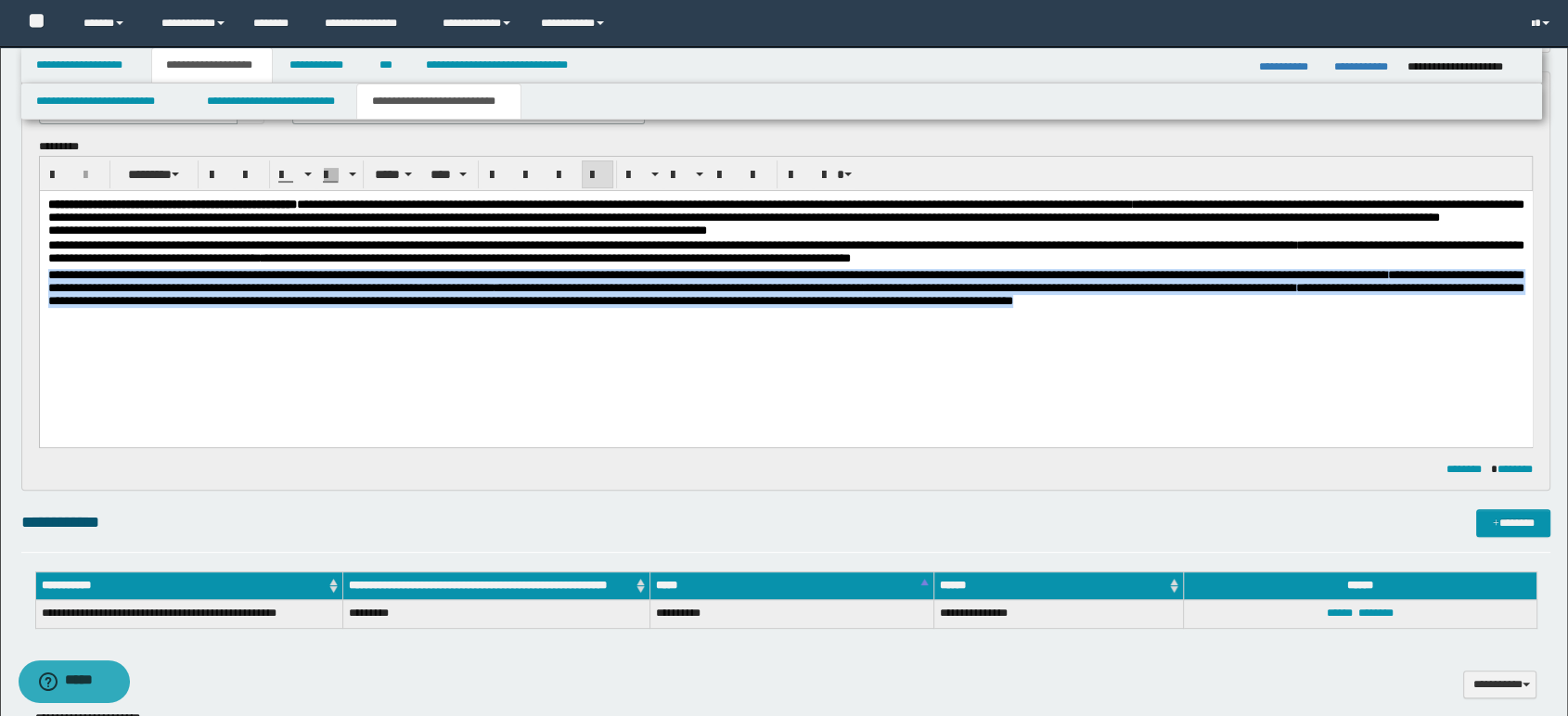 drag, startPoint x: 190, startPoint y: 340, endPoint x: 1, endPoint y: 298, distance: 193.61043 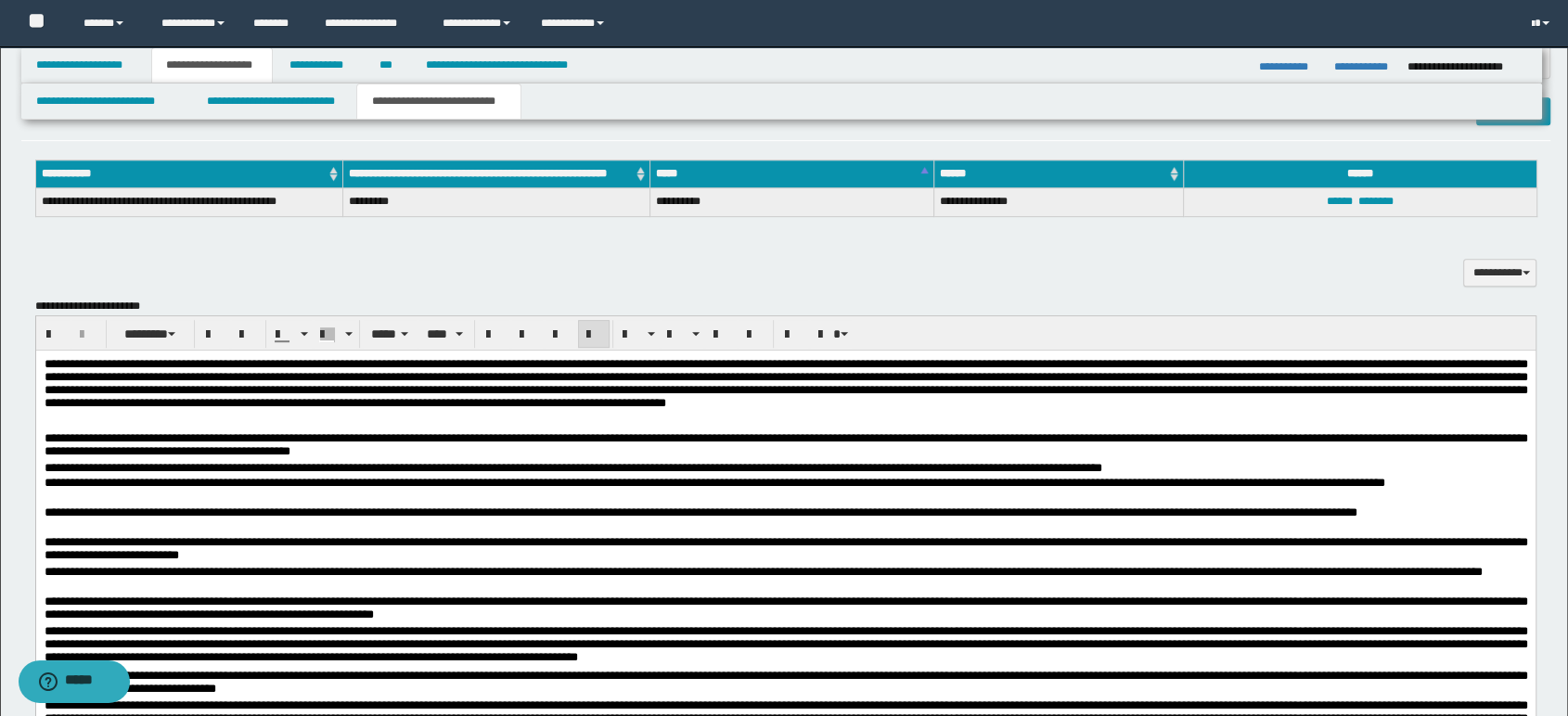 scroll, scrollTop: 1444, scrollLeft: 0, axis: vertical 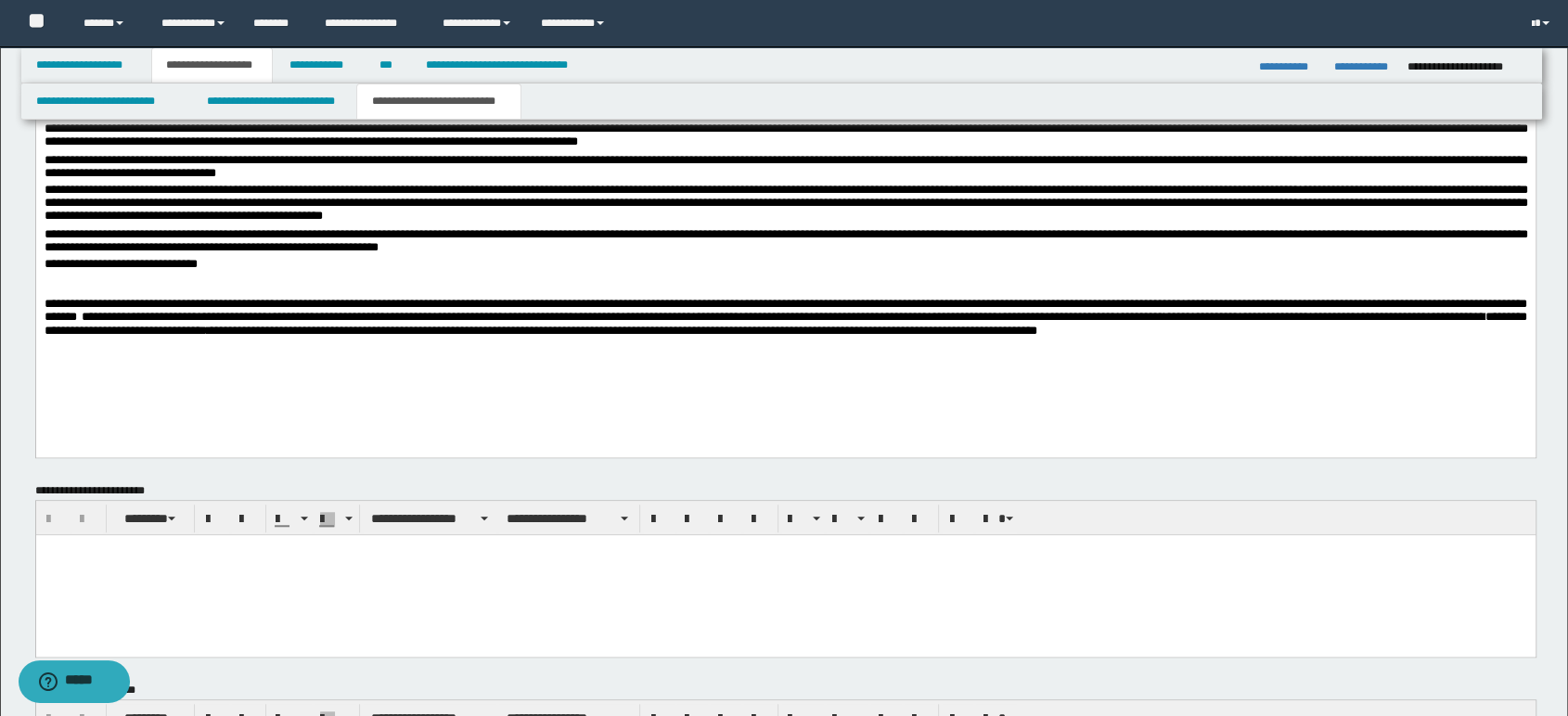 click on "**********" at bounding box center (785, 271) 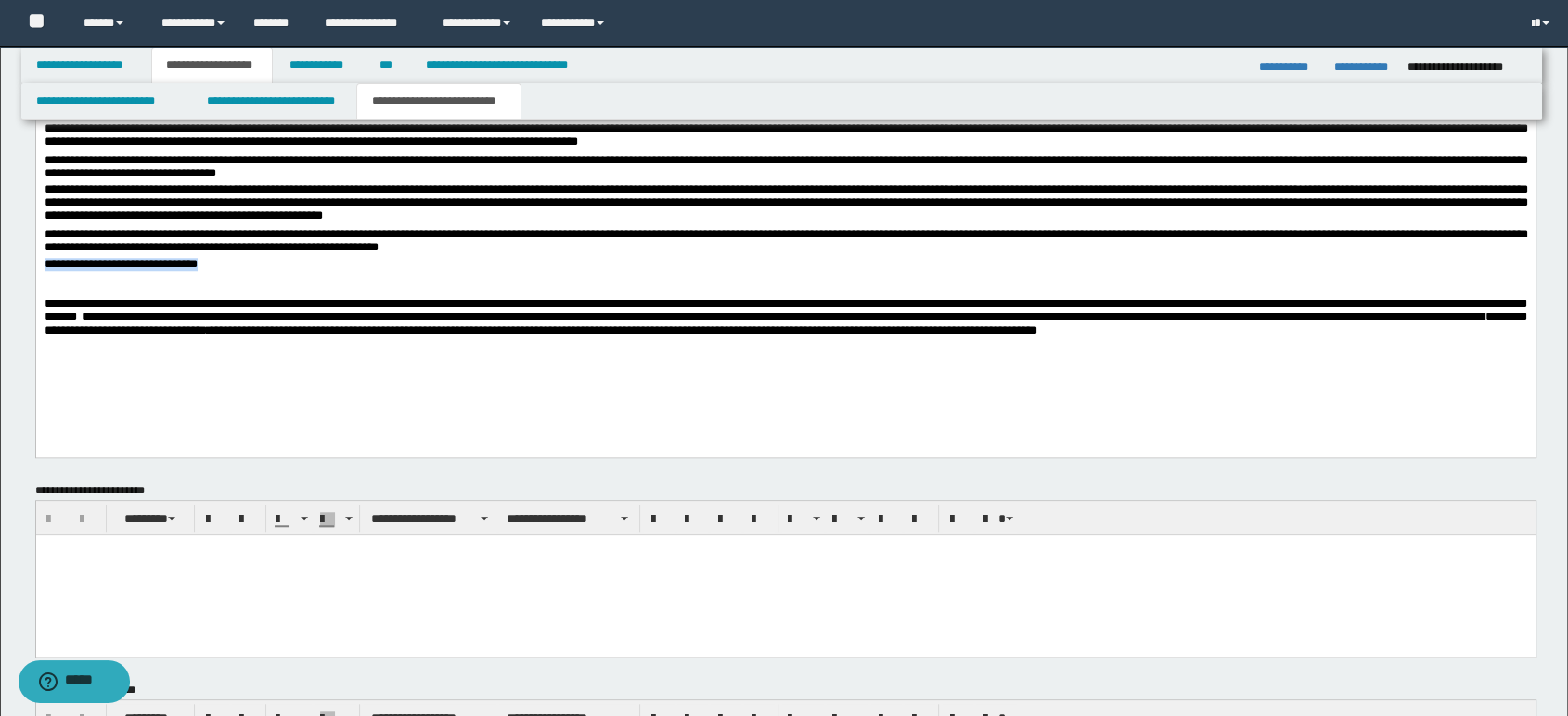 drag, startPoint x: 252, startPoint y: 267, endPoint x: -1, endPoint y: 267, distance: 253 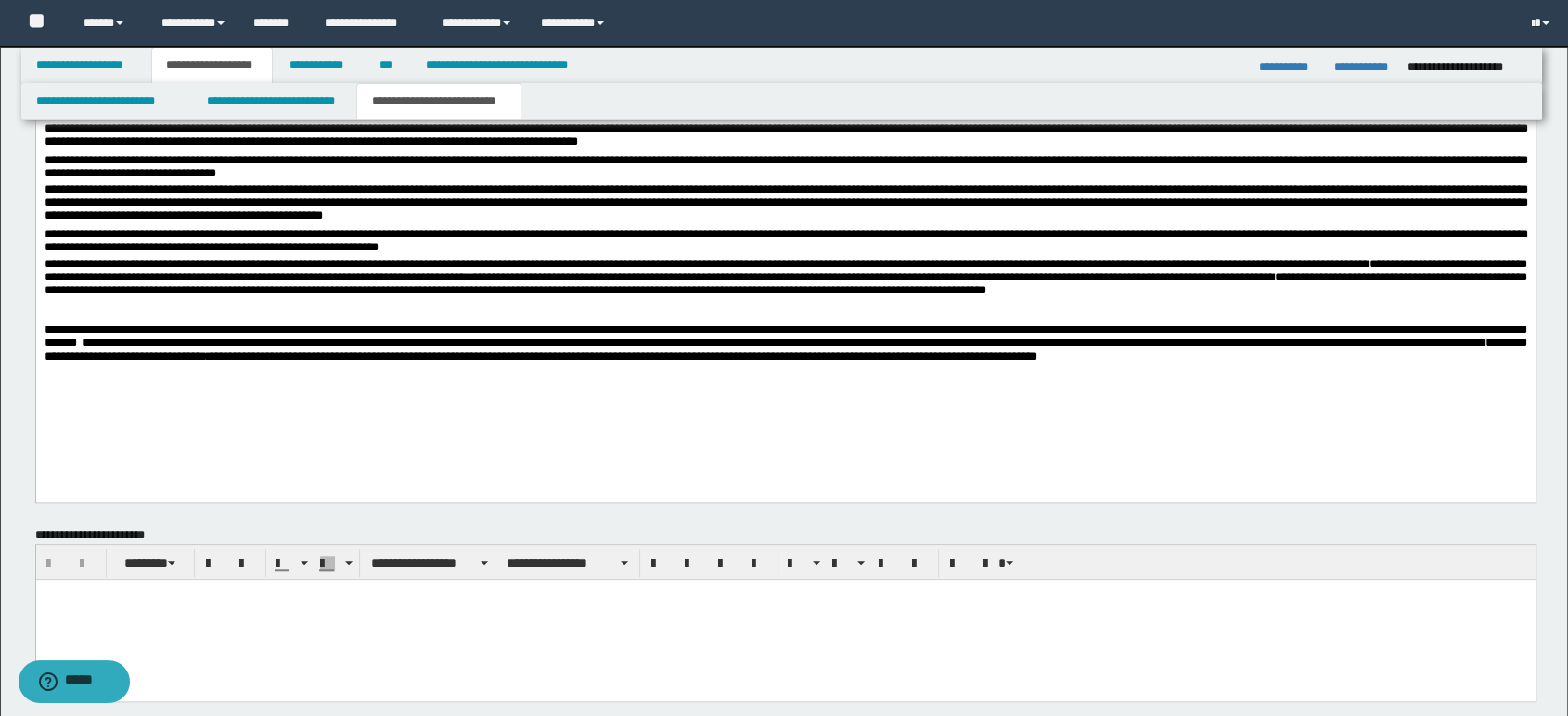 click on "**********" at bounding box center (785, 284) 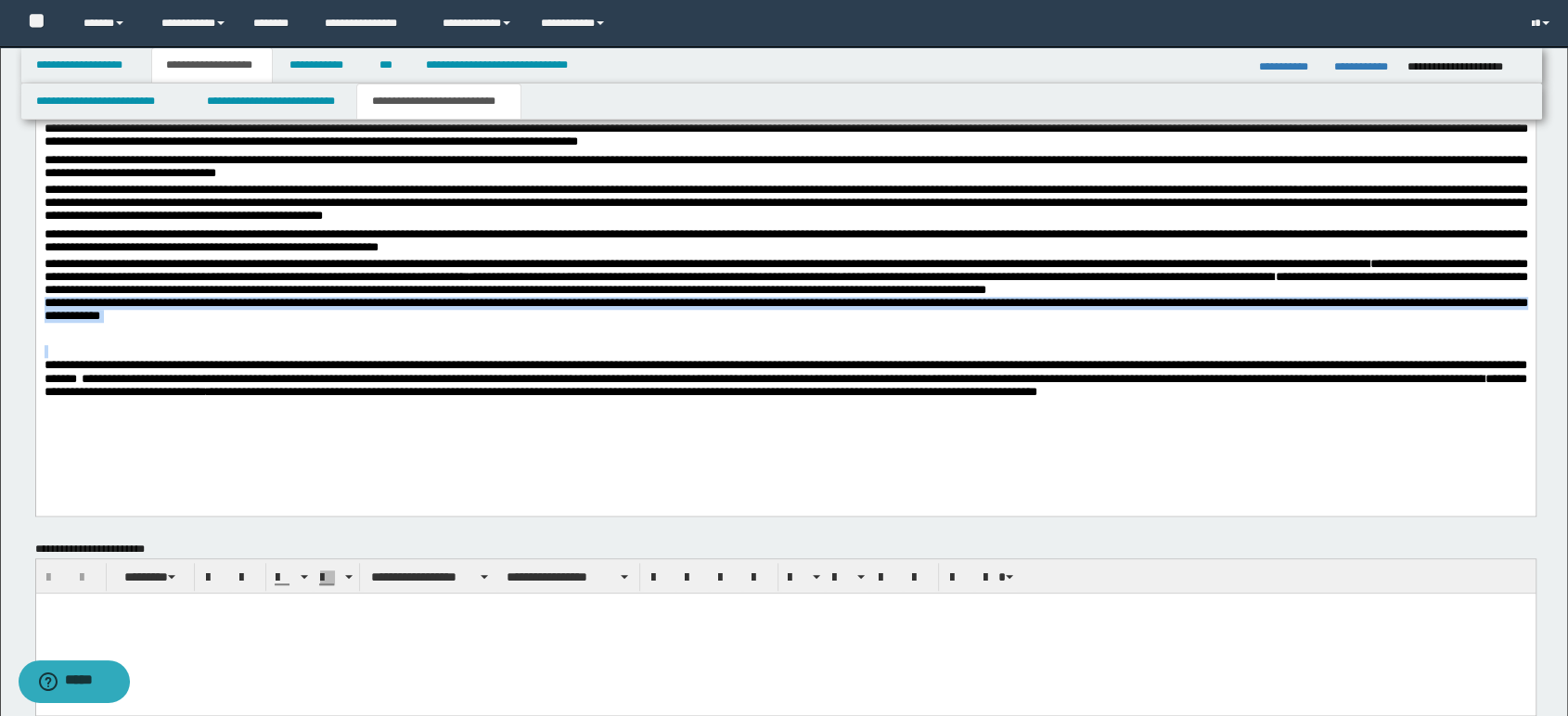 drag, startPoint x: 295, startPoint y: 347, endPoint x: 122, endPoint y: 335, distance: 173.41569 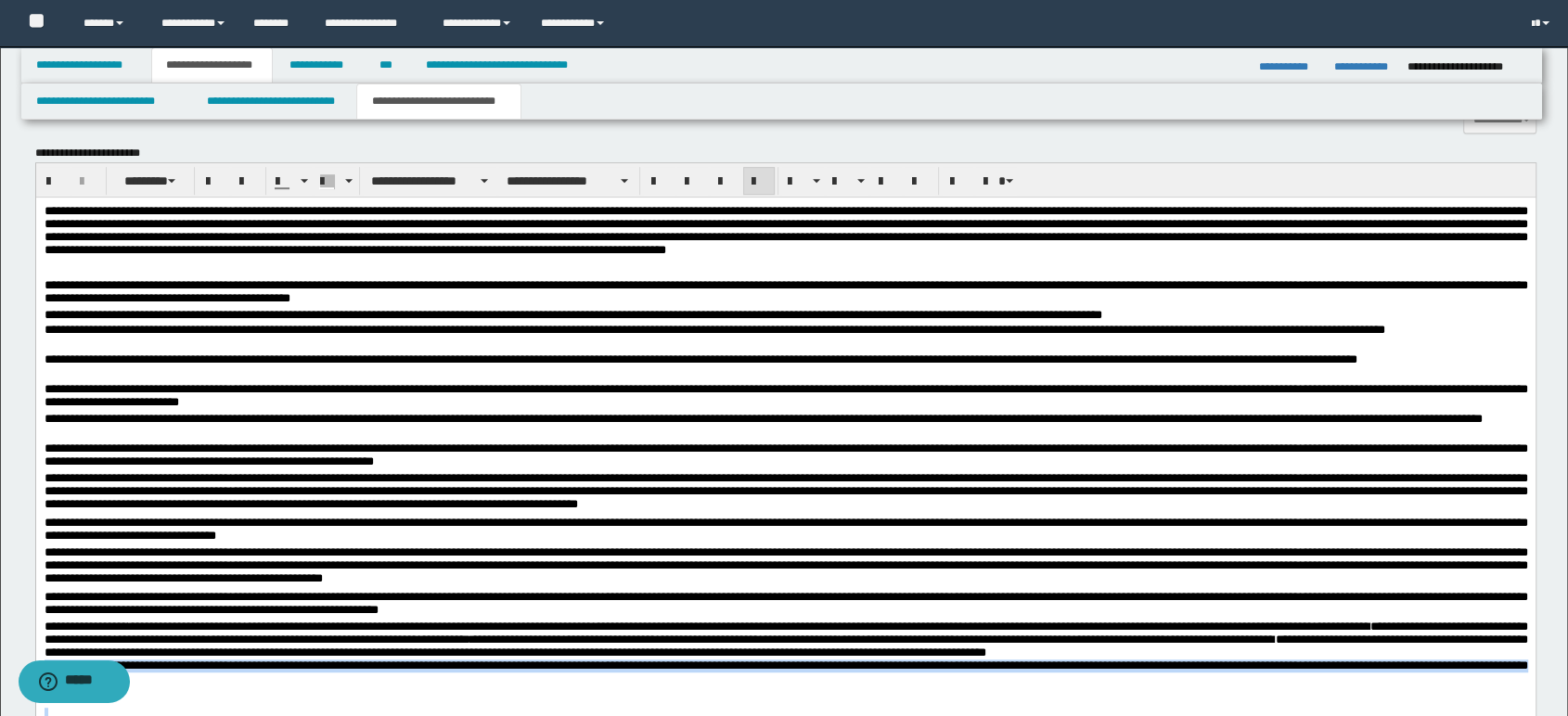 scroll, scrollTop: 1031, scrollLeft: 0, axis: vertical 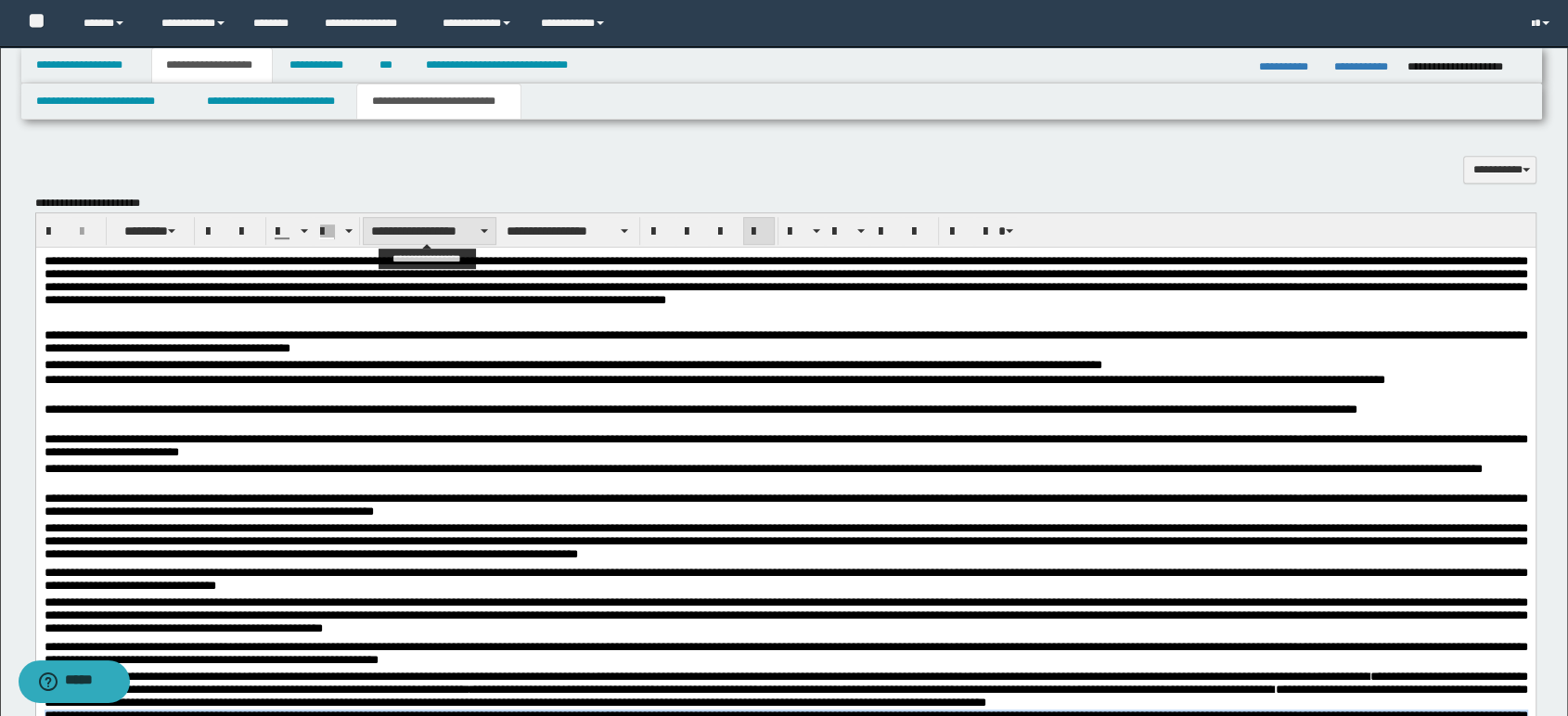 click on "**********" at bounding box center (430, 231) 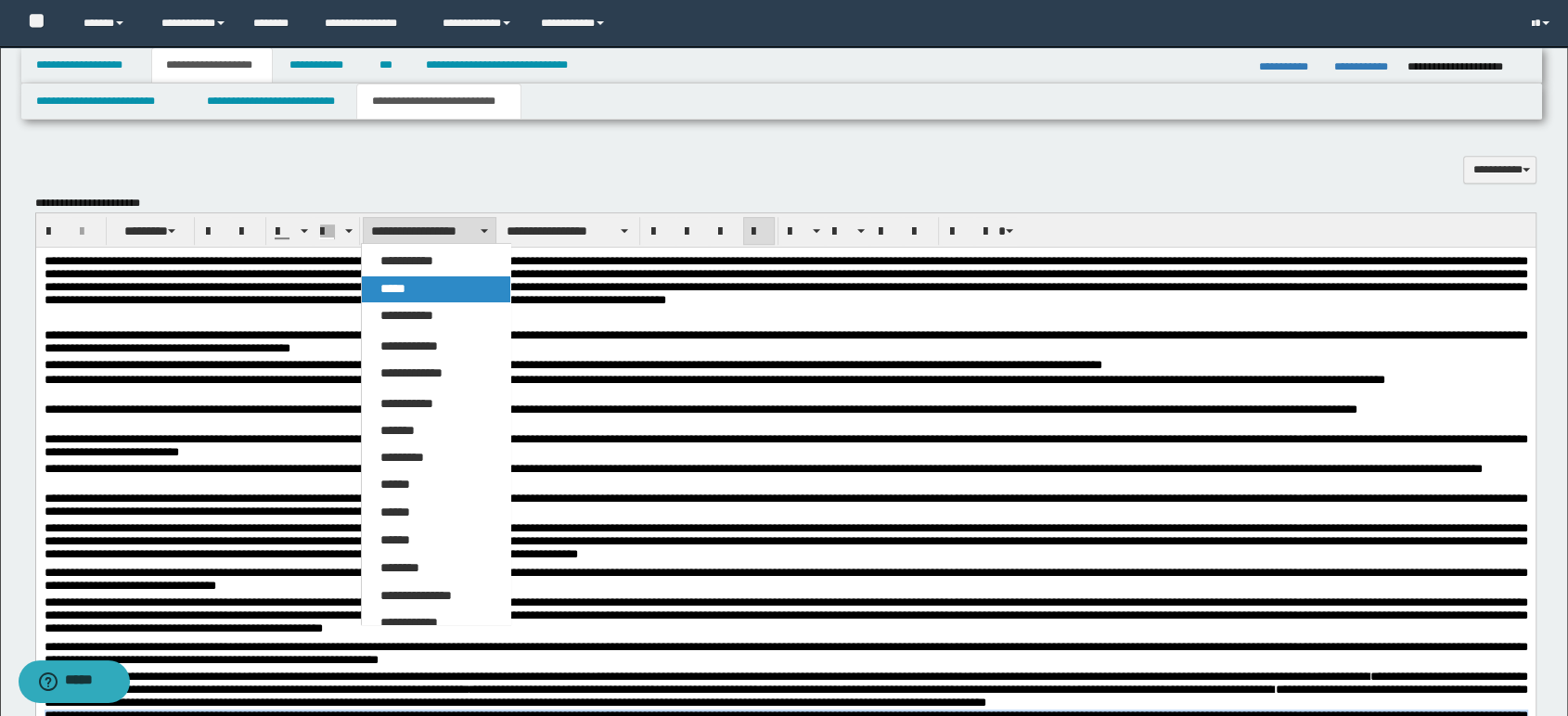 click on "*****" at bounding box center [392, 288] 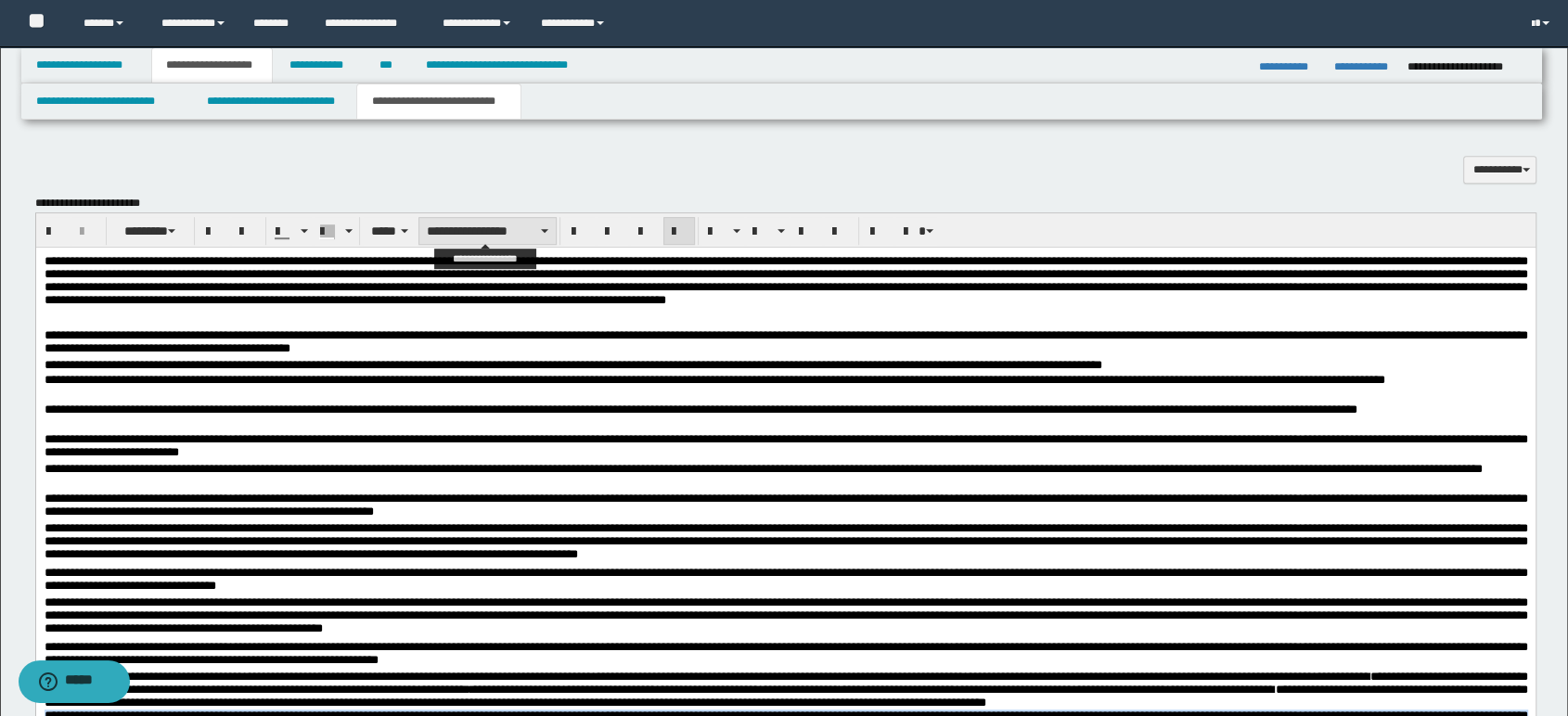 click on "**********" at bounding box center (487, 231) 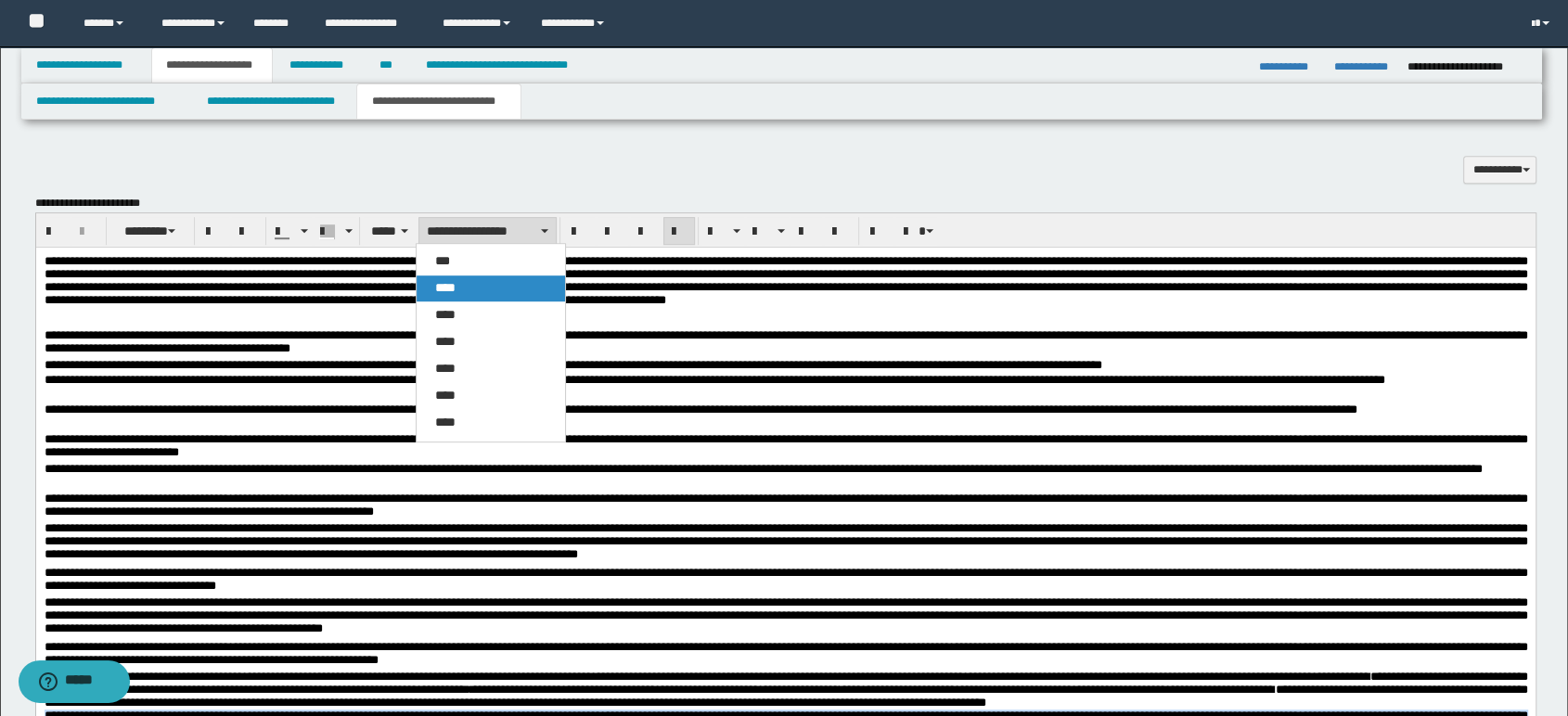 click on "****" at bounding box center (445, 288) 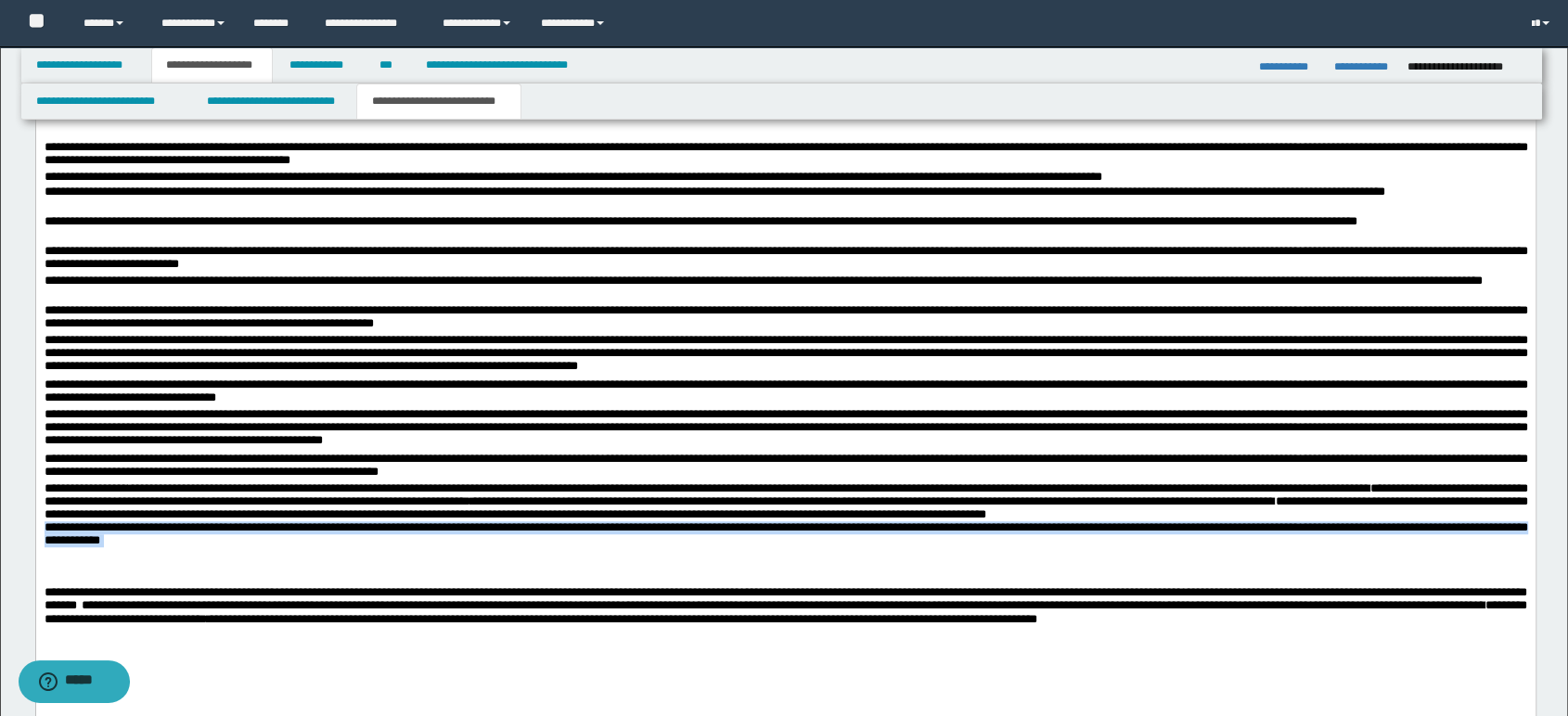 scroll, scrollTop: 1341, scrollLeft: 0, axis: vertical 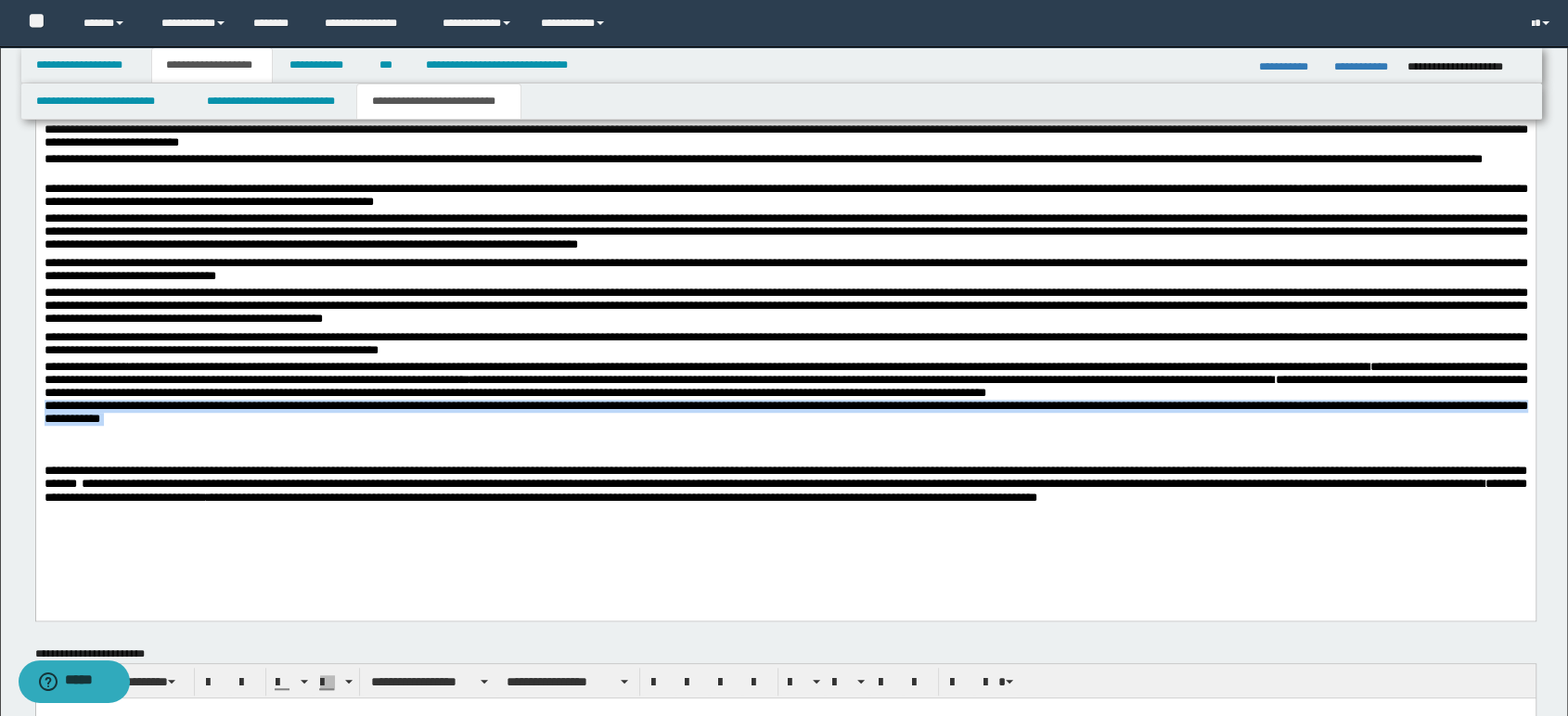 click on "**********" 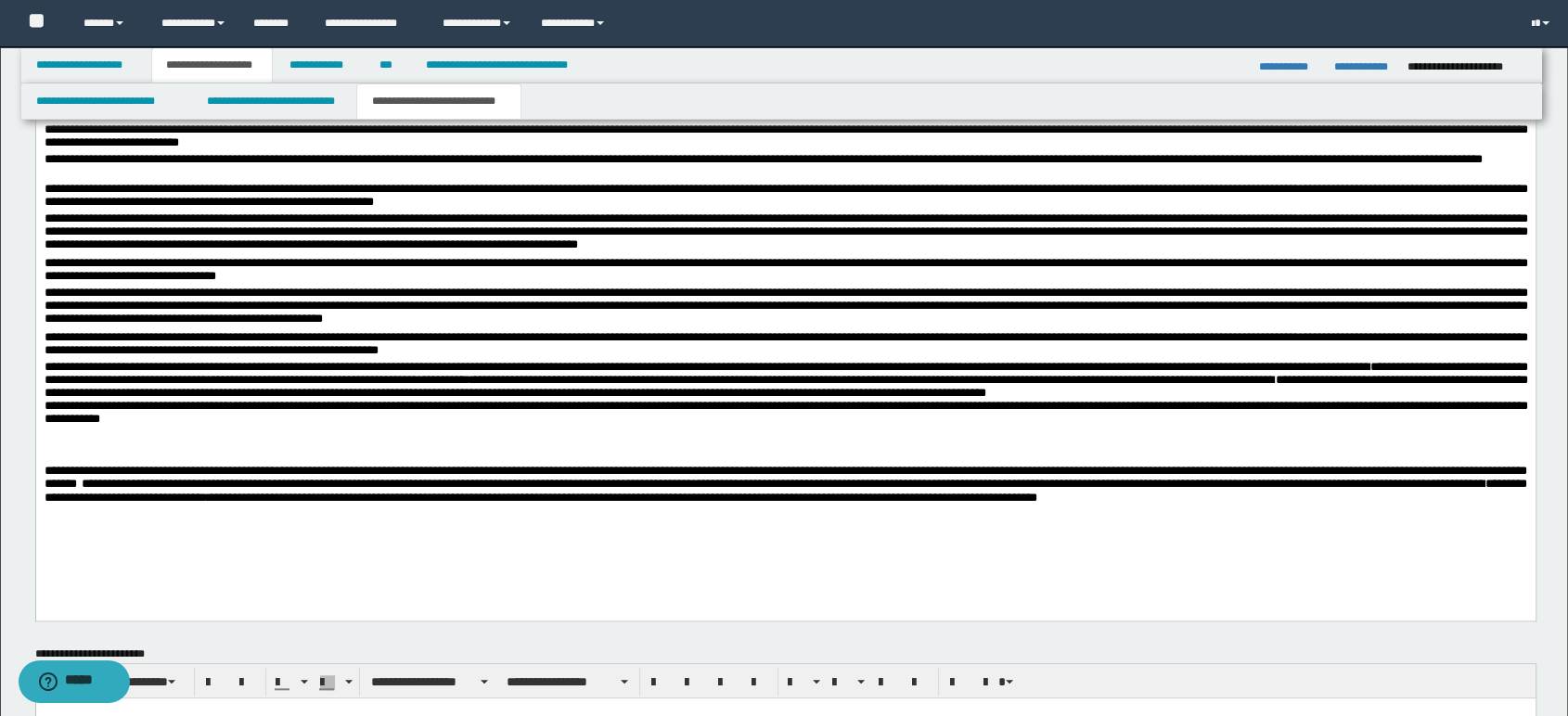 click on "**********" 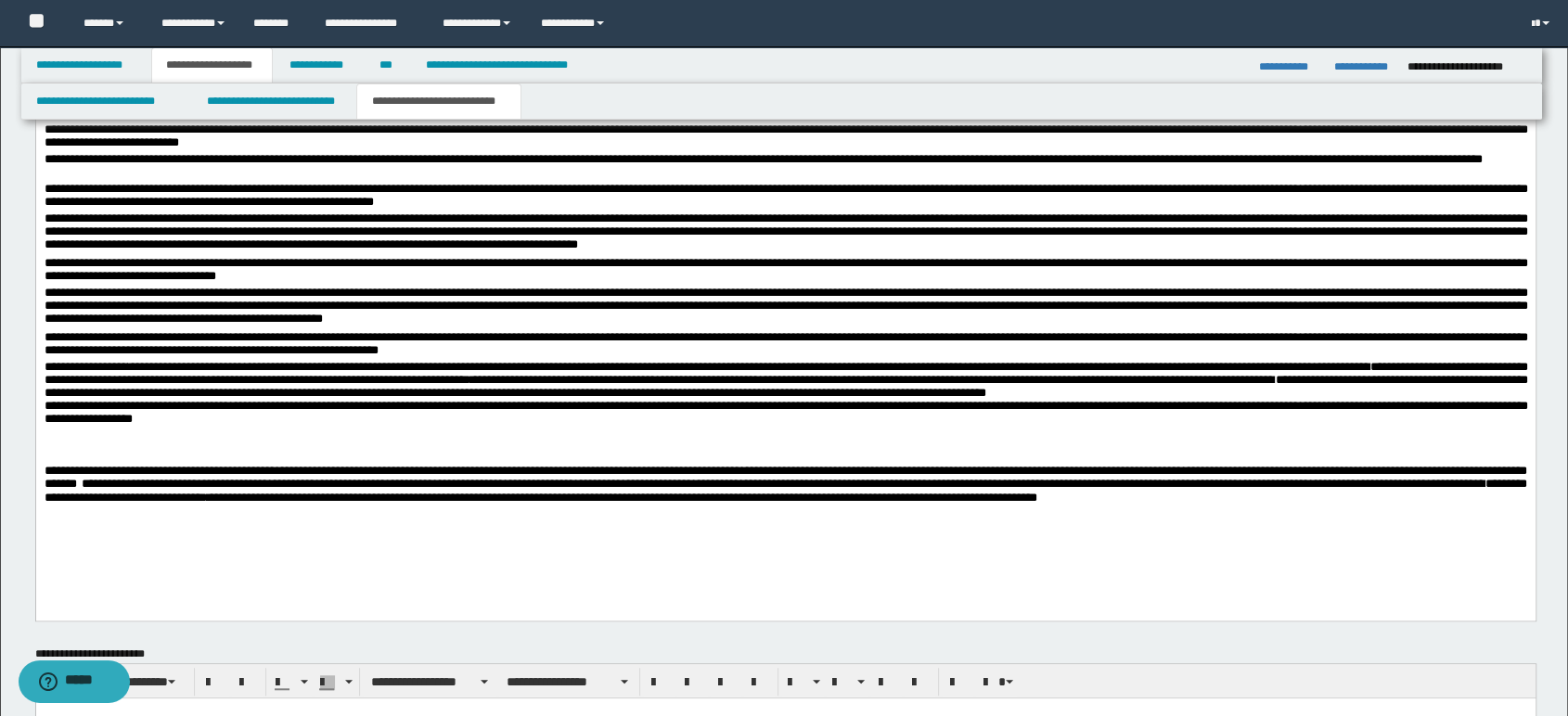 click on "**********" 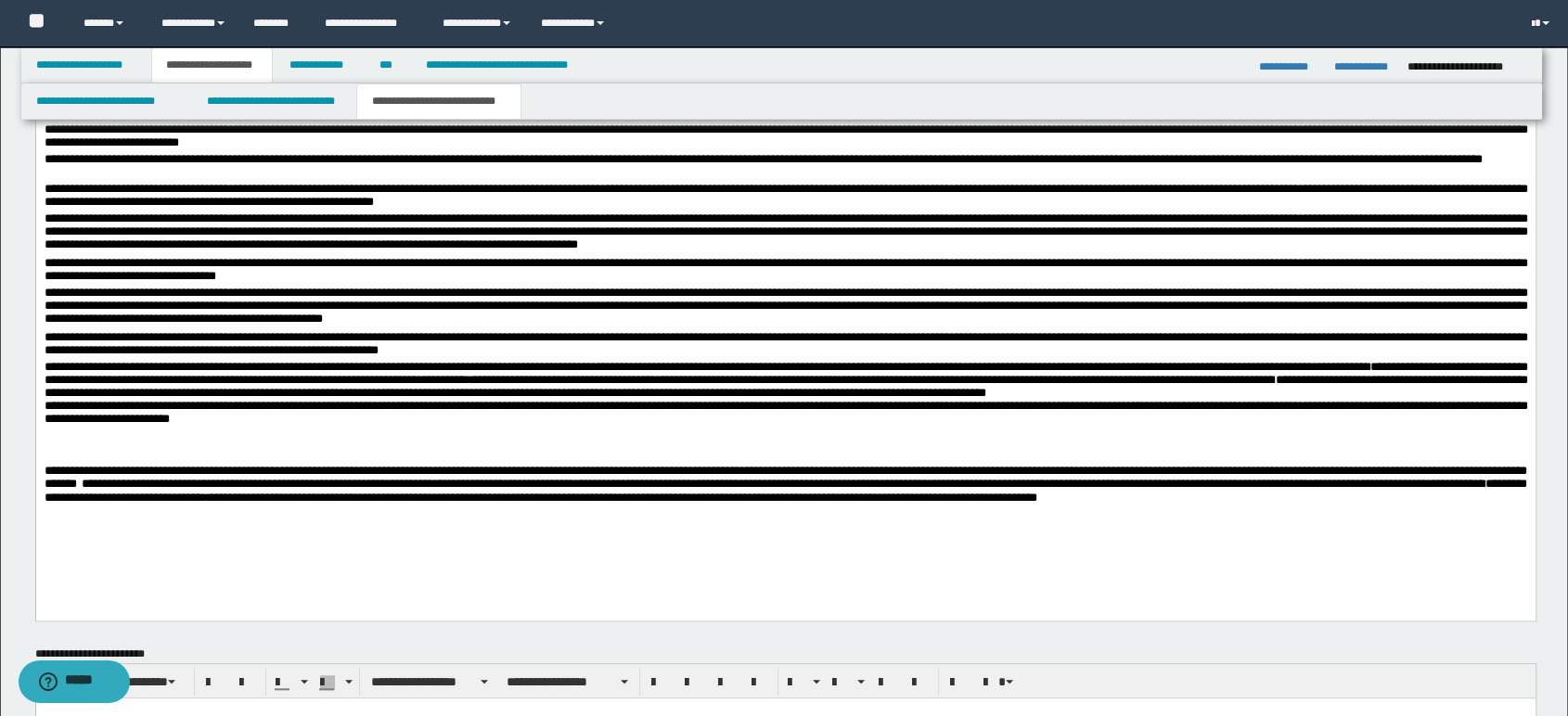 click on "**********" 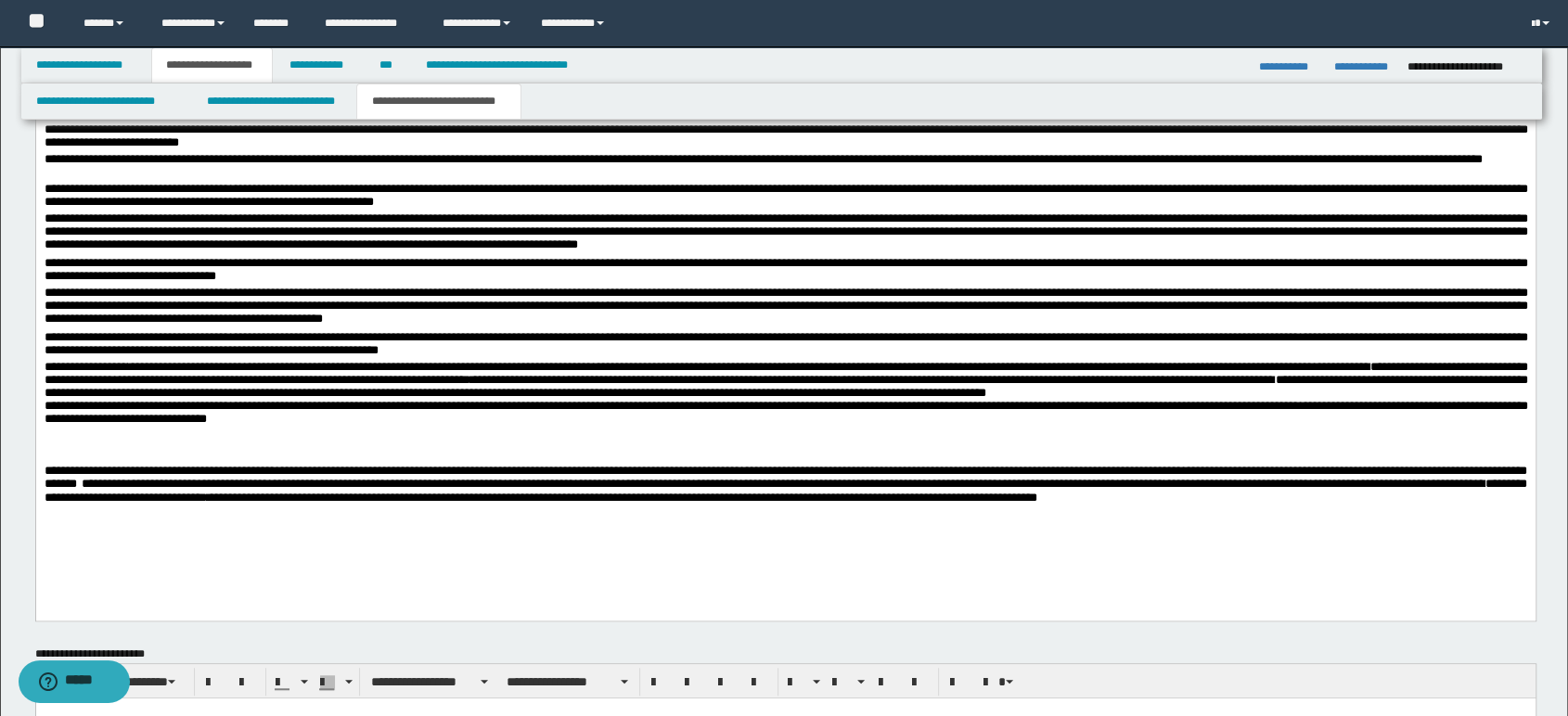 click on "**********" 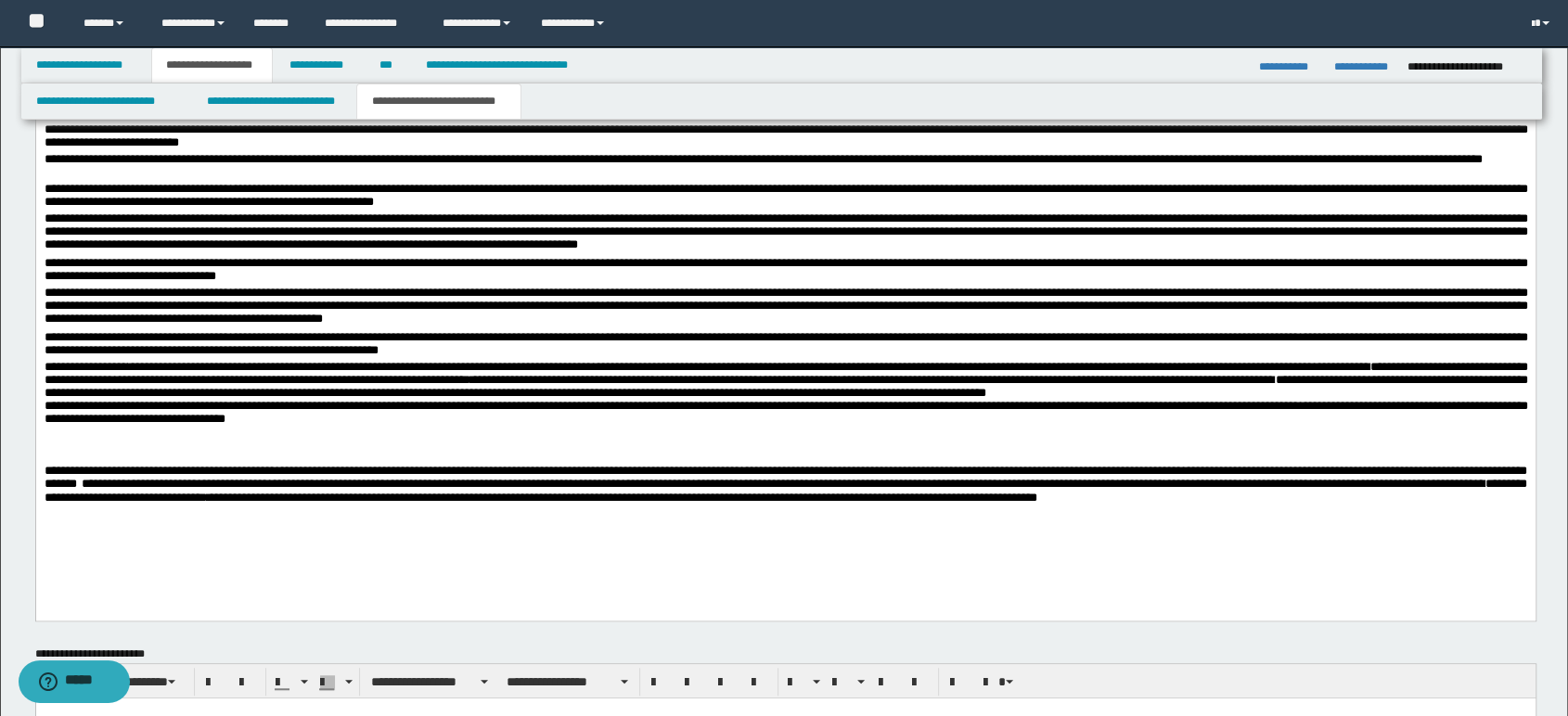 click on "**********" at bounding box center [785, 405] 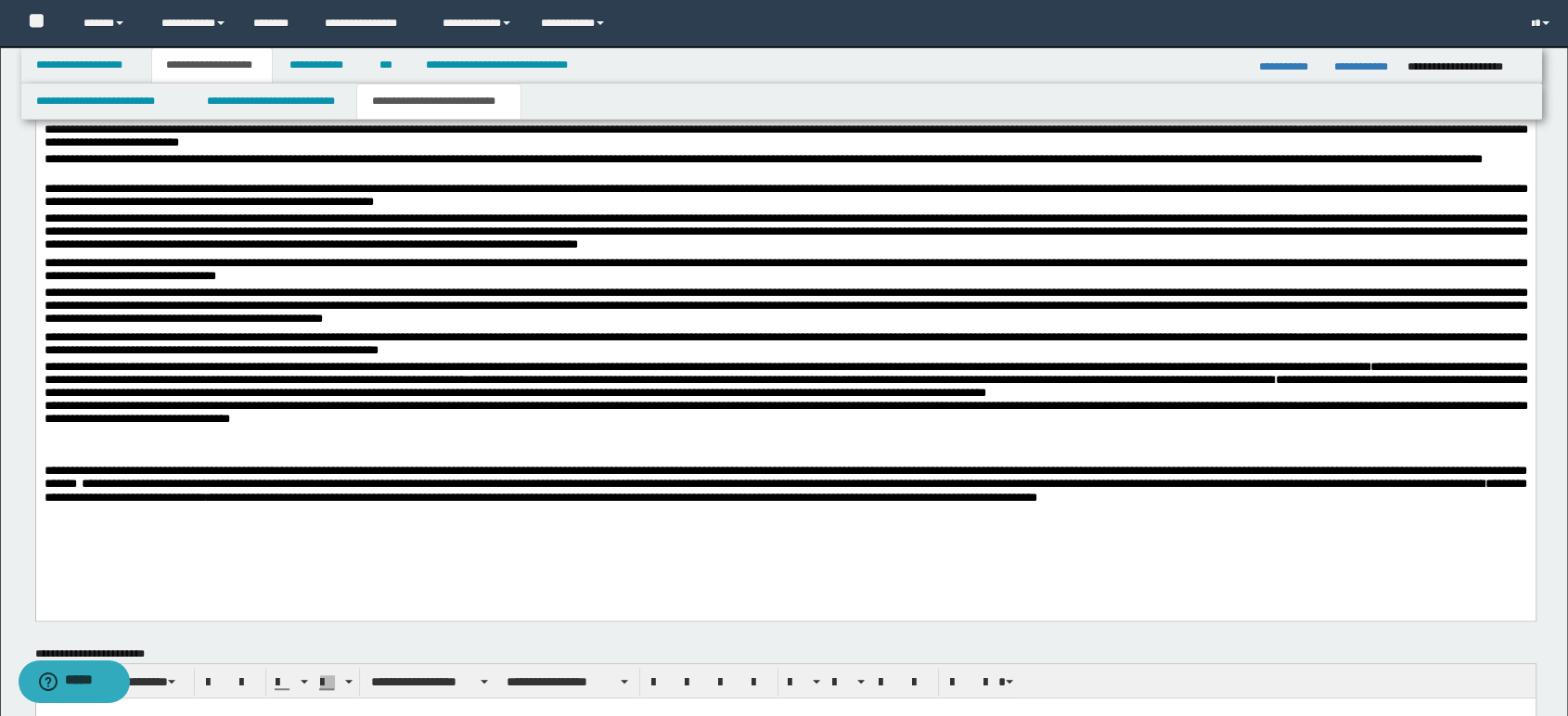 click on "[FIRST] [LAST] [ADDRESS] [CITY], [STATE] [POSTAL_CODE]" at bounding box center (782, 483) 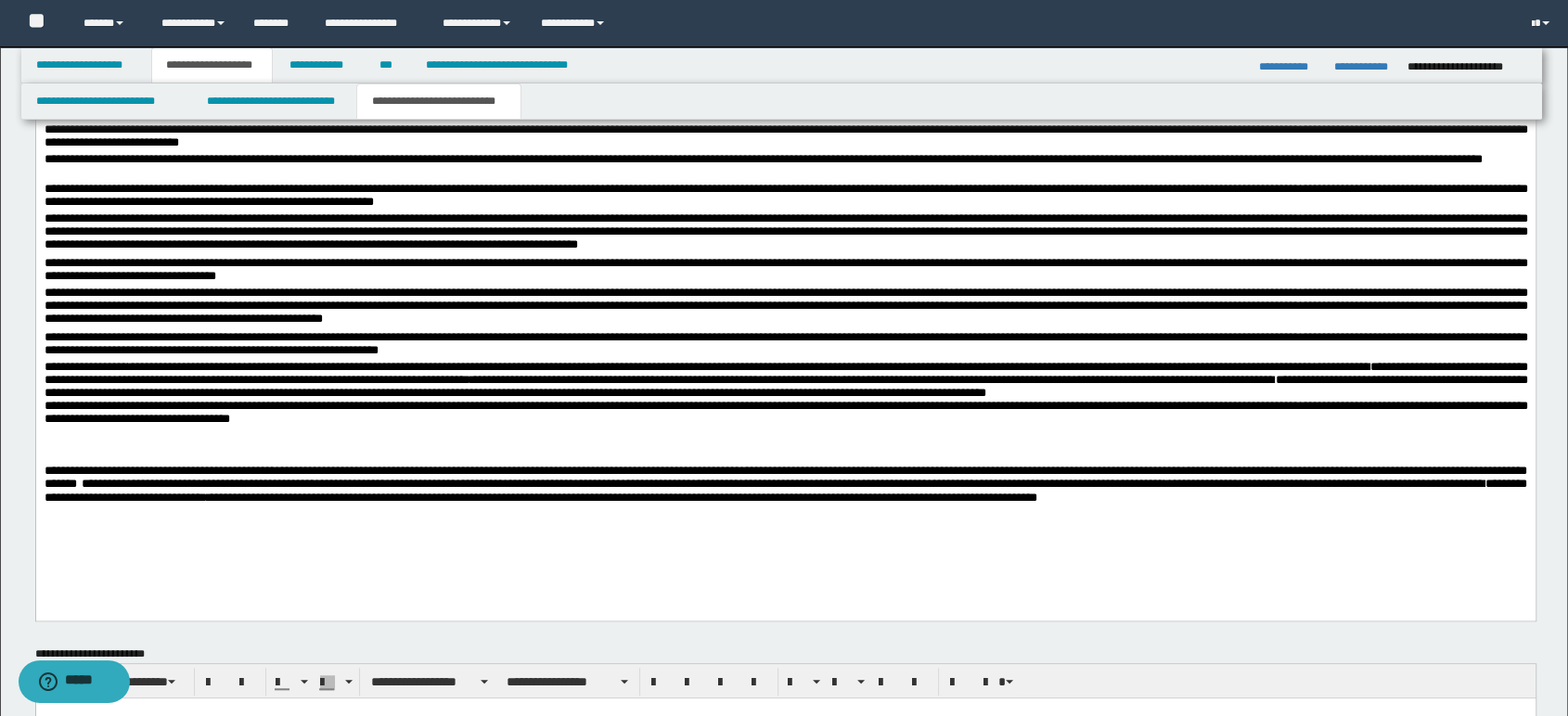 click at bounding box center (785, 457) 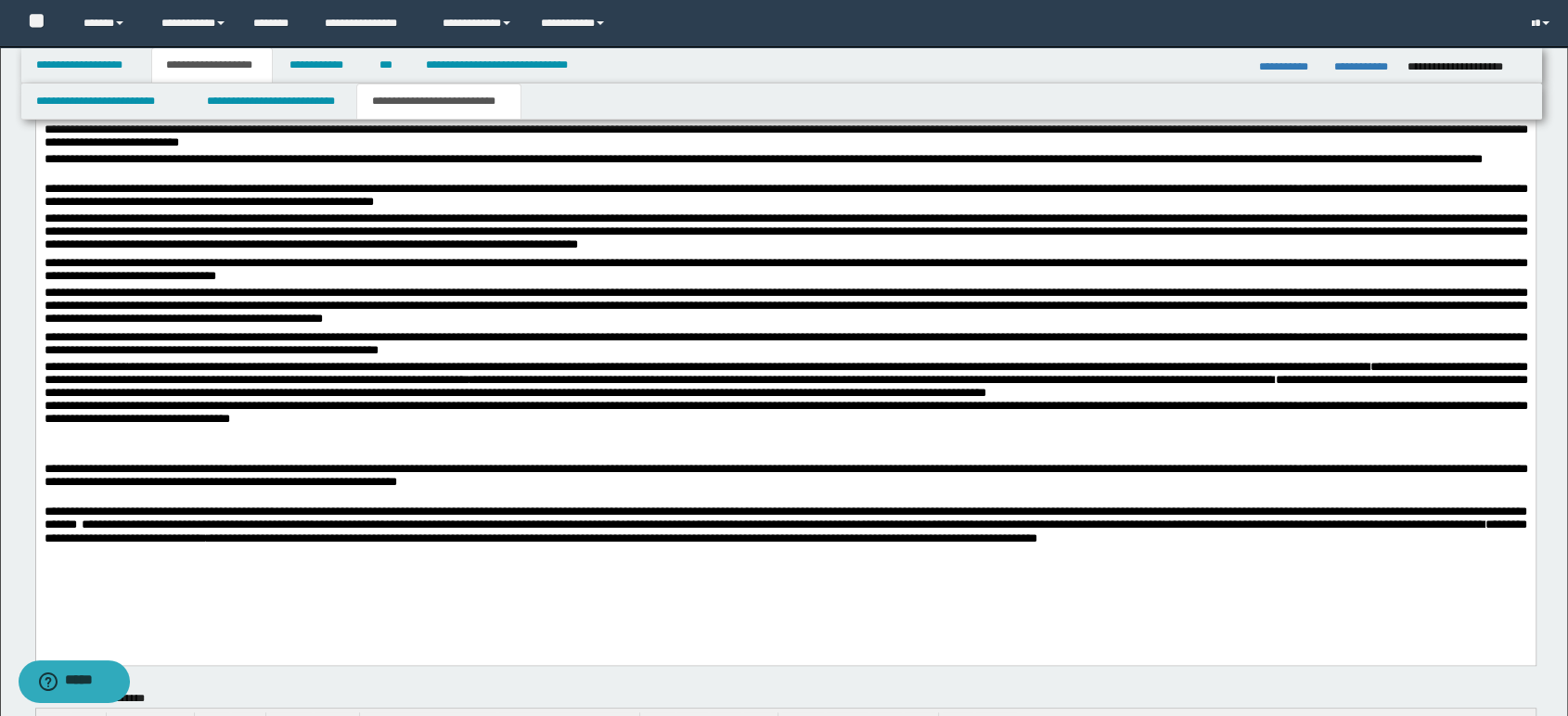 click on "**********" at bounding box center (785, 475) 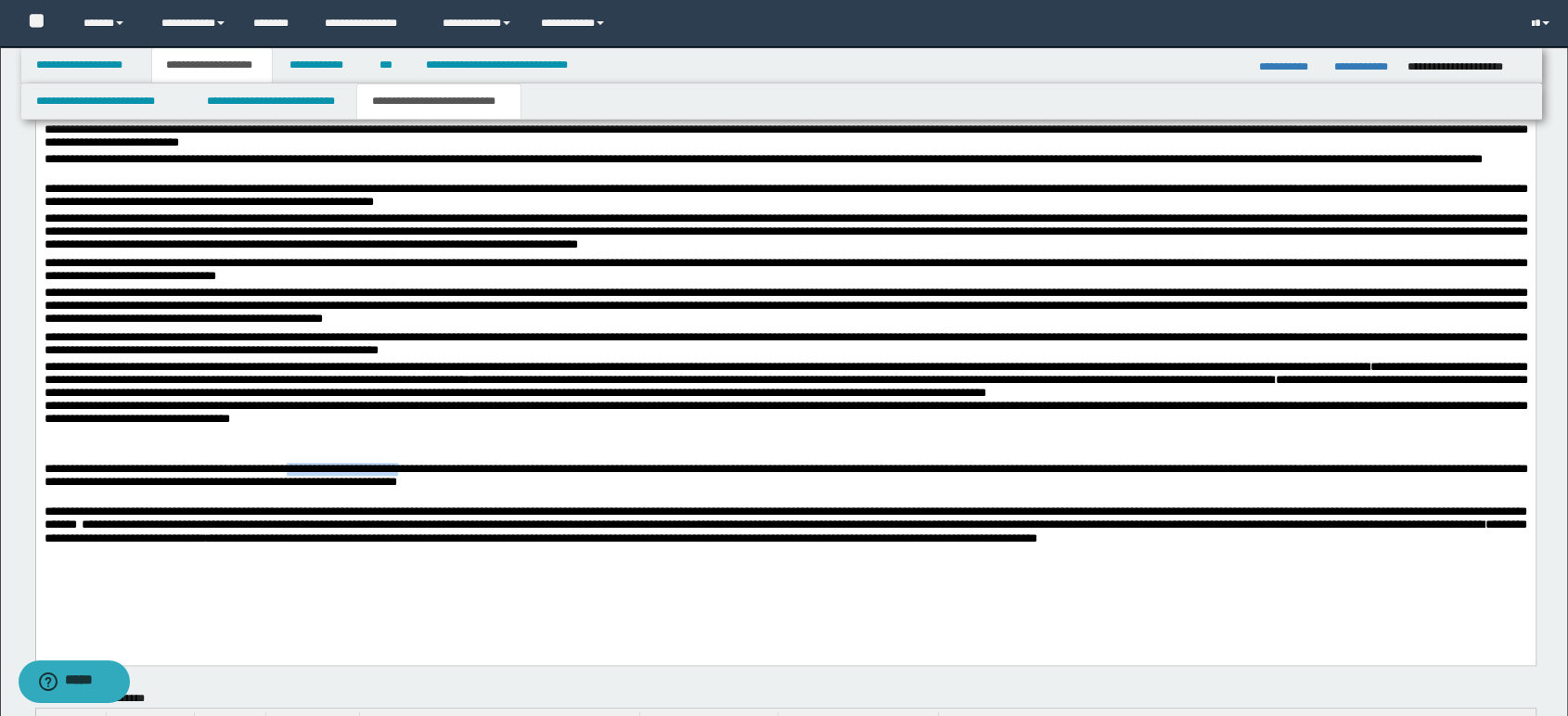 drag, startPoint x: 338, startPoint y: 473, endPoint x: 443, endPoint y: 469, distance: 105.07616 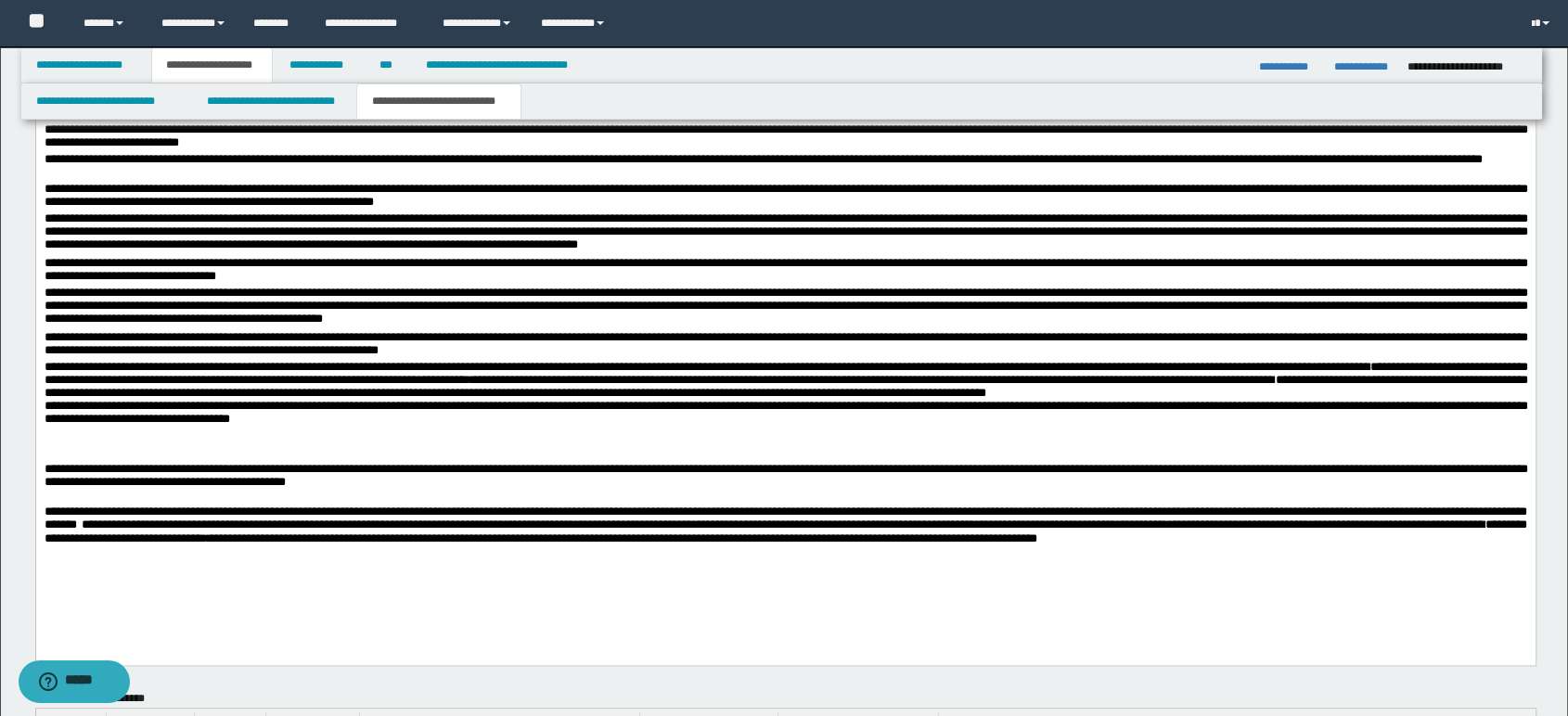 click on "**********" at bounding box center (785, 475) 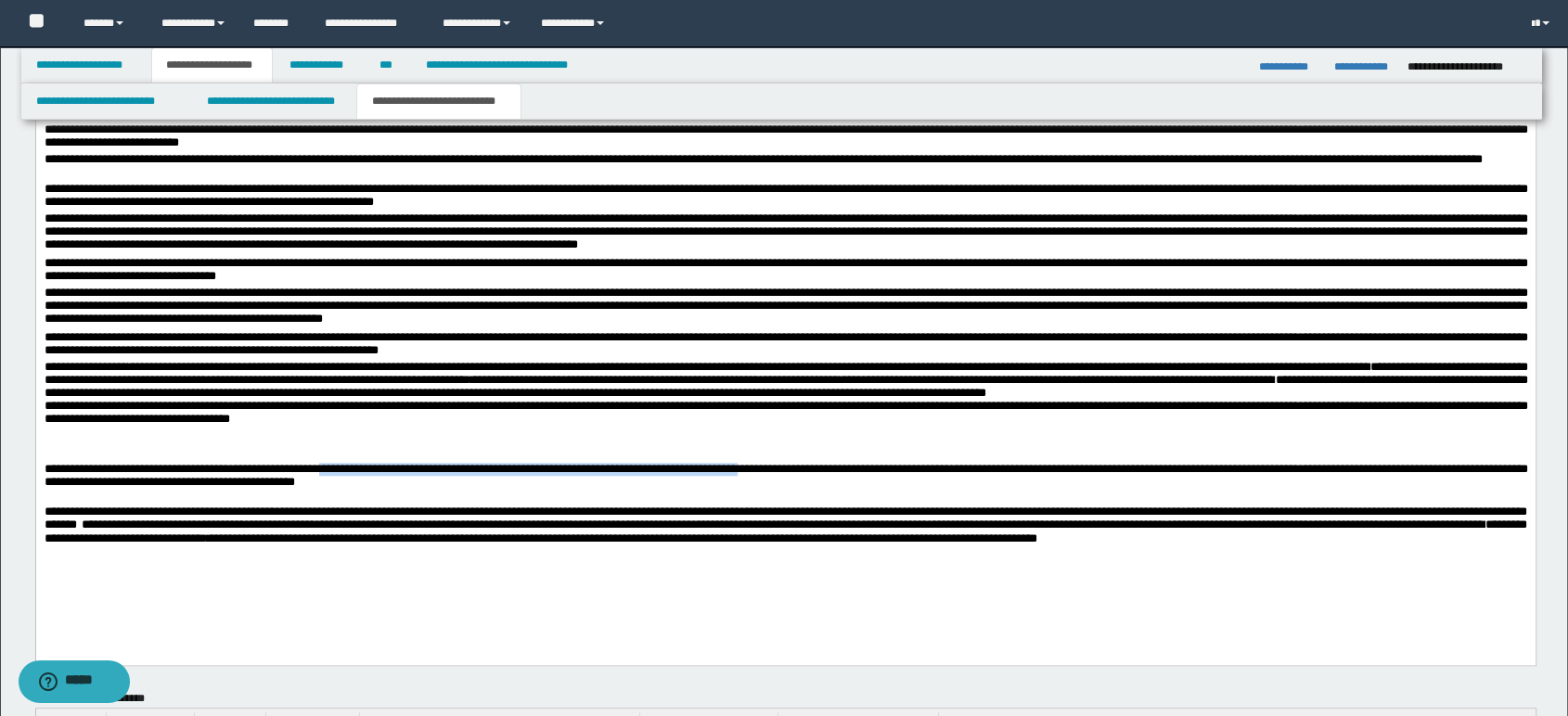 drag, startPoint x: 391, startPoint y: 471, endPoint x: 886, endPoint y: 469, distance: 495.004 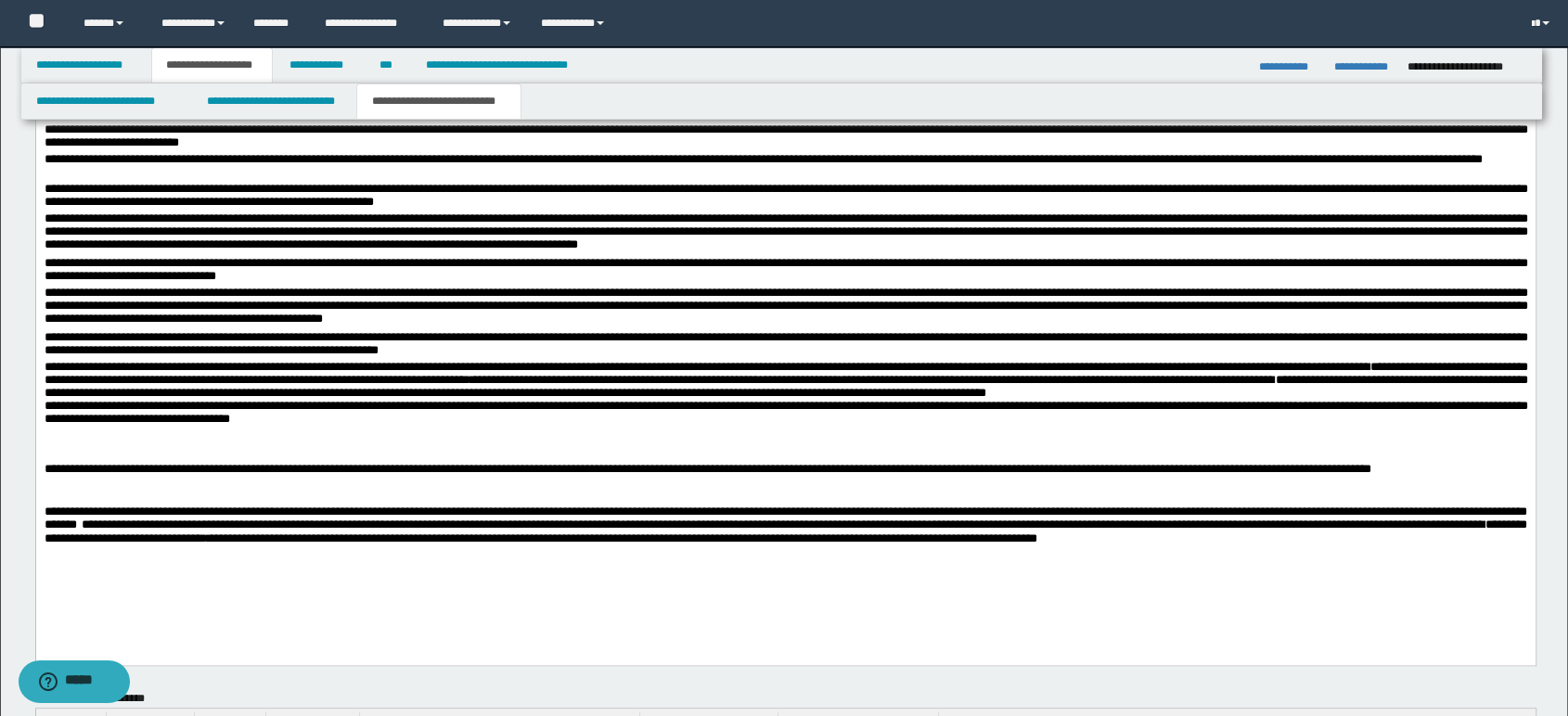 click on "**********" at bounding box center (707, 468) 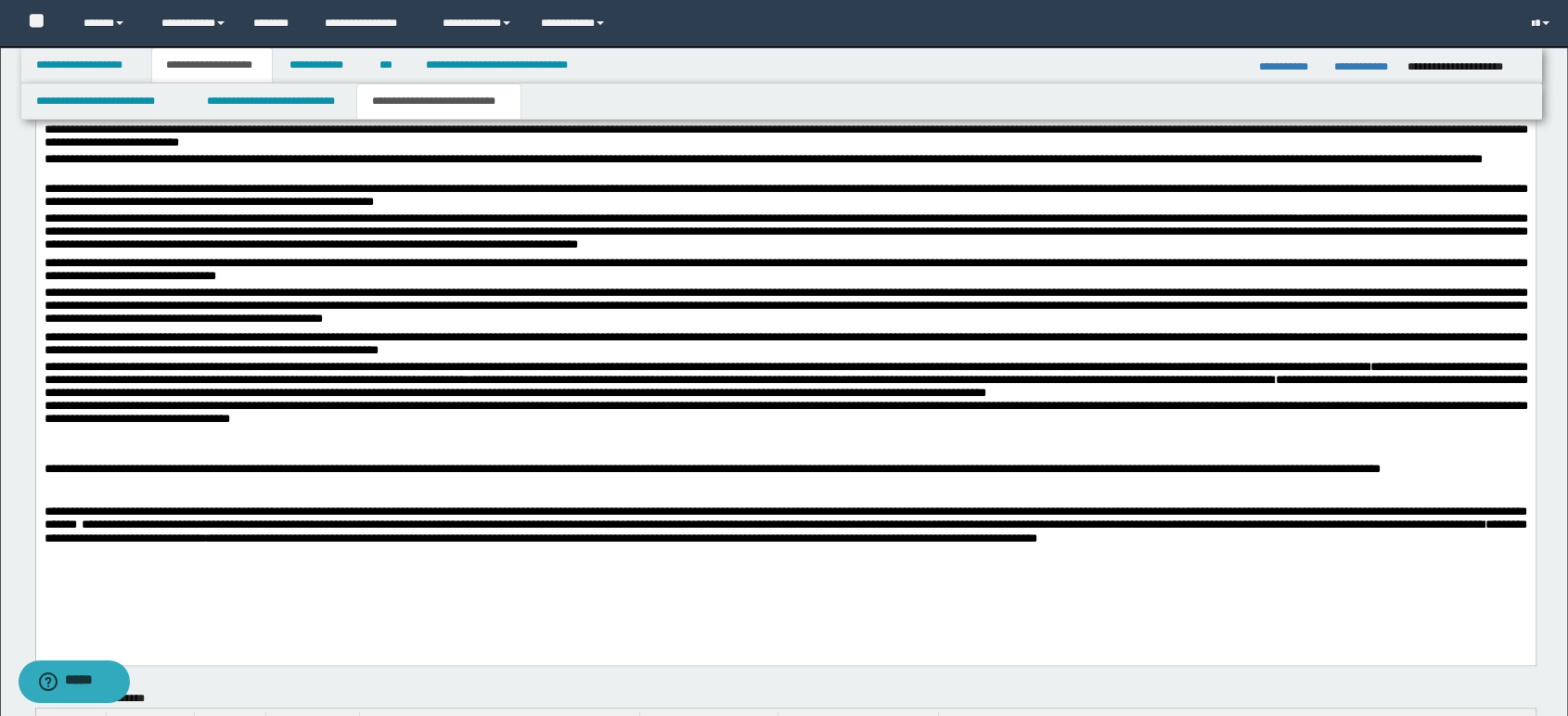 drag, startPoint x: 861, startPoint y: 472, endPoint x: 897, endPoint y: 501, distance: 46.227697 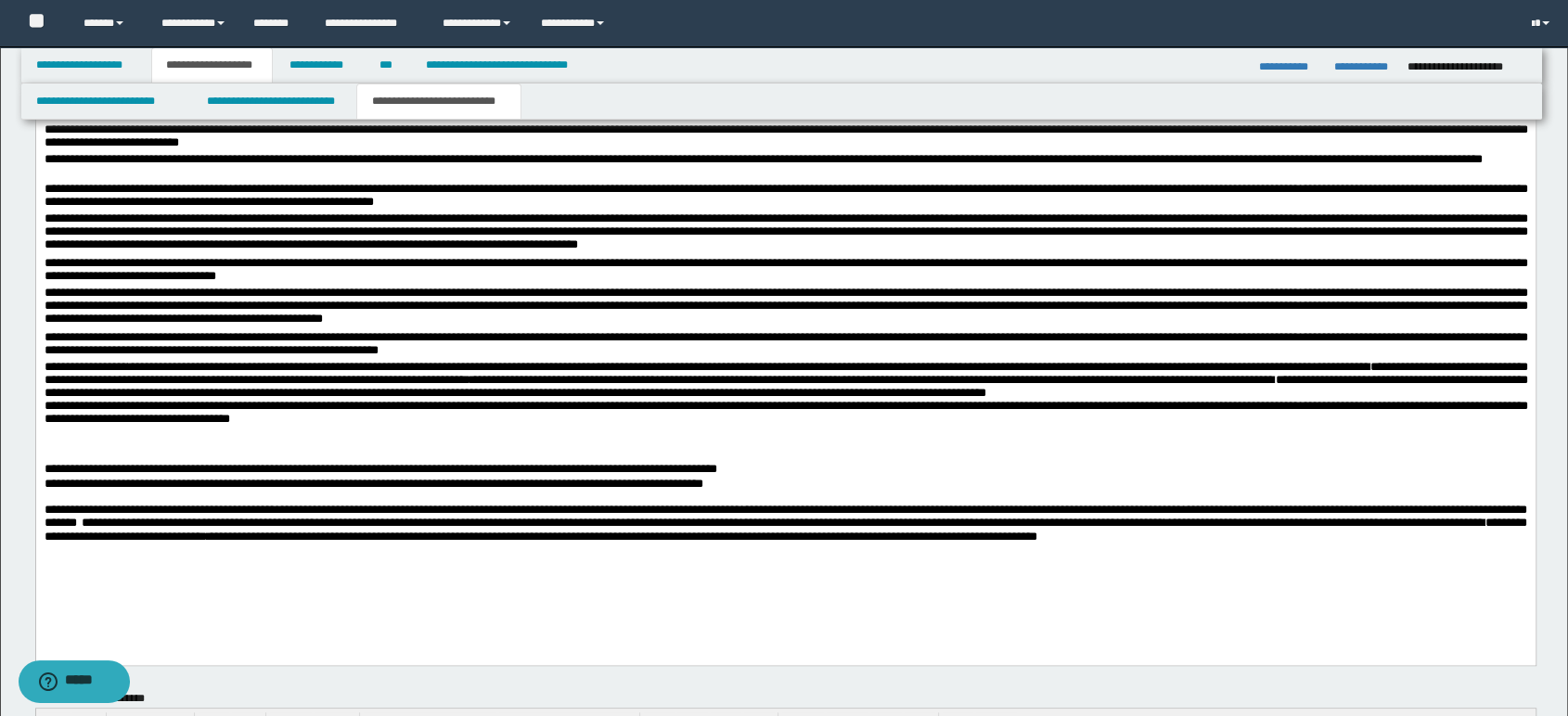 click on "**********" at bounding box center [373, 483] 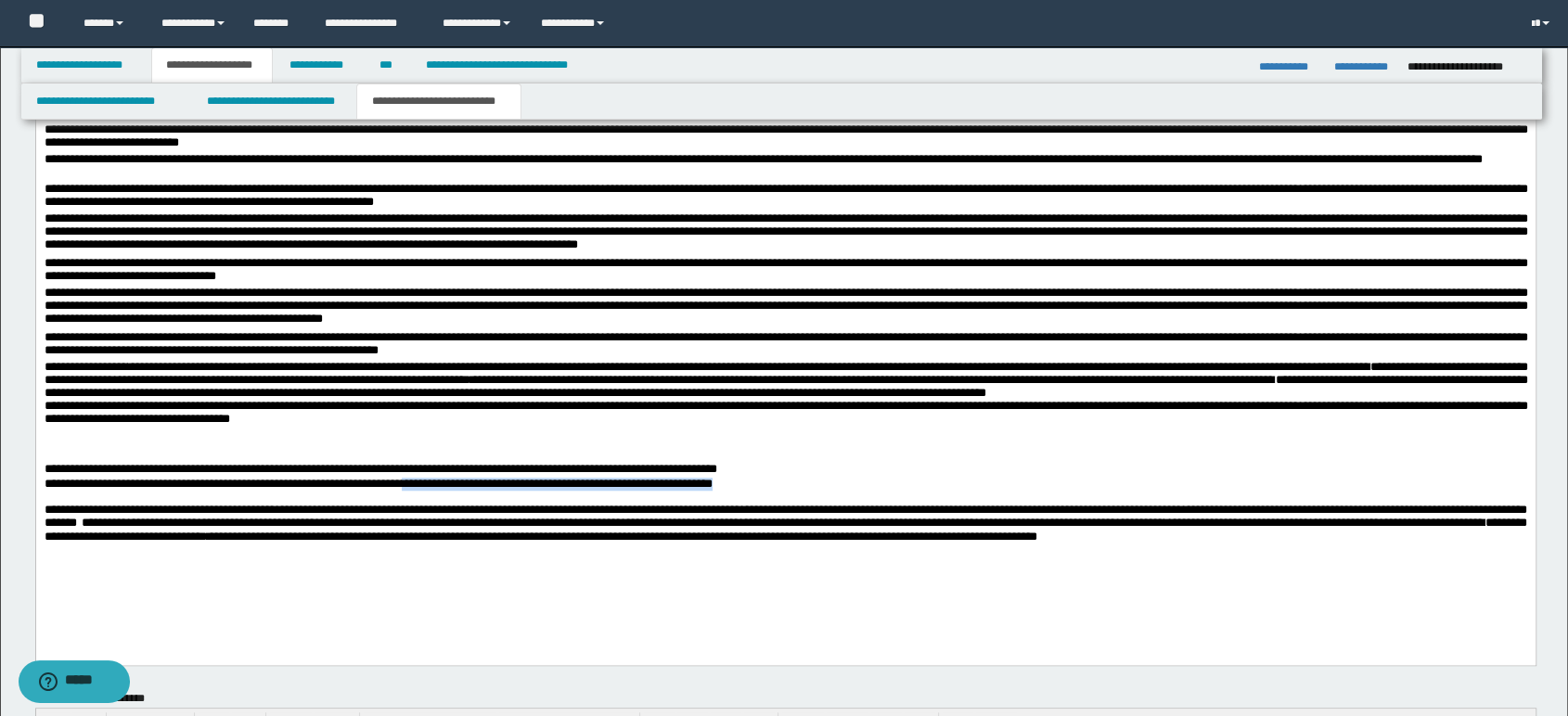 drag, startPoint x: 455, startPoint y: 487, endPoint x: 899, endPoint y: 486, distance: 444.00113 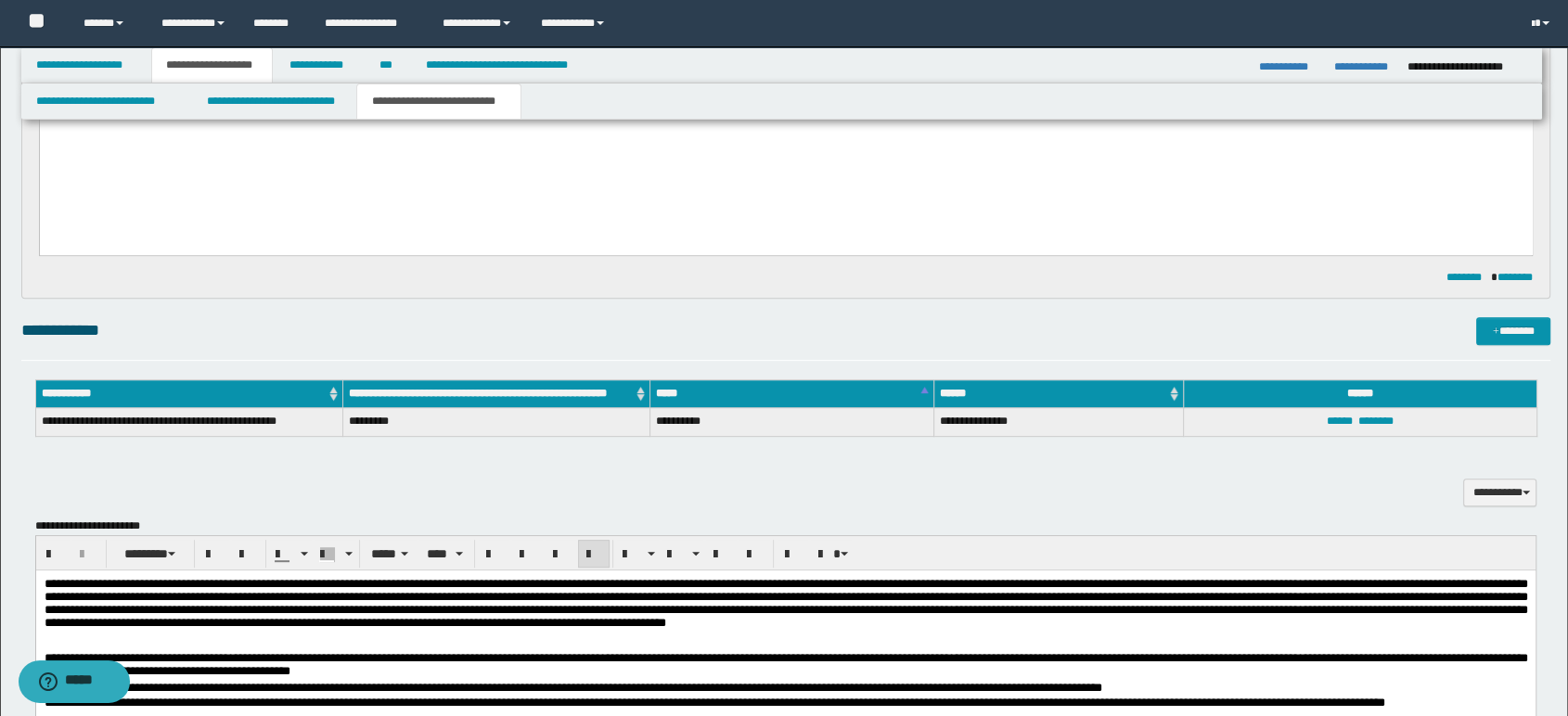 scroll, scrollTop: 517, scrollLeft: 0, axis: vertical 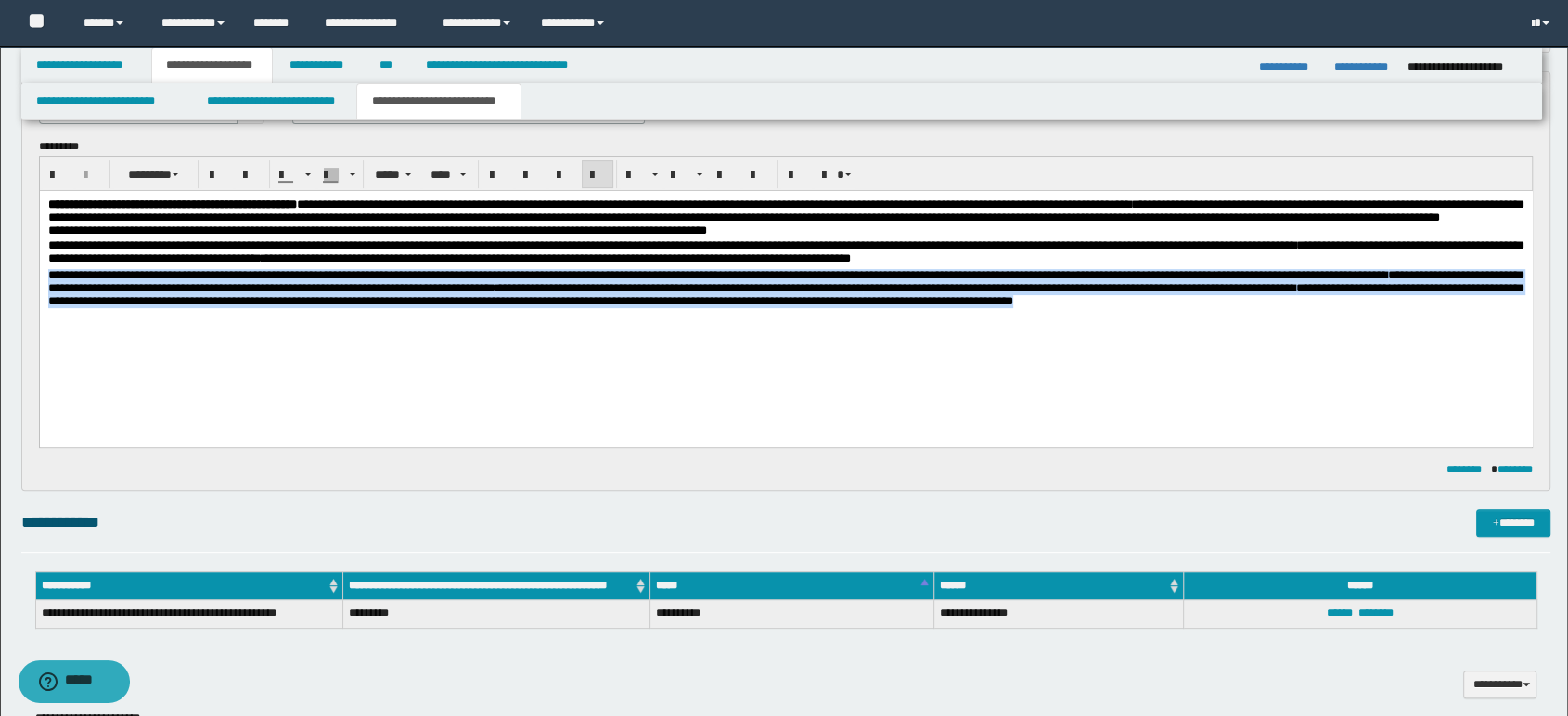 click on "**********" at bounding box center (785, 299) 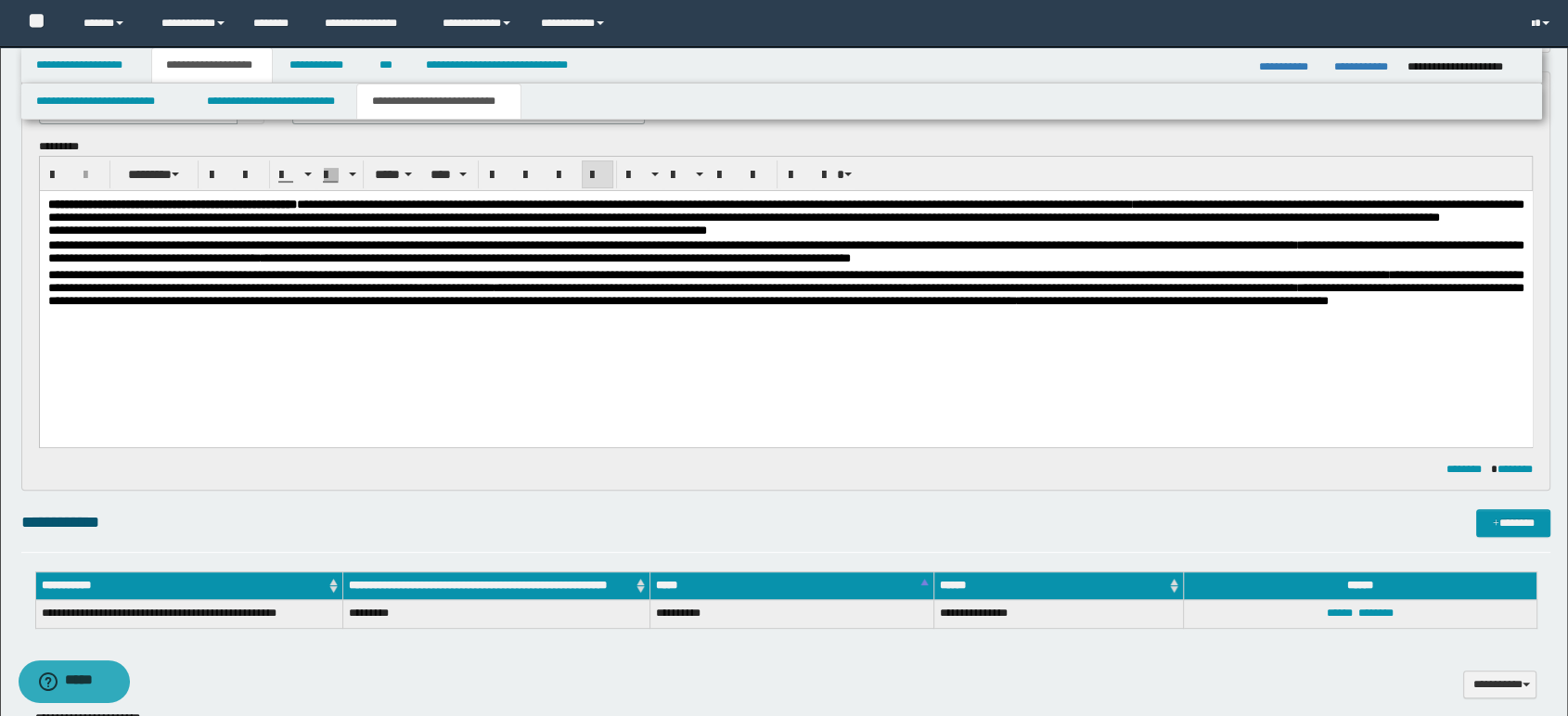 click on "[FIRST] [LAST] [ADDRESS] [CITY], [STATE] [POSTAL_CODE]" at bounding box center [785, 294] 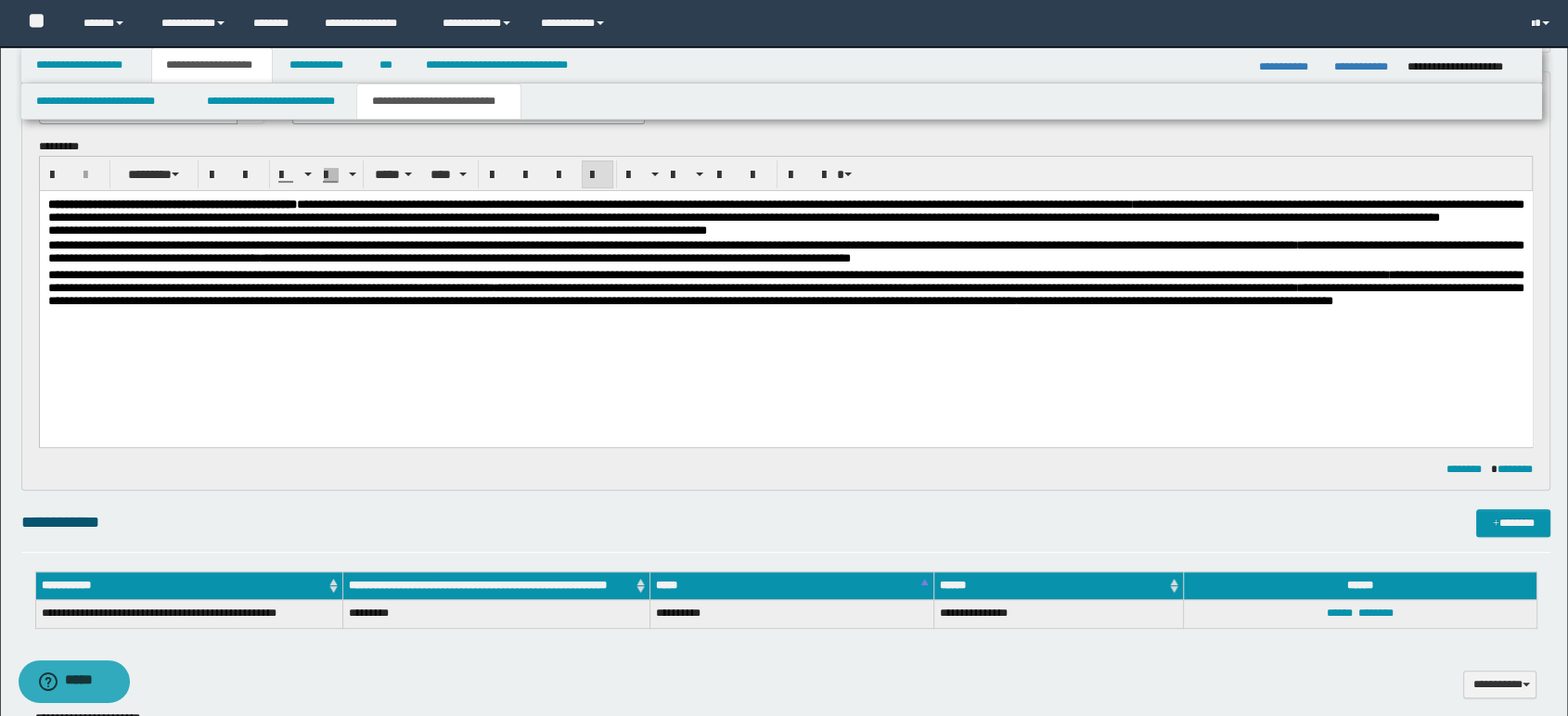 click on "[FIRST] [LAST] [ADDRESS] [CITY], [STATE] [POSTAL_CODE]" at bounding box center [785, 294] 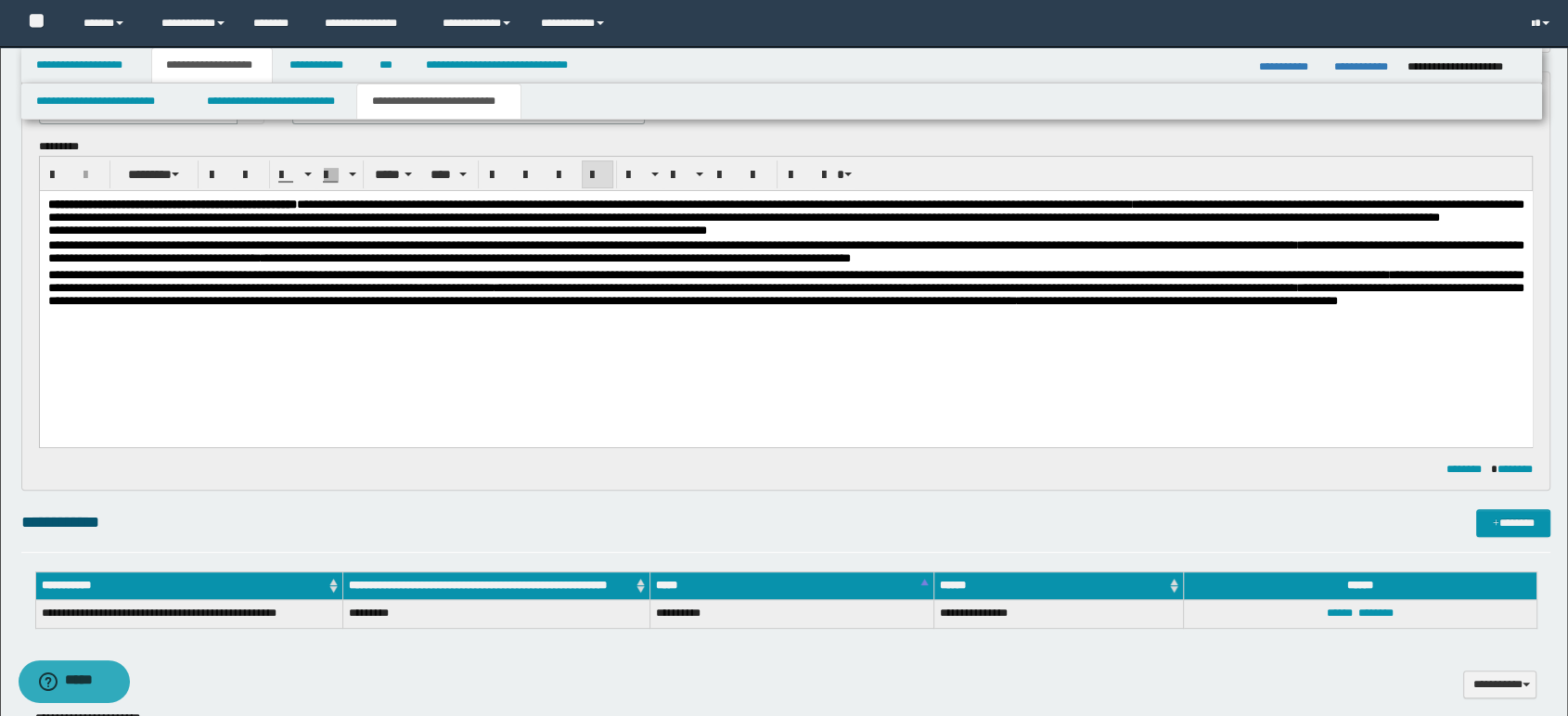 click on "**********" at bounding box center (785, 299) 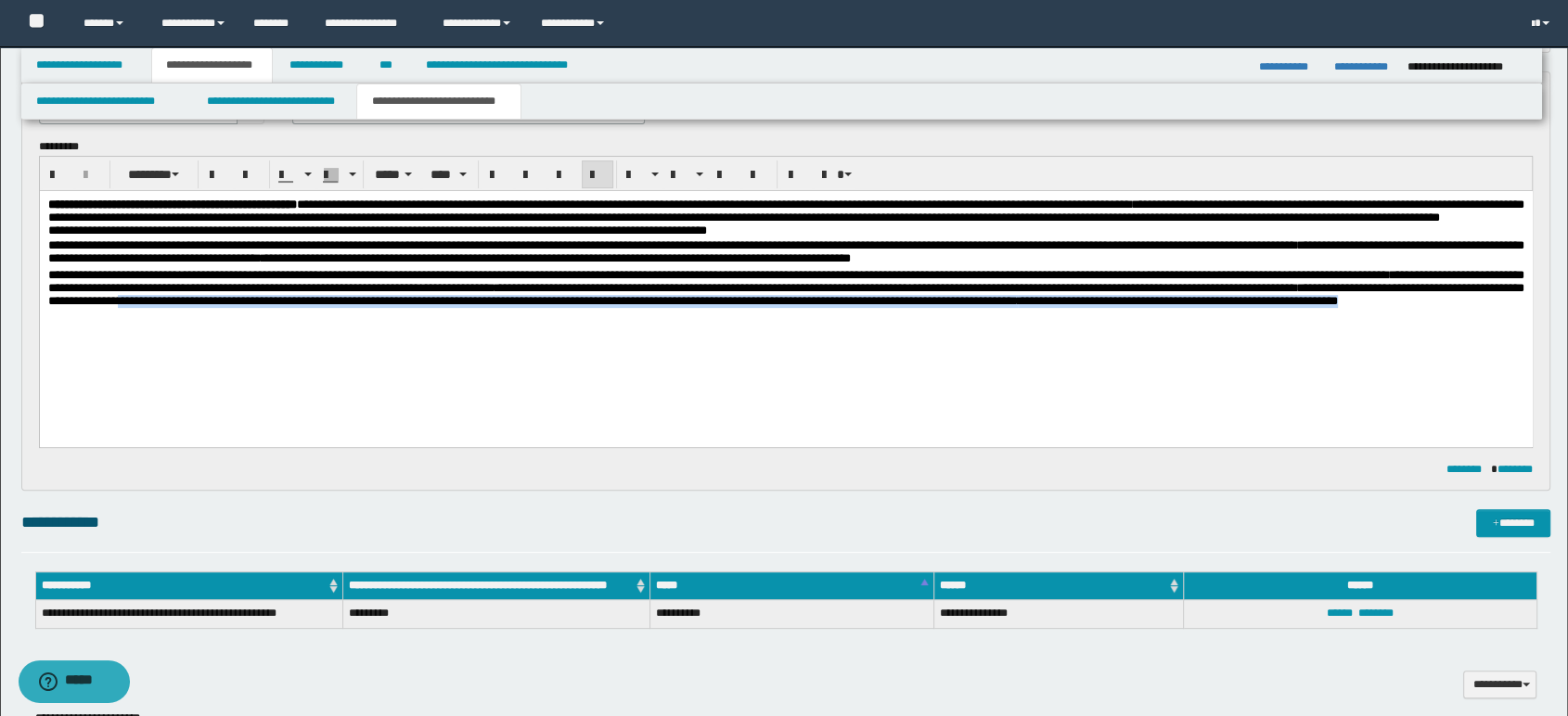 click on "[FIRST] [LAST] [ADDRESS] [CITY], [STATE] [POSTAL_CODE]" at bounding box center [785, 294] 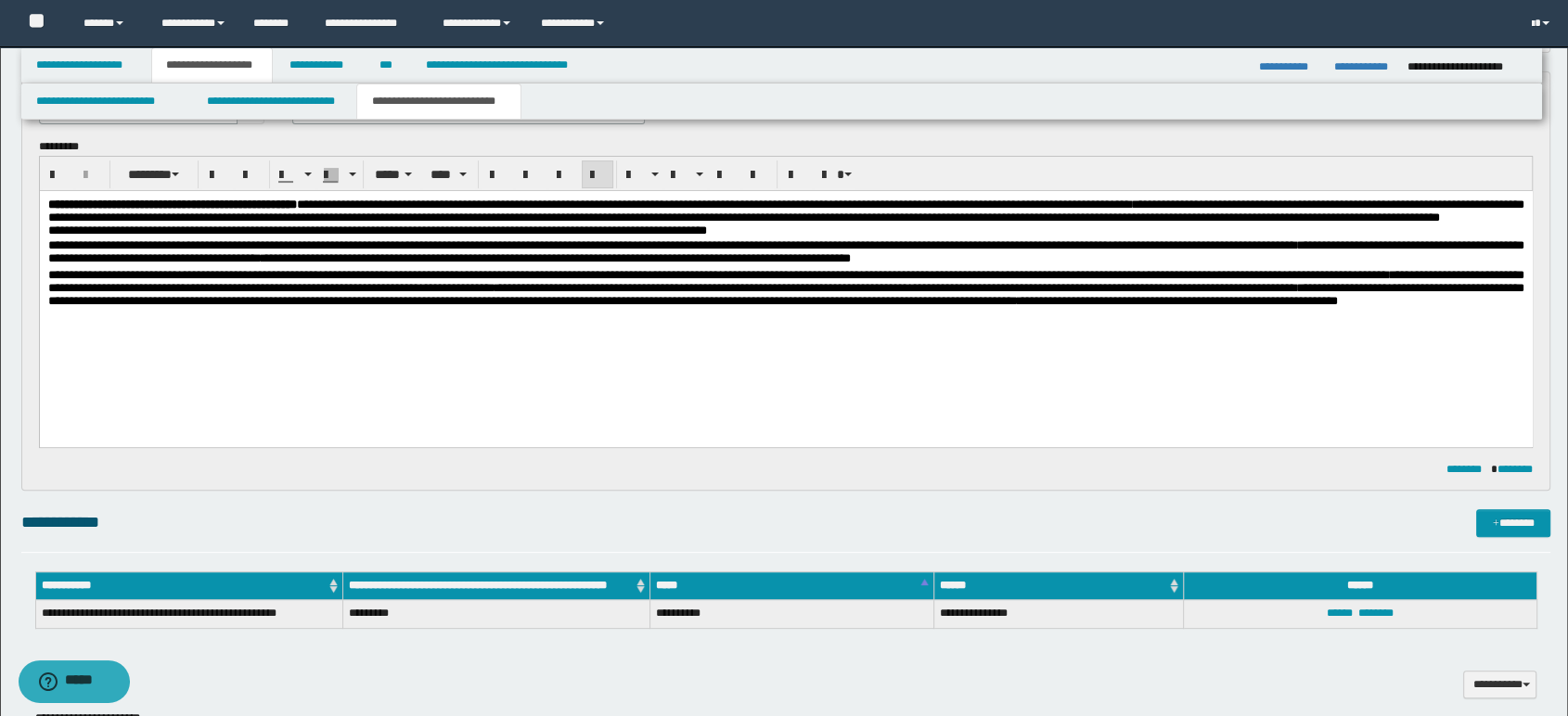 click on "**********" at bounding box center [785, 299] 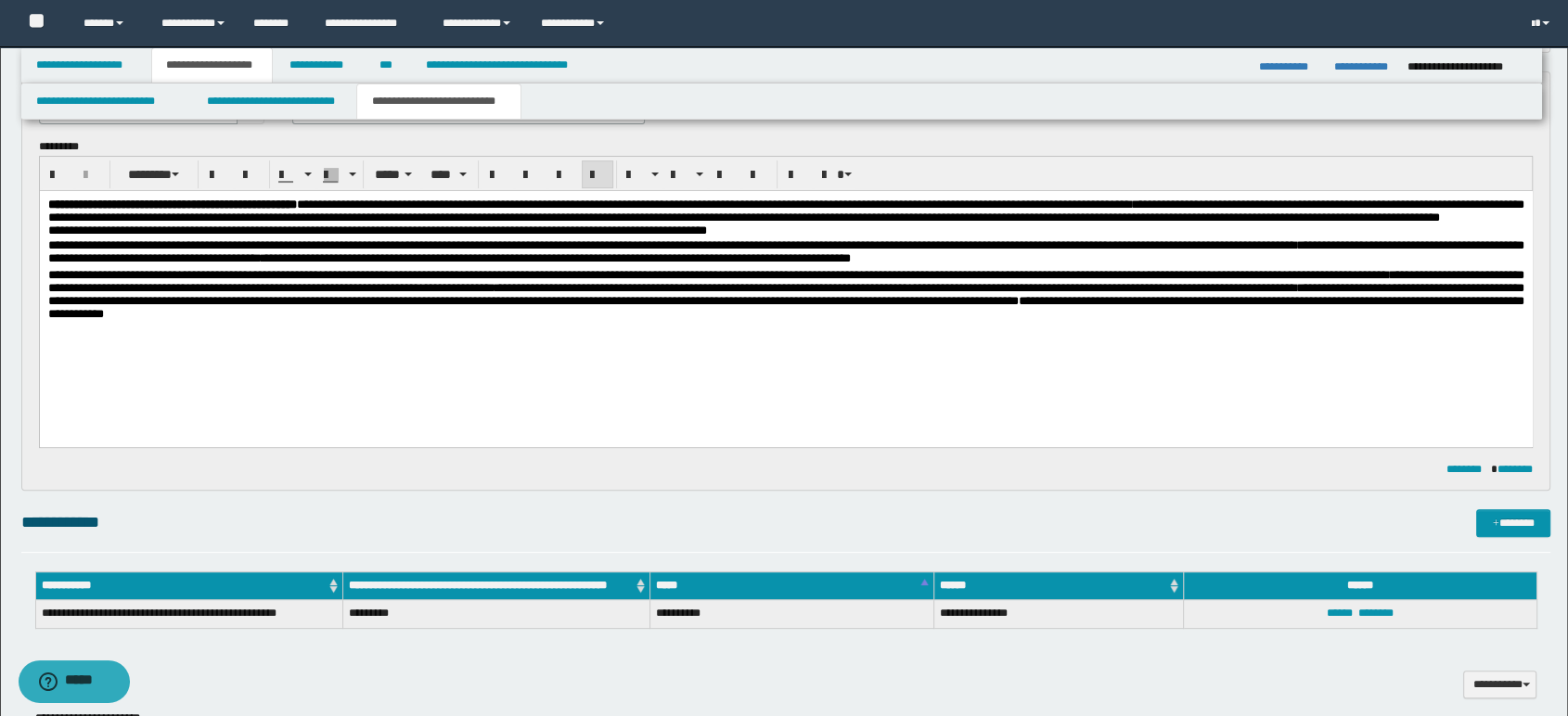 click on "**********" at bounding box center (785, 287) 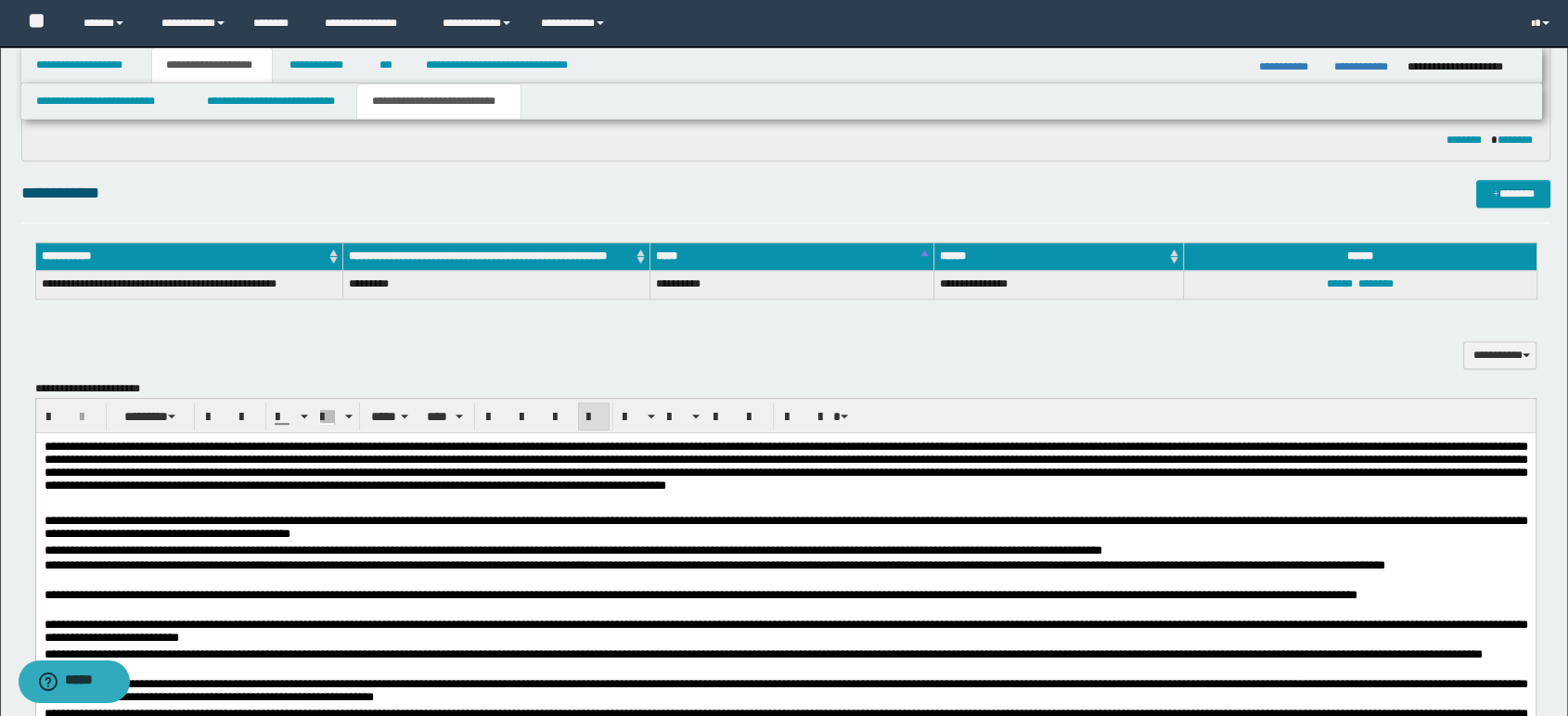 scroll, scrollTop: 1031, scrollLeft: 0, axis: vertical 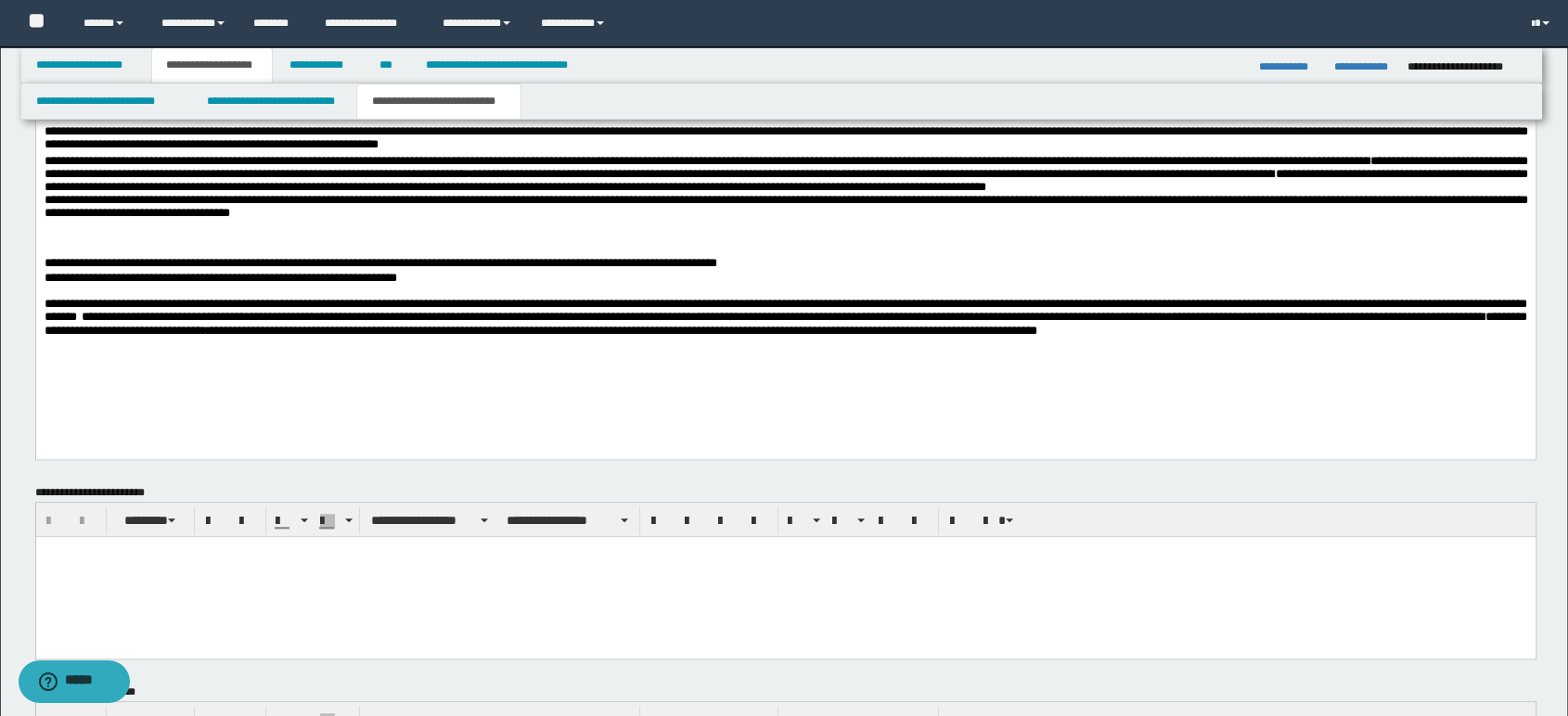 click at bounding box center (785, 250) 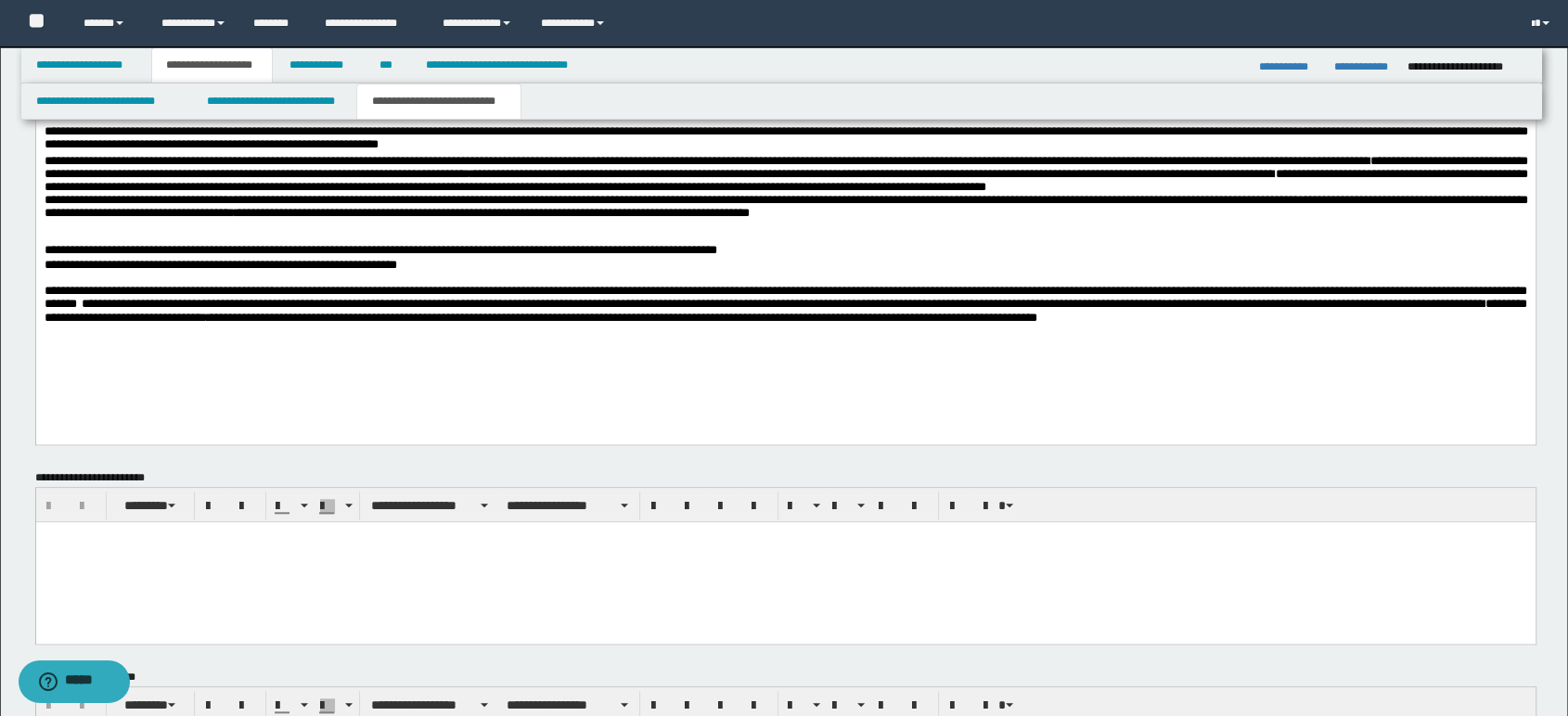 click on "**********" at bounding box center (785, 265) 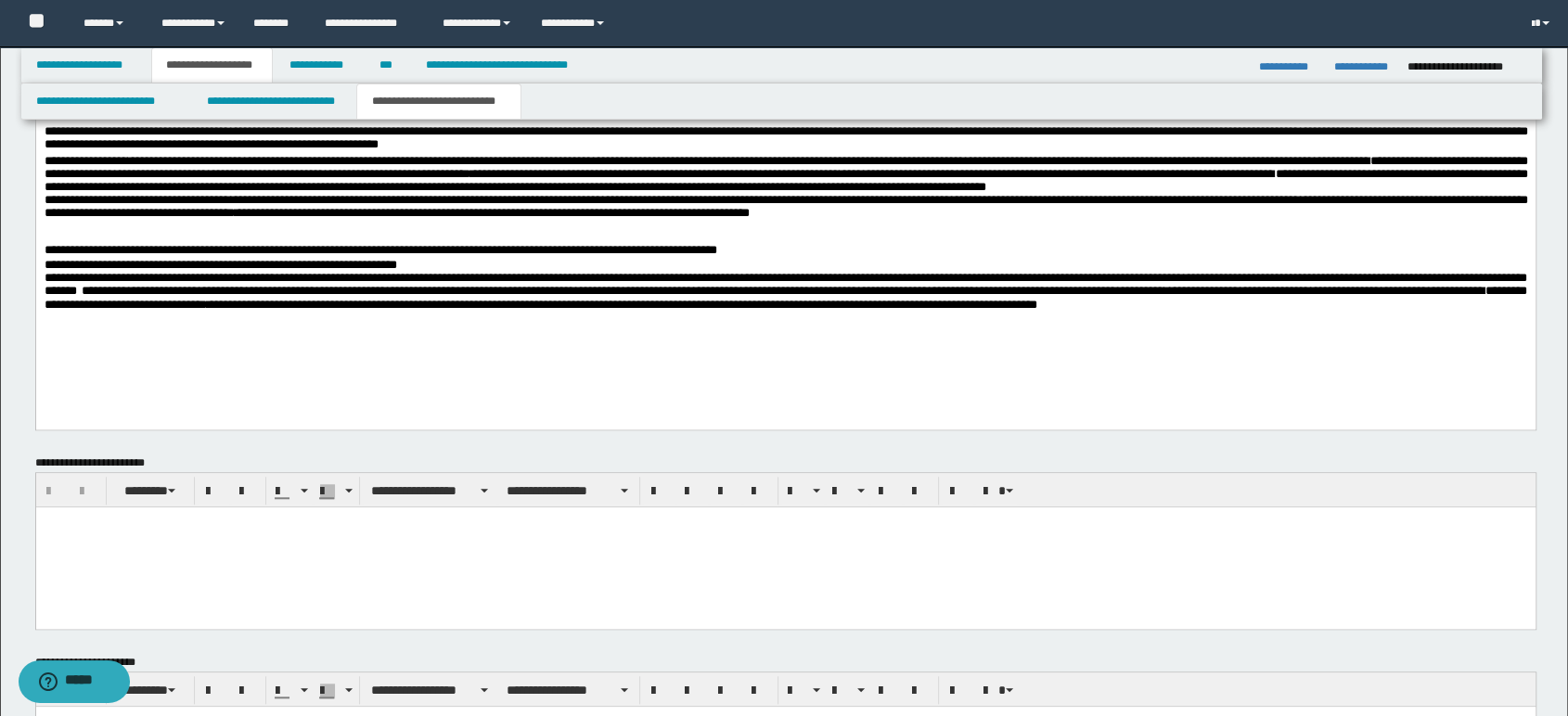 click on "**********" at bounding box center [785, 48] 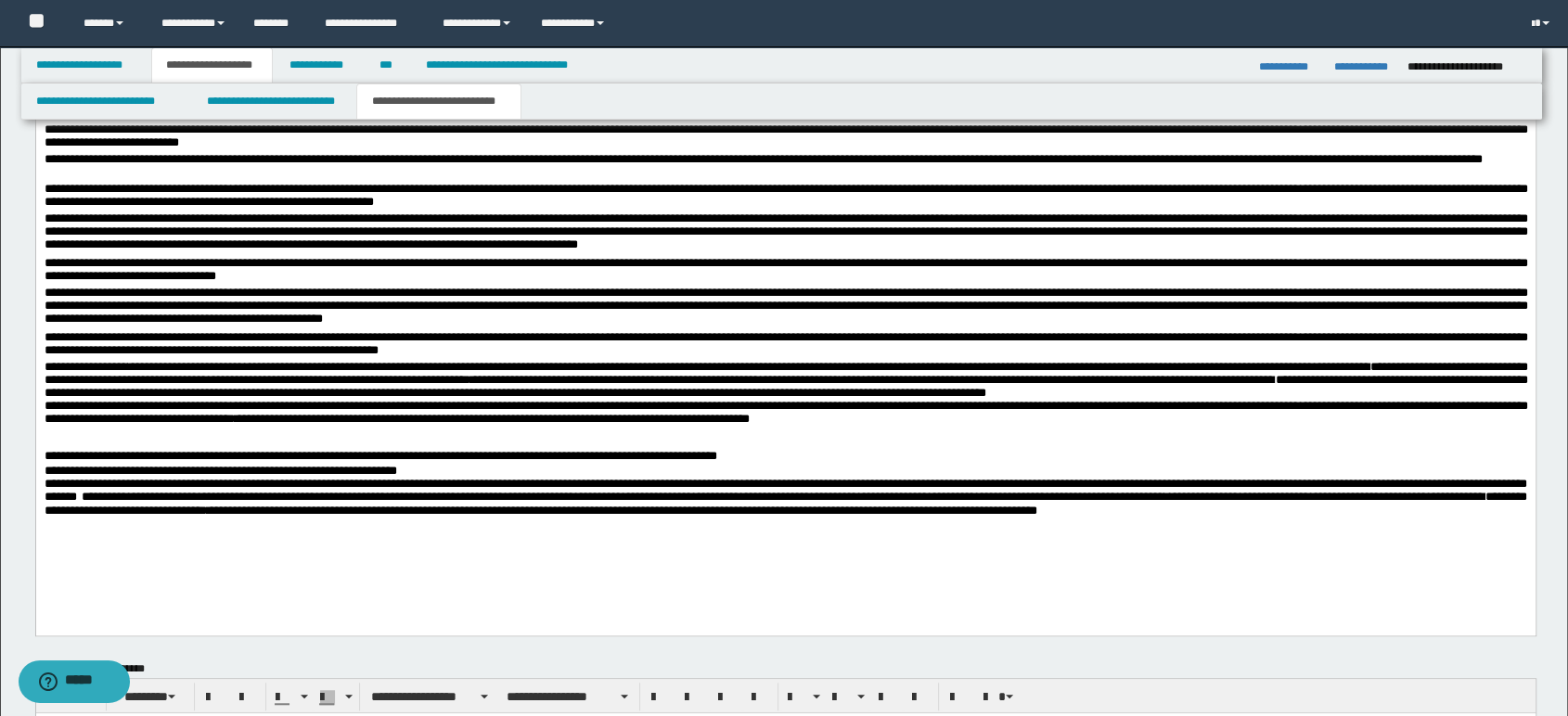scroll, scrollTop: 1031, scrollLeft: 0, axis: vertical 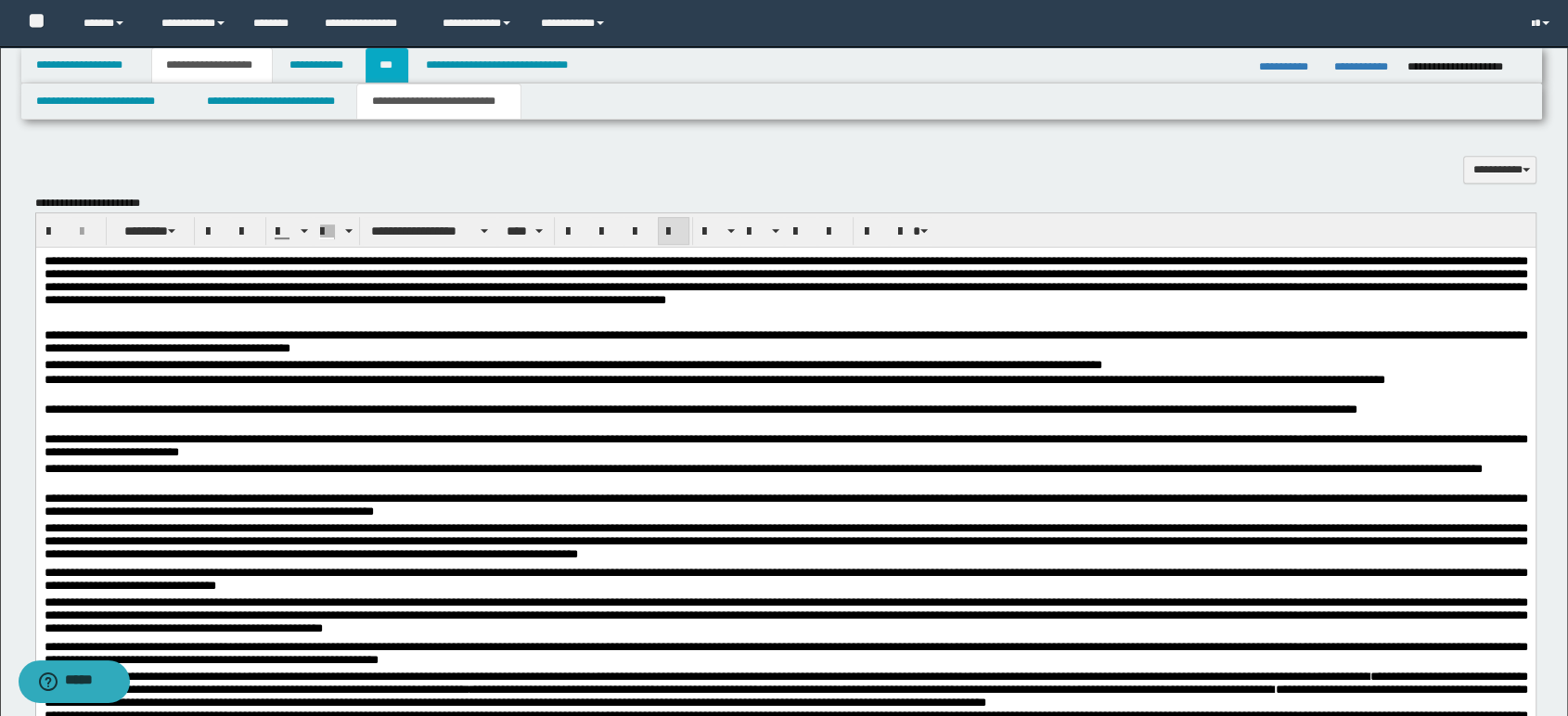 click on "***" at bounding box center [387, 65] 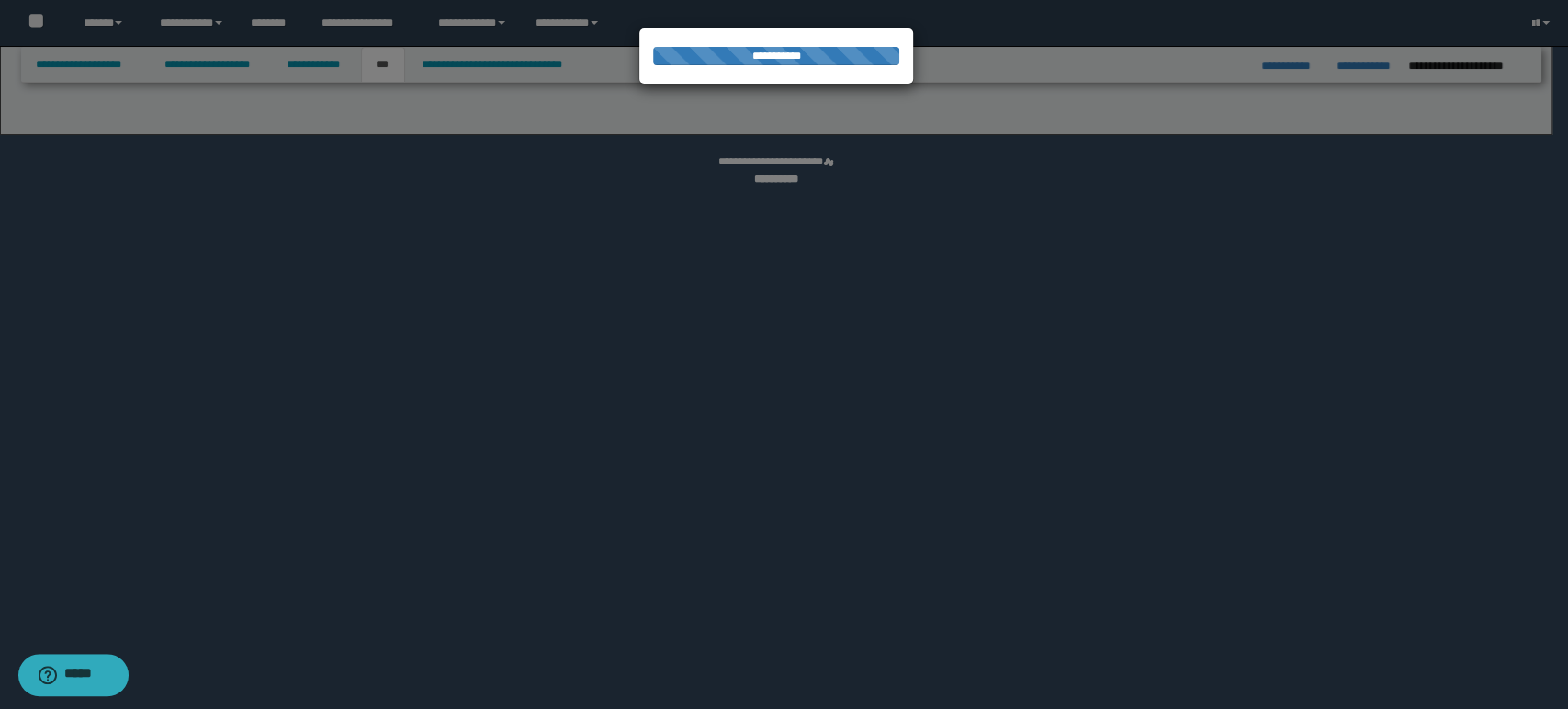 select on "*" 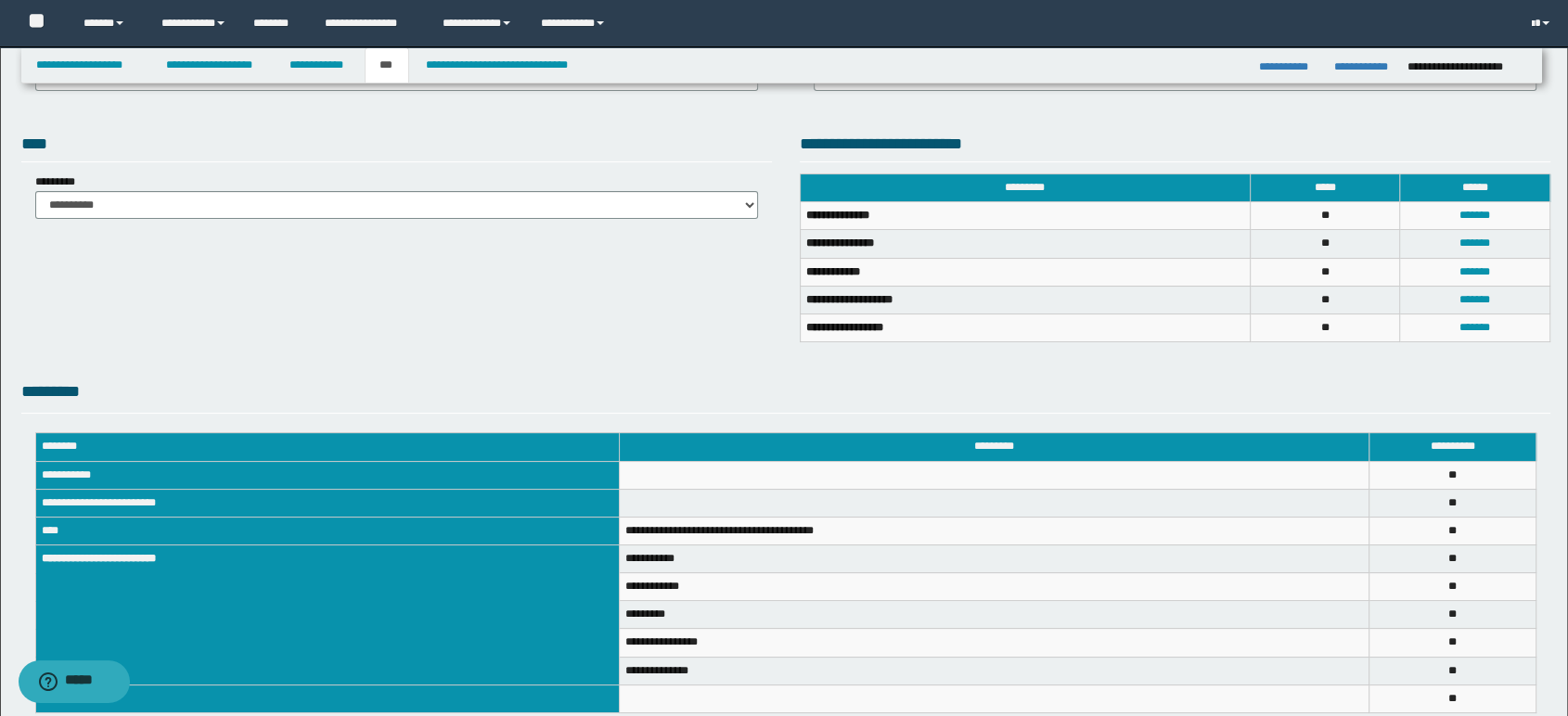 scroll, scrollTop: 247, scrollLeft: 0, axis: vertical 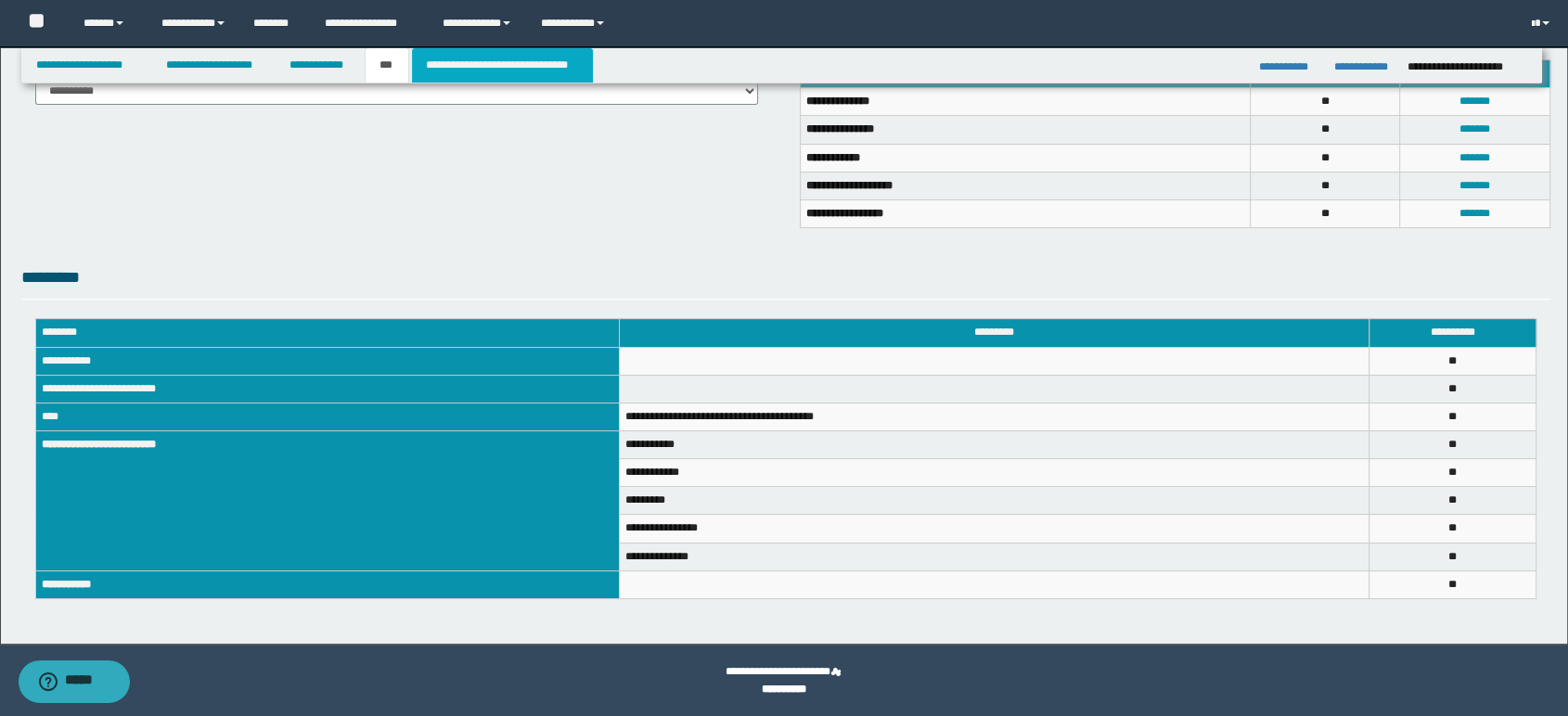 click on "**********" at bounding box center (502, 65) 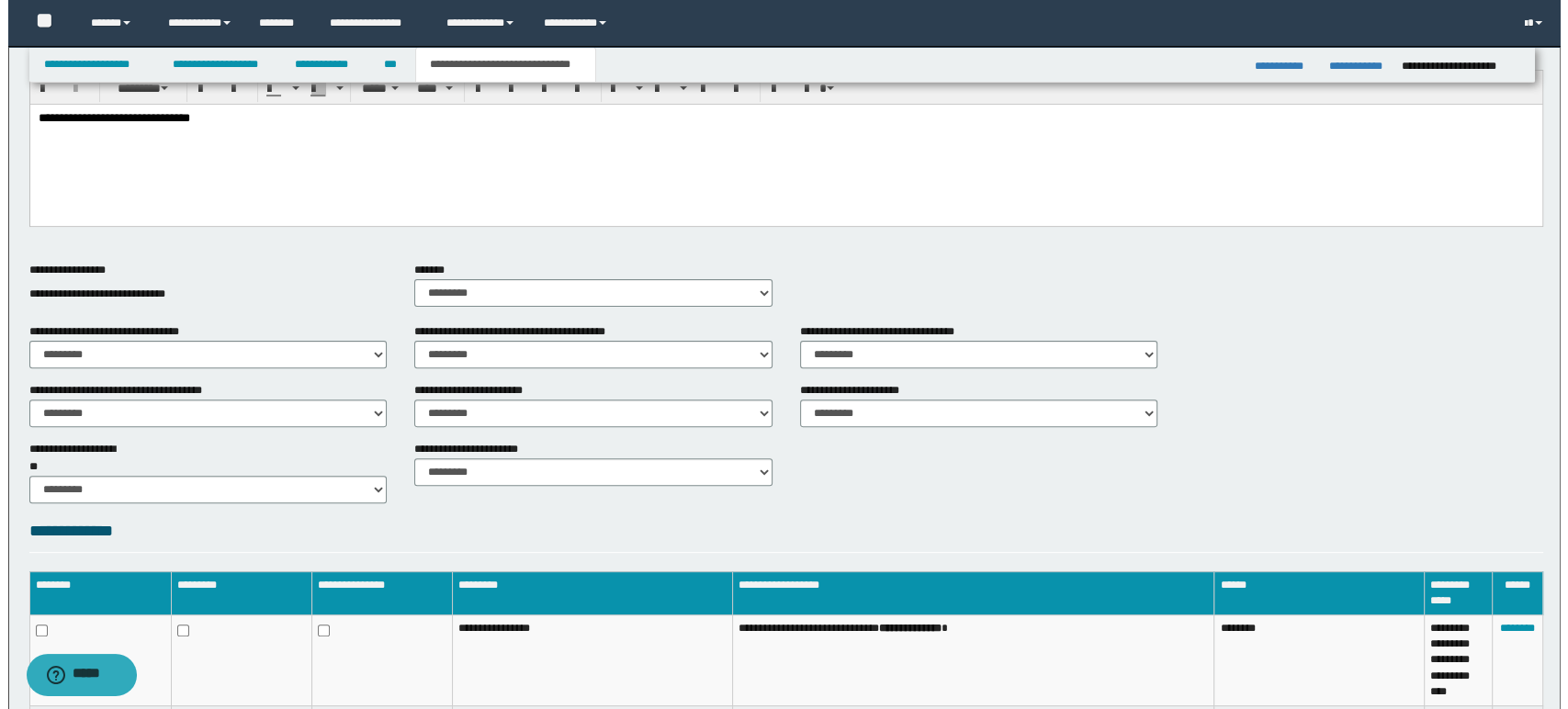 scroll, scrollTop: 755, scrollLeft: 0, axis: vertical 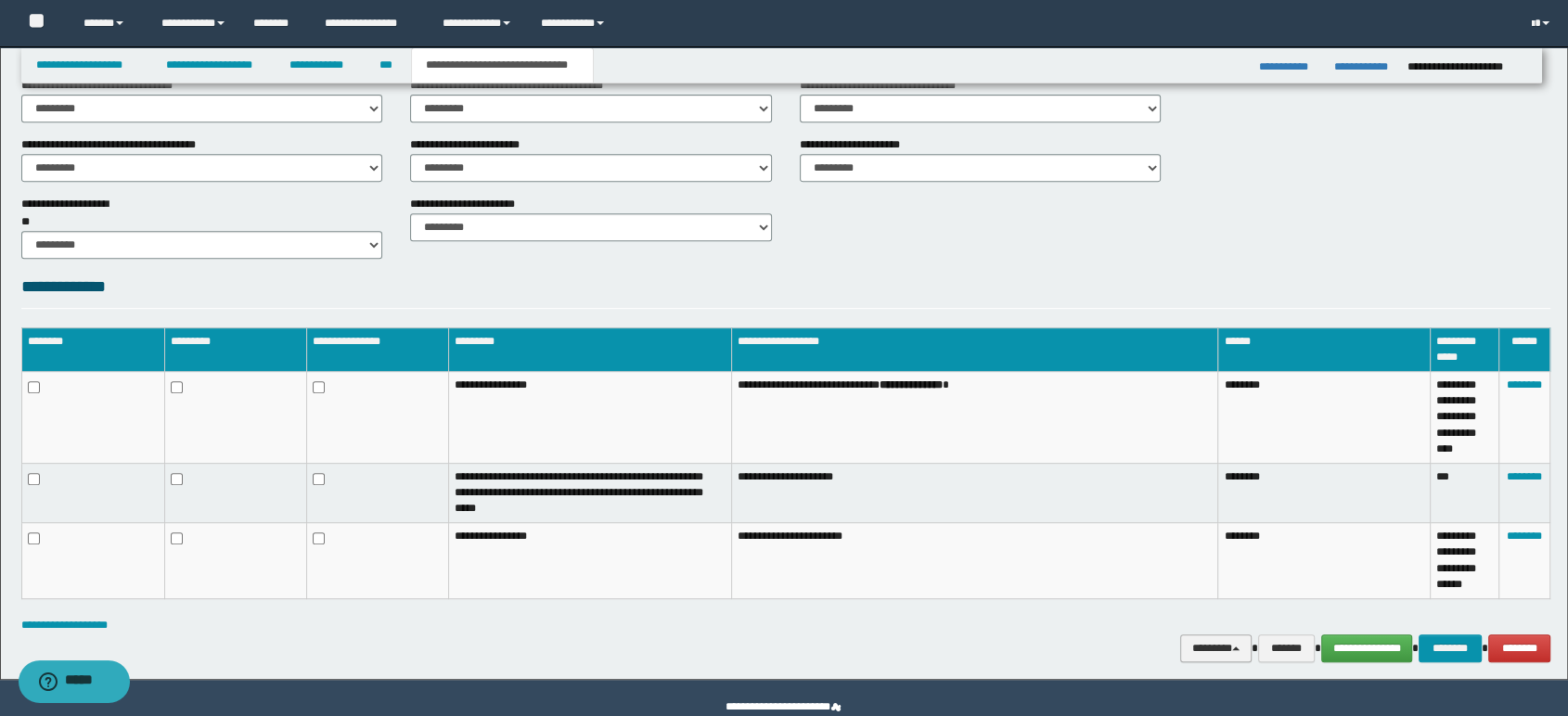 click on "********" at bounding box center (1215, 648) 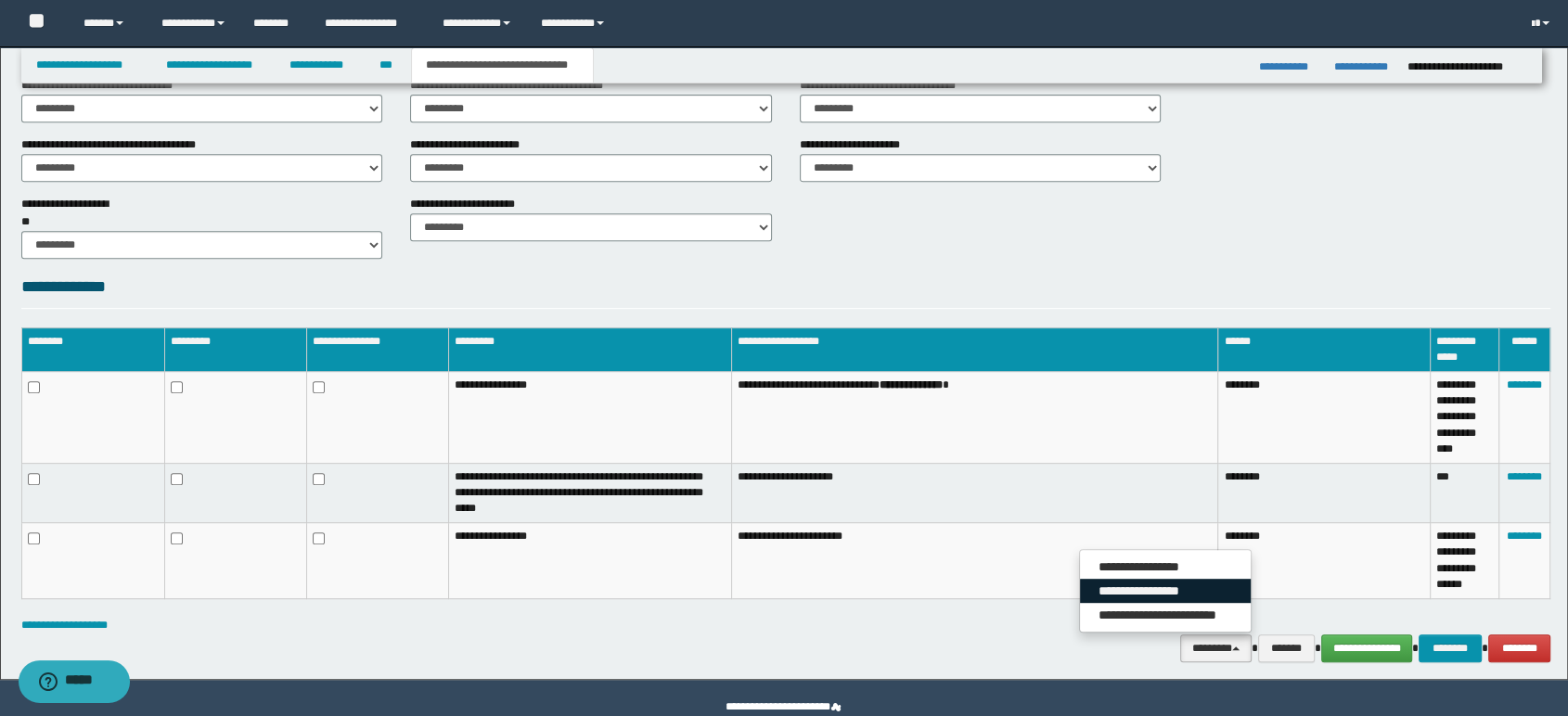 click on "**********" at bounding box center [1165, 591] 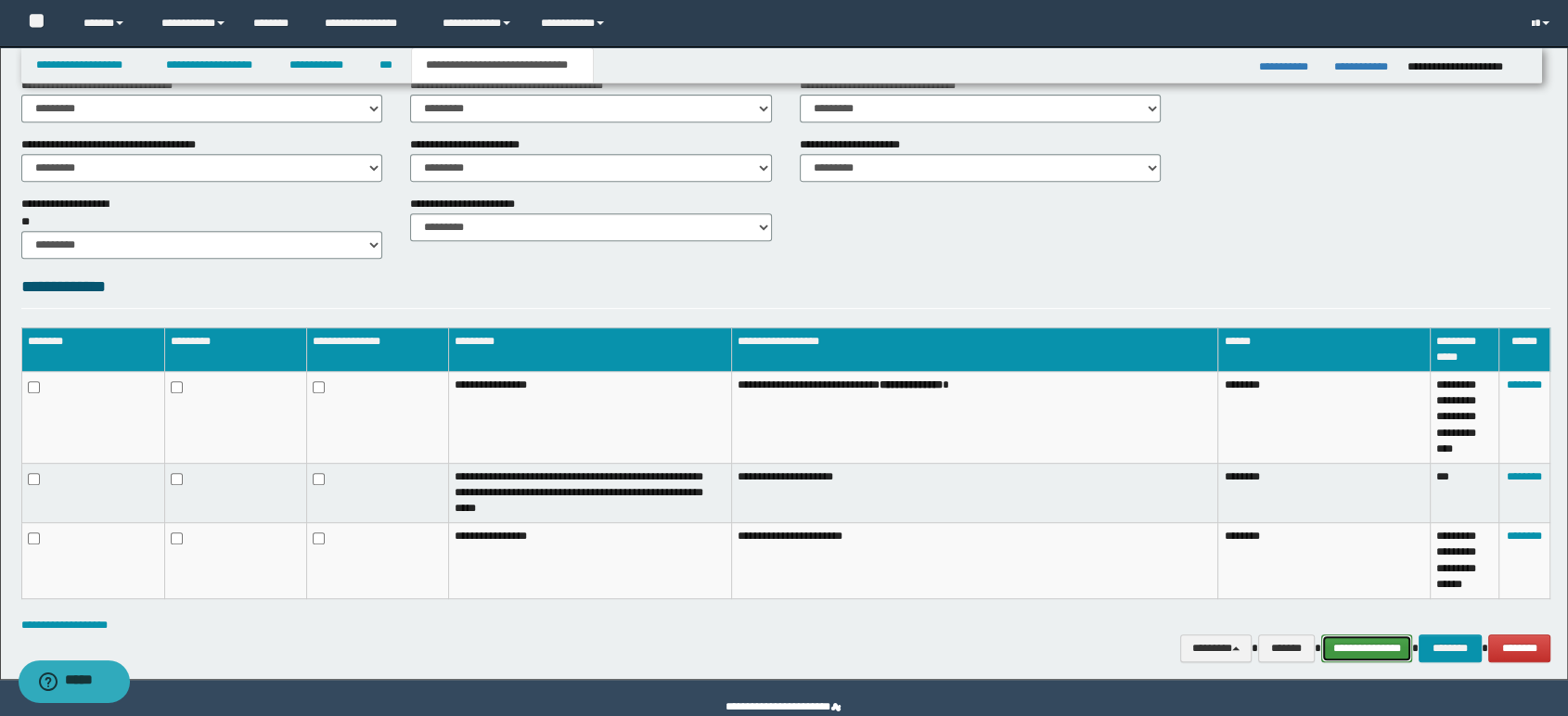 click on "**********" at bounding box center (1367, 648) 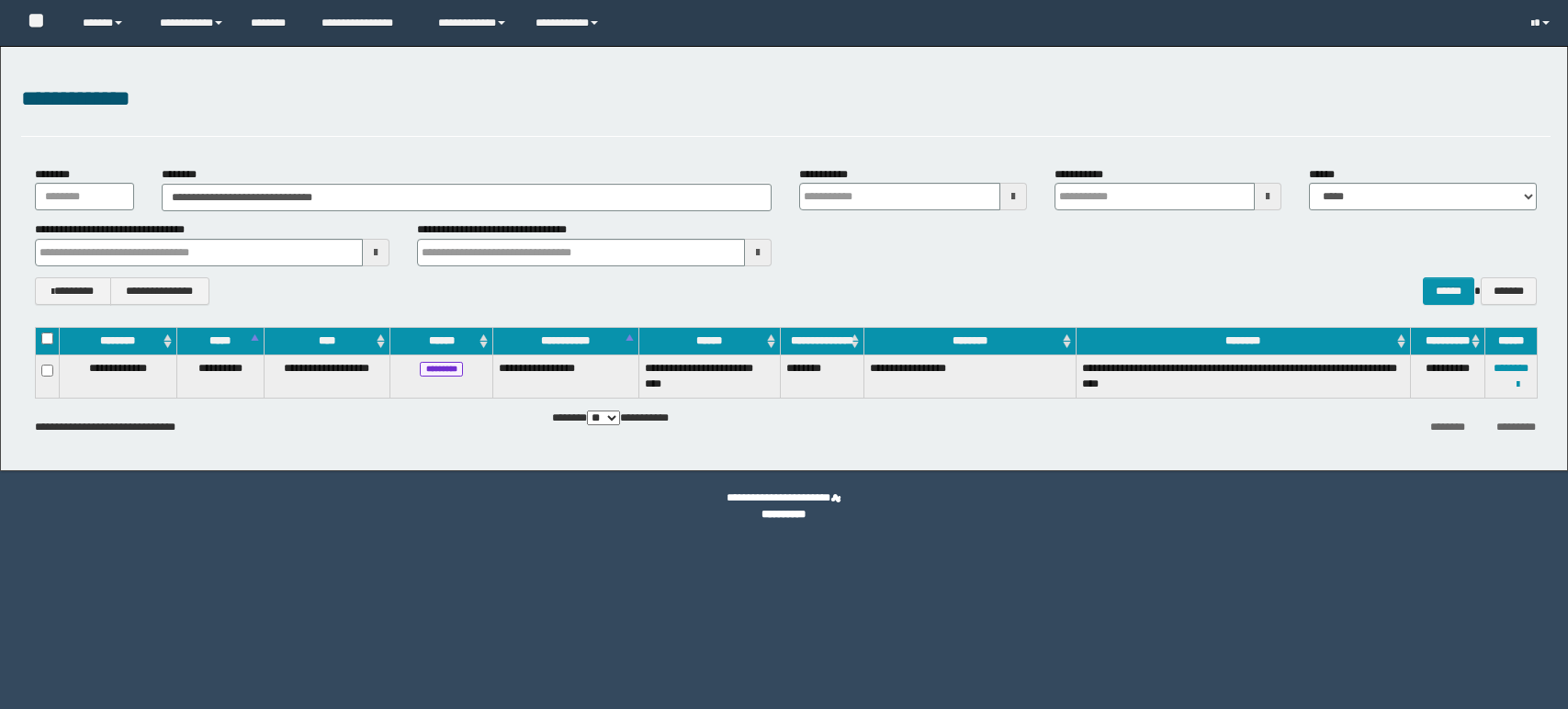 scroll, scrollTop: 0, scrollLeft: 0, axis: both 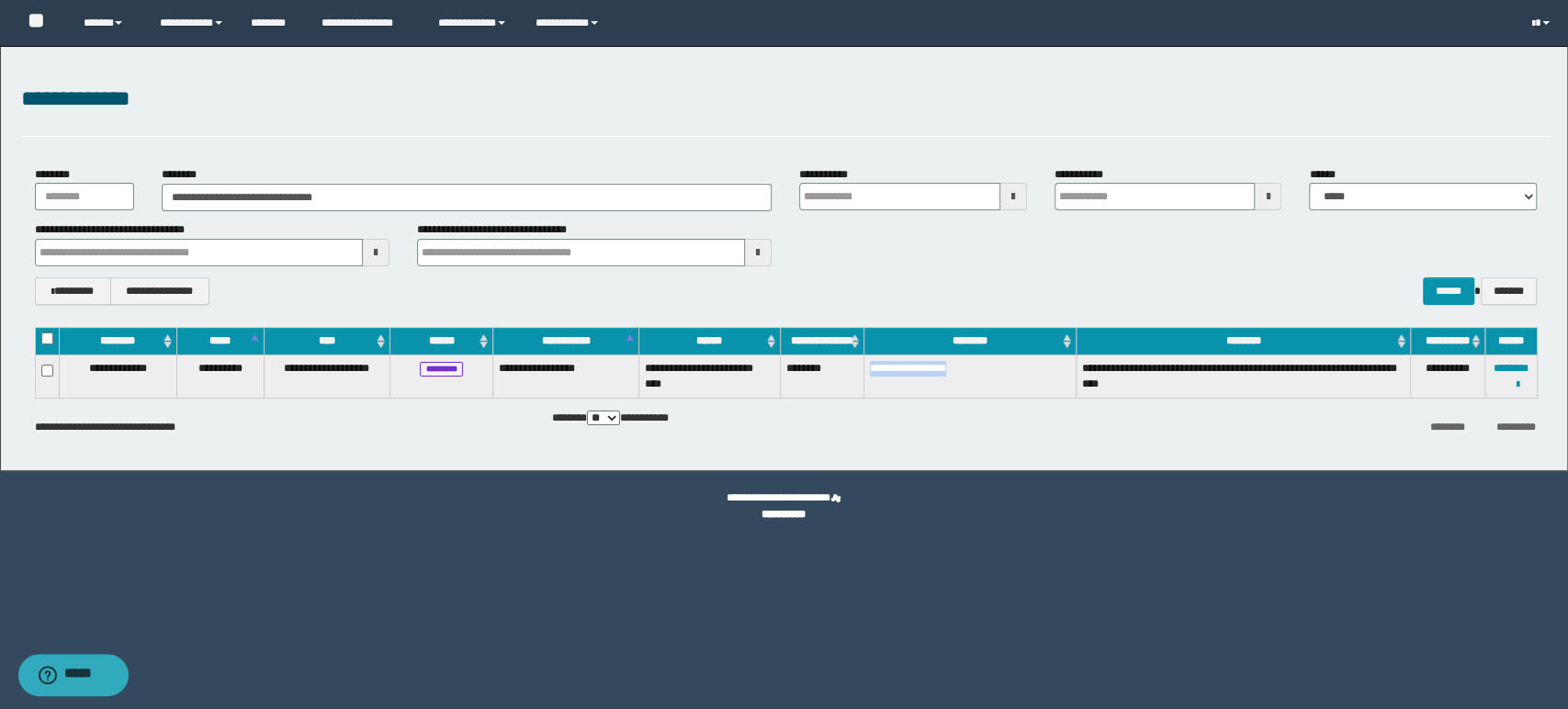 drag, startPoint x: 867, startPoint y: 370, endPoint x: 955, endPoint y: 371, distance: 88.00568 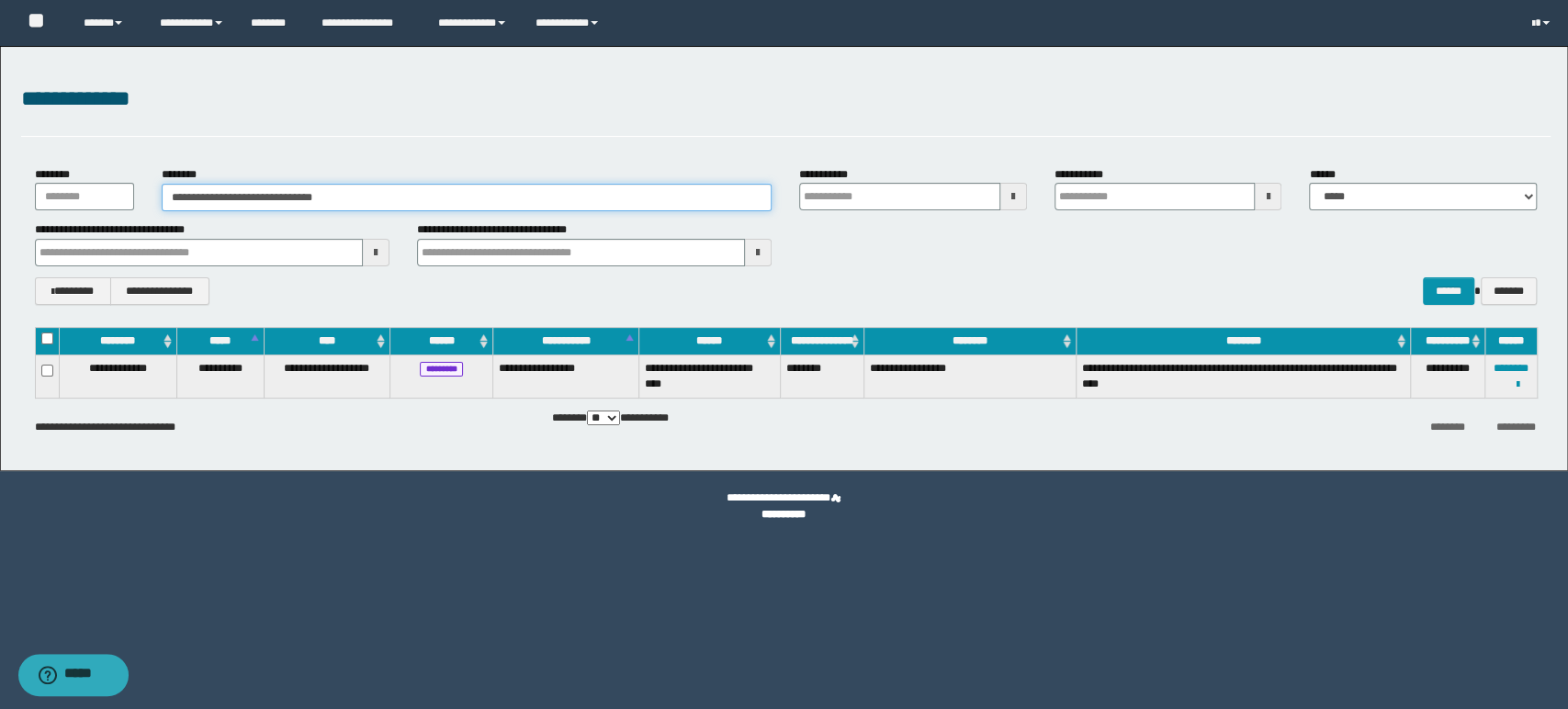 drag, startPoint x: 375, startPoint y: 186, endPoint x: 0, endPoint y: 189, distance: 375.012 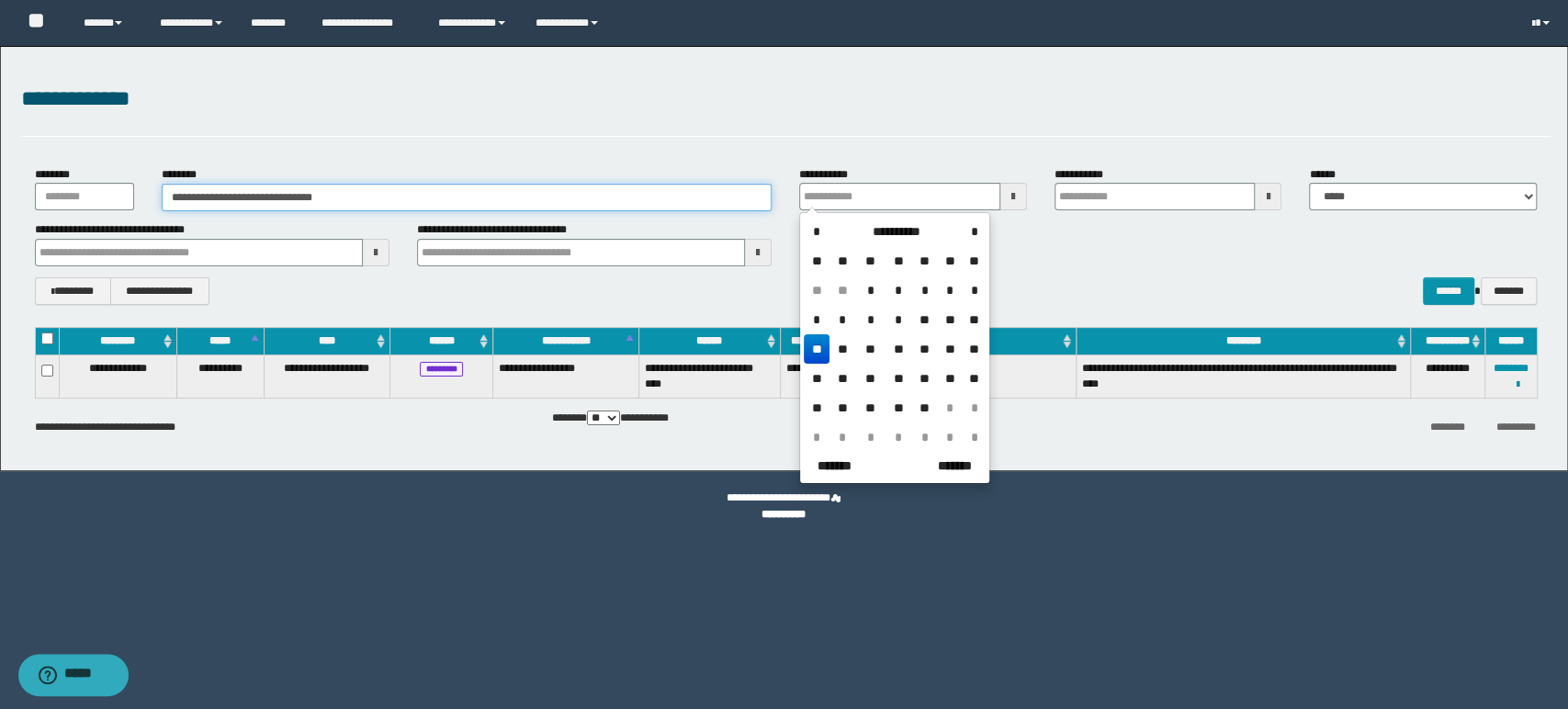 type on "**********" 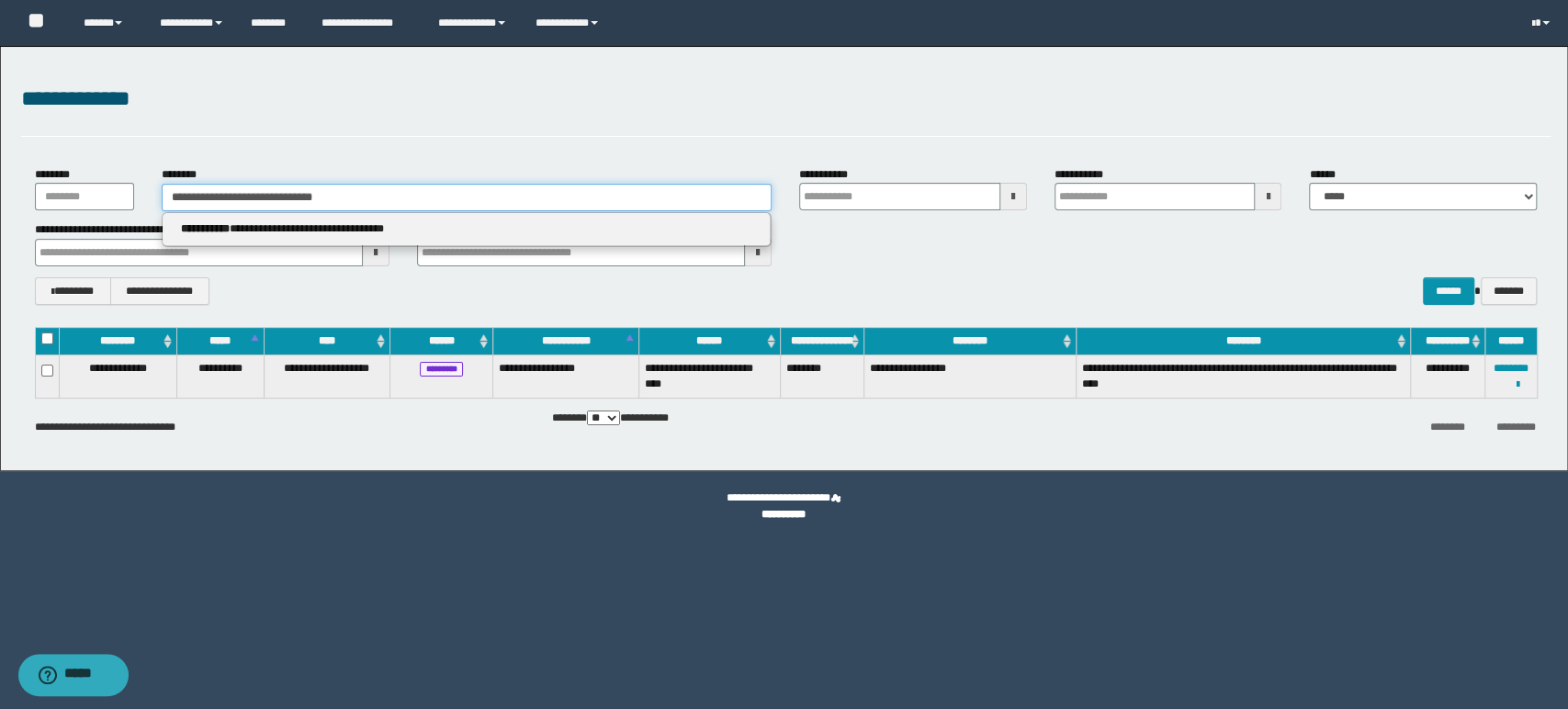 click on "**********" at bounding box center (467, 197) 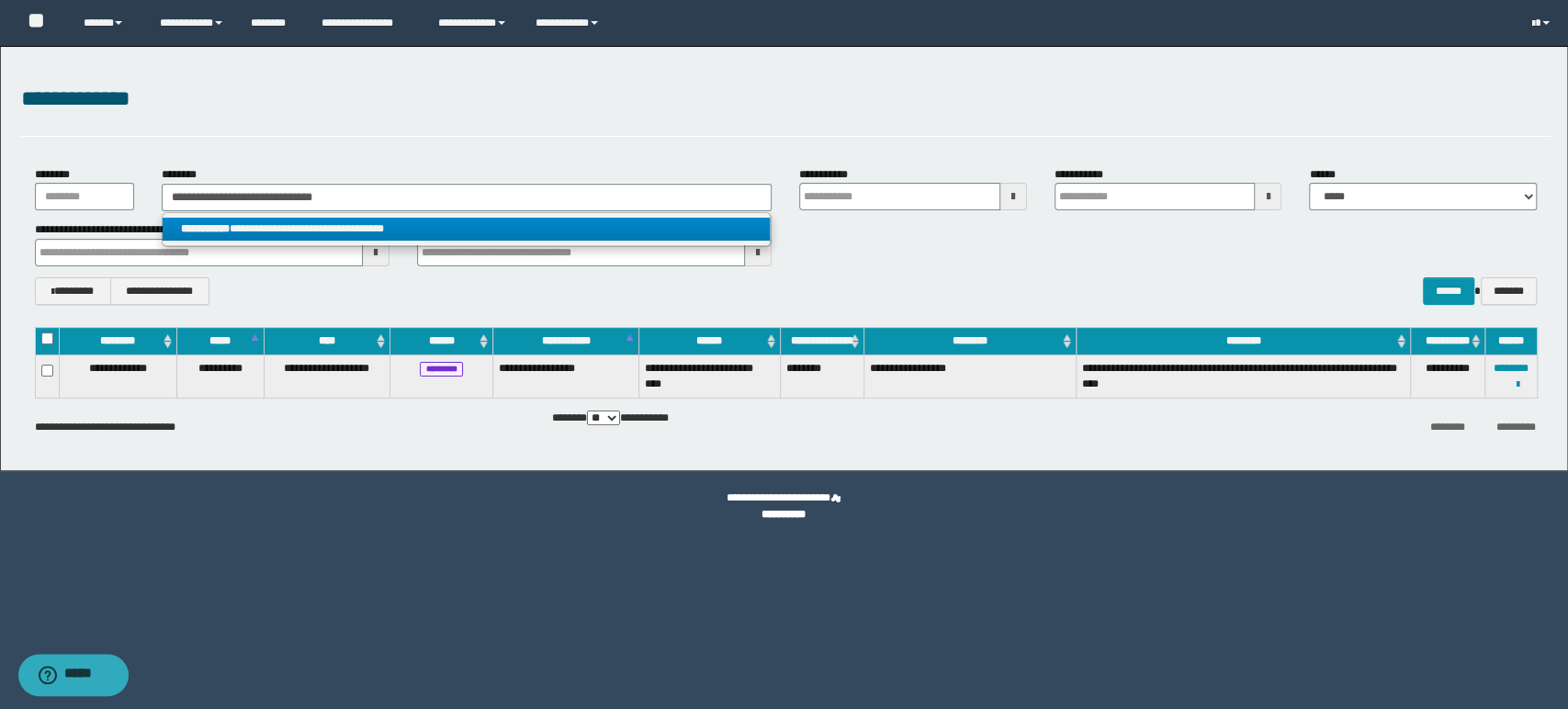 click on "**********" at bounding box center (466, 229) 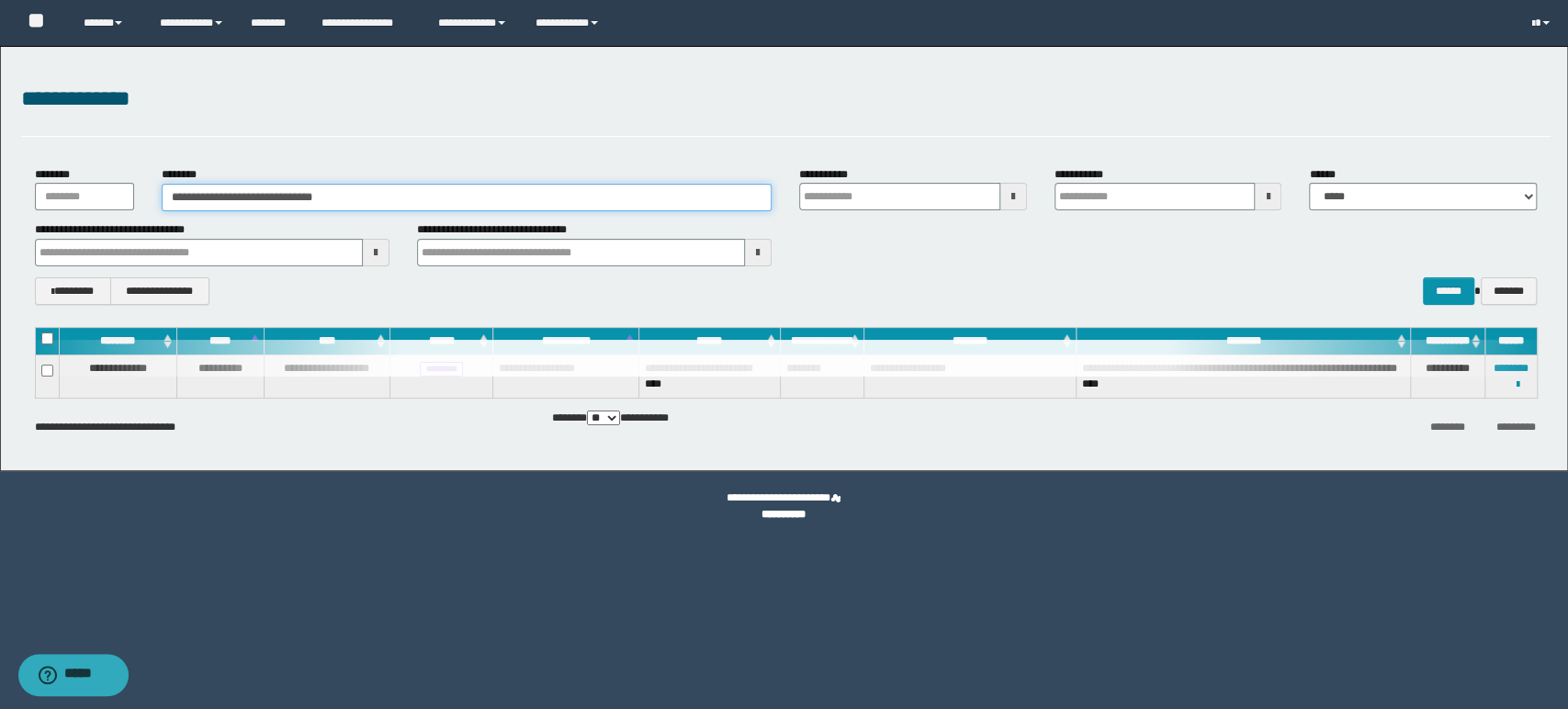 type 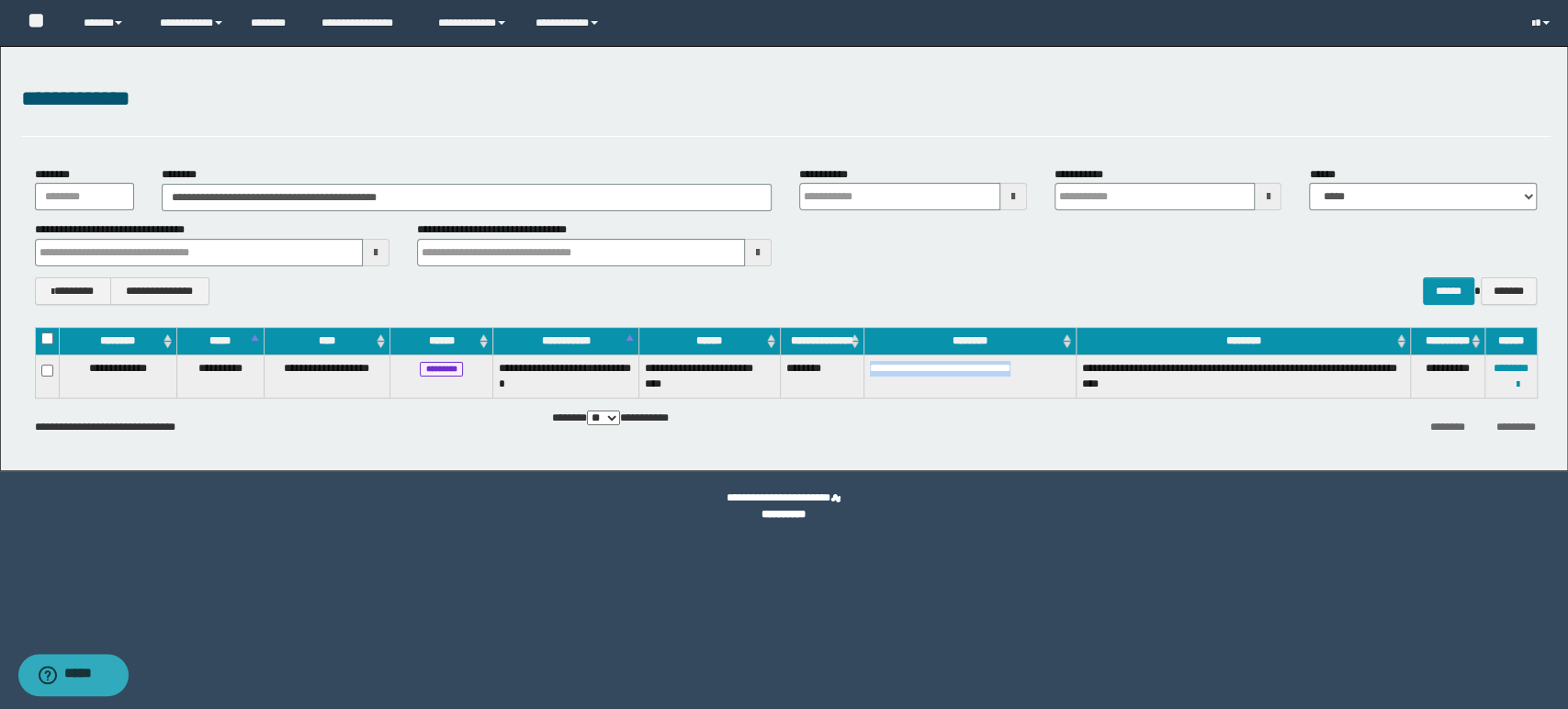 drag, startPoint x: 870, startPoint y: 361, endPoint x: 1055, endPoint y: 365, distance: 185.0432 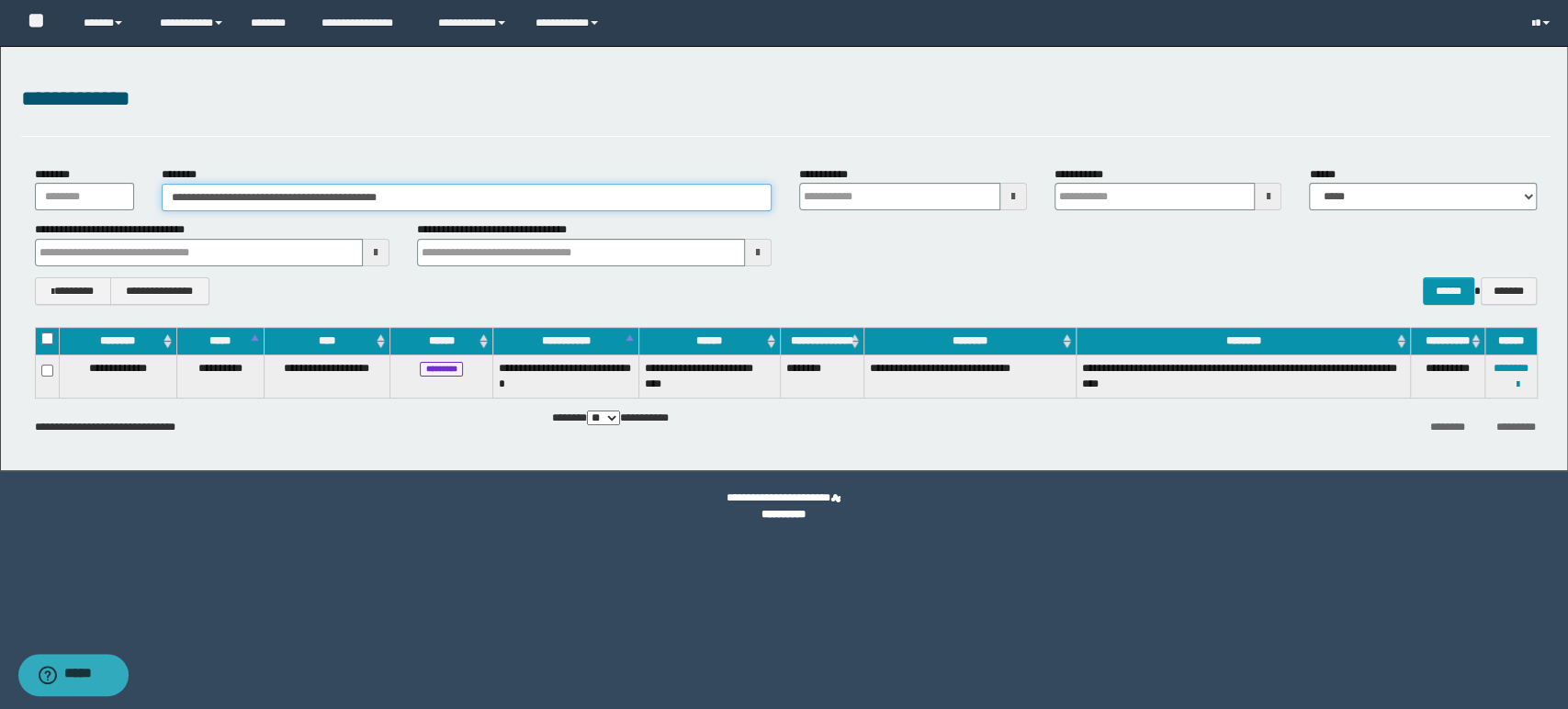 drag, startPoint x: 473, startPoint y: 187, endPoint x: 0, endPoint y: 189, distance: 473.0042 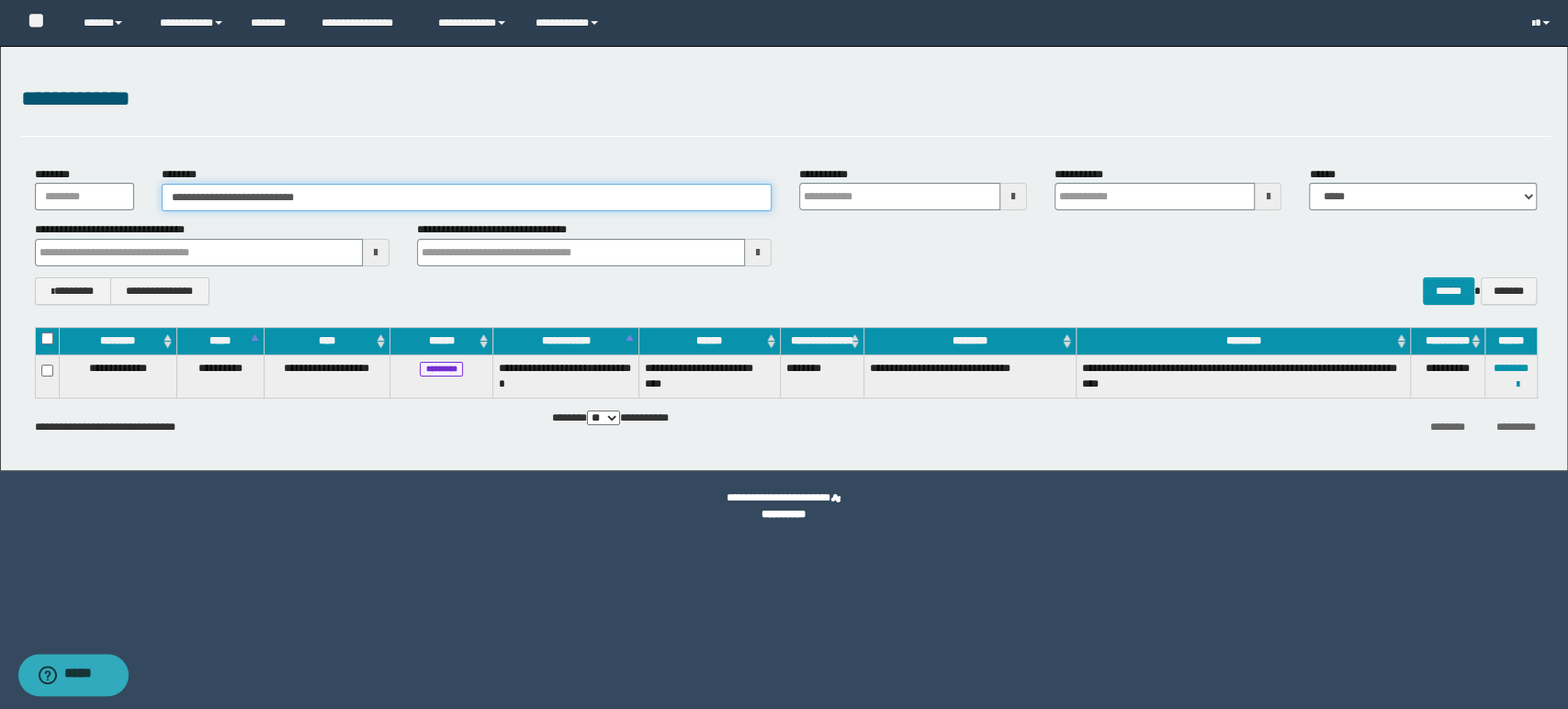 type on "**********" 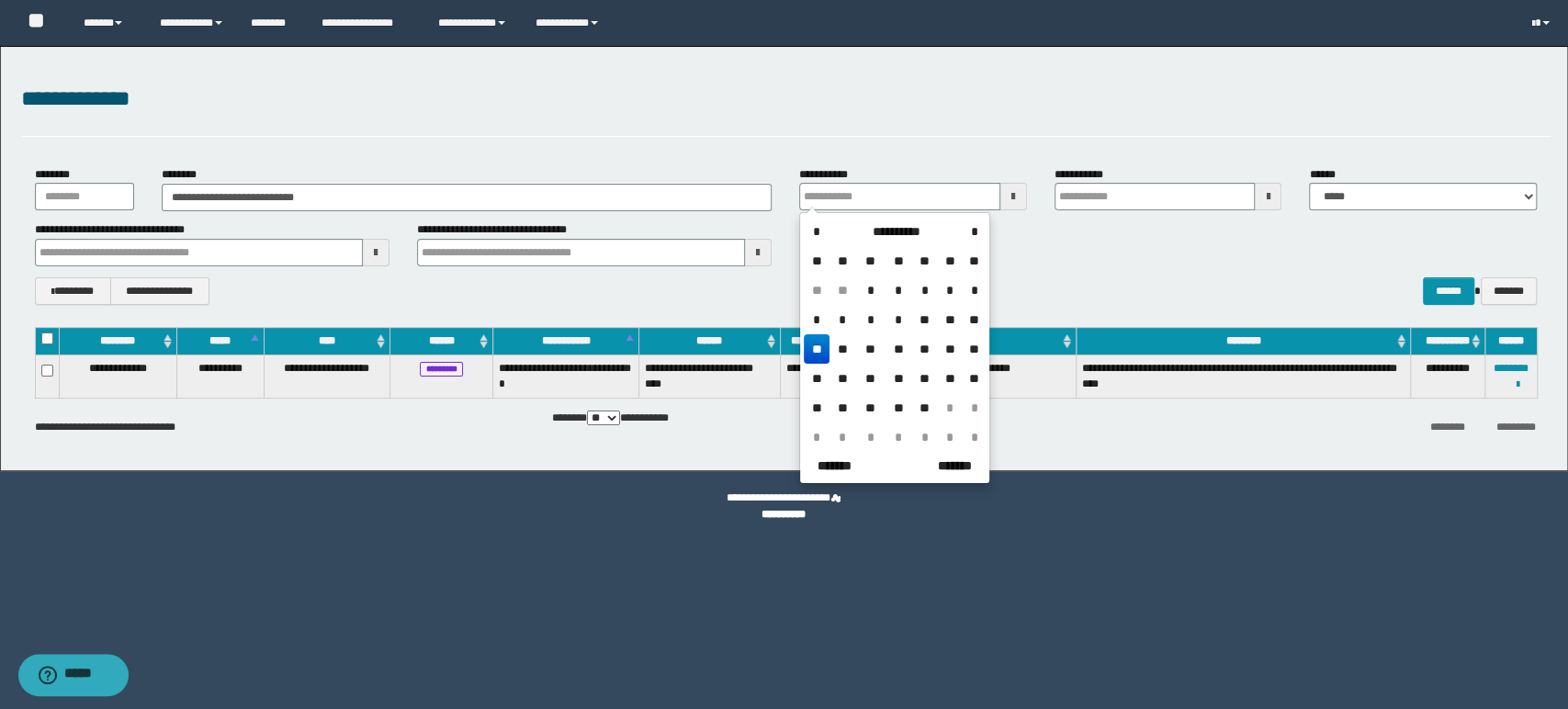 click on "**********" at bounding box center [785, 390] 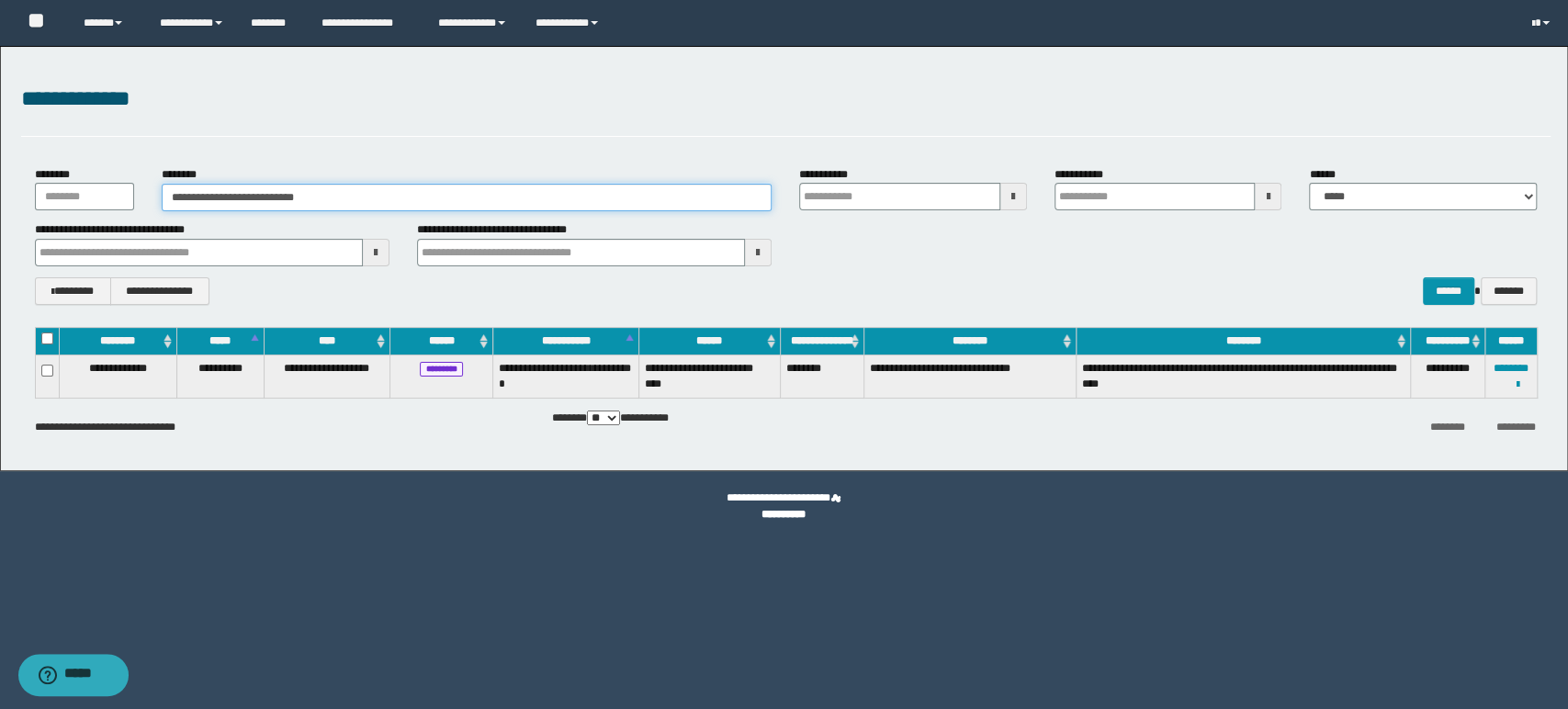 type on "**********" 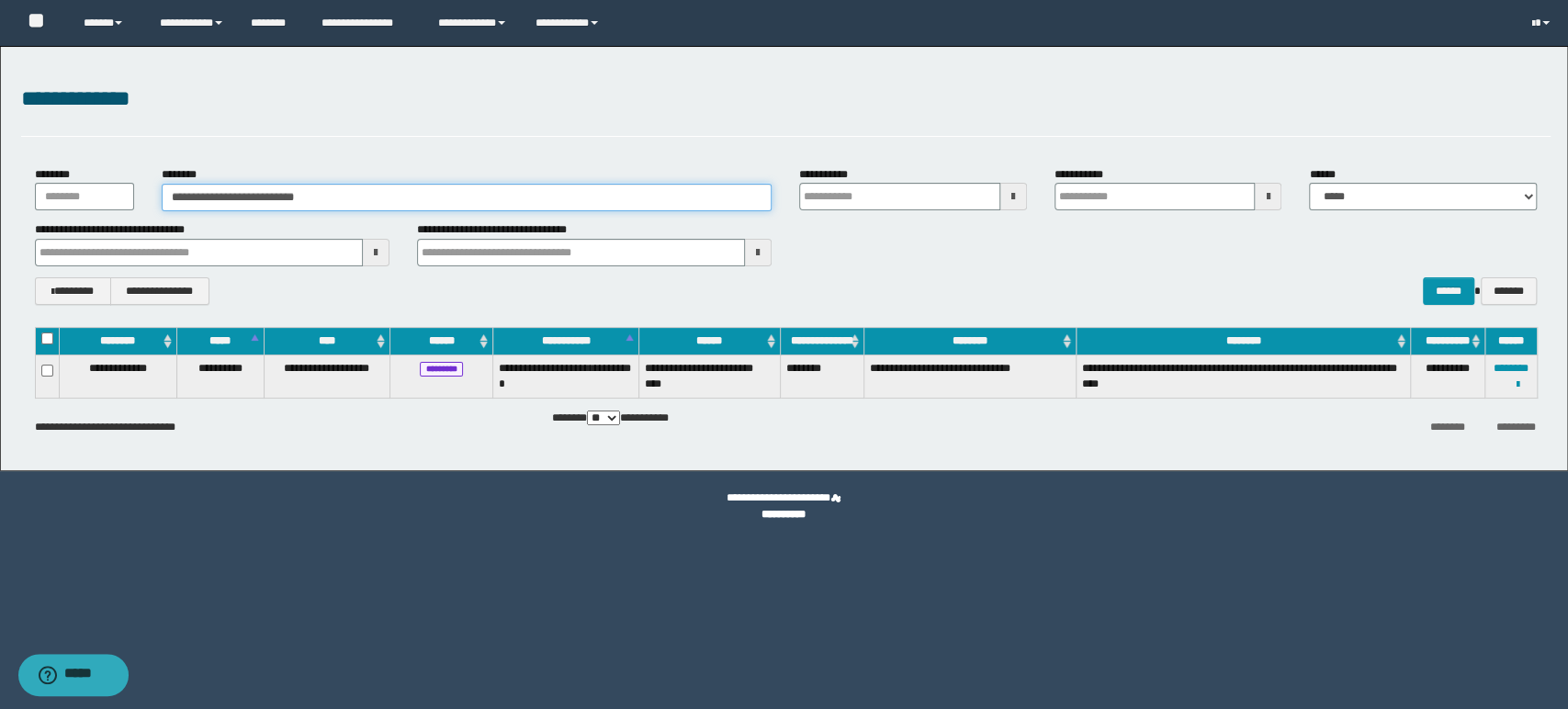 click on "**********" at bounding box center [467, 197] 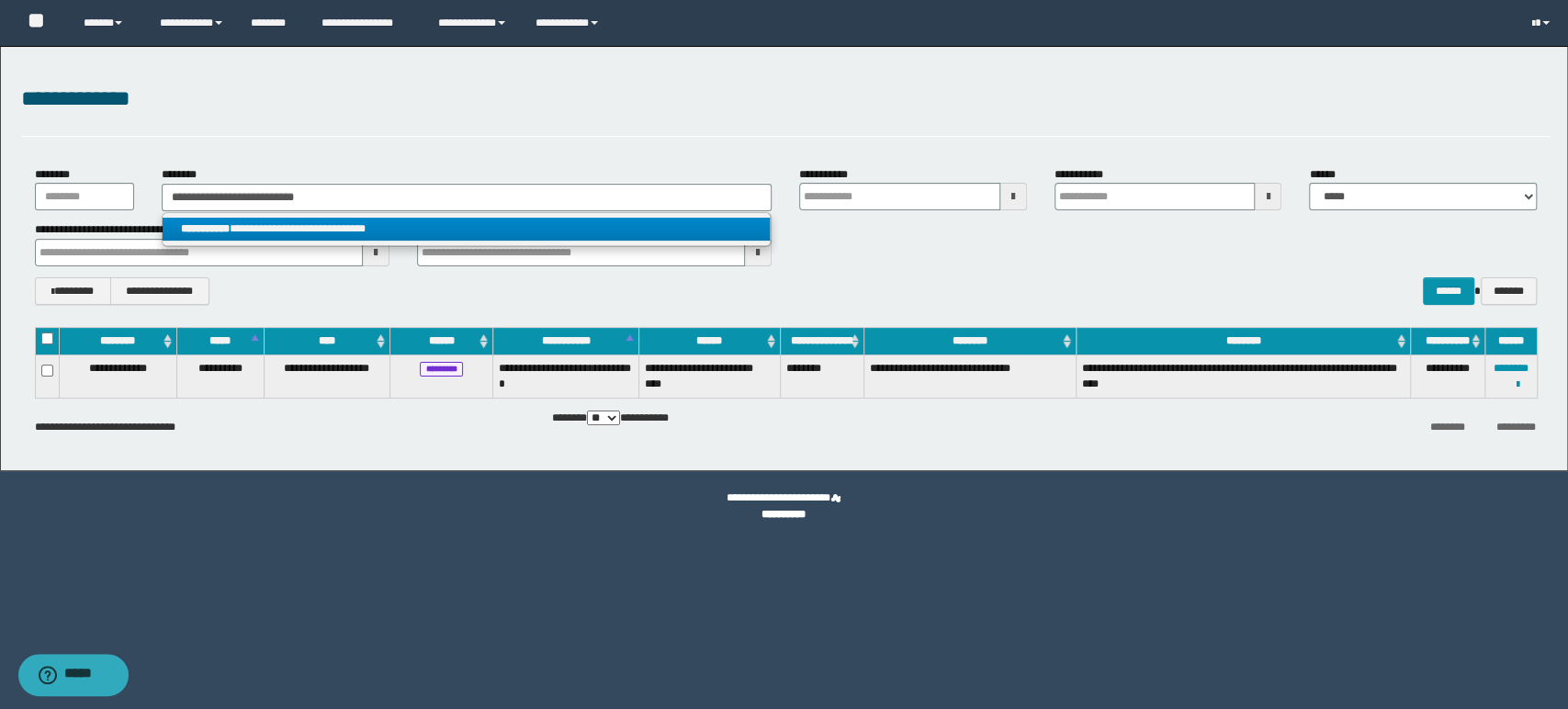 click on "**********" at bounding box center (466, 229) 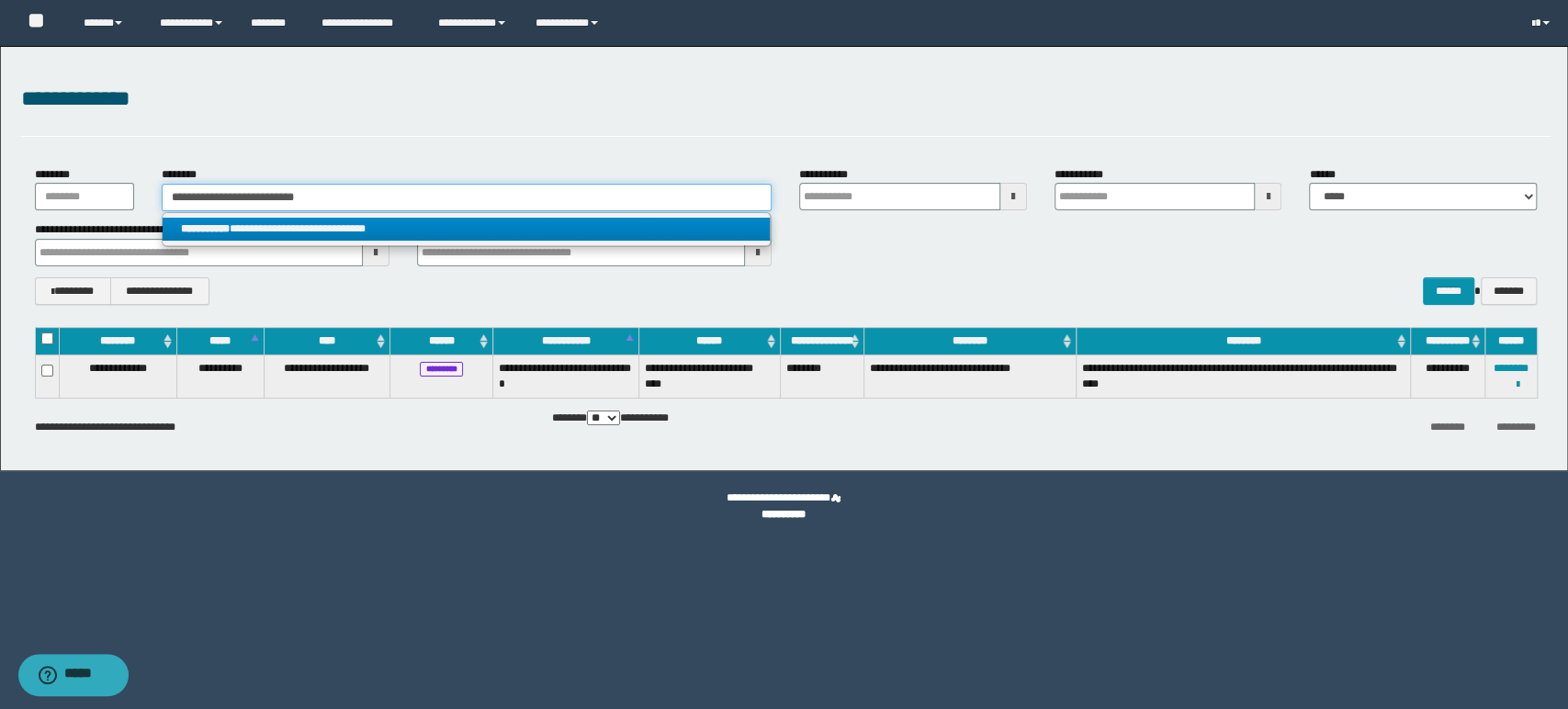 type 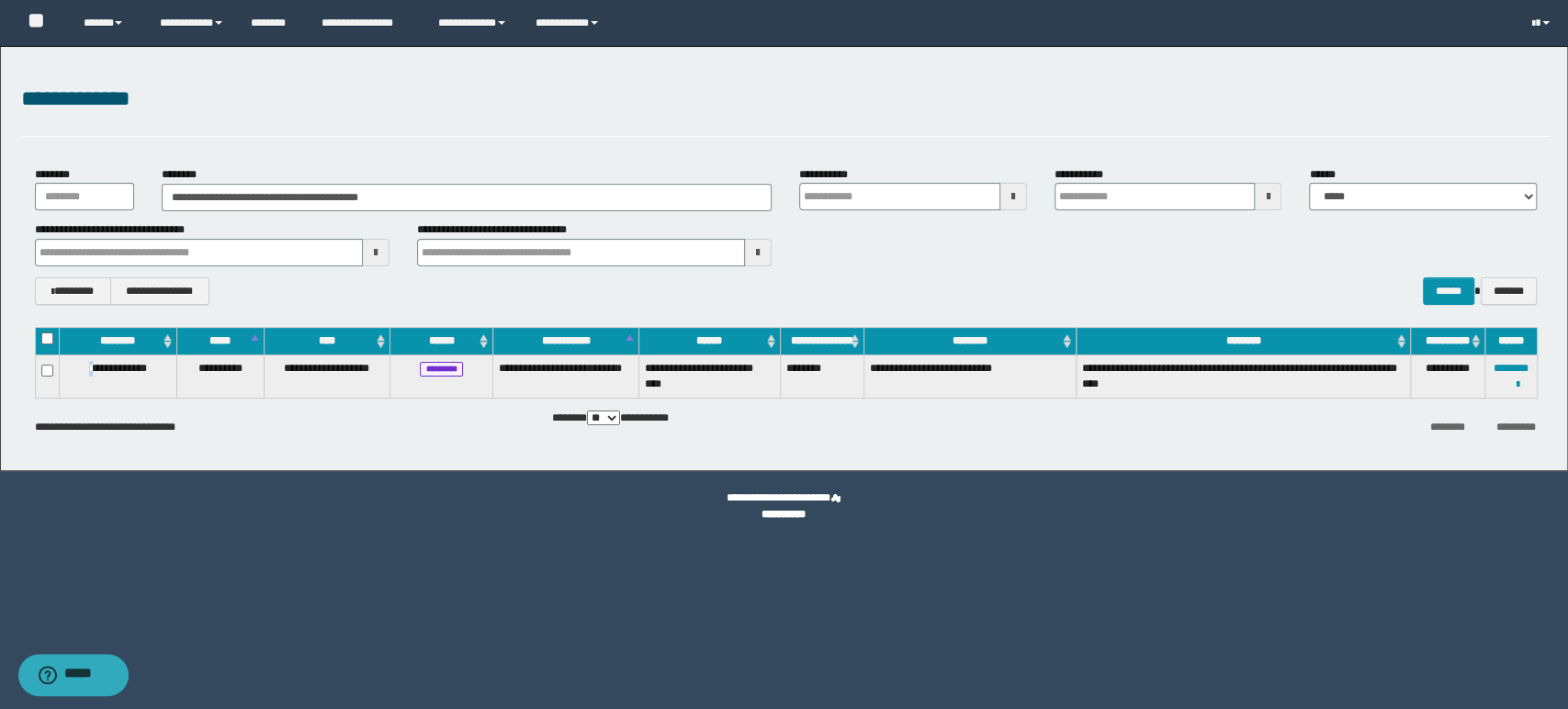 click on "**********" at bounding box center [118, 368] 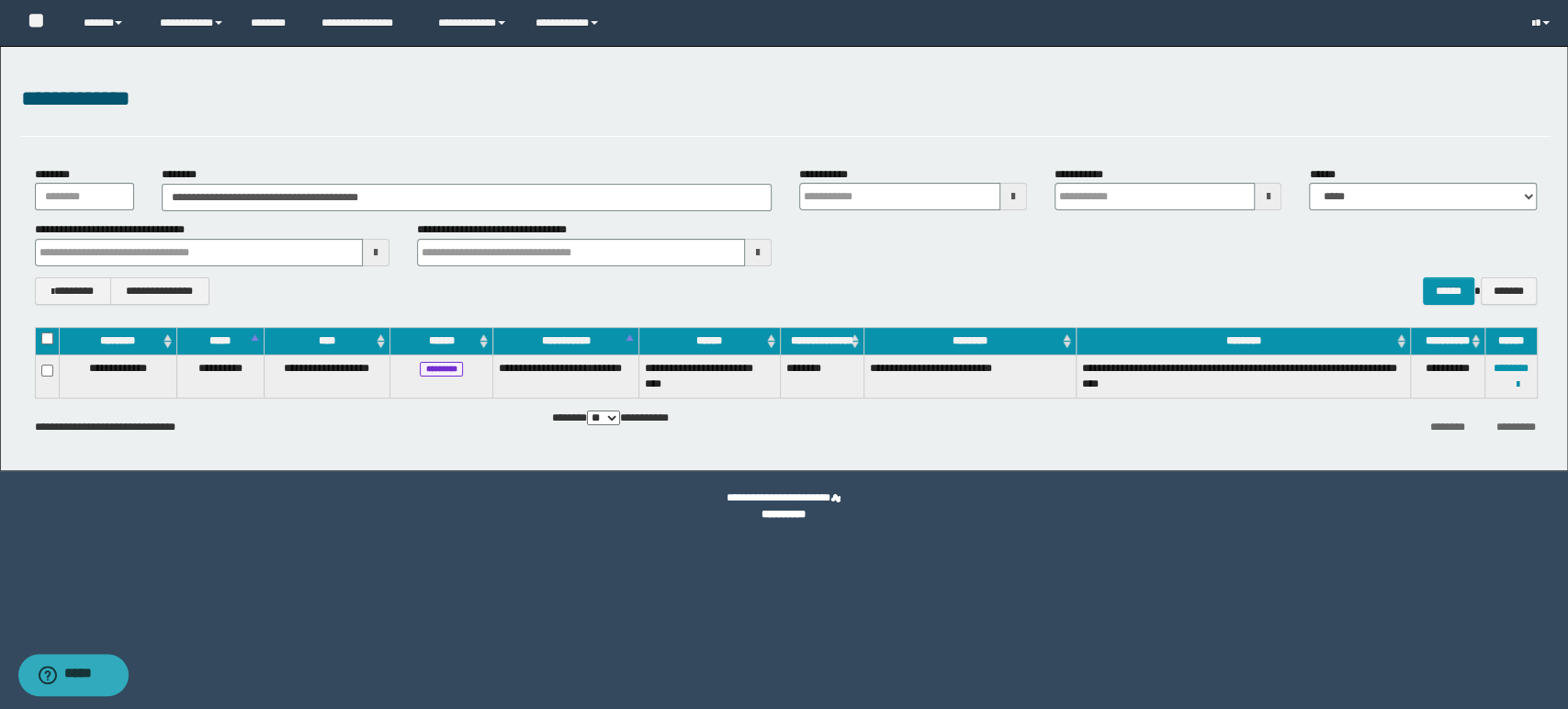 click on "**********" at bounding box center [118, 377] 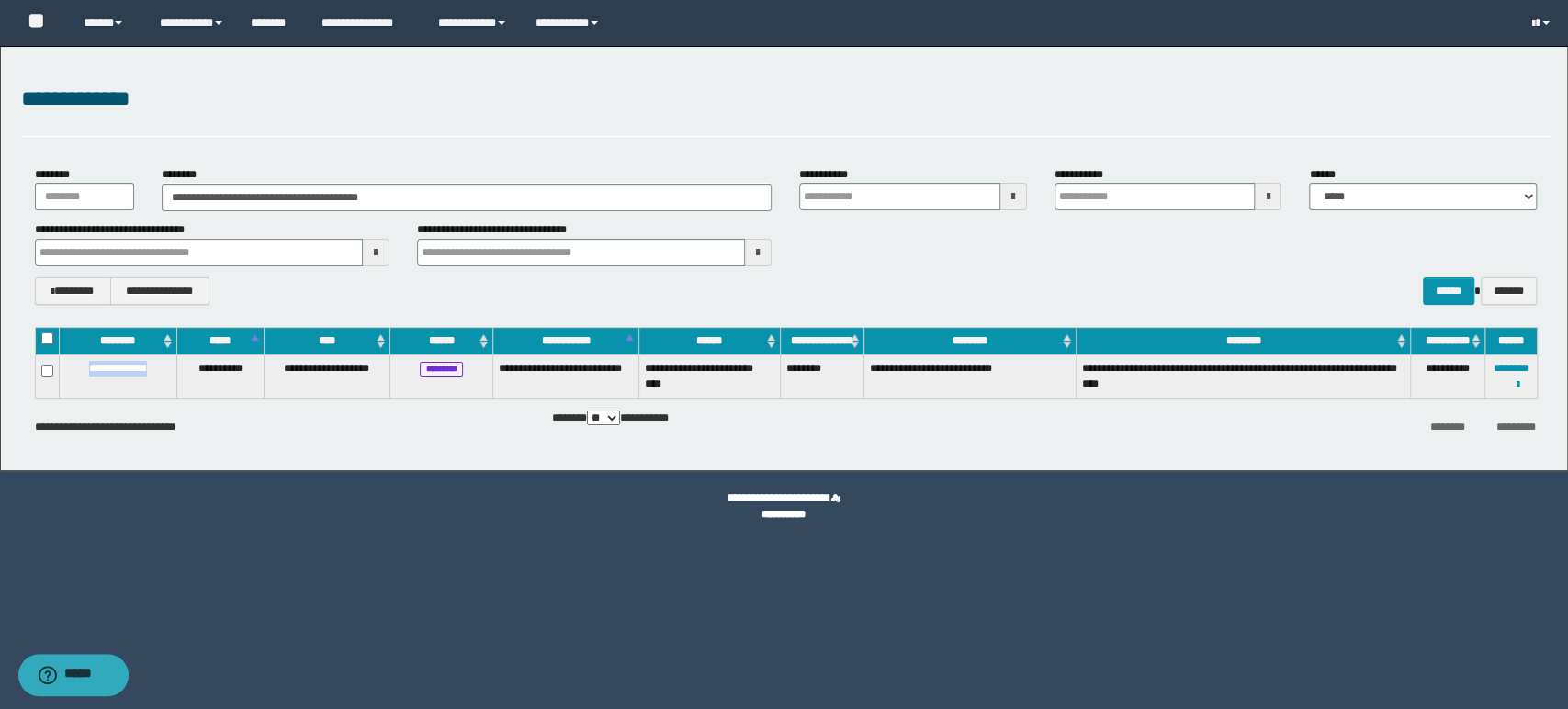 drag, startPoint x: 69, startPoint y: 366, endPoint x: 160, endPoint y: 366, distance: 91 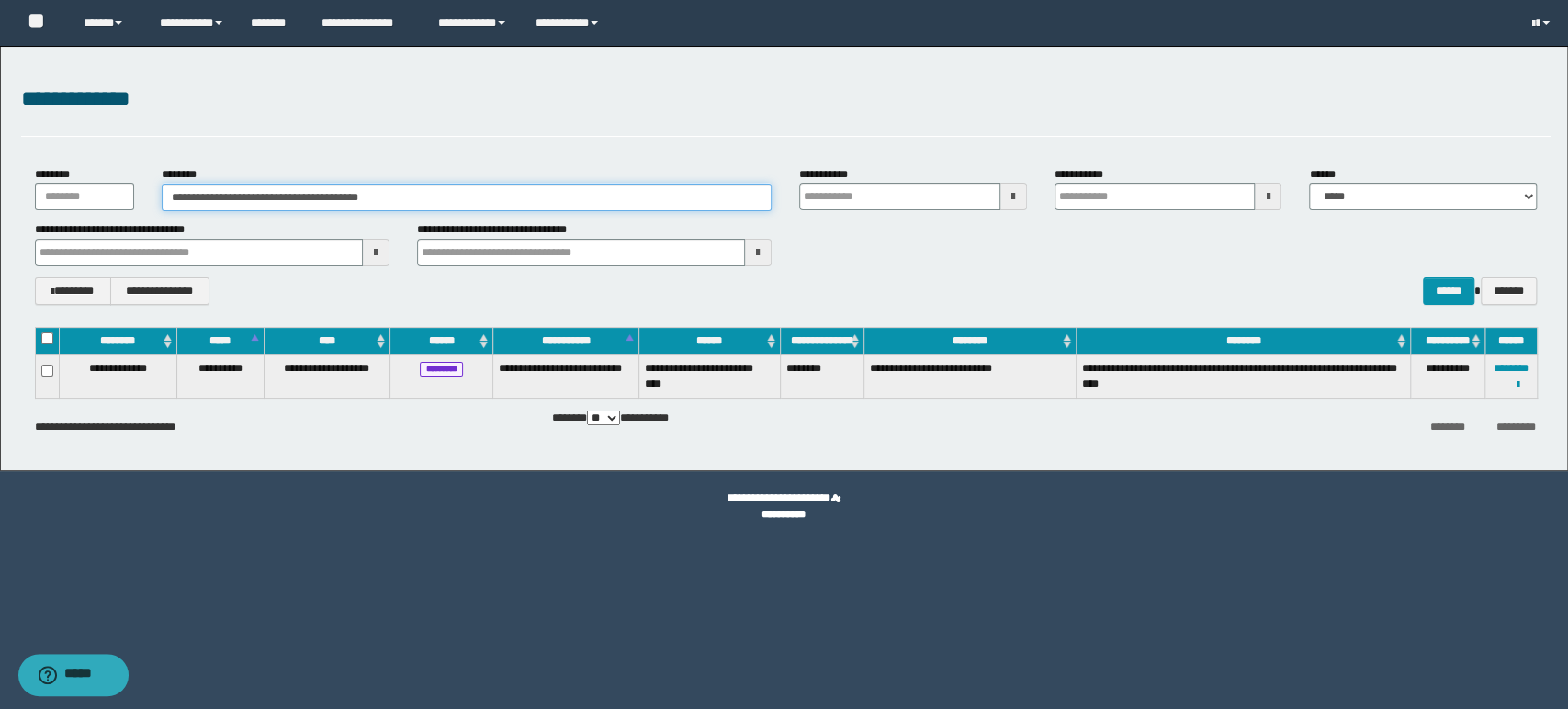 drag, startPoint x: 506, startPoint y: 197, endPoint x: 0, endPoint y: 197, distance: 506 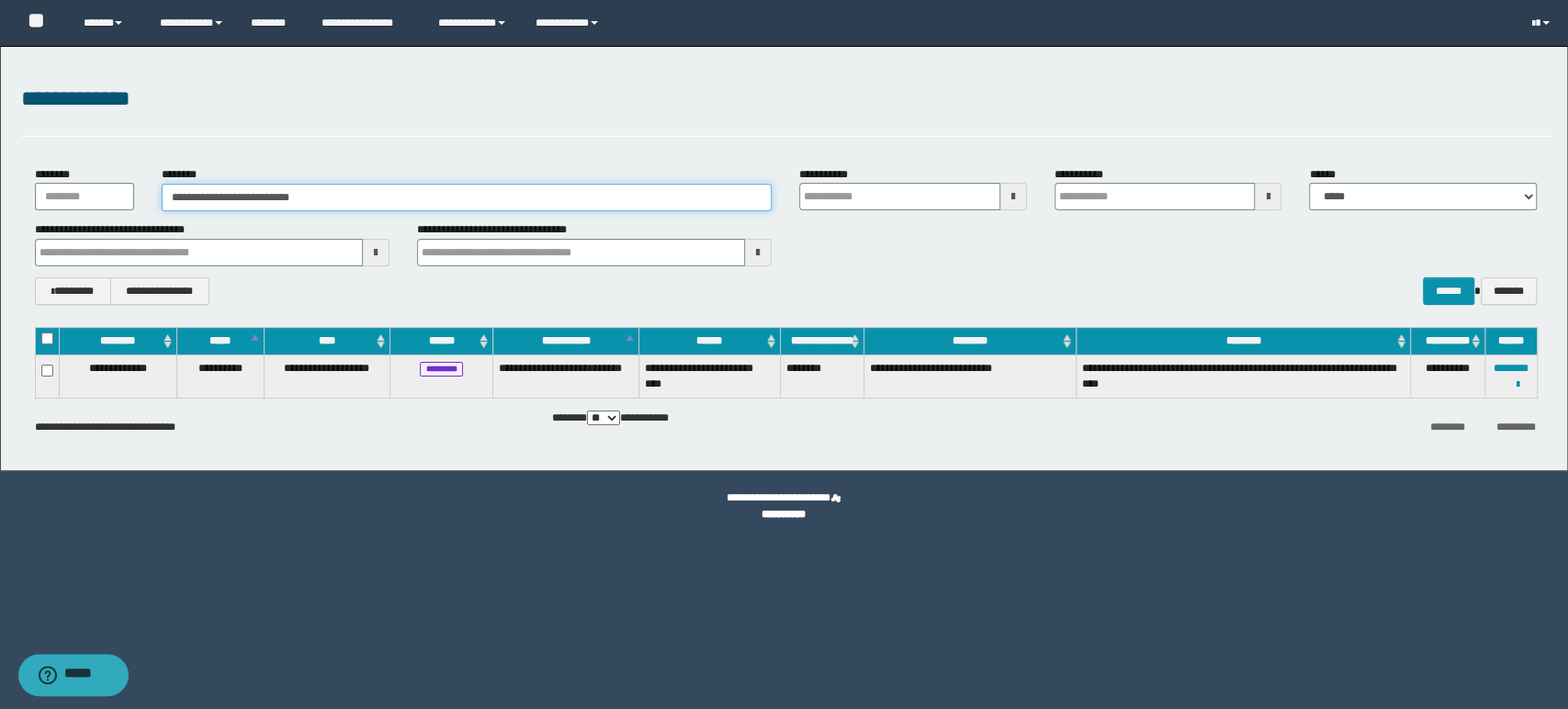 type on "**********" 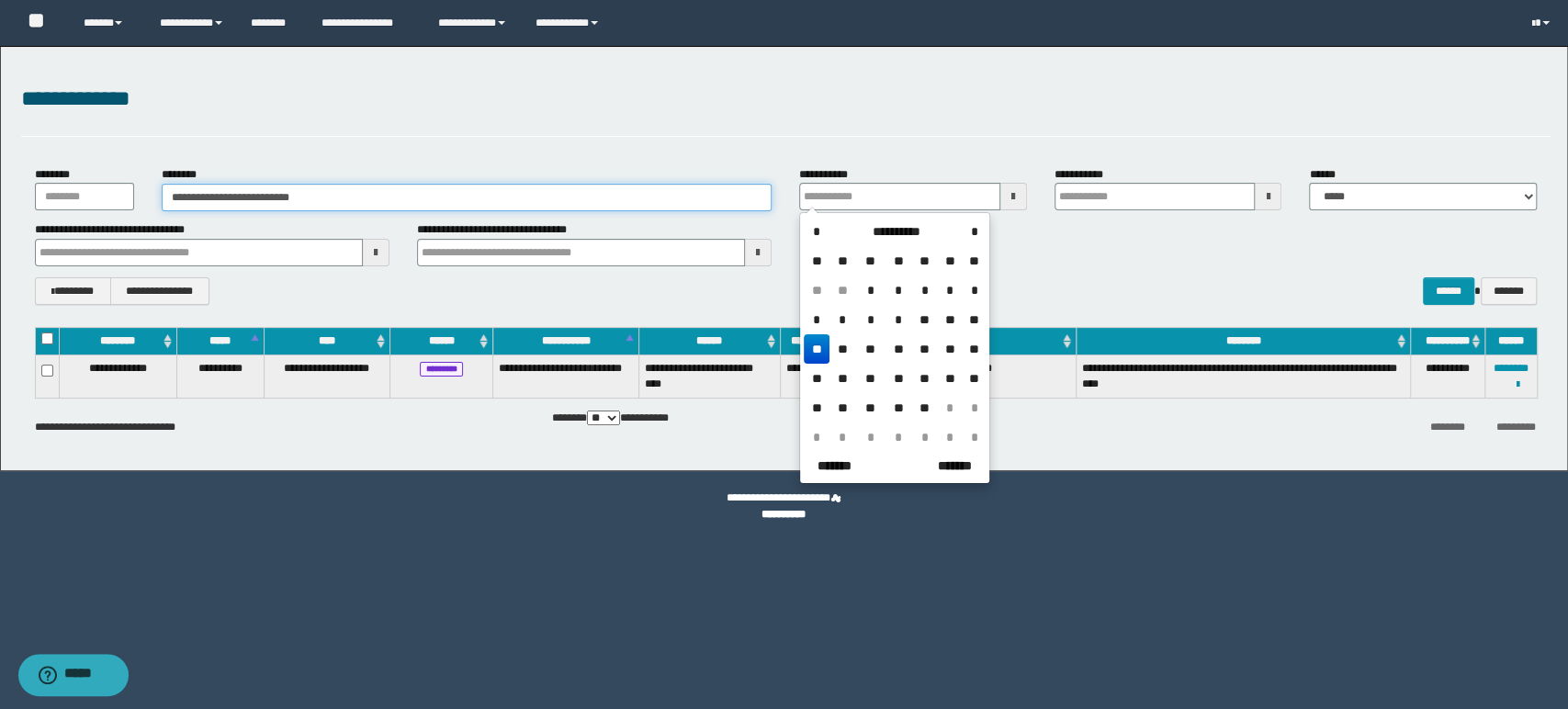 type on "**********" 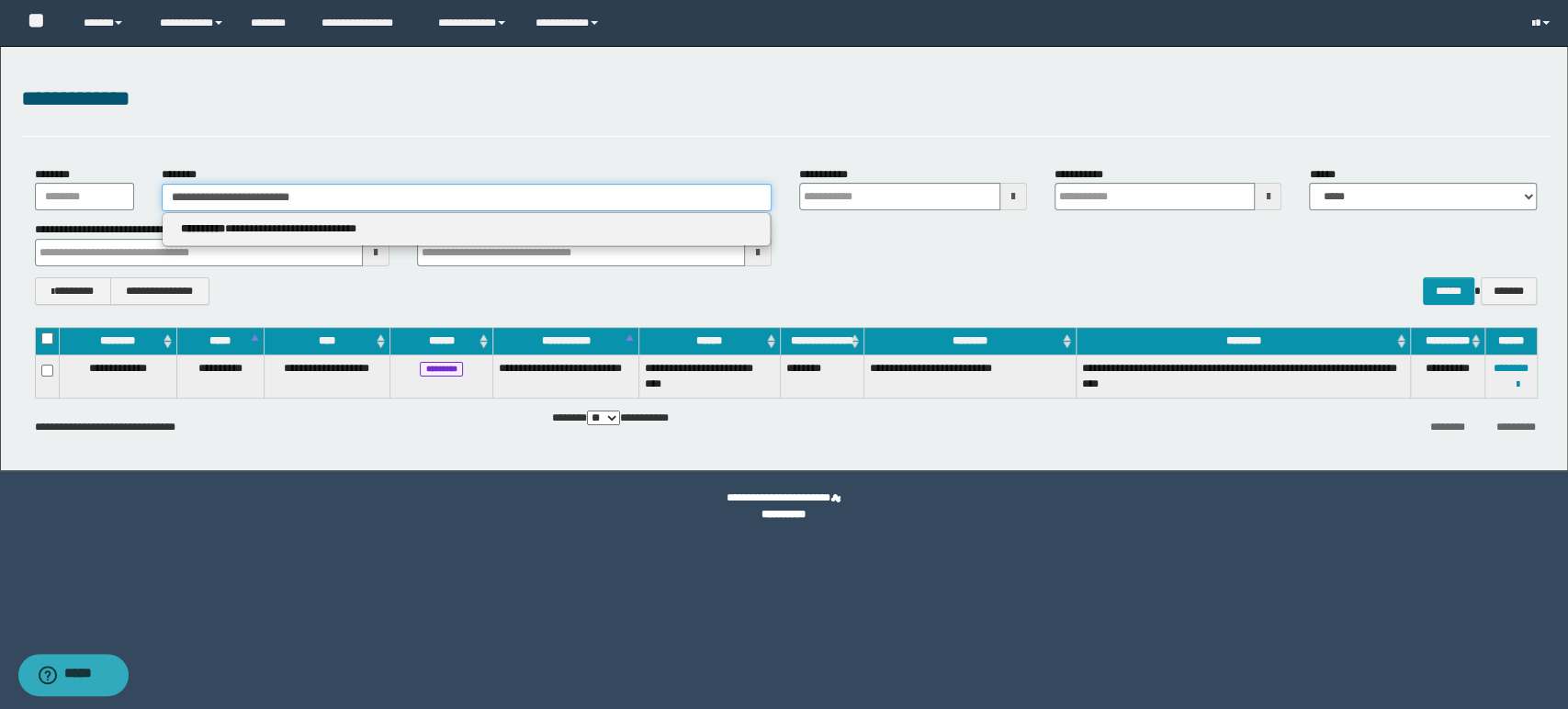 click on "**********" at bounding box center [467, 197] 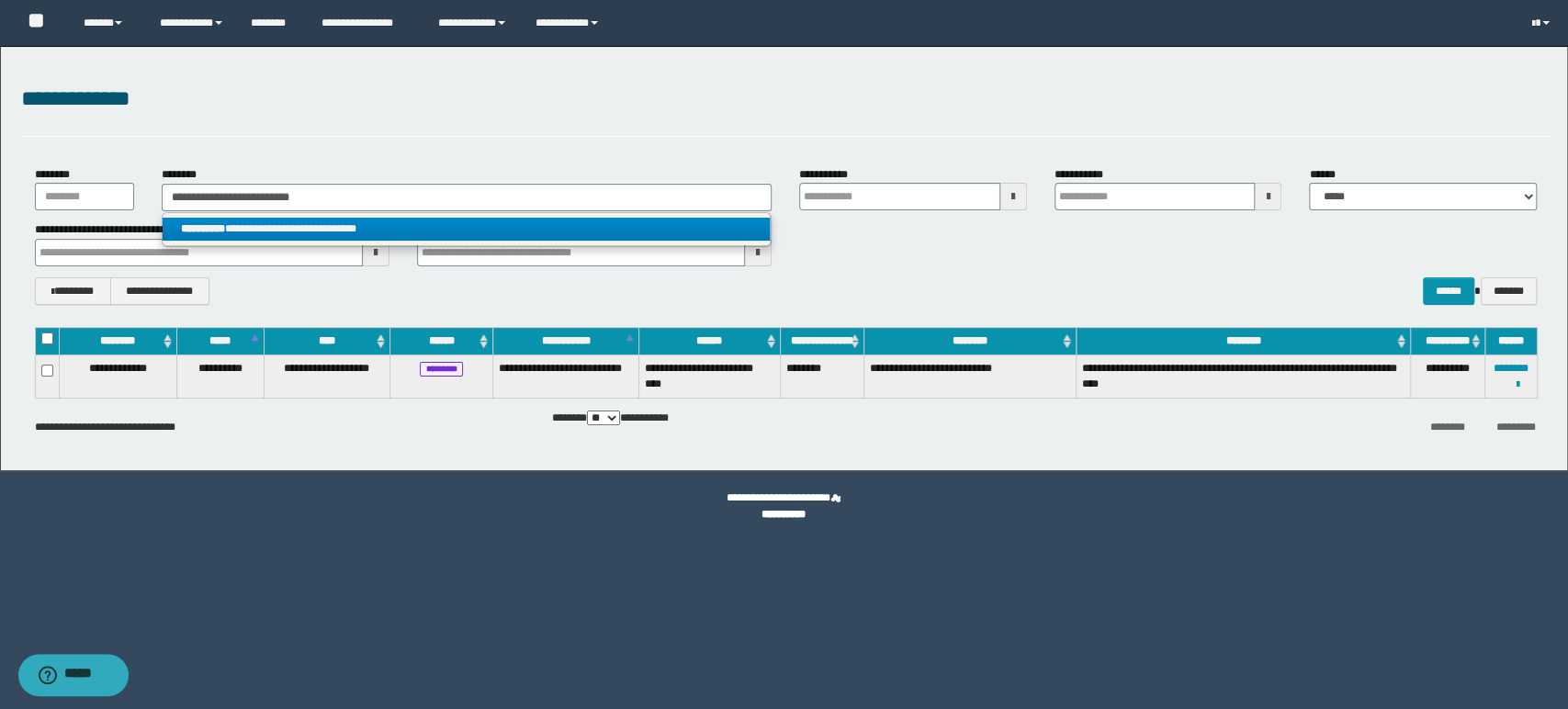click on "**********" at bounding box center [467, 230] 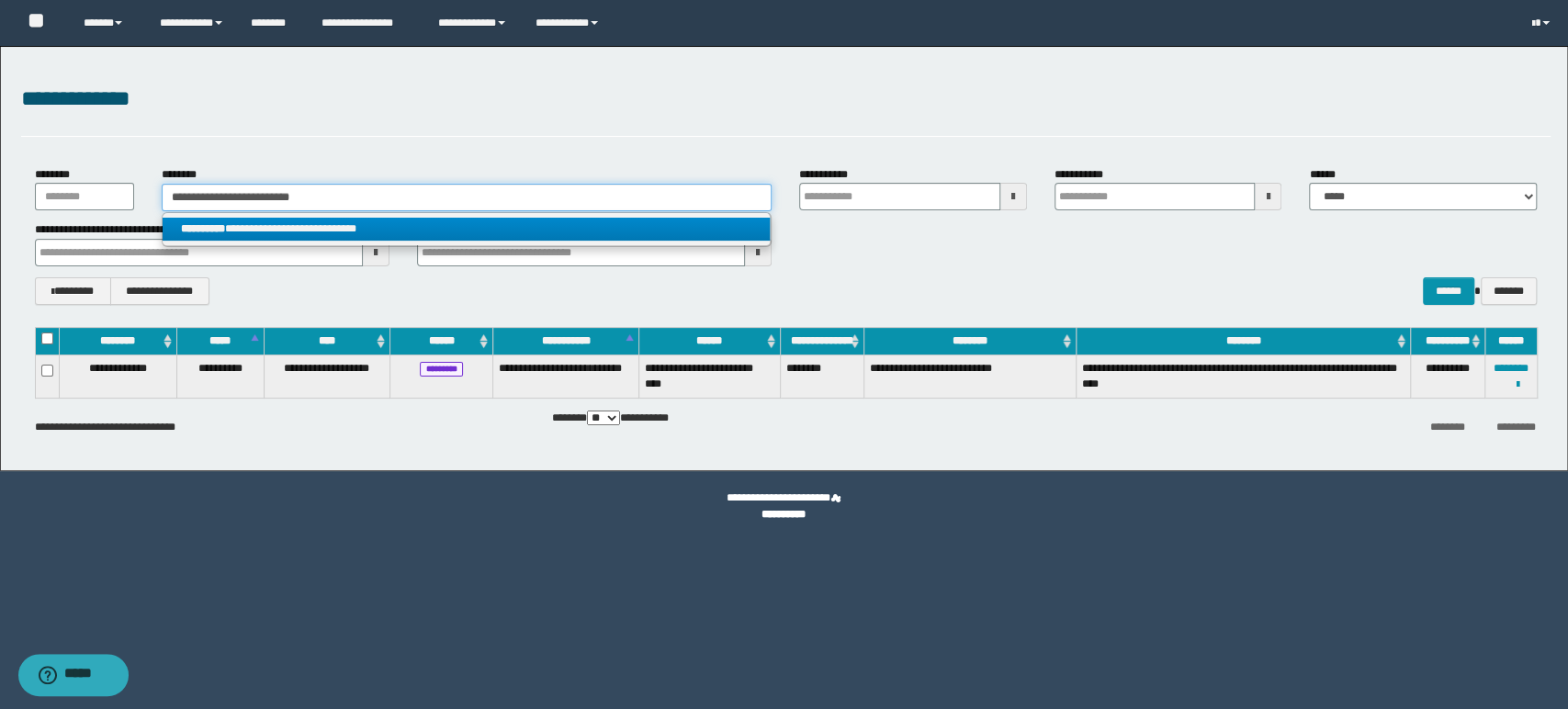 type 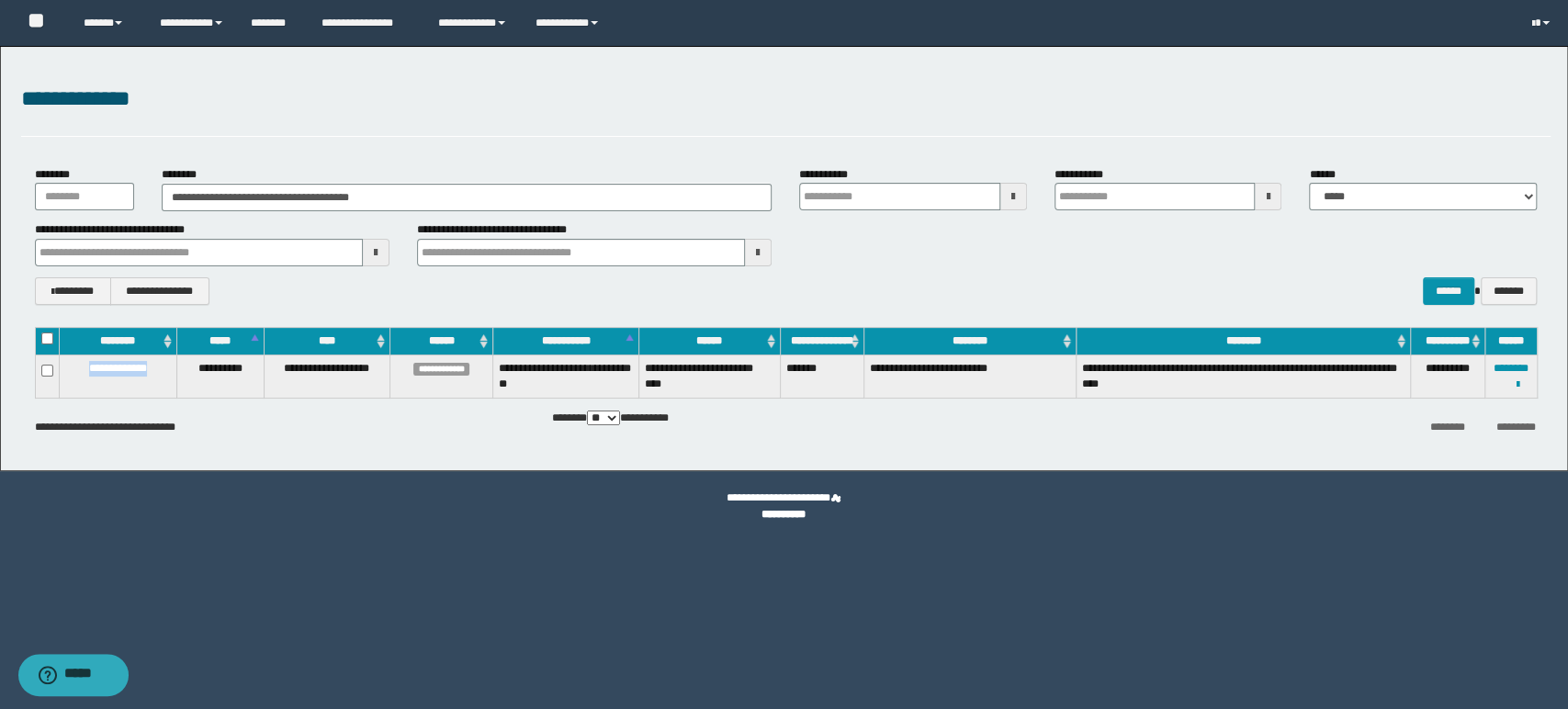 drag, startPoint x: 73, startPoint y: 372, endPoint x: 162, endPoint y: 373, distance: 89.00562 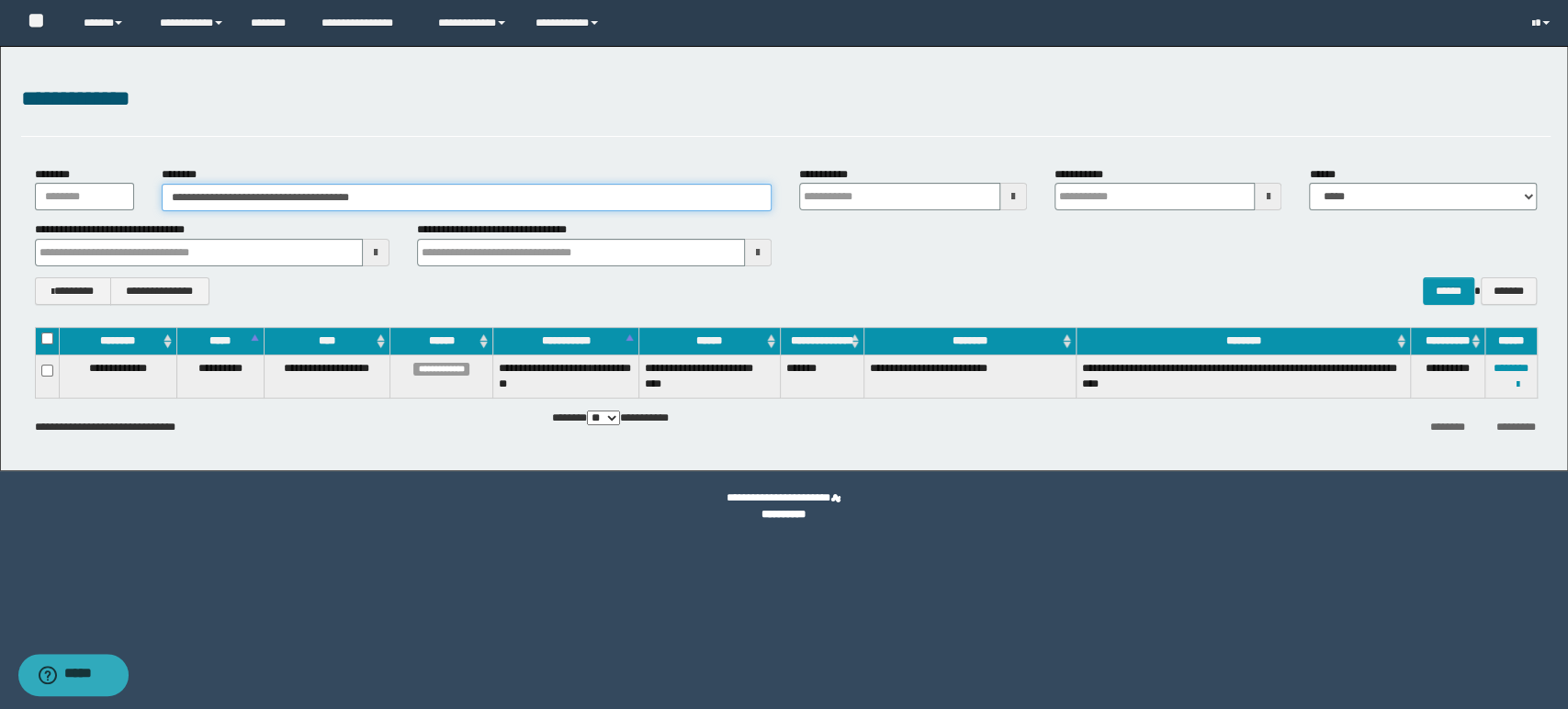 click on "**********" at bounding box center (467, 197) 